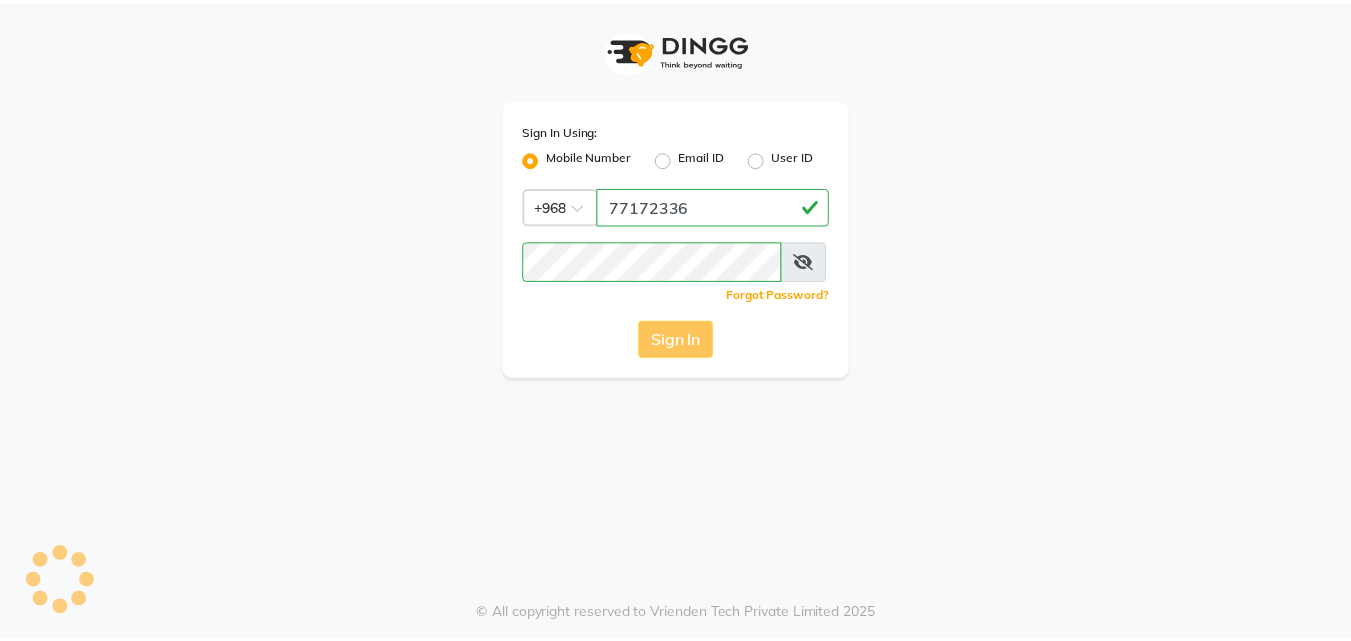 scroll, scrollTop: 0, scrollLeft: 0, axis: both 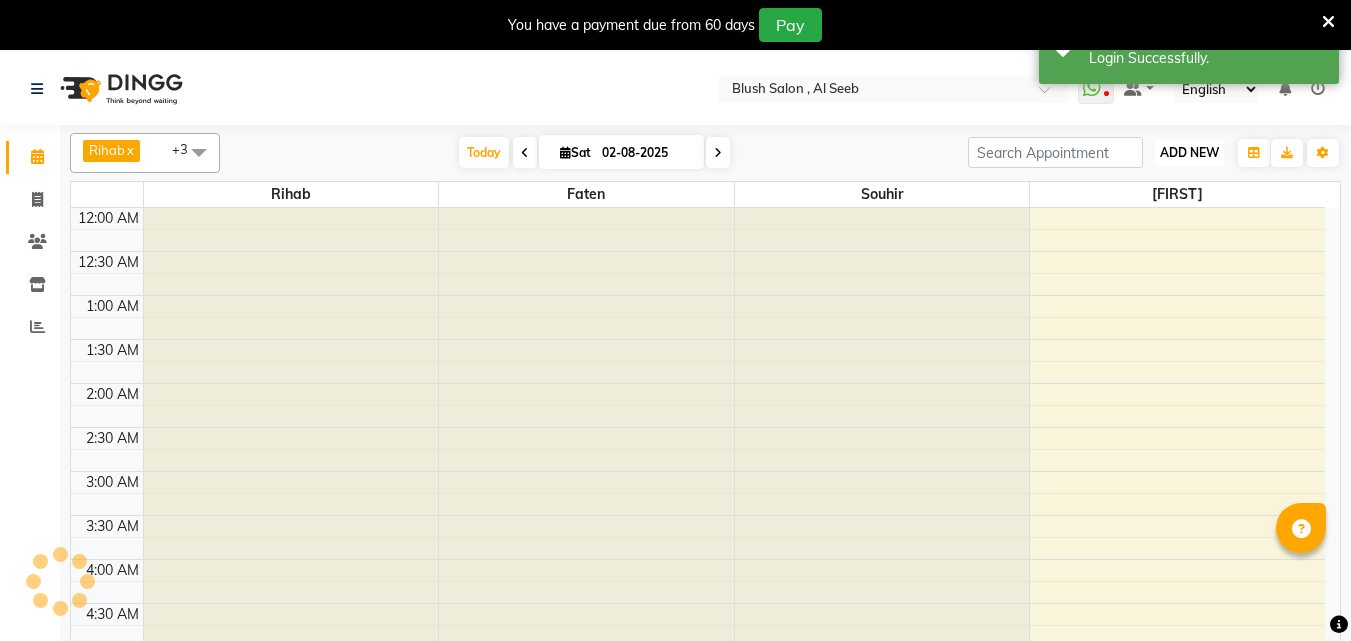 click on "ADD NEW" at bounding box center (1189, 152) 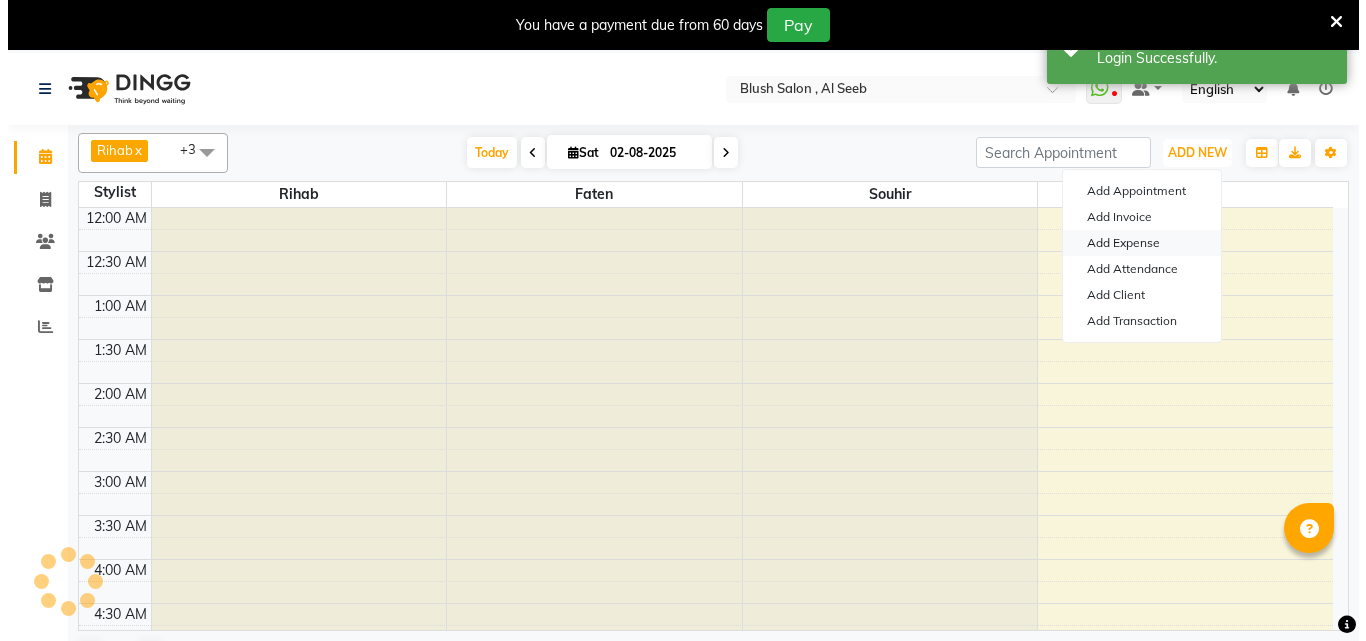 scroll, scrollTop: 529, scrollLeft: 0, axis: vertical 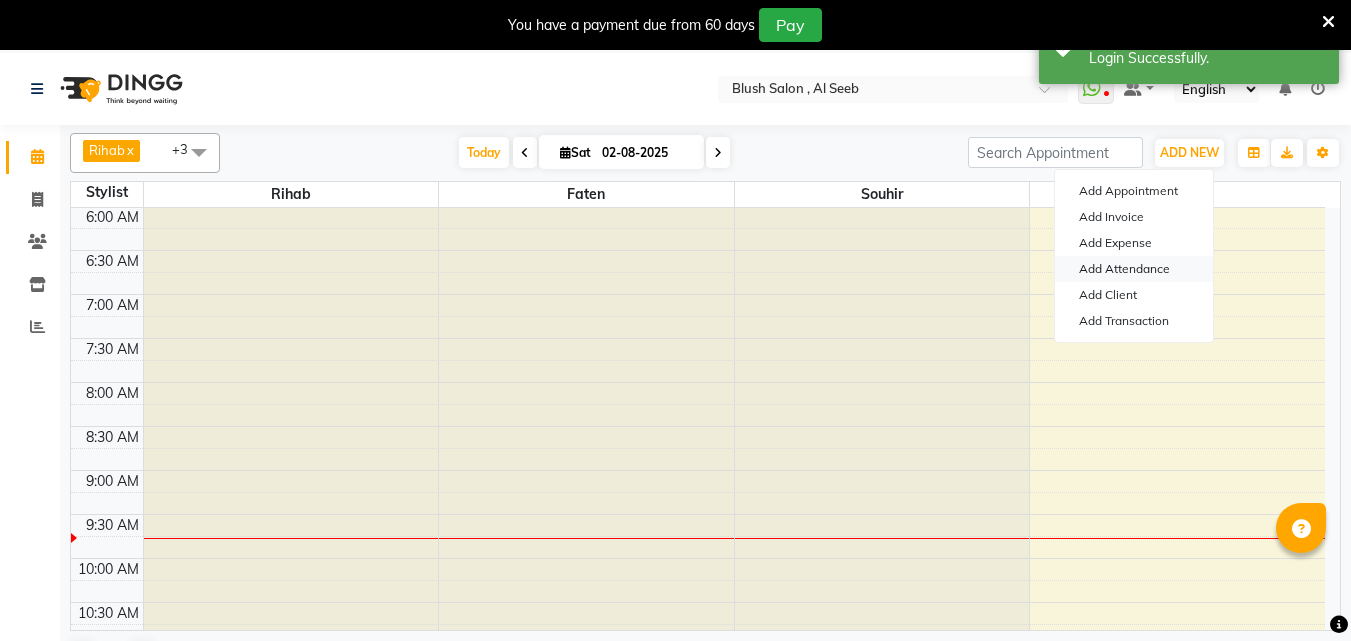 click on "Add Attendance" at bounding box center [1134, 269] 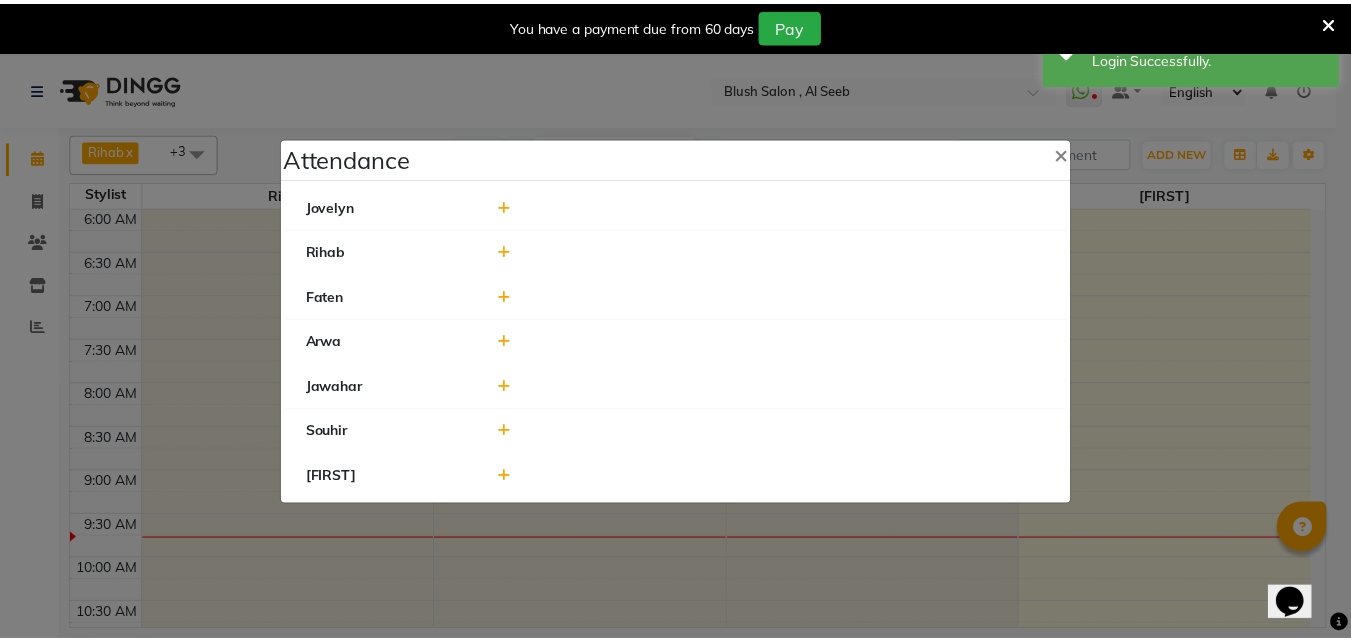 scroll, scrollTop: 0, scrollLeft: 0, axis: both 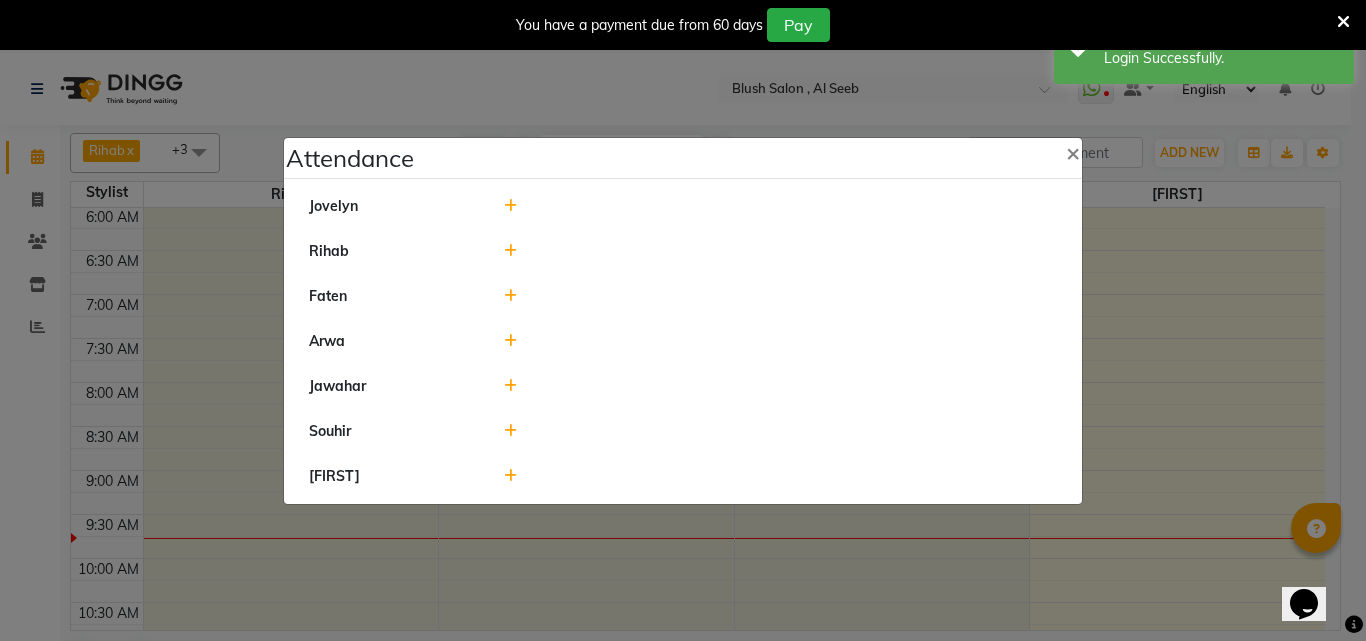 click 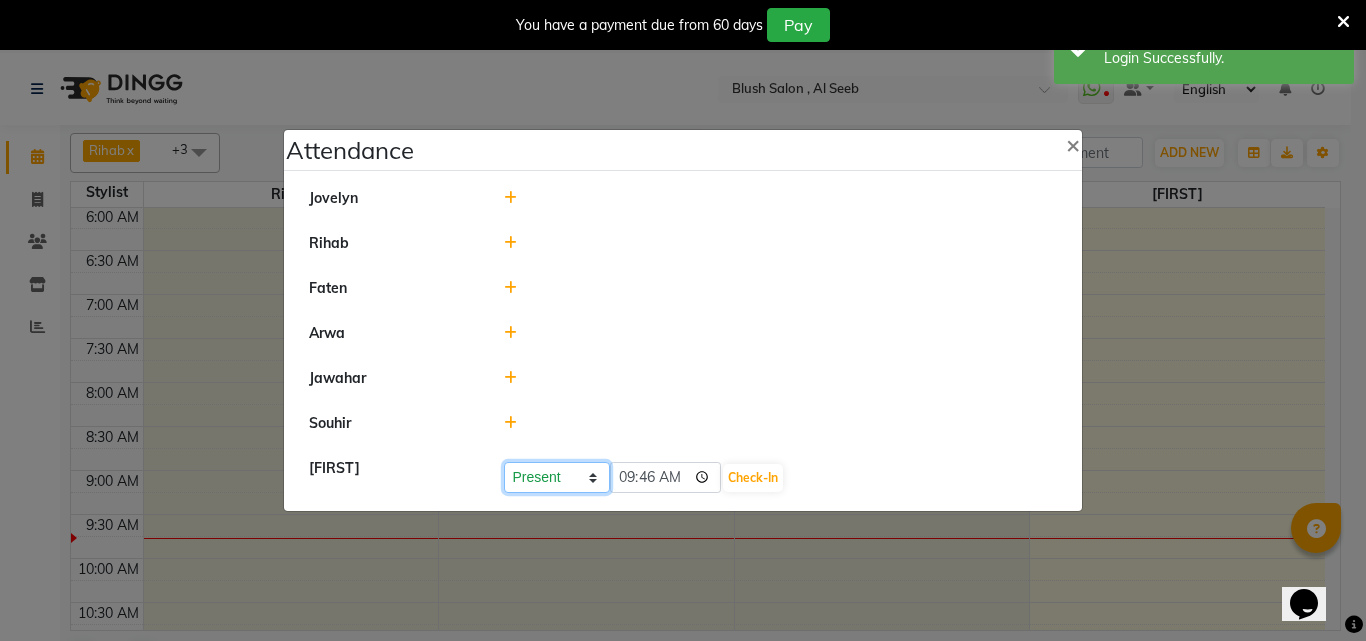 click on "Present Absent Late Half Day Weekly Off" 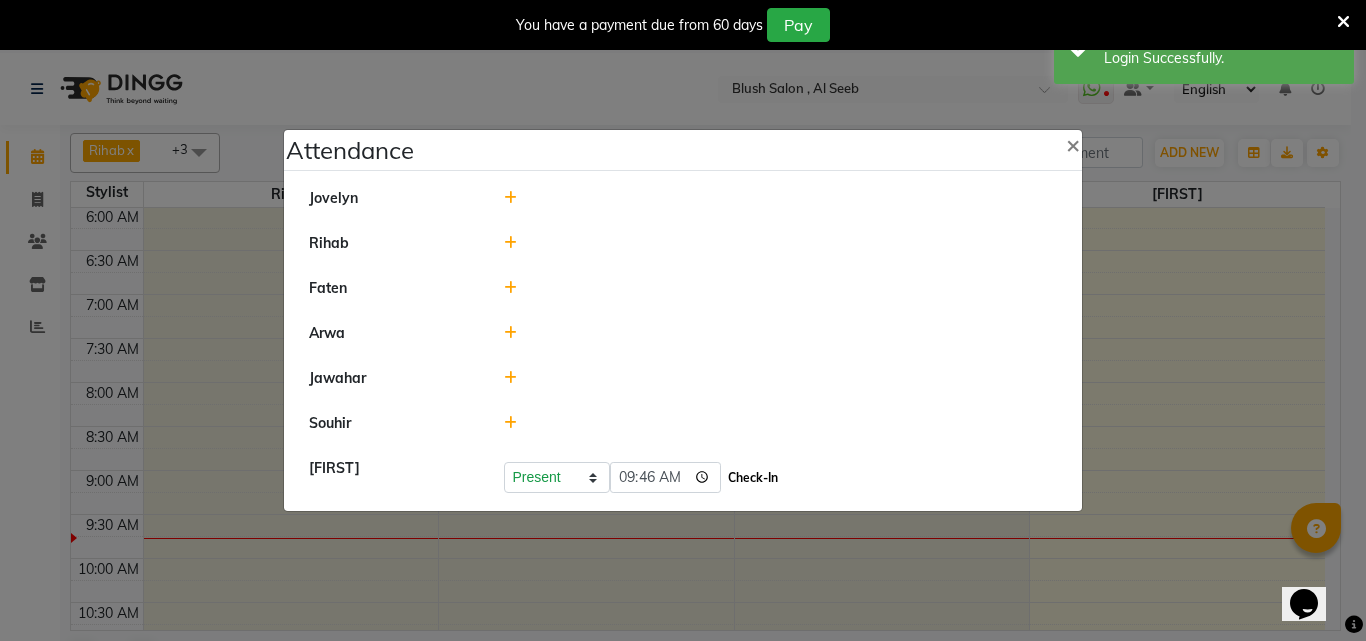 click on "Check-In" 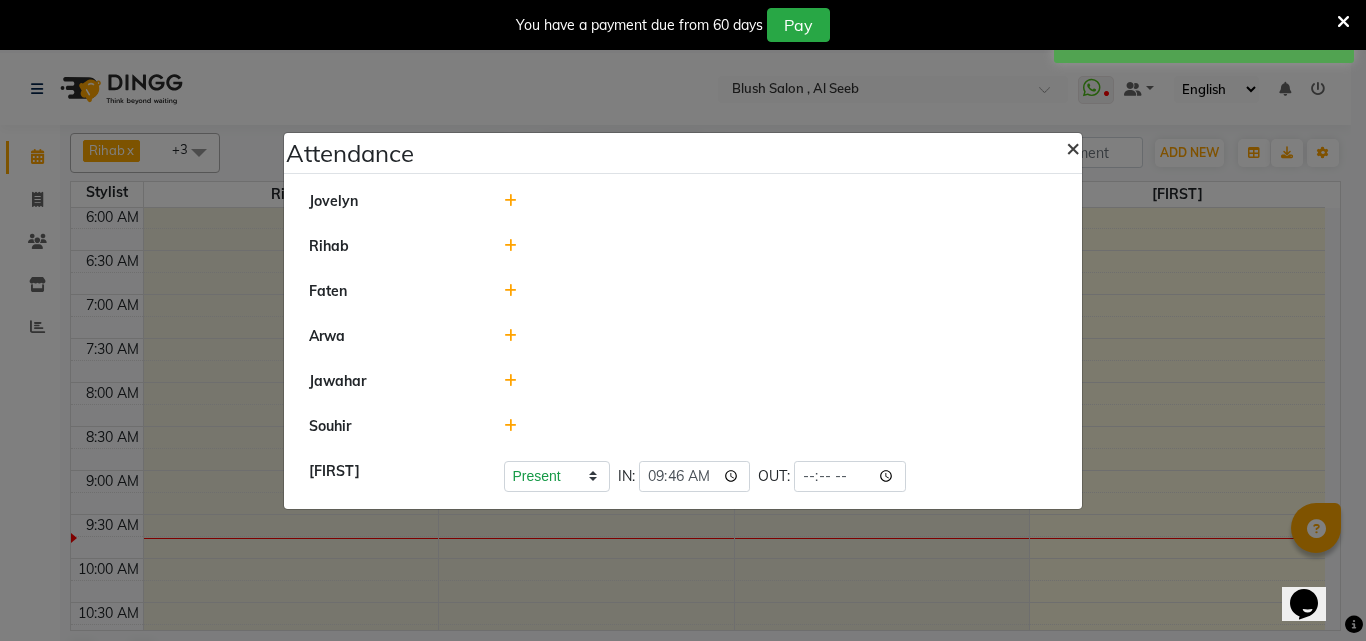 click on "×" 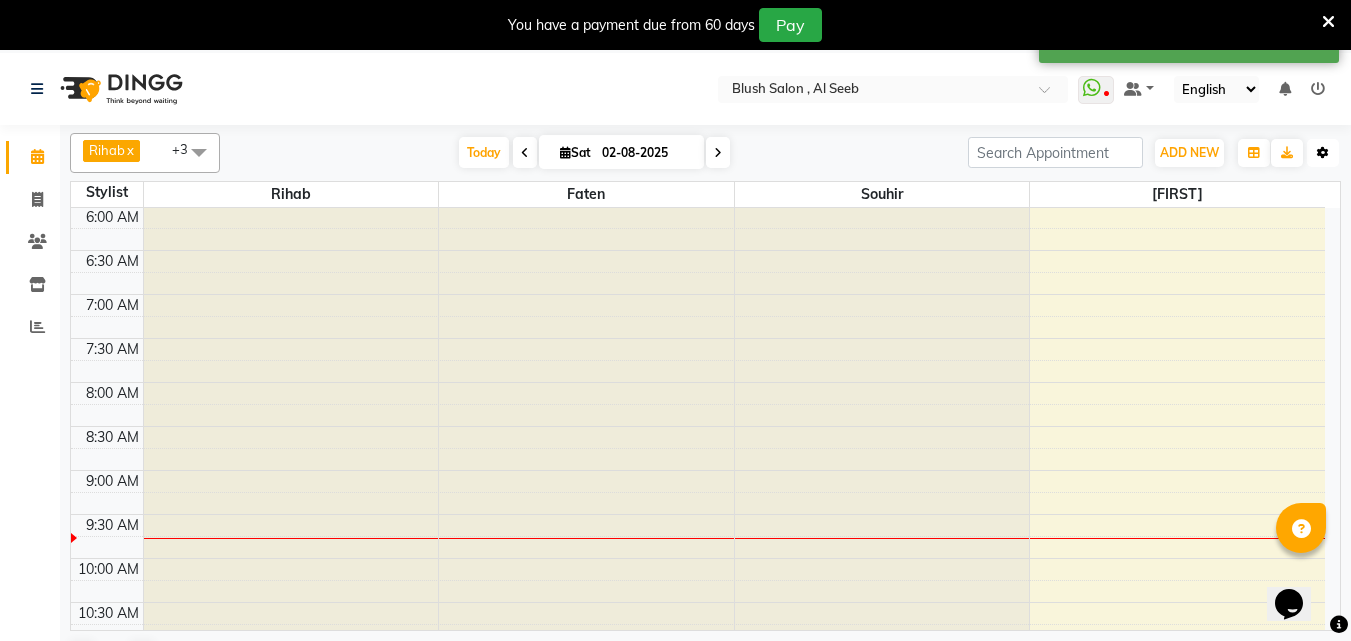 click at bounding box center [1323, 153] 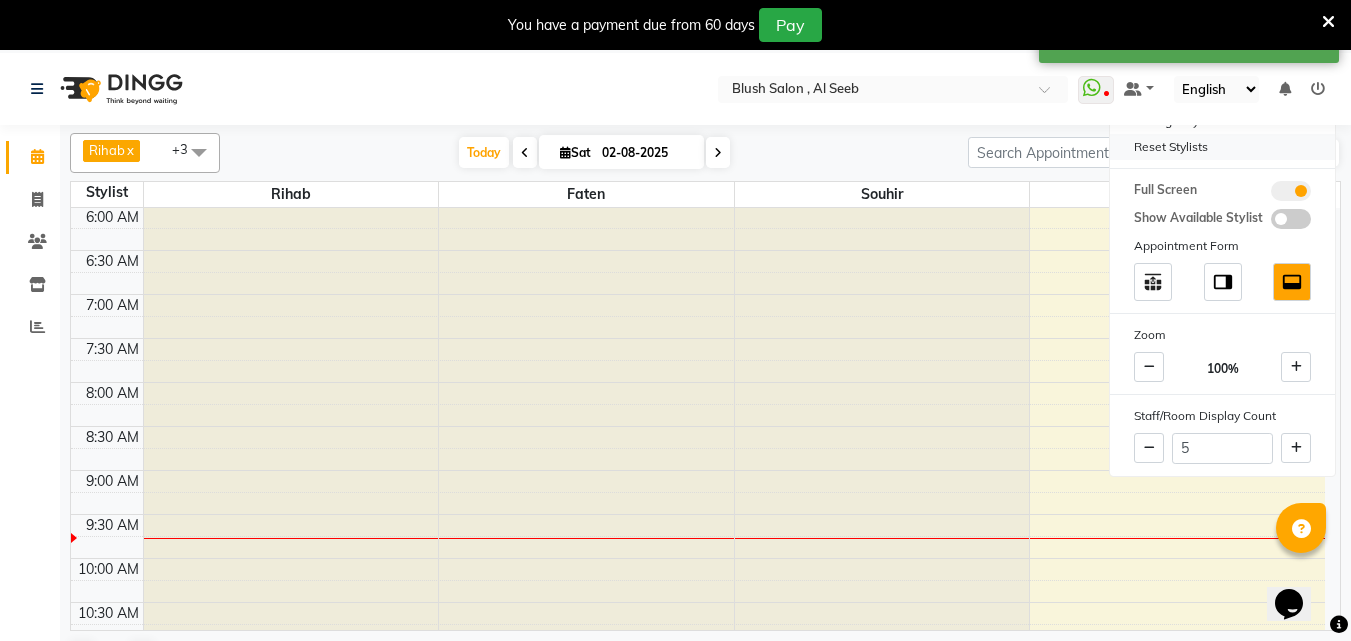 click on "Reset Stylists" at bounding box center [1222, 147] 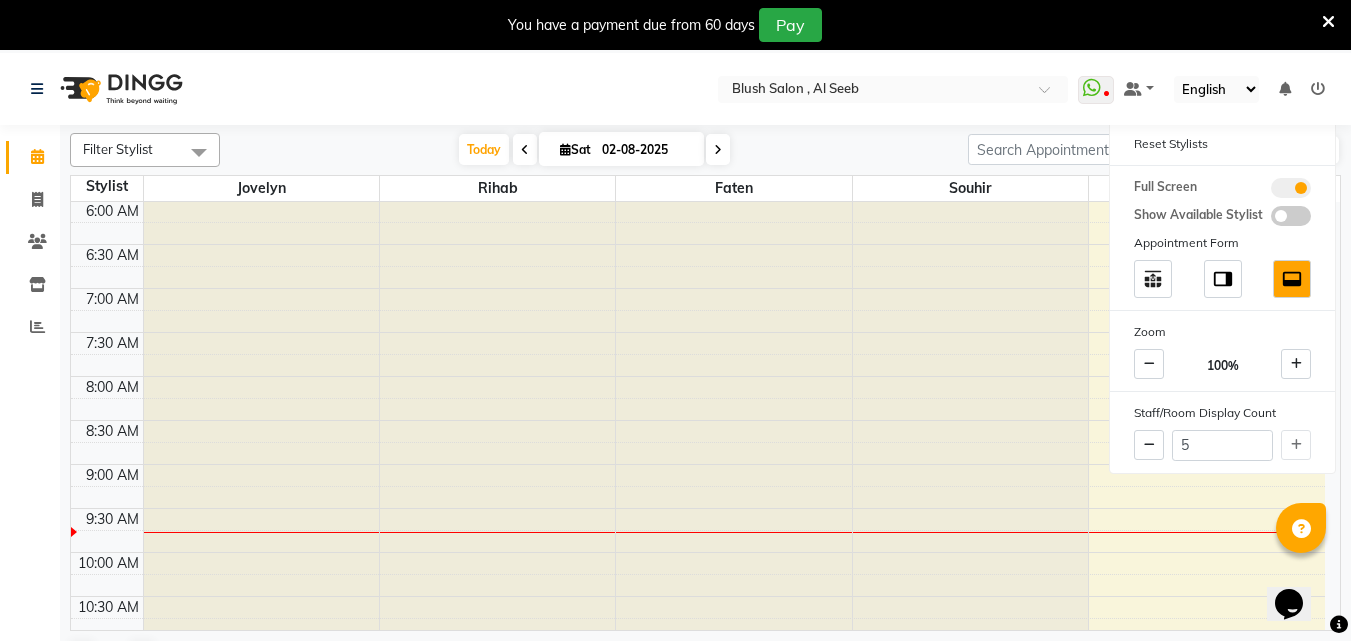 click at bounding box center (199, 152) 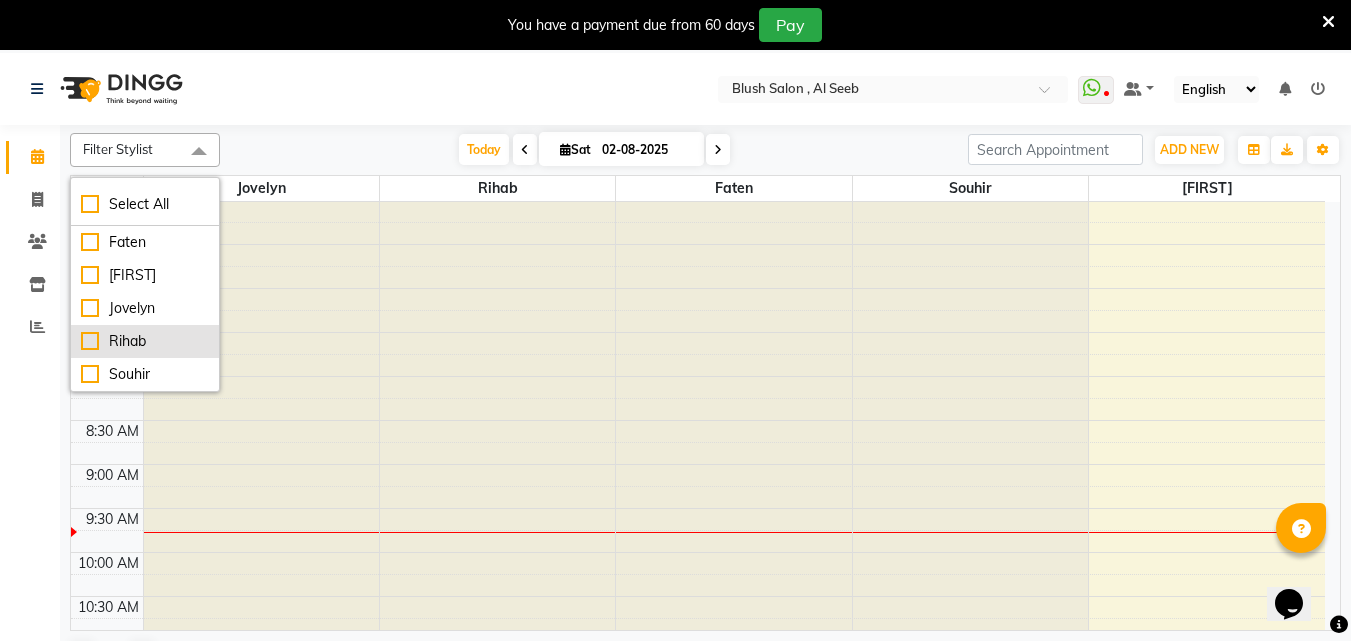 click on "Rihab" at bounding box center [145, 341] 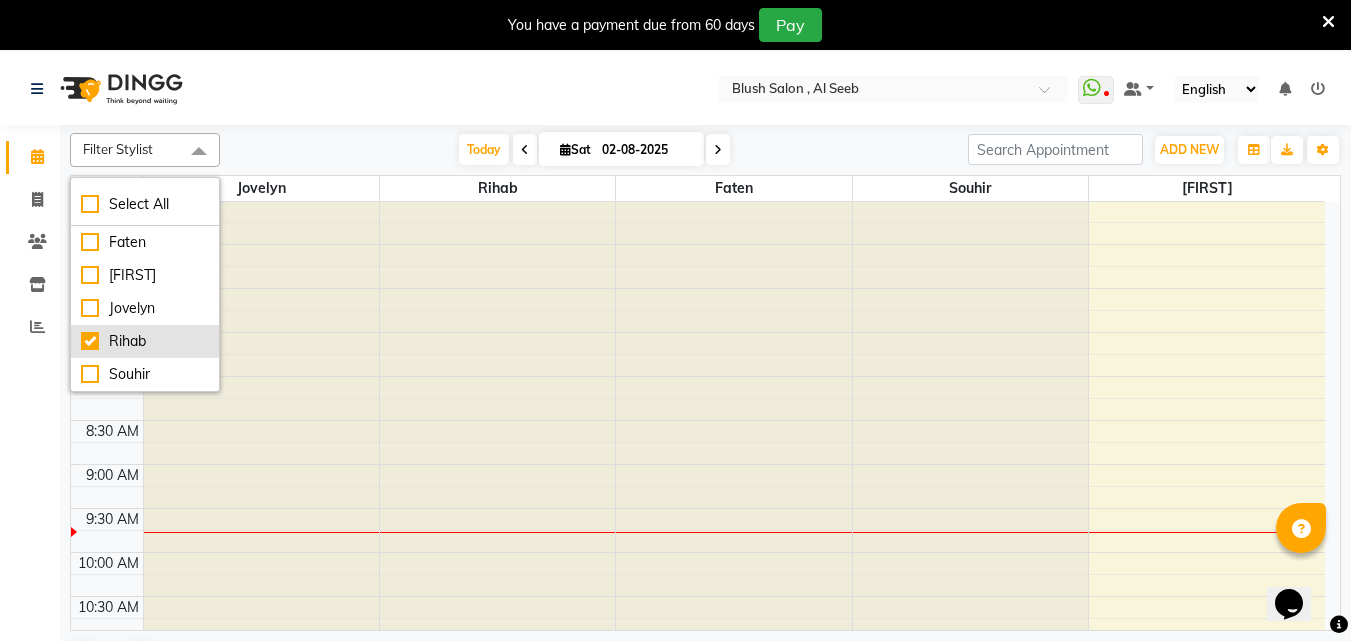 checkbox on "true" 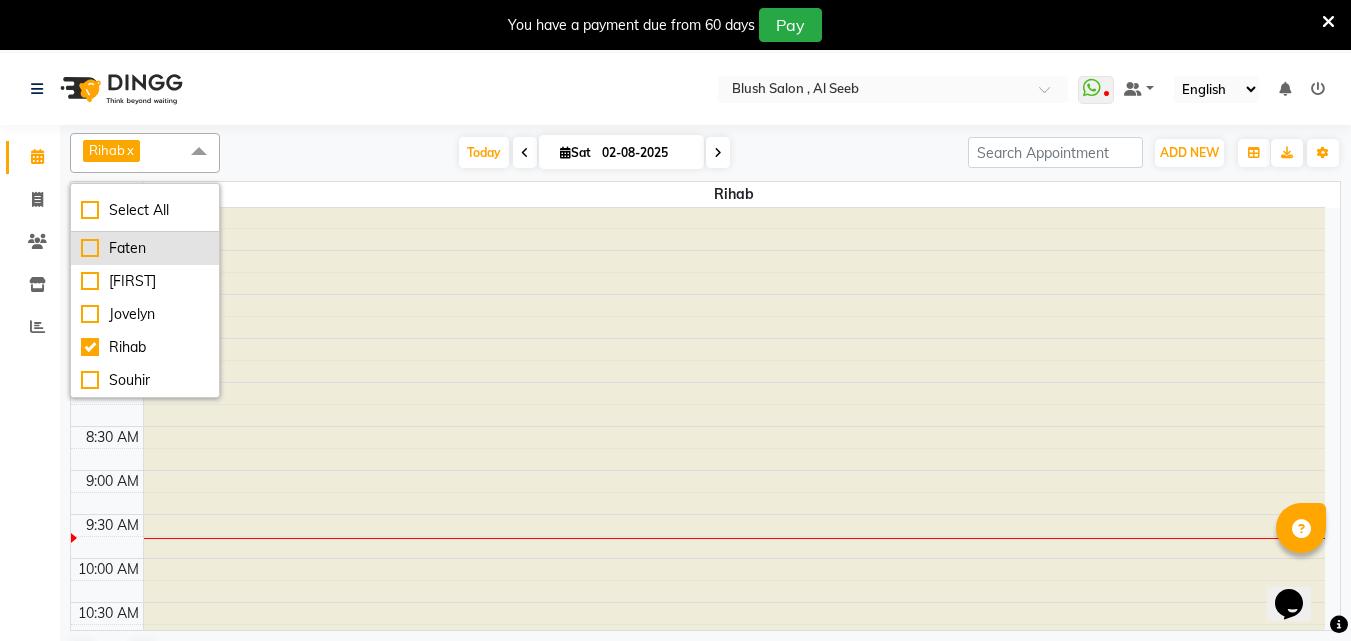 click on "Faten" at bounding box center [145, 248] 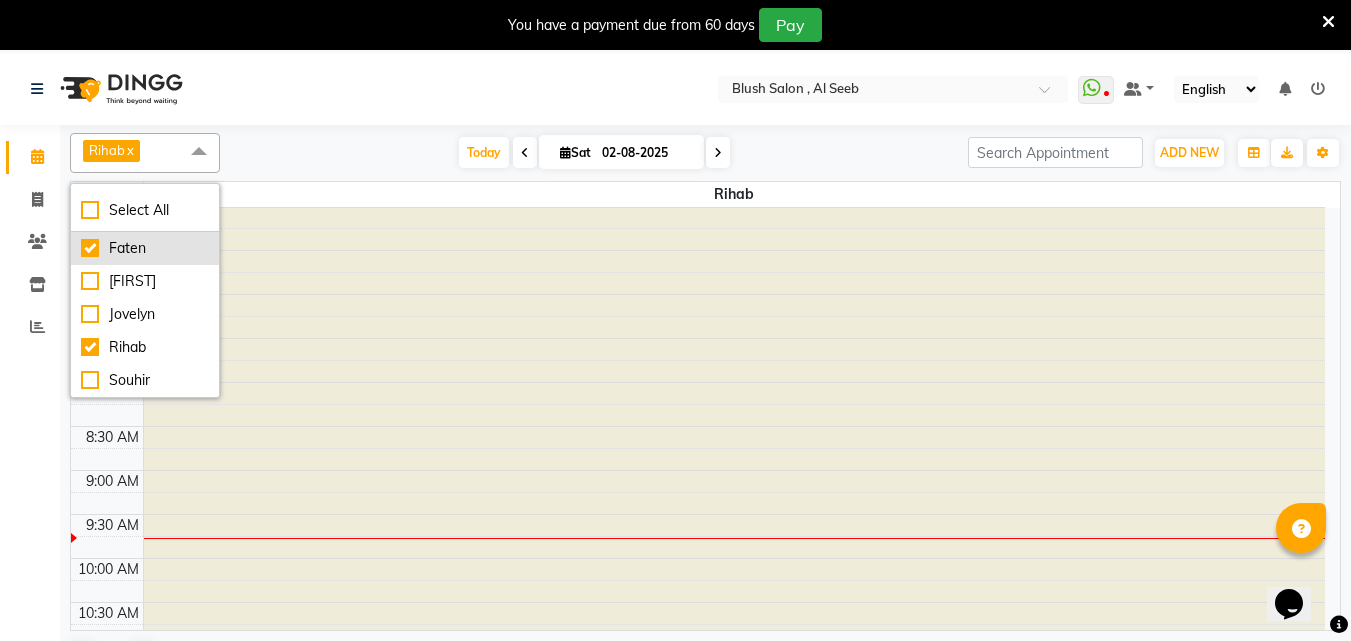 checkbox on "true" 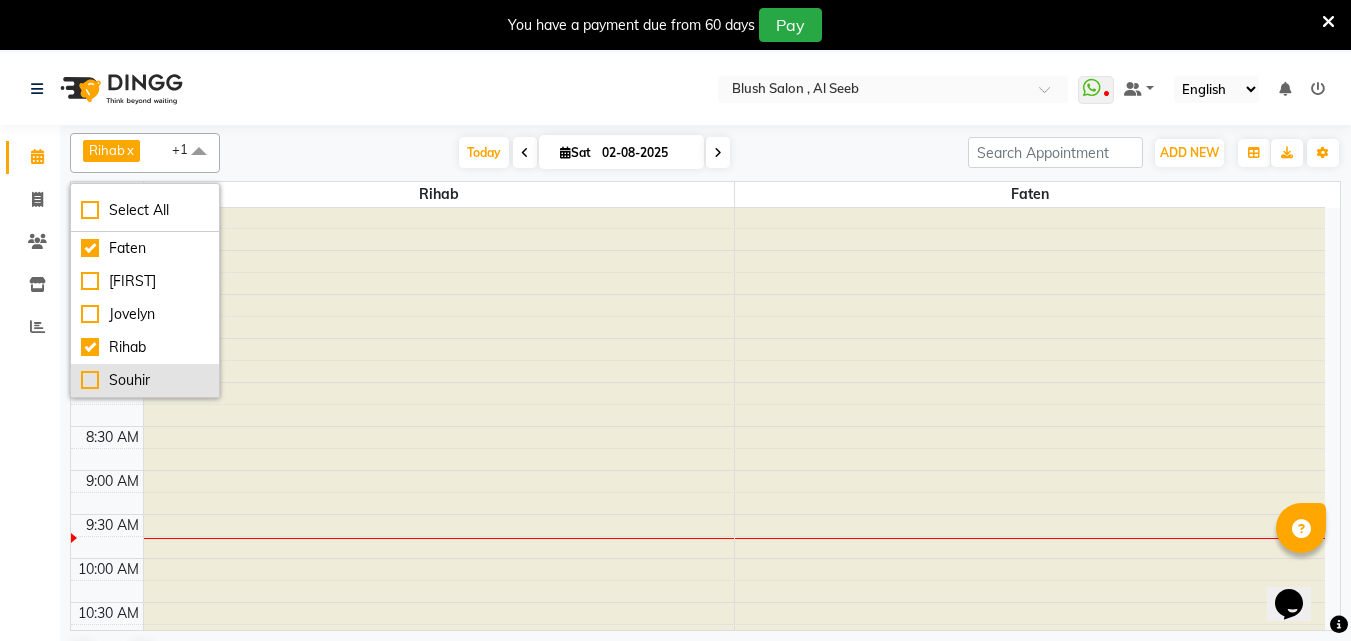 click on "Souhir" at bounding box center (145, 380) 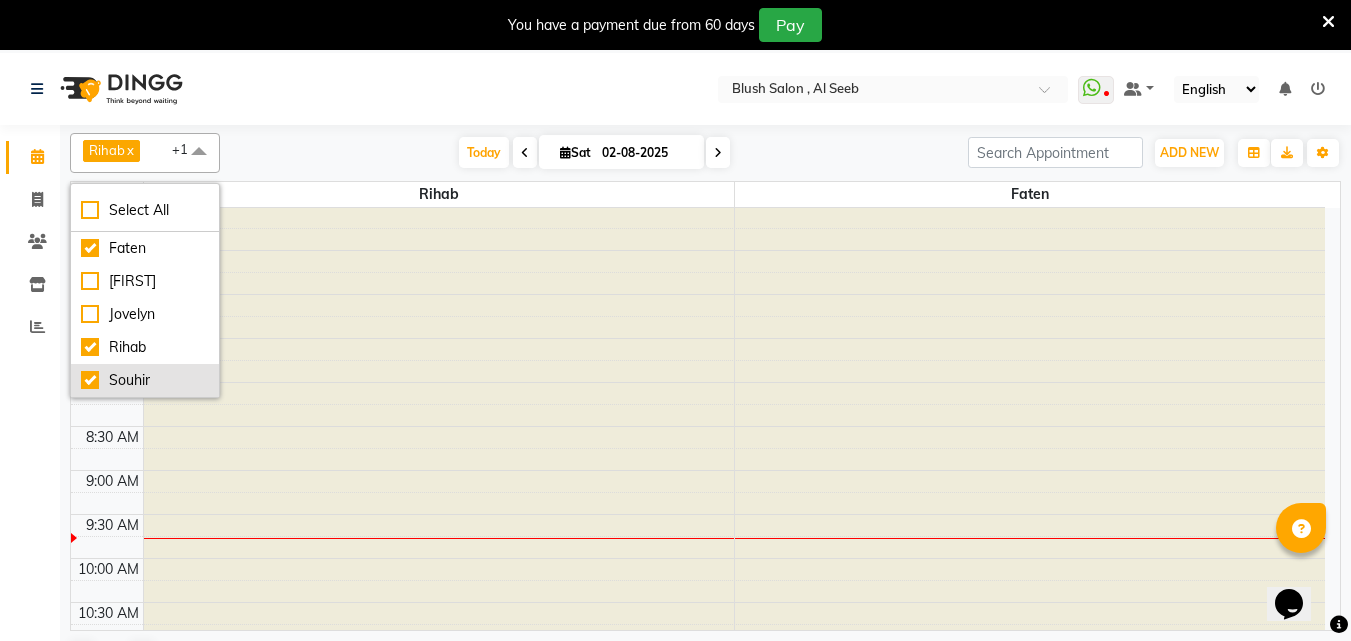 checkbox on "true" 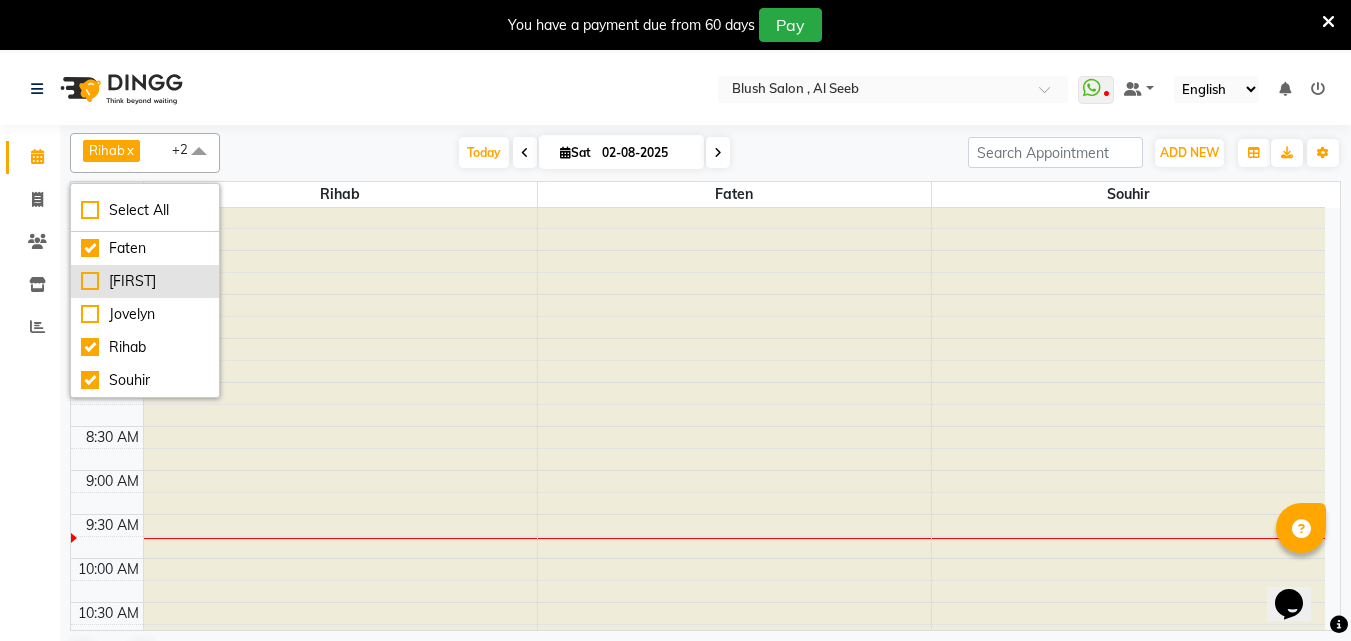 click on "[FIRST]" at bounding box center [145, 281] 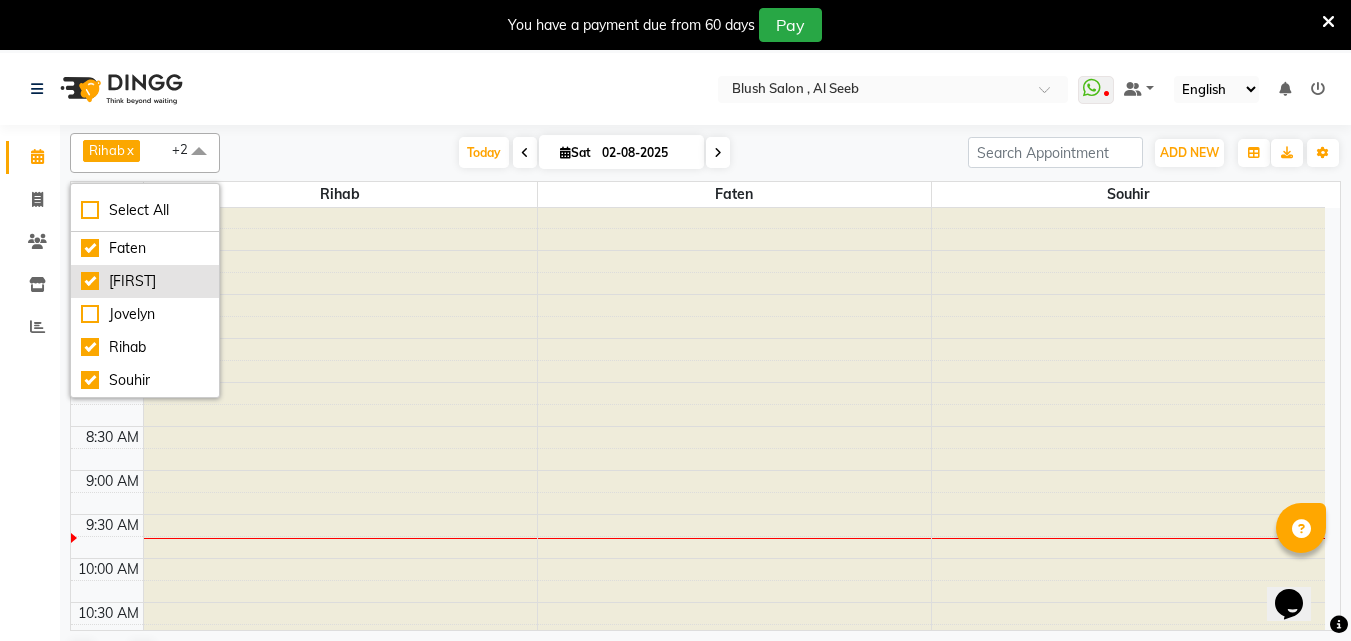 checkbox on "true" 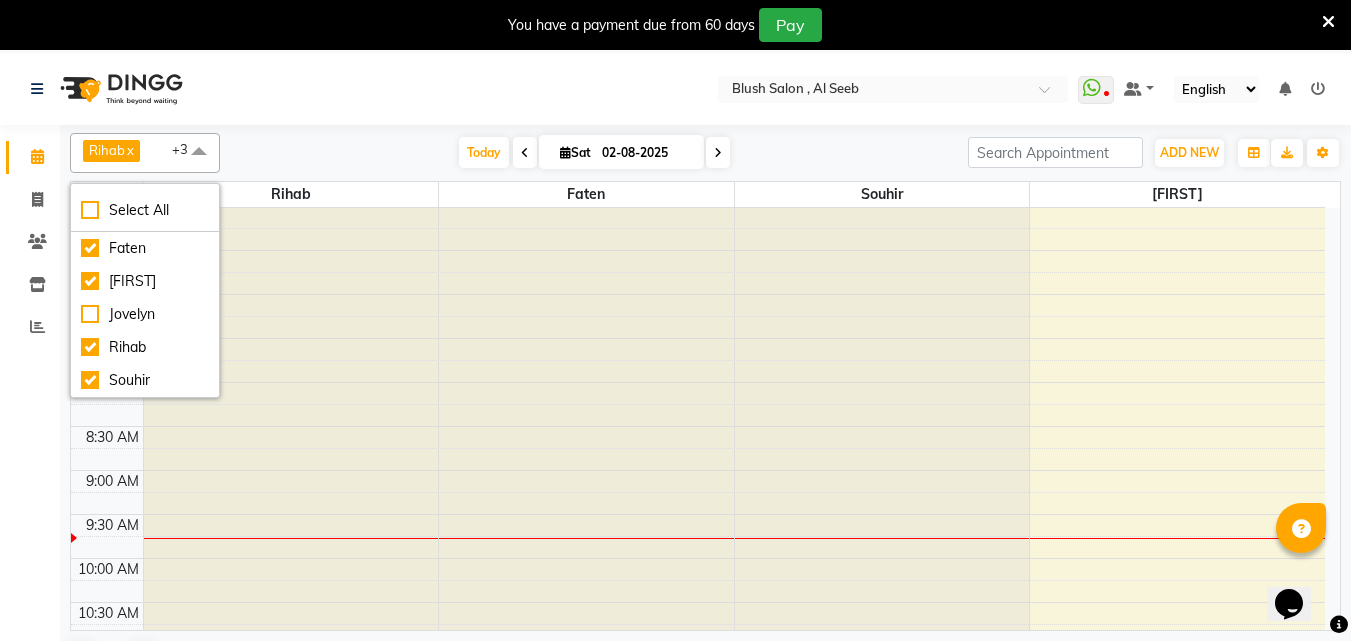 click on "Calendar  Invoice  Clients  Inventory  Reports Completed InProgress Upcoming Dropped Tentative Check-In Confirm Bookings Segments Page Builder" 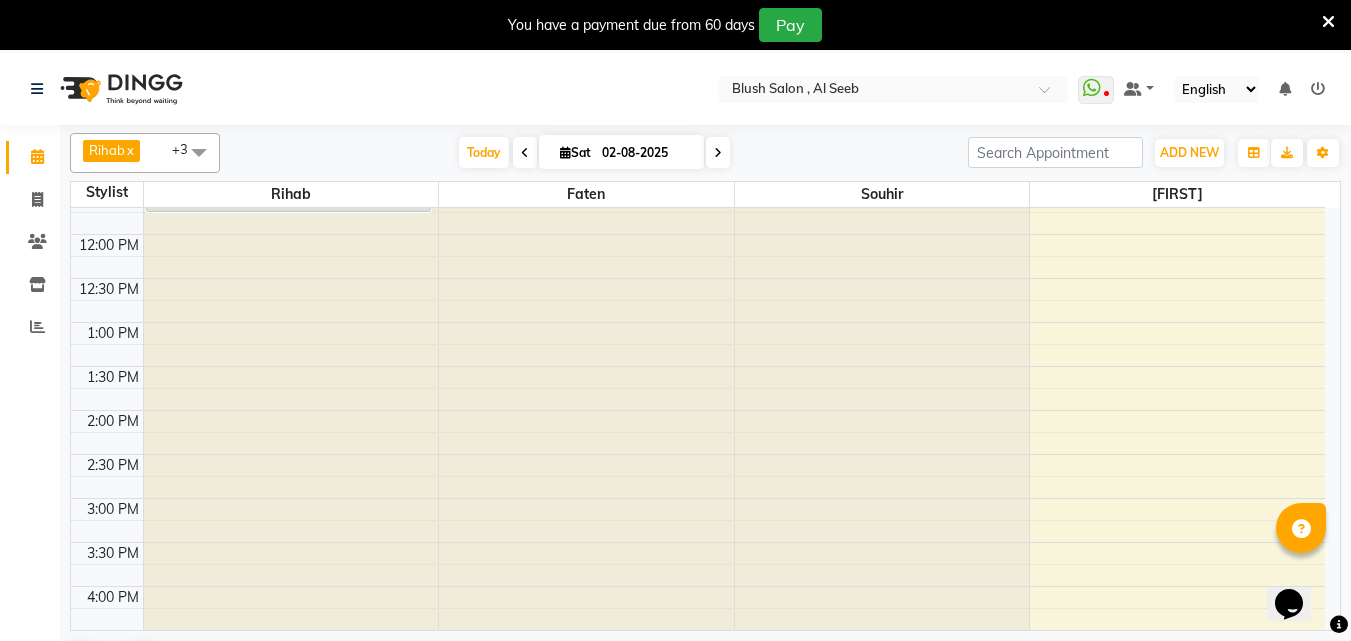 scroll, scrollTop: 929, scrollLeft: 0, axis: vertical 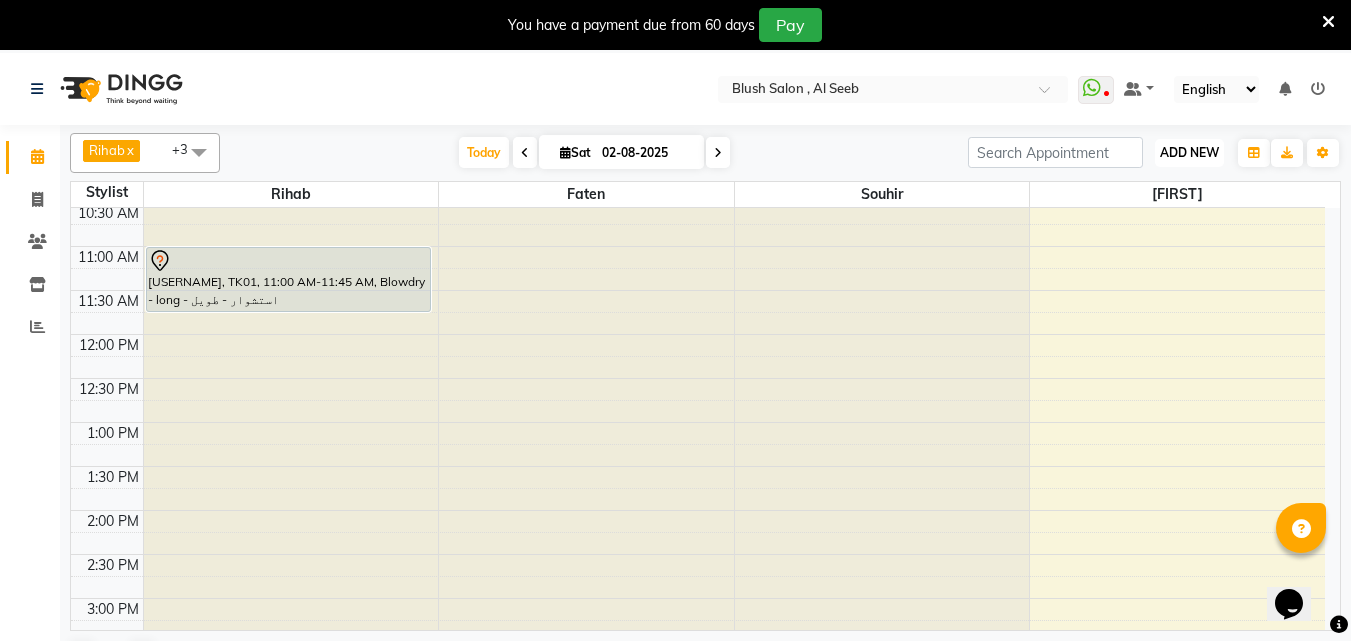 click on "ADD NEW Toggle Dropdown" at bounding box center (1189, 153) 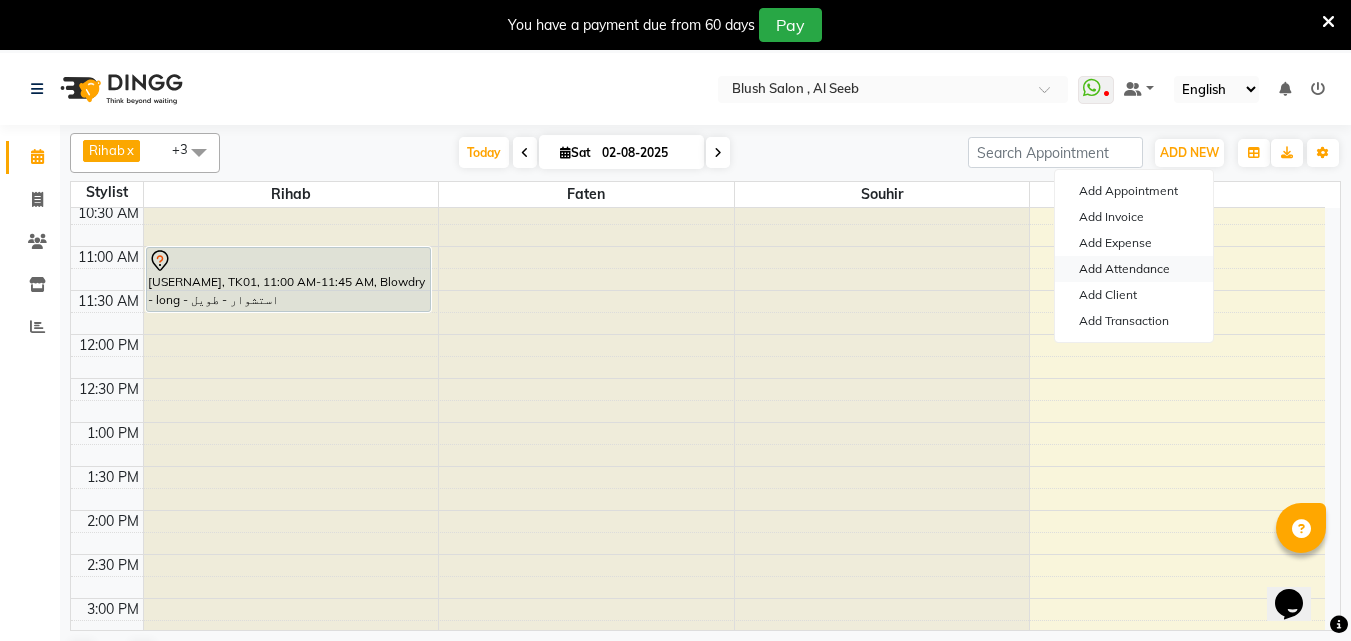 click on "Add Attendance" at bounding box center [1134, 269] 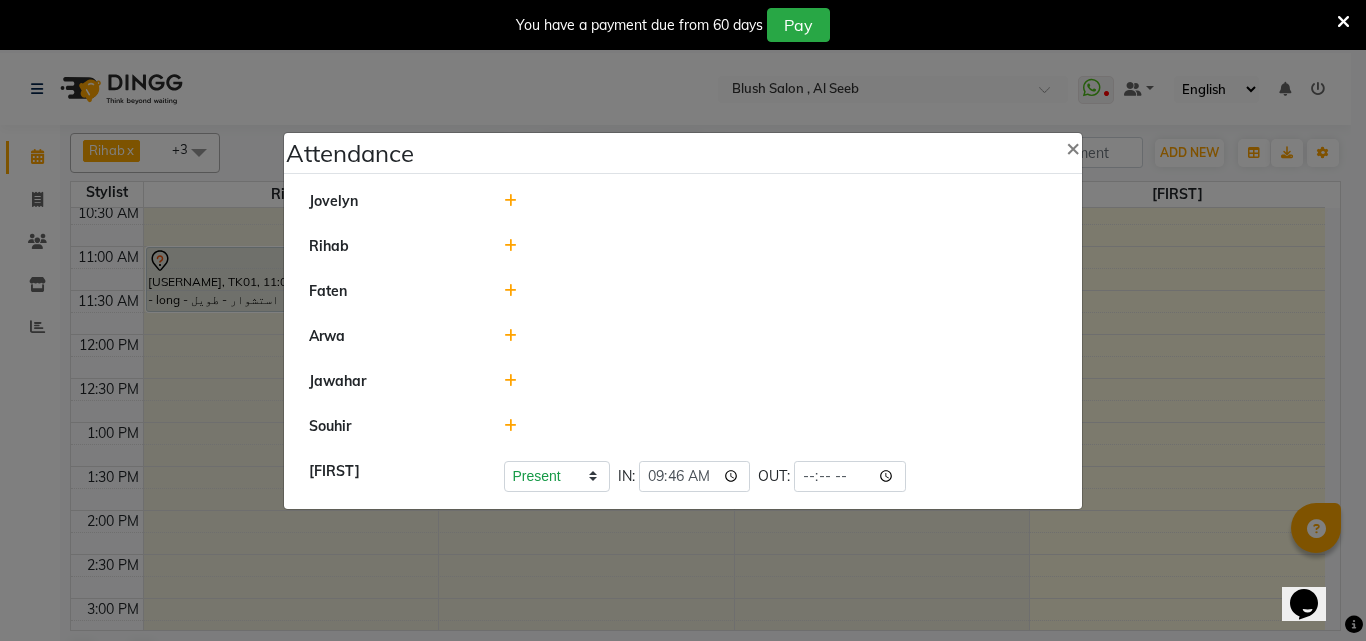 click 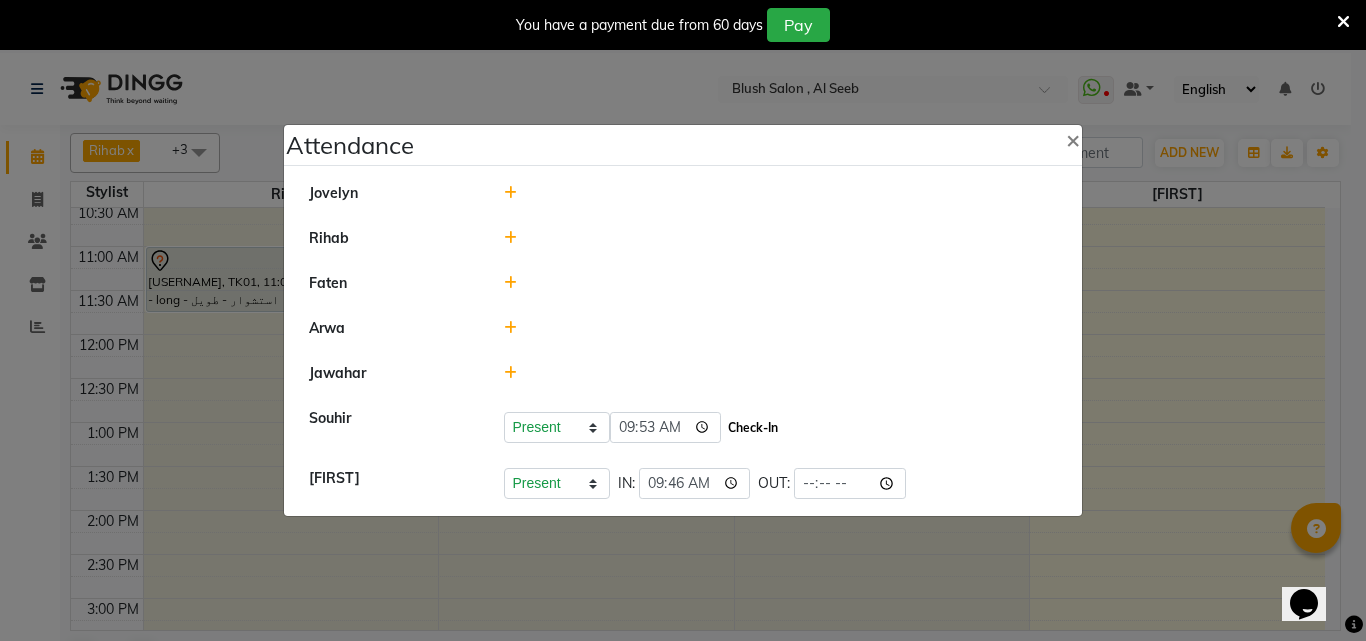 click on "Check-In" 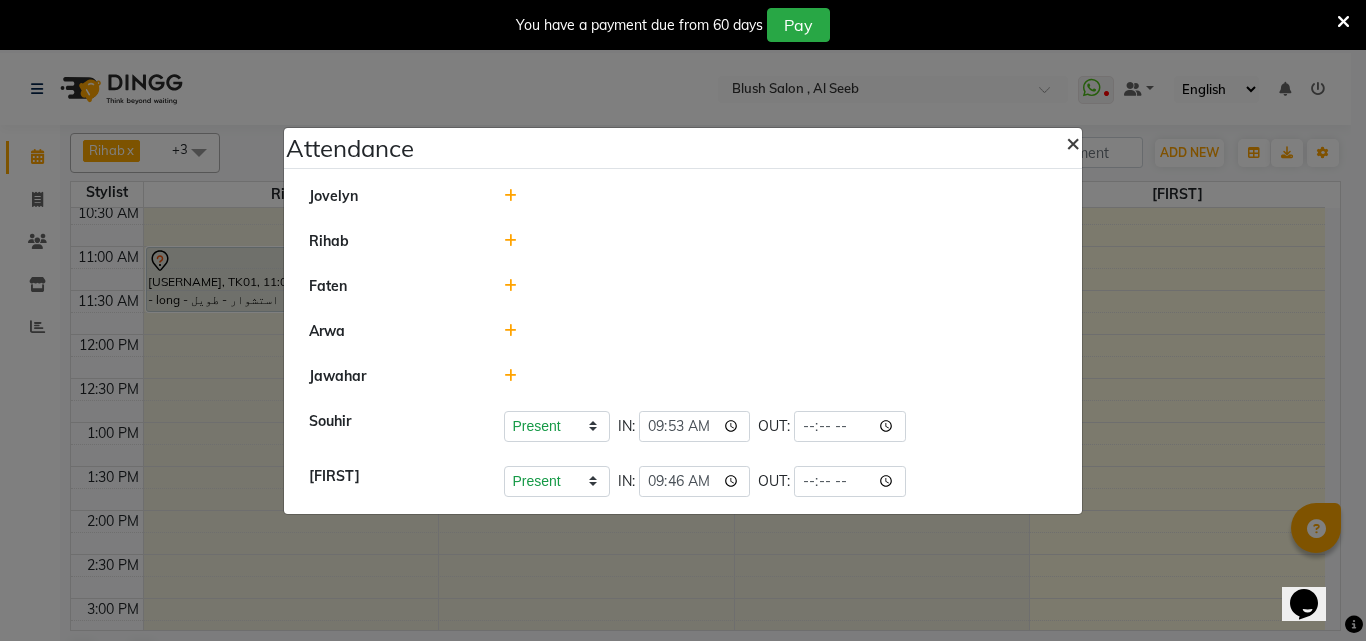click on "×" 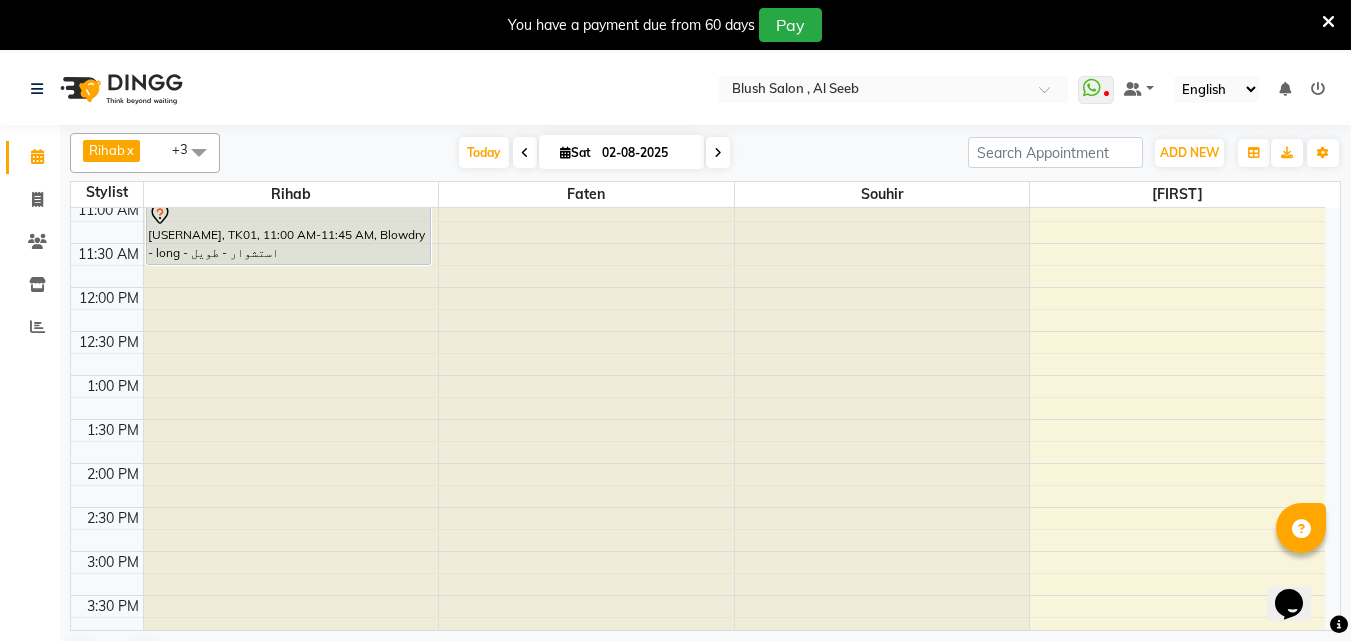 scroll, scrollTop: 829, scrollLeft: 0, axis: vertical 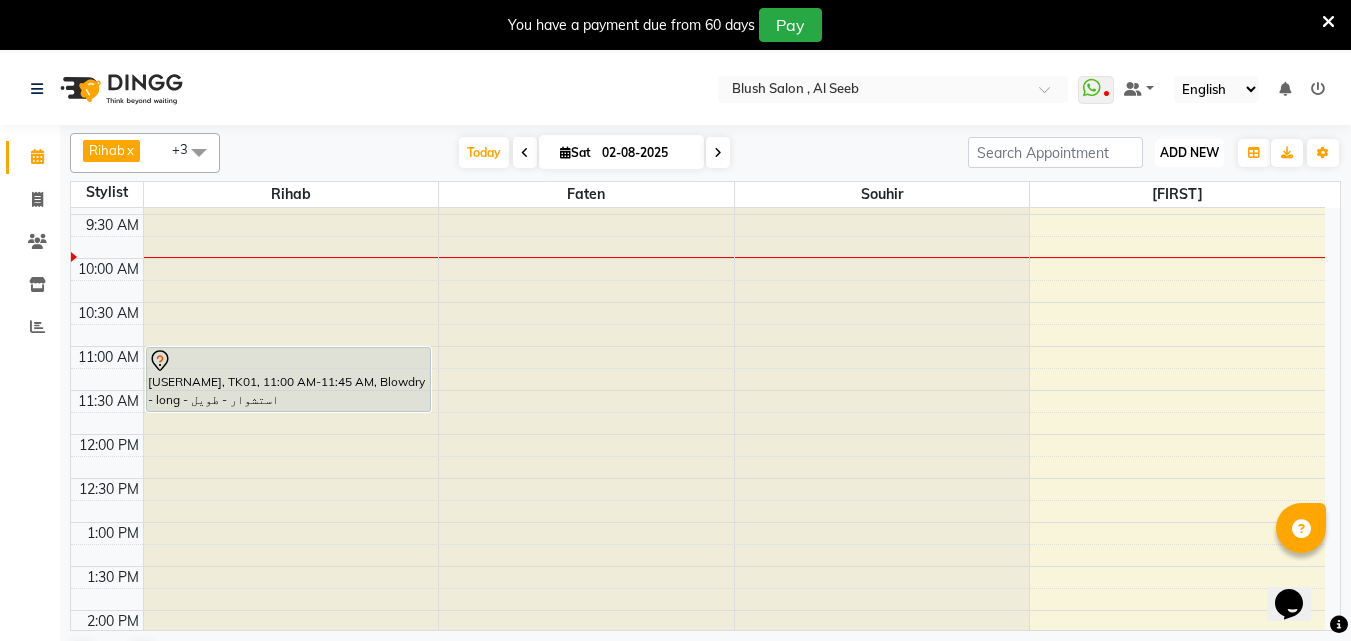 click on "ADD NEW" at bounding box center [1189, 152] 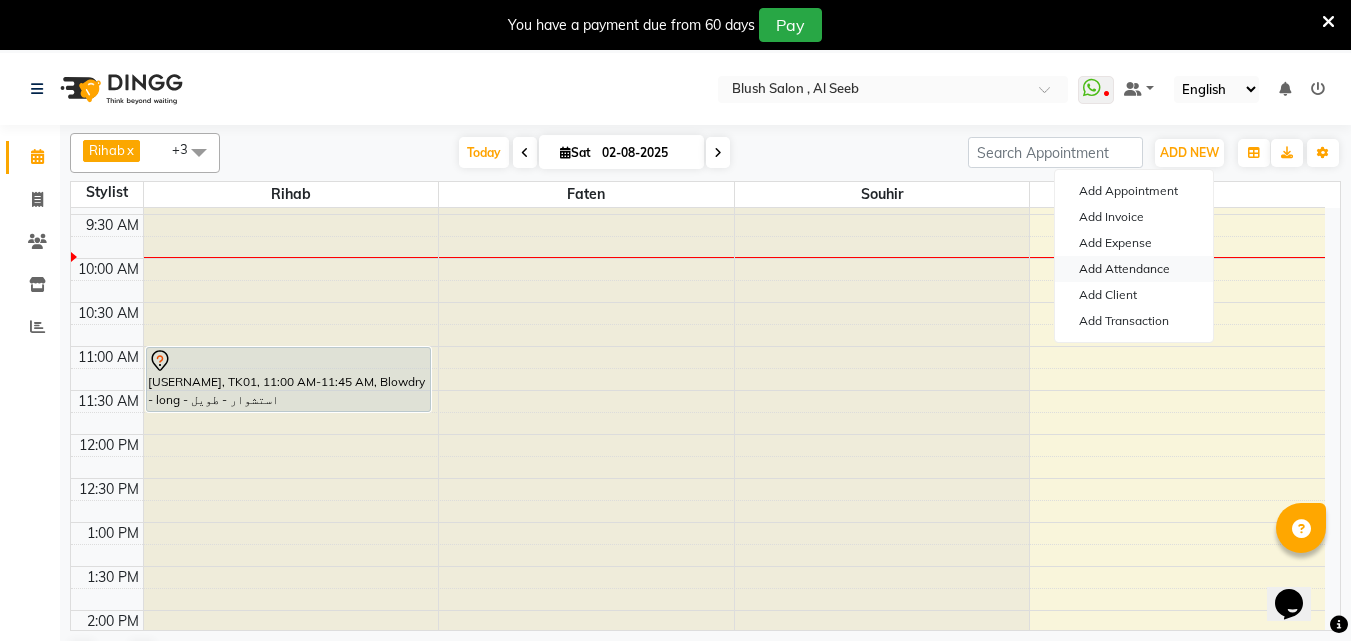 click on "Add Attendance" at bounding box center (1134, 269) 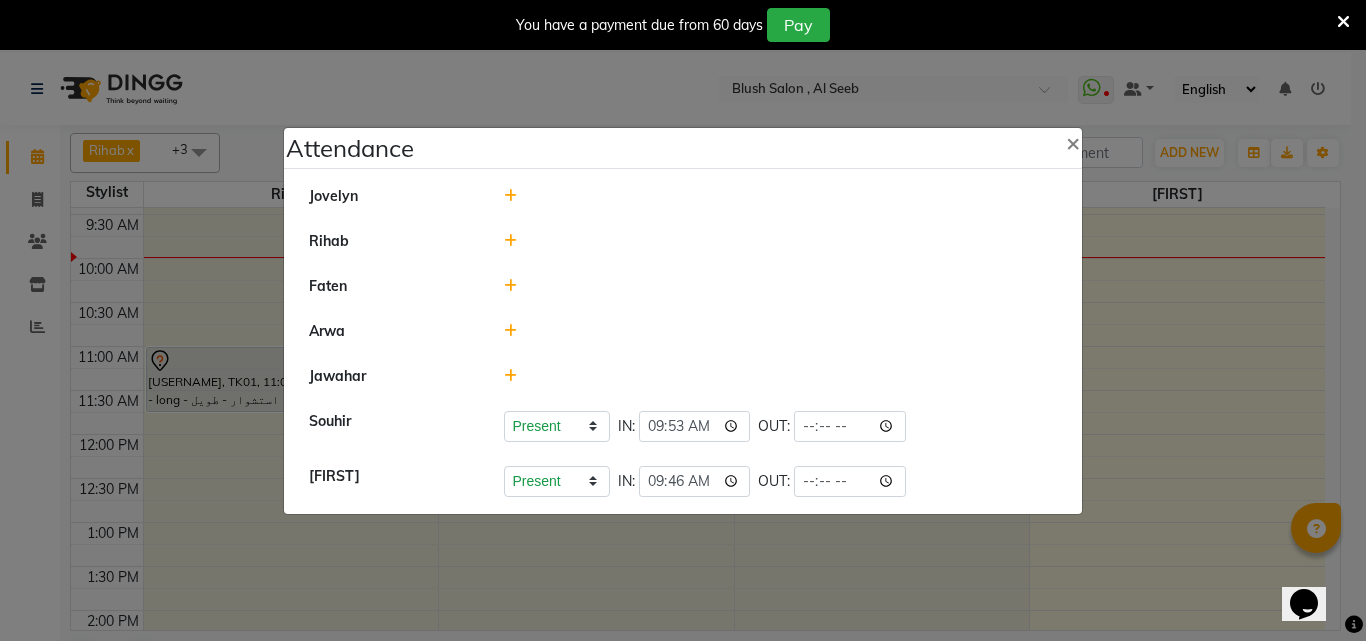 click 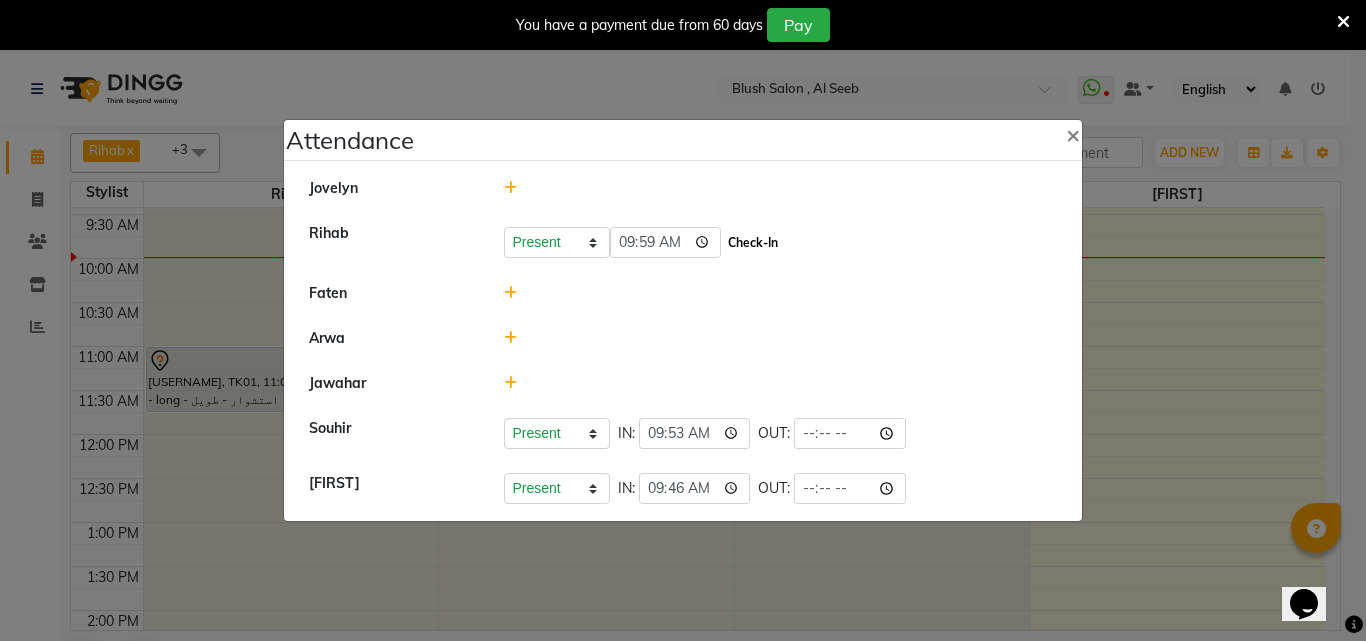 click on "Check-In" 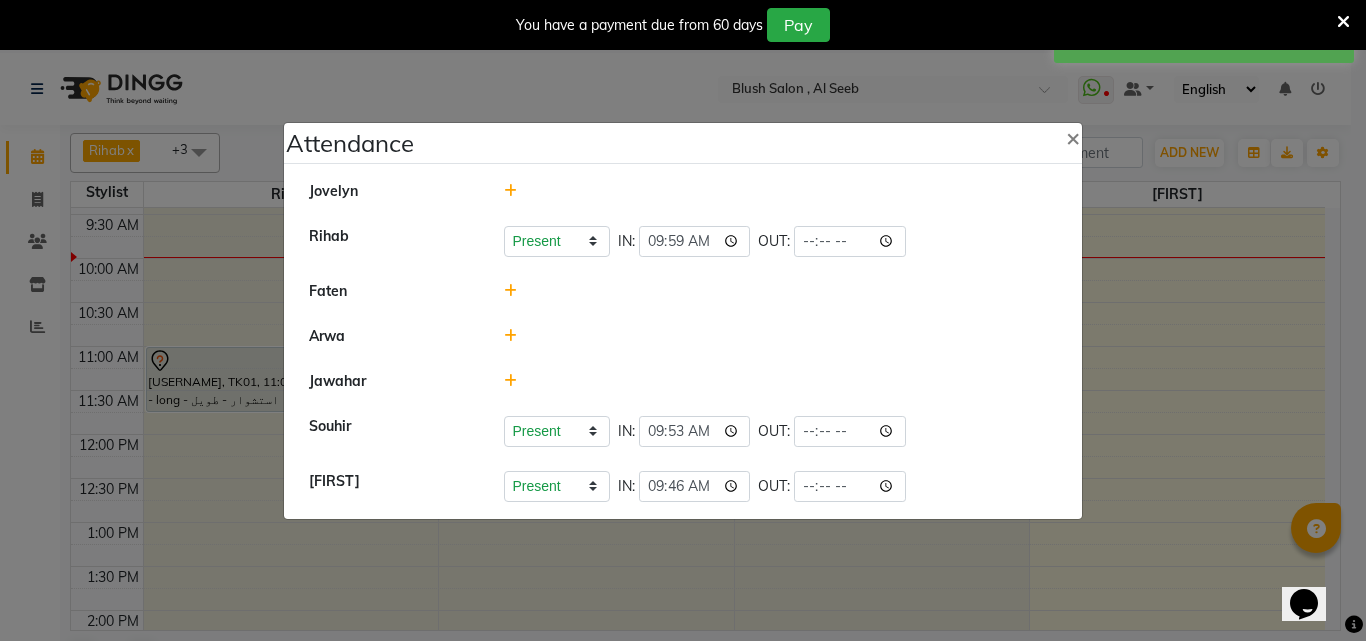 click on "Attendance × Jovelyn Rihab Present Absent Late Half Day Weekly Off IN: 09:59 OUT: Faten Arwa Jawahar Souhir Present Absent Late Half Day Weekly Off IN: 09:53 OUT: Joanne Present Absent Late Half Day Weekly Off IN: 09:46 OUT: [FIRST]" 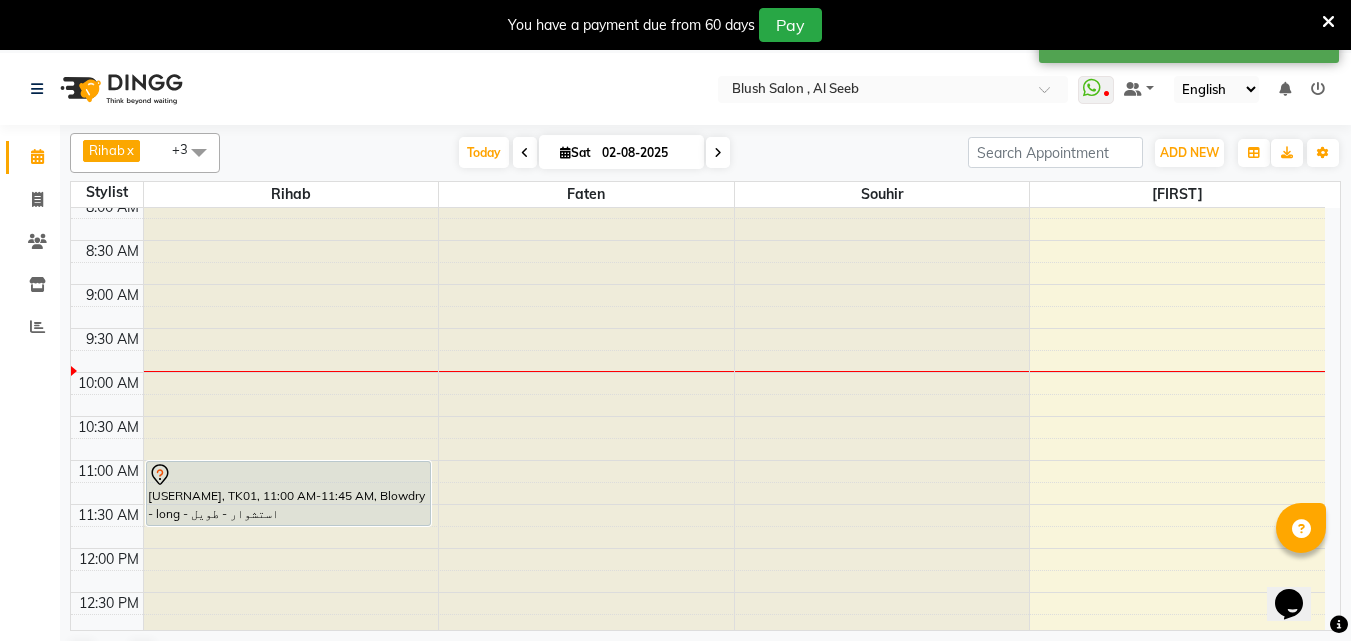 scroll, scrollTop: 689, scrollLeft: 0, axis: vertical 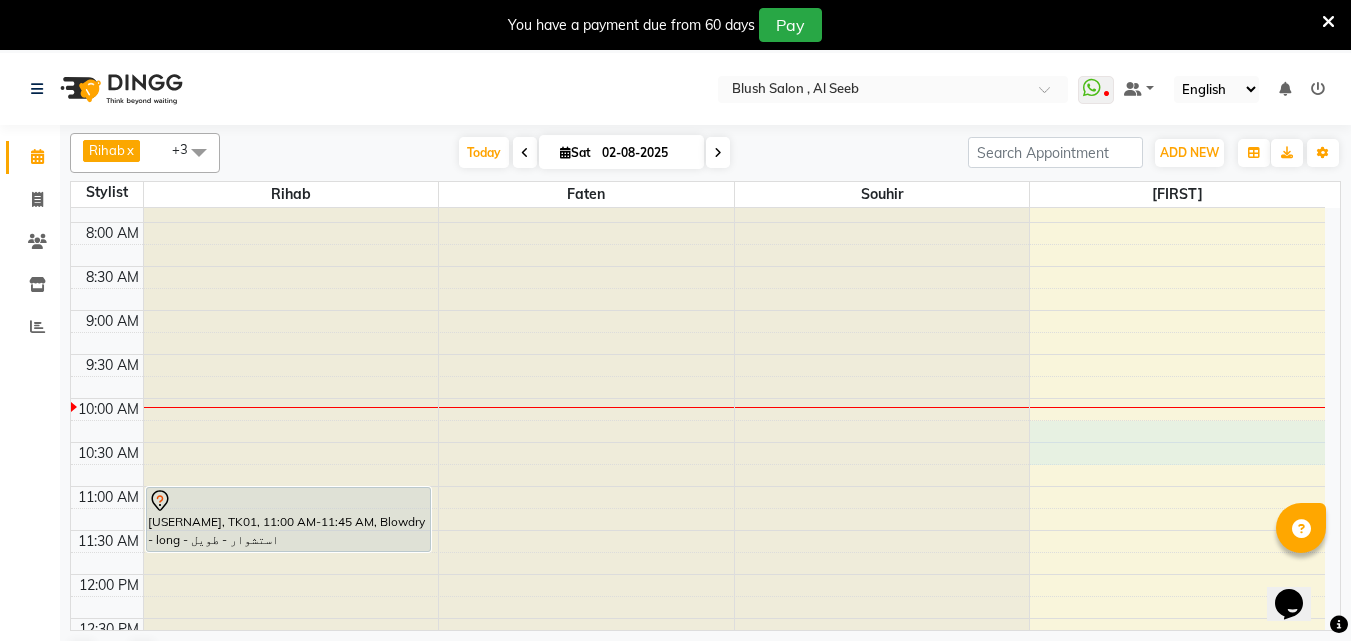 click on "12:00 AM 12:30 AM 1:00 AM 1:30 AM 2:00 AM 2:30 AM 3:00 AM 3:30 AM 4:00 AM 4:30 AM 5:00 AM 5:30 AM 6:00 AM 6:30 AM 7:00 AM 7:30 AM 8:00 AM 8:30 AM 9:00 AM 9:30 AM 10:00 AM 10:30 AM 11:00 AM 11:30 AM 12:00 PM 12:30 PM 1:00 PM 1:30 PM 2:00 PM 2:30 PM 3:00 PM 3:30 PM 4:00 PM 4:30 PM 5:00 PM 5:30 PM 6:00 PM 6:30 PM 7:00 PM 7:30 PM 8:00 PM 8:30 PM 9:00 PM 9:30 PM 10:00 PM 10:30 PM 11:00 PM 11:30 PM [FIRST], TK01, 11:00 AM-11:45 AM, Blowdry - long - استشوار - طويل" at bounding box center [698, 574] 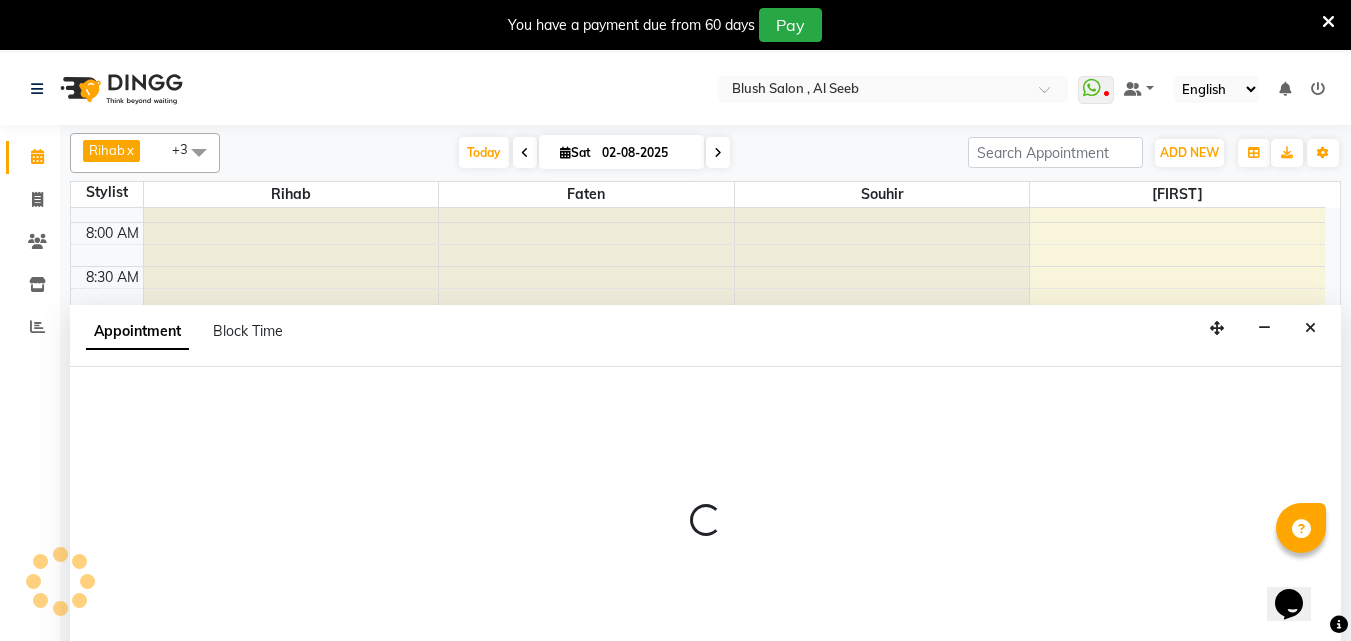 select on "64153" 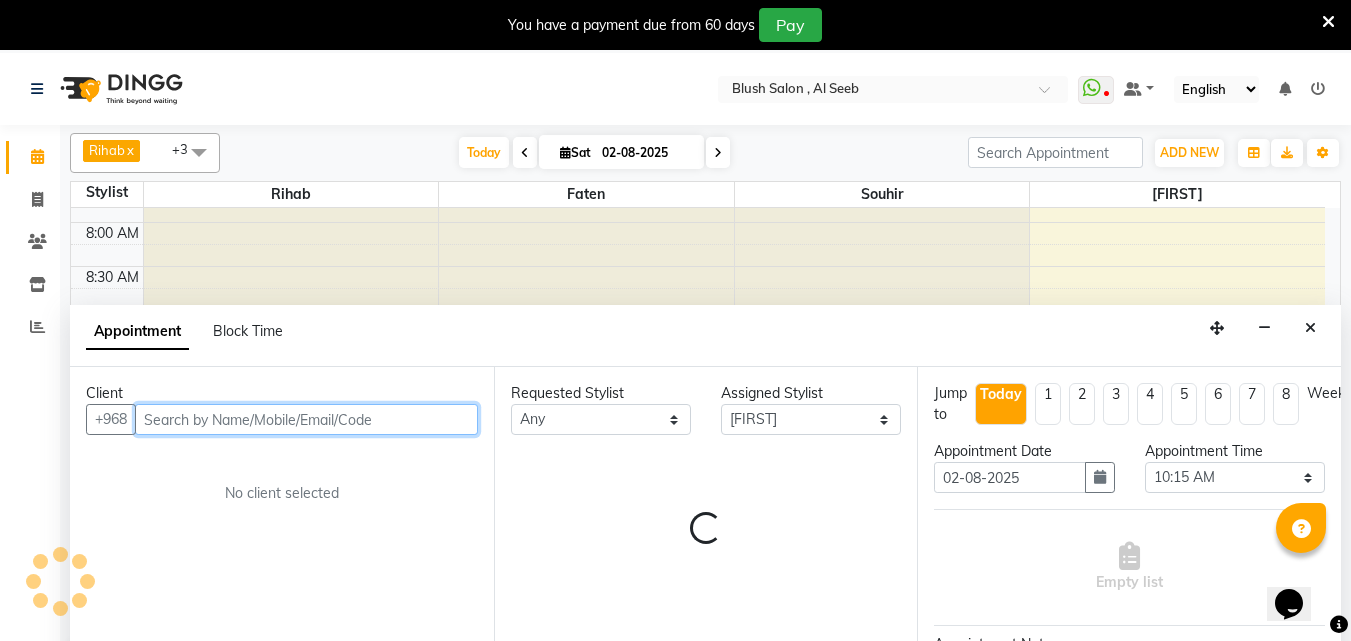 scroll, scrollTop: 53, scrollLeft: 0, axis: vertical 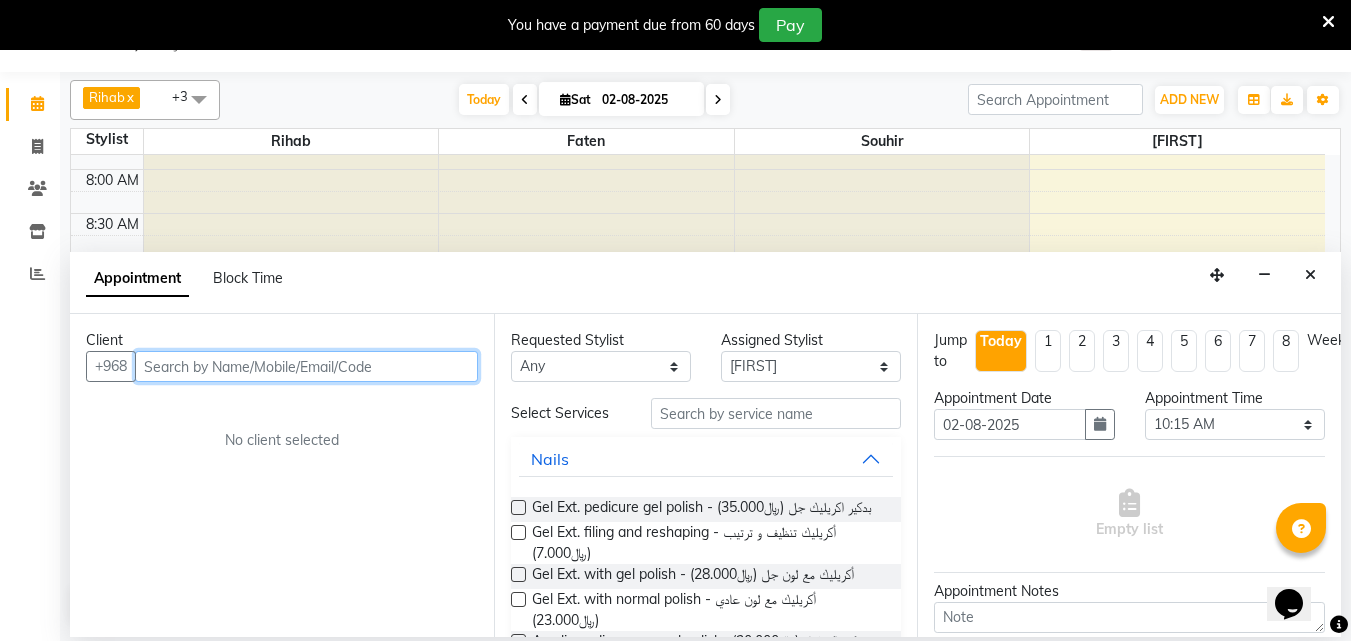 click at bounding box center (306, 366) 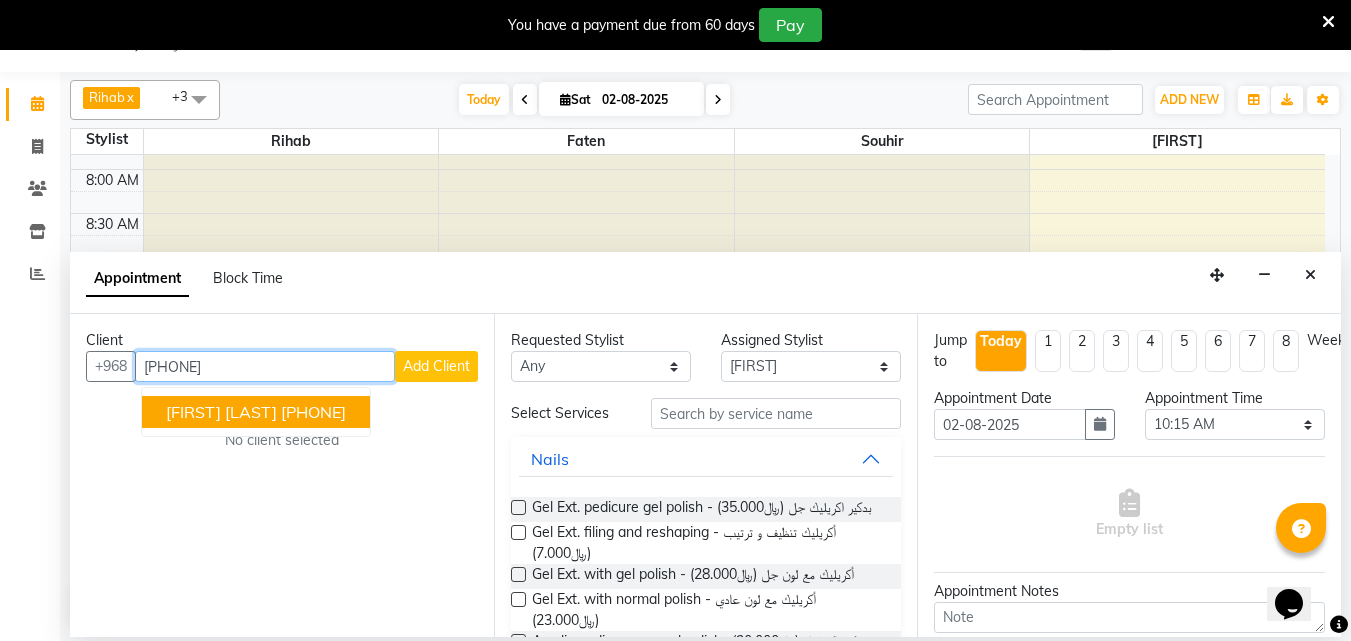 click on "[PHONE]" at bounding box center [313, 412] 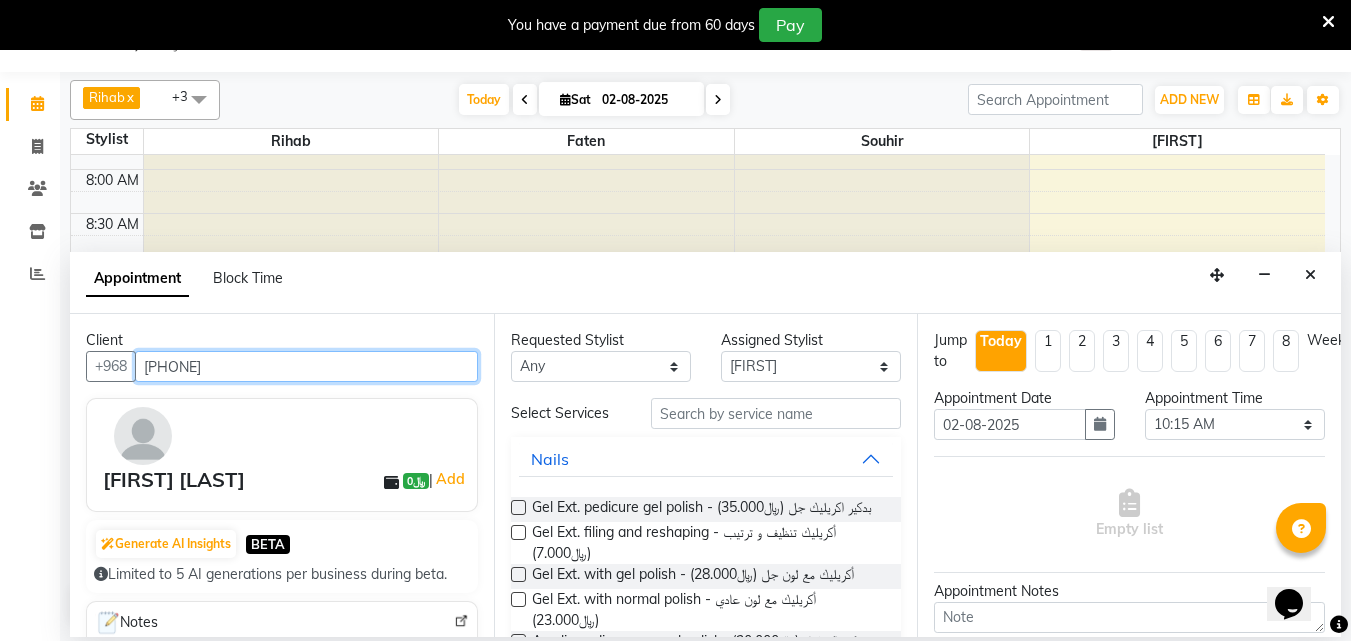 type on "[PHONE]" 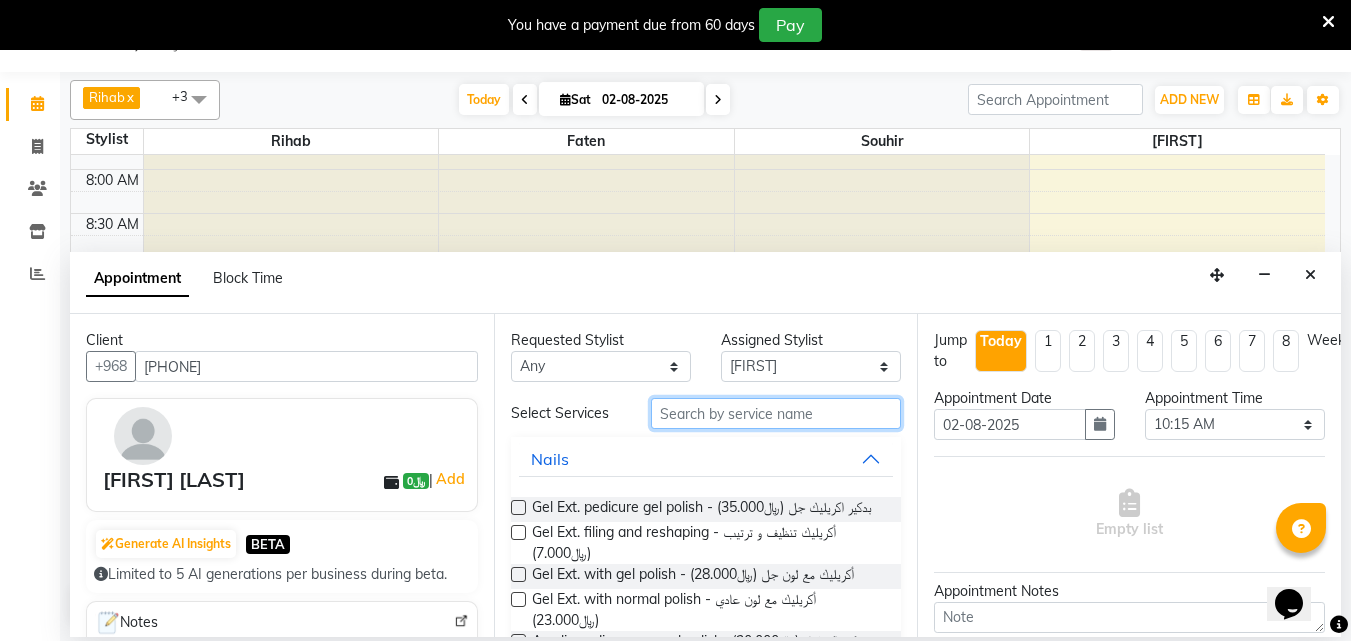 click at bounding box center (776, 413) 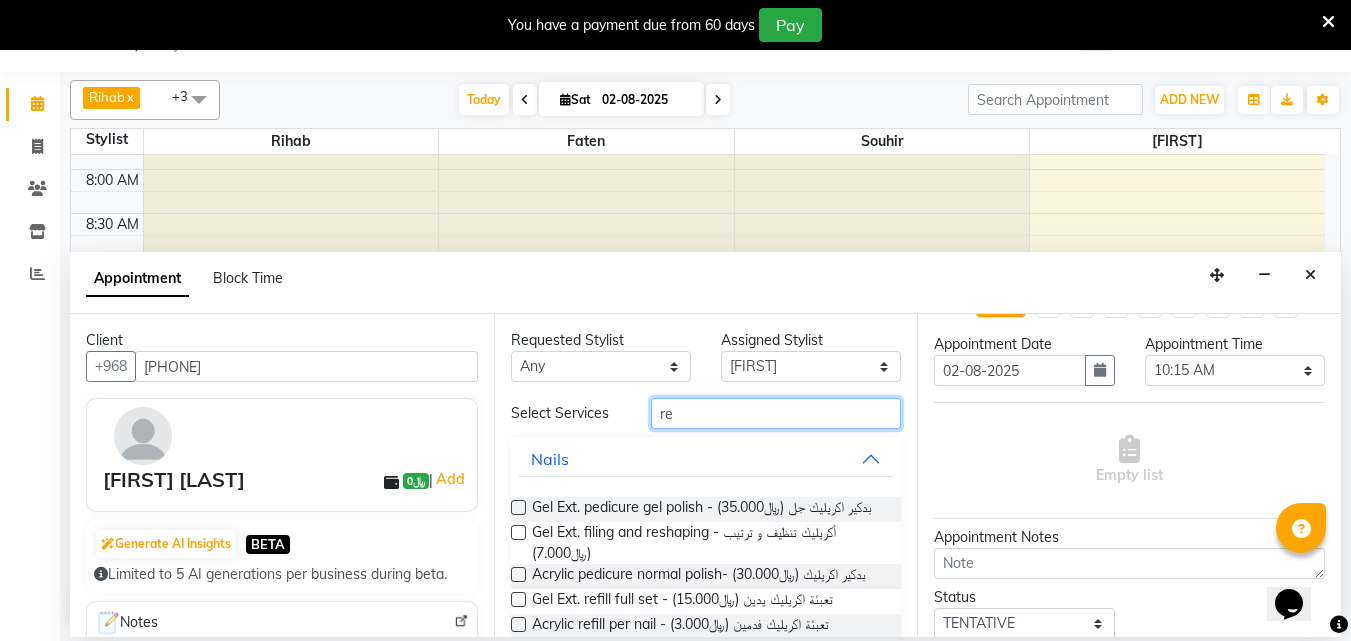 scroll, scrollTop: 100, scrollLeft: 0, axis: vertical 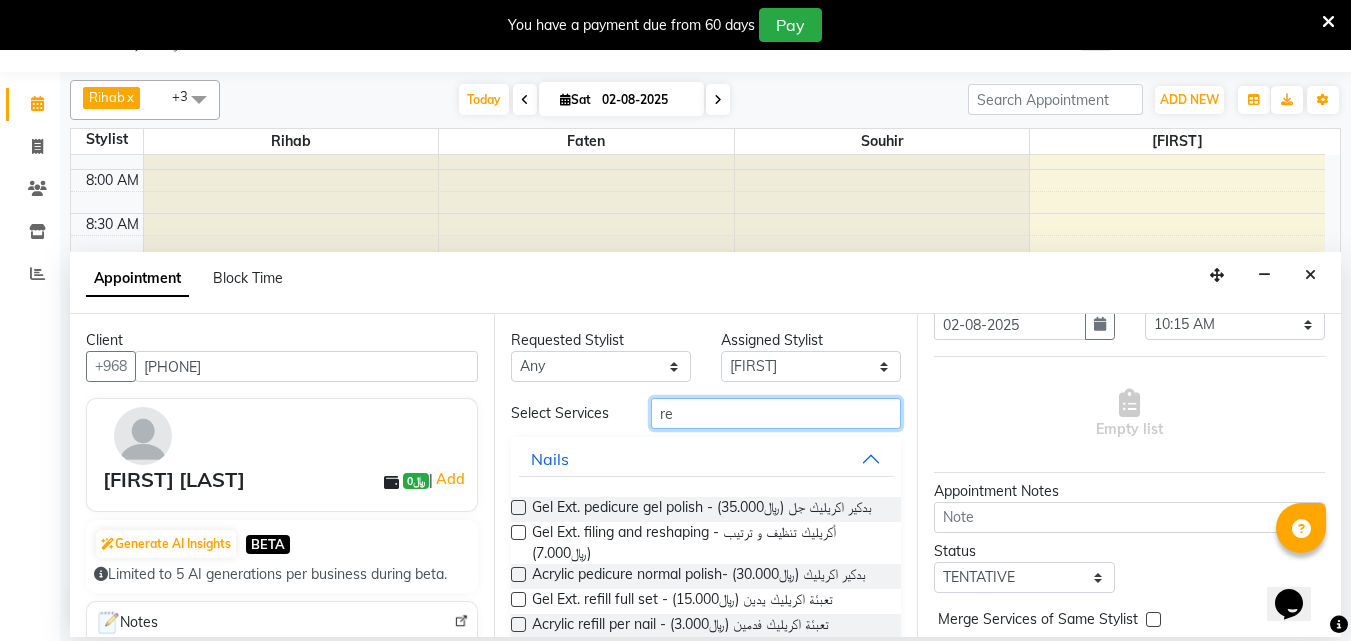 click on "re" at bounding box center (776, 413) 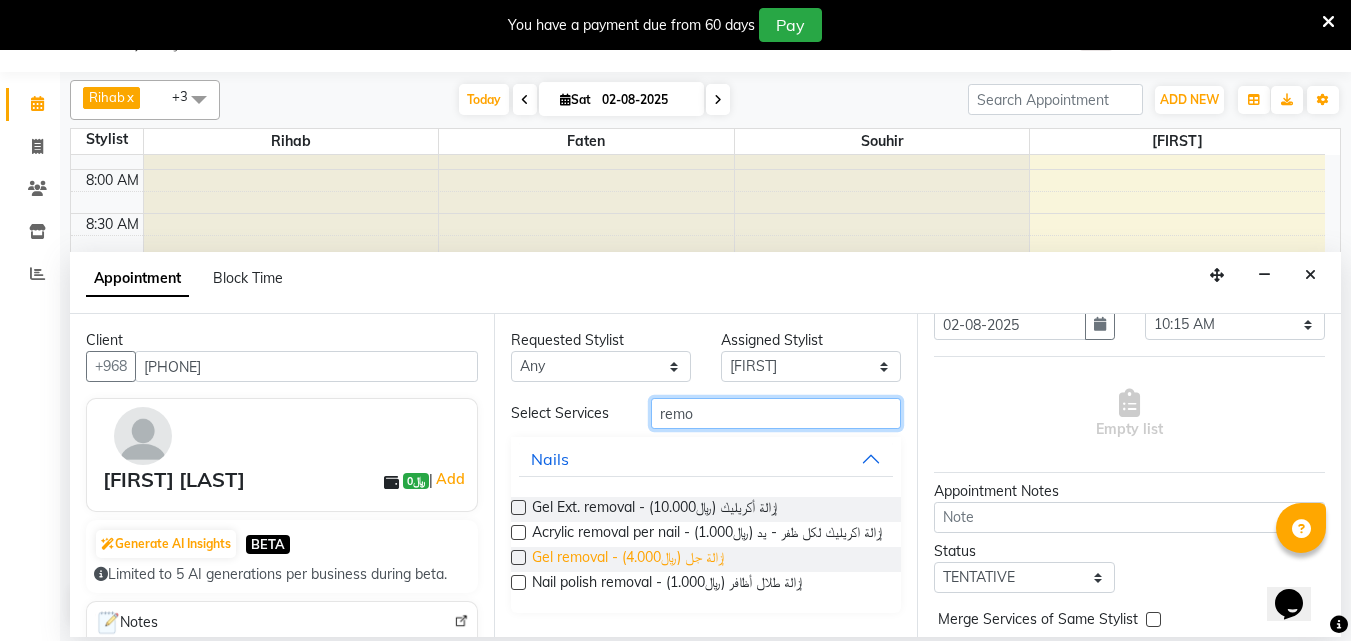 type on "remo" 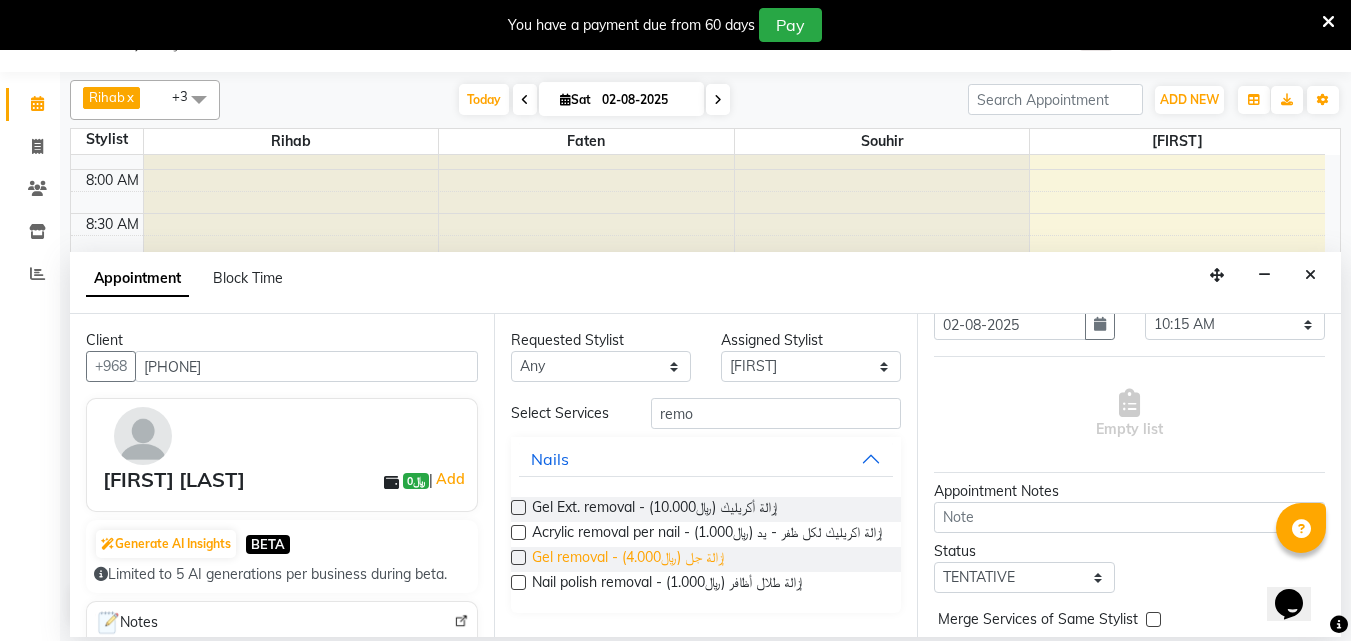 click on "Gel removal - إزالة جل (﷼4.000)" at bounding box center [628, 559] 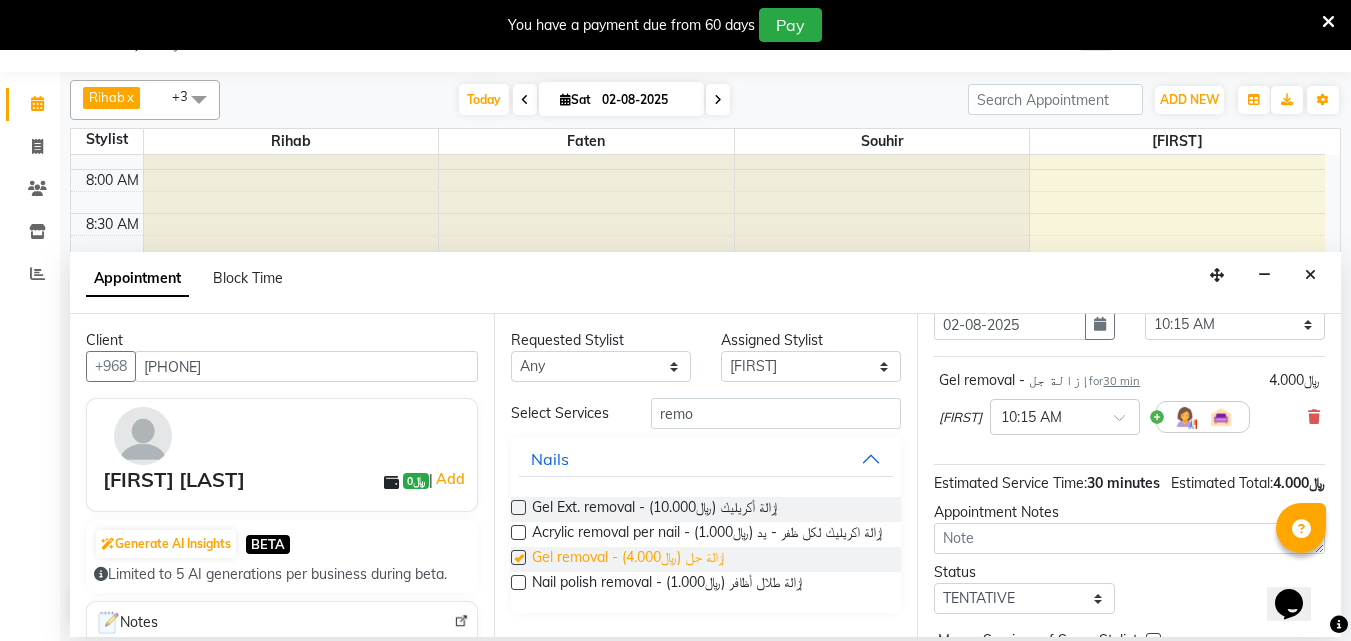 checkbox on "false" 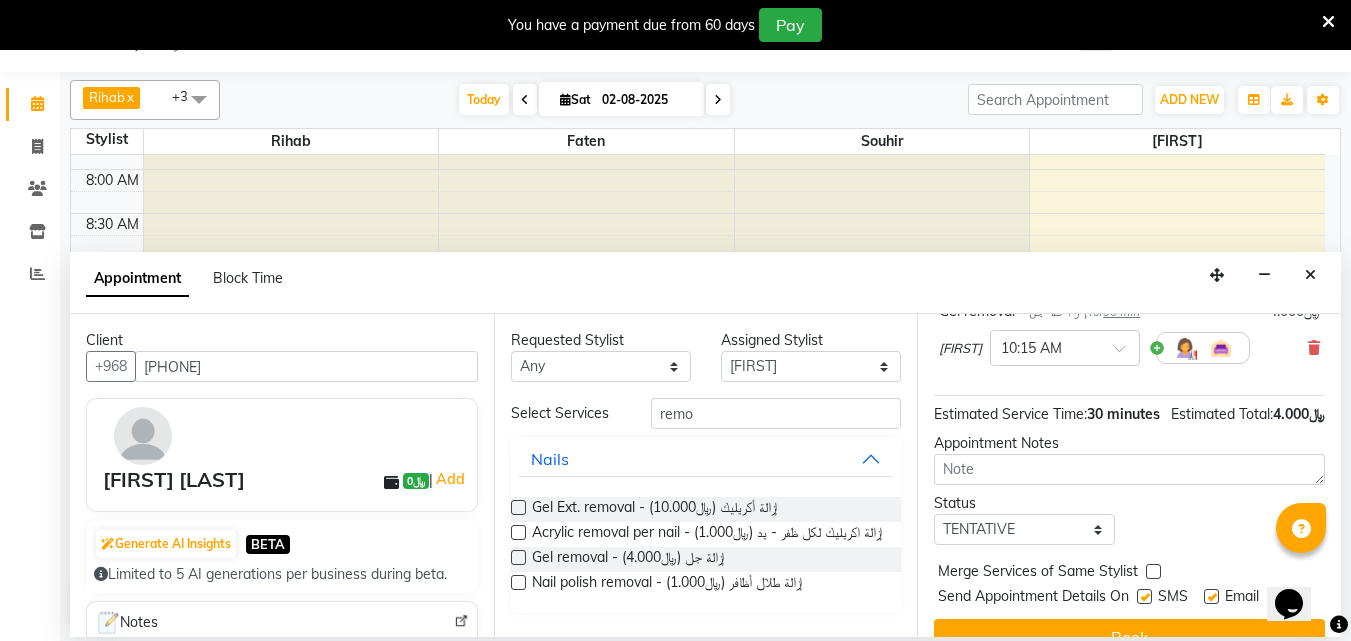 scroll, scrollTop: 260, scrollLeft: 0, axis: vertical 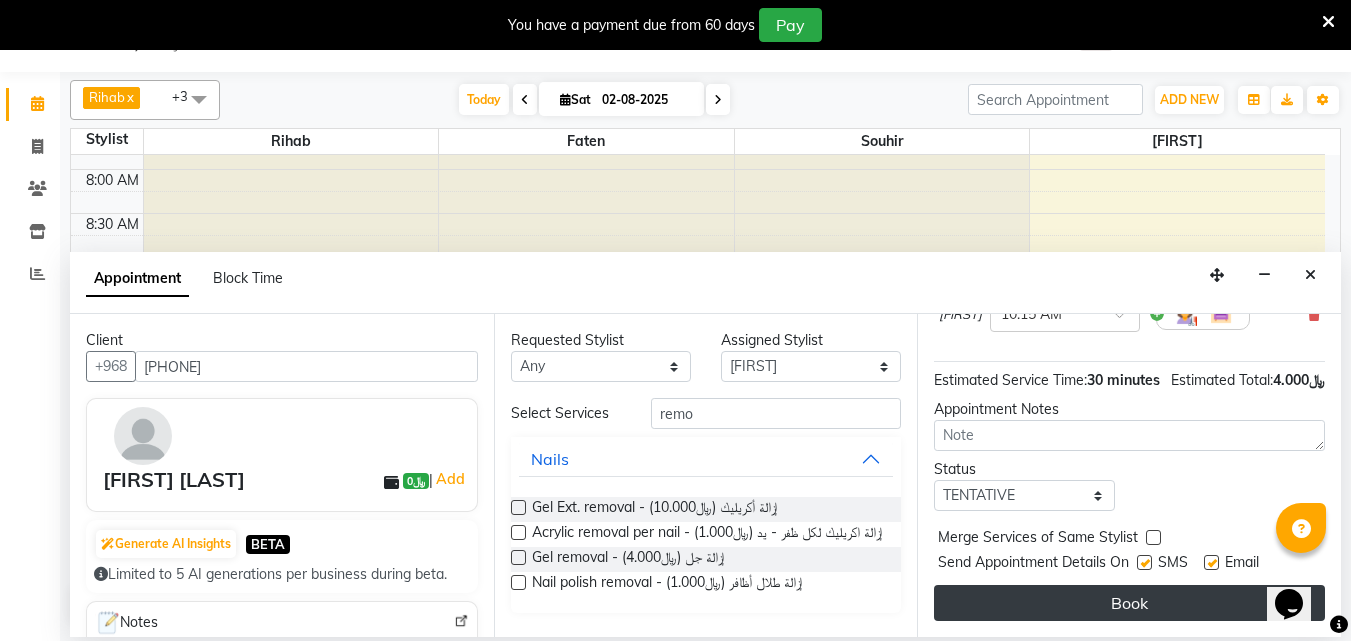 click on "Book" at bounding box center [1129, 603] 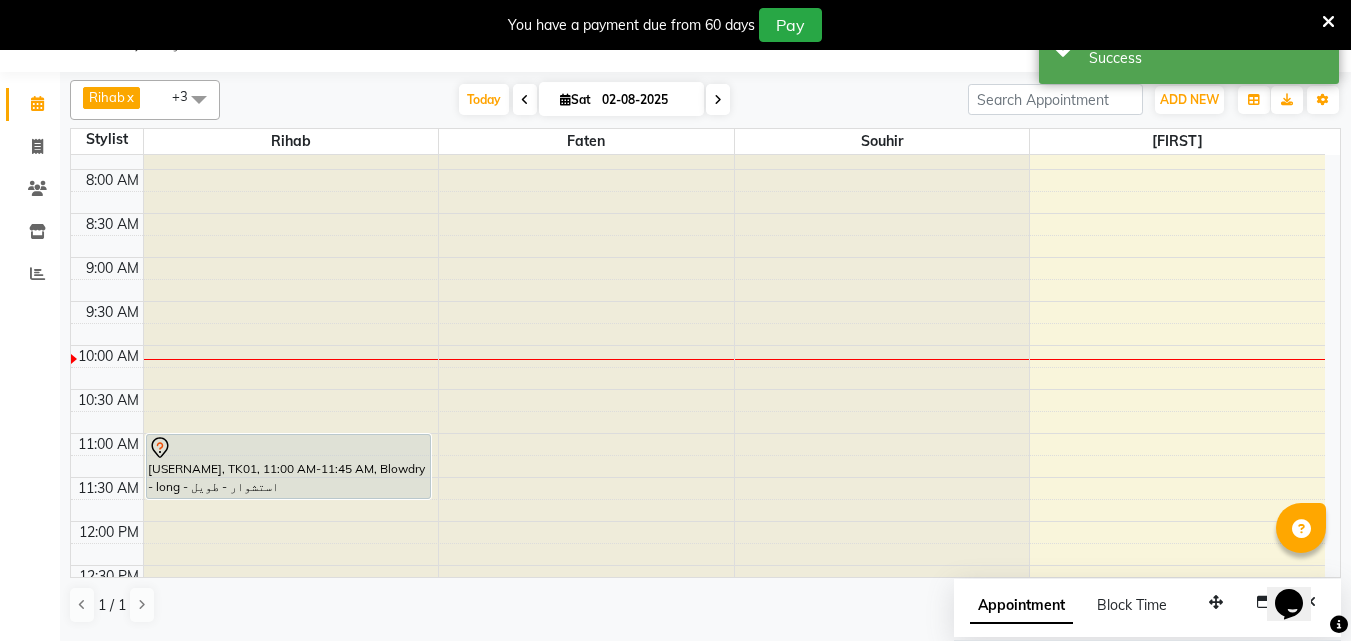 scroll, scrollTop: 0, scrollLeft: 0, axis: both 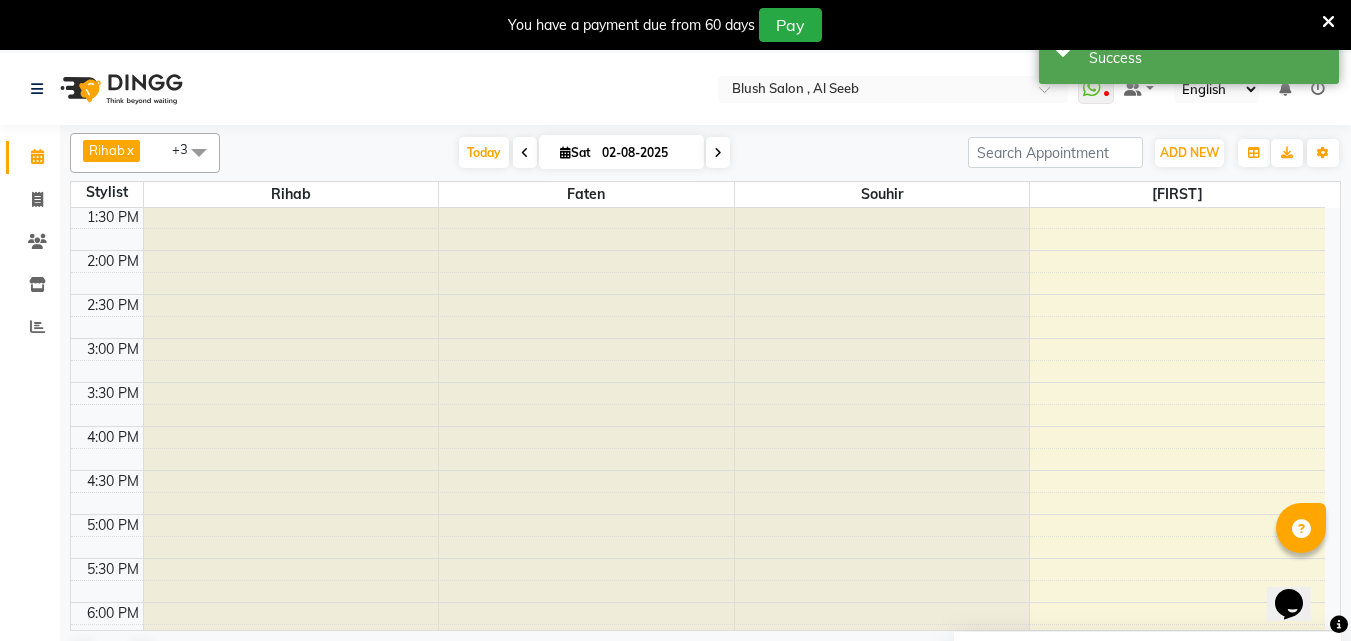 click at bounding box center [882, -981] 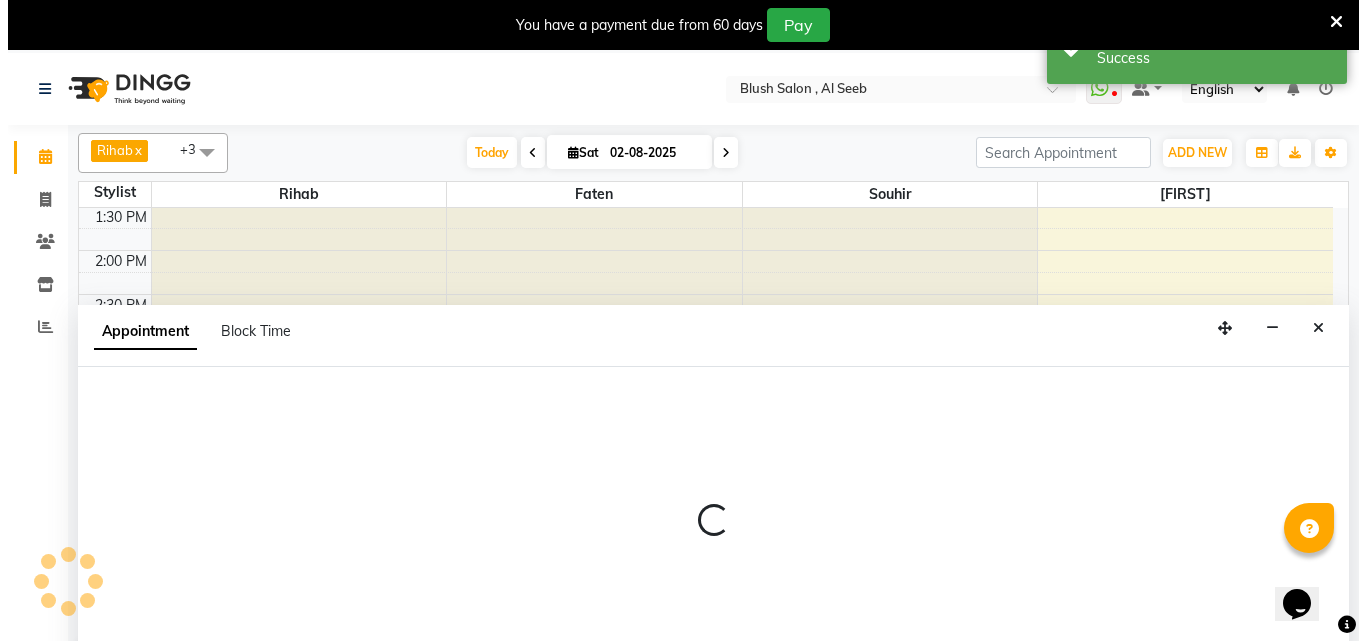 scroll, scrollTop: 53, scrollLeft: 0, axis: vertical 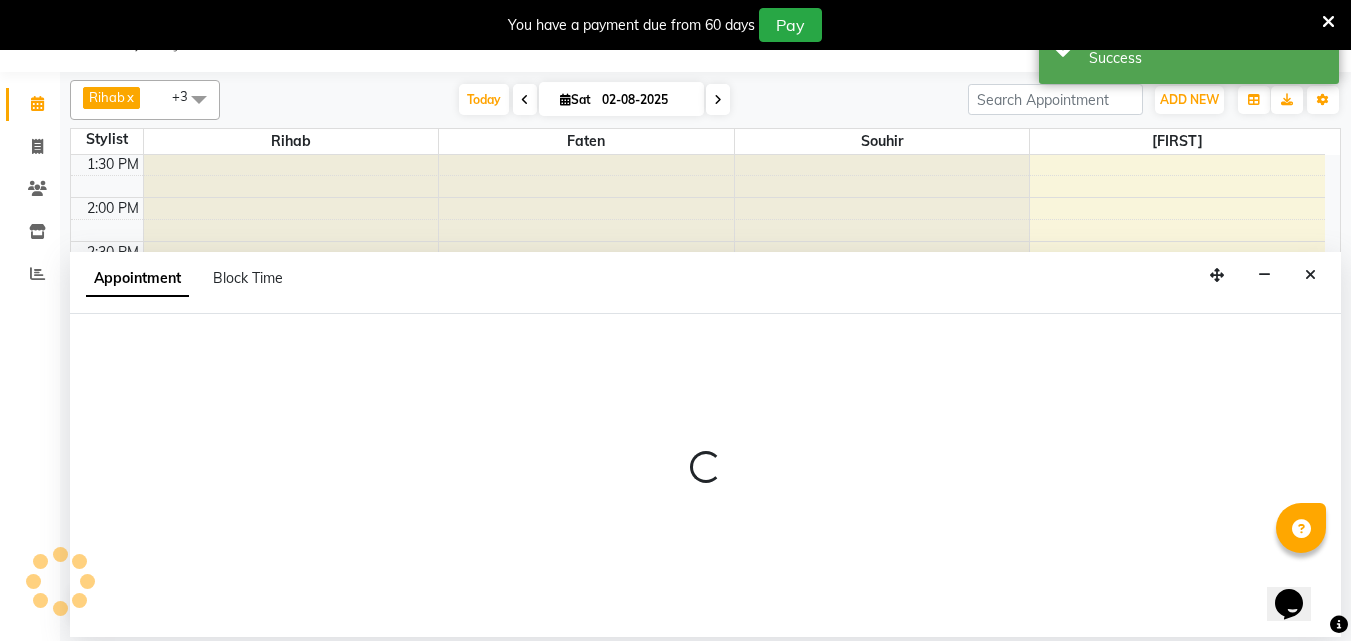 select on "40671" 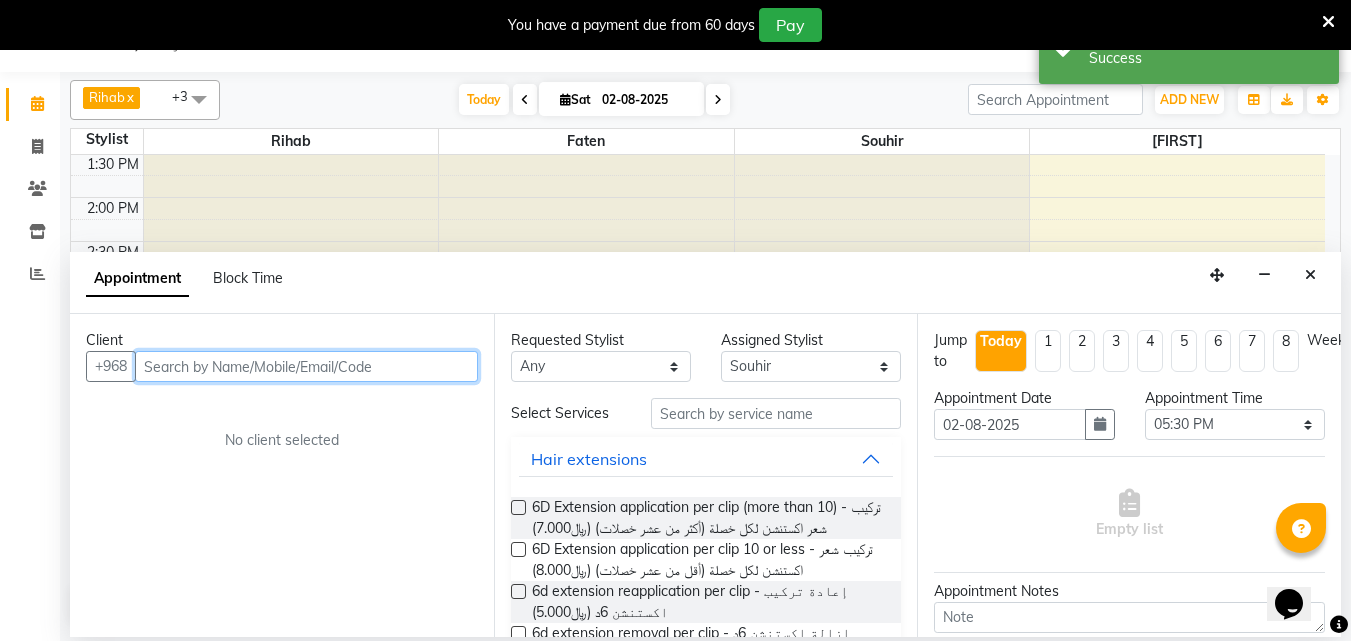 click at bounding box center [306, 366] 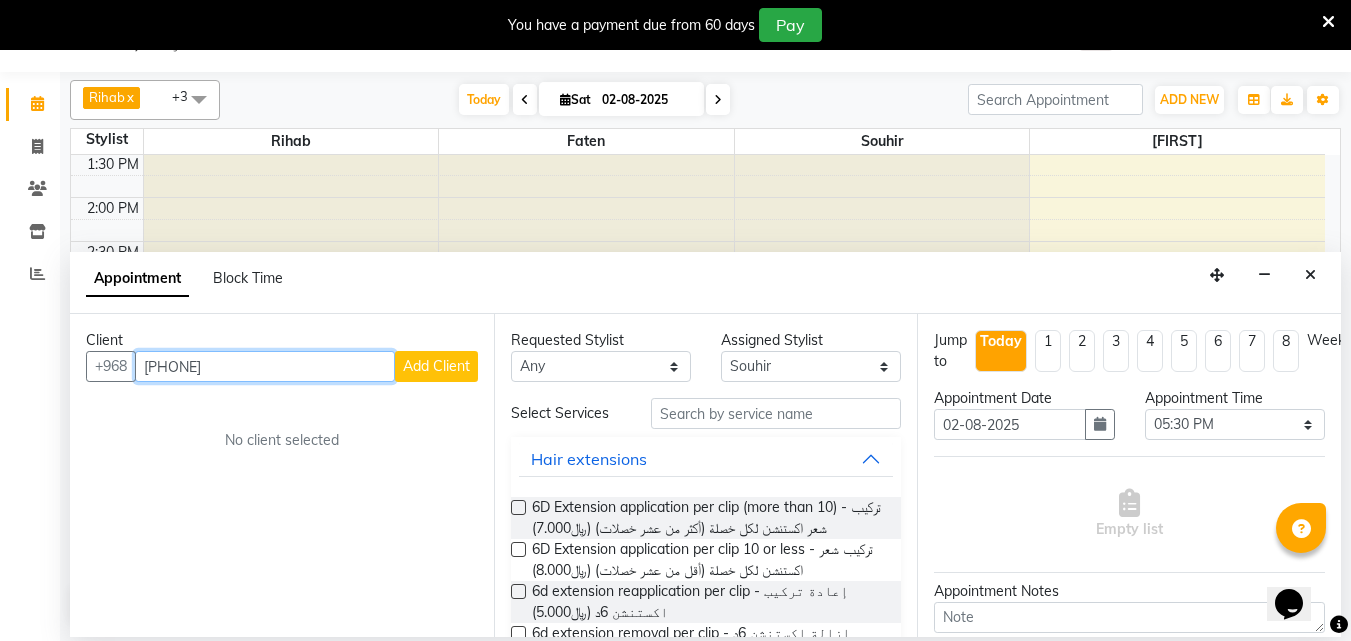 type on "[PHONE]" 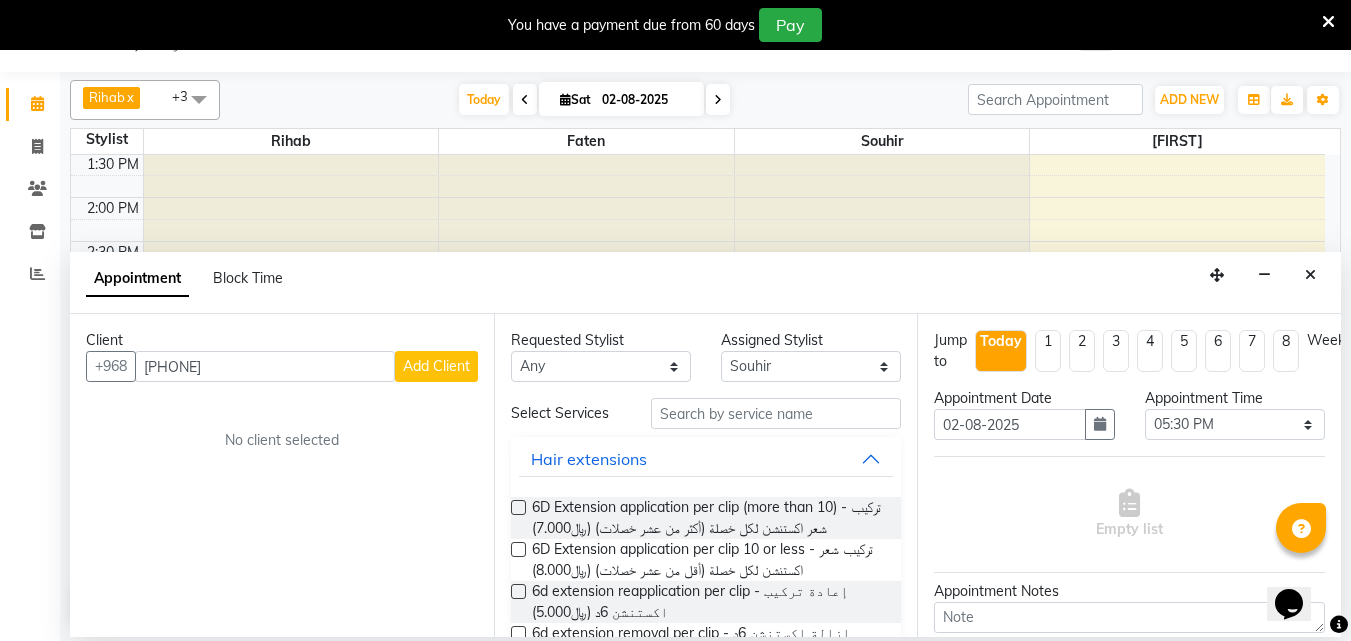 click on "Add Client" at bounding box center (436, 366) 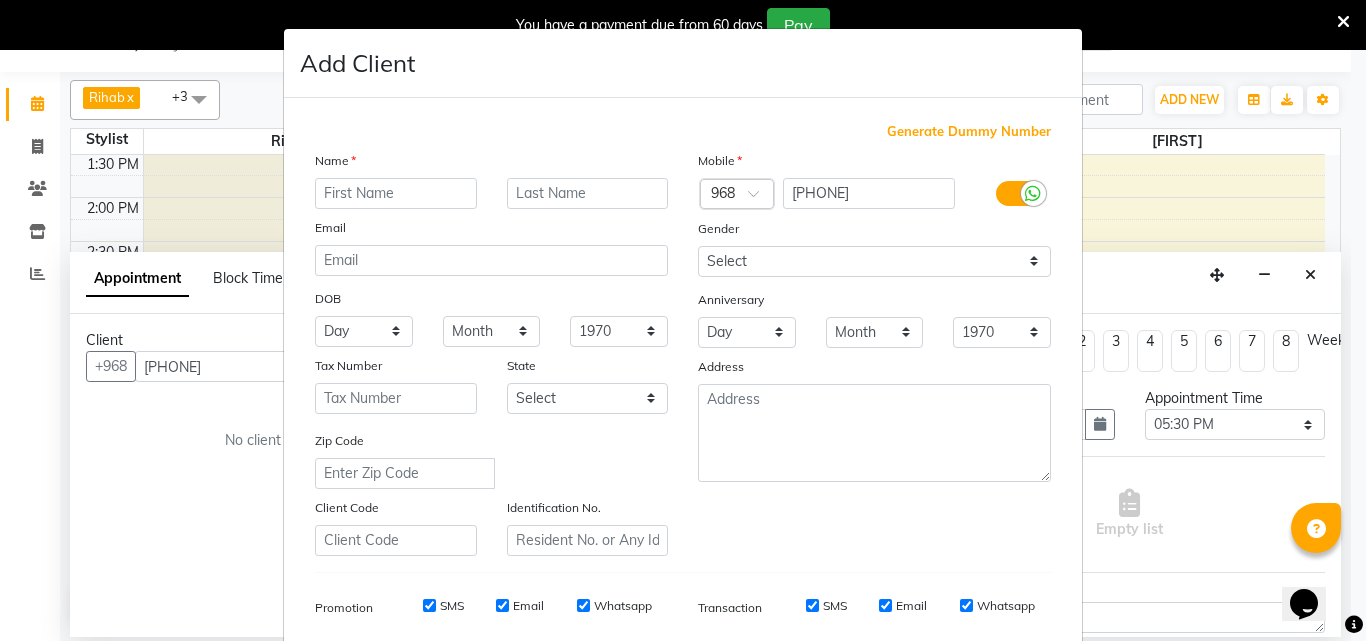 click at bounding box center [396, 193] 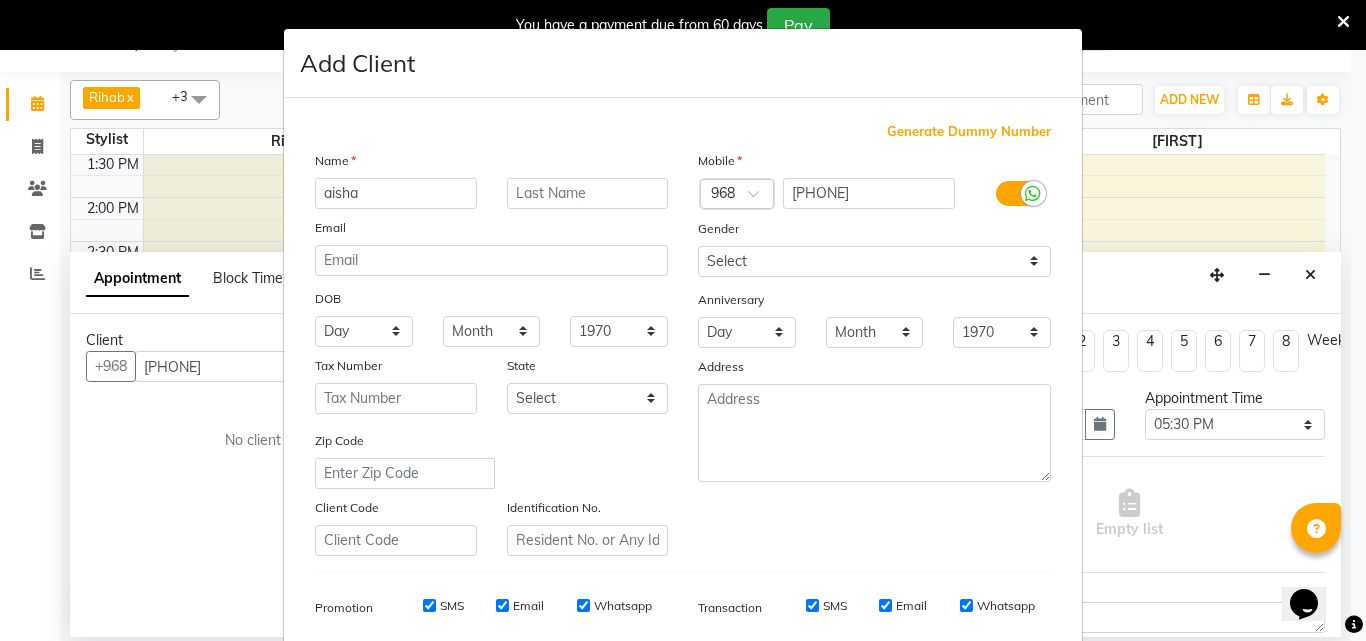 type on "aisha" 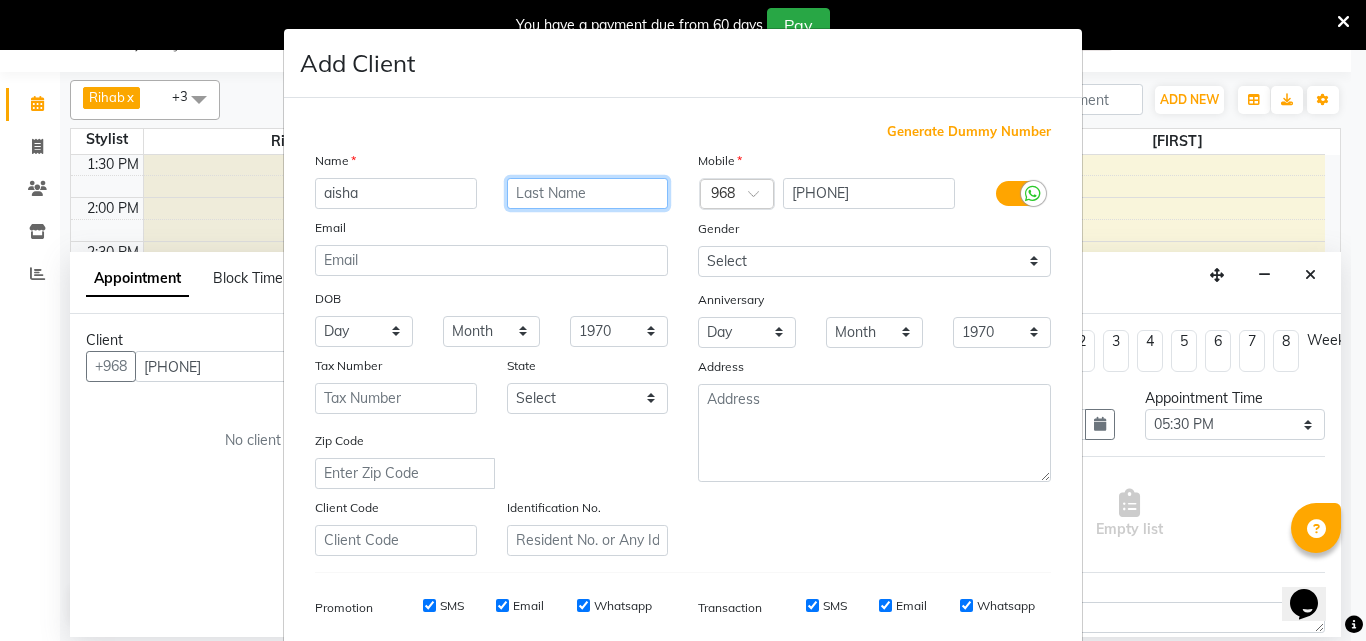 click at bounding box center [588, 193] 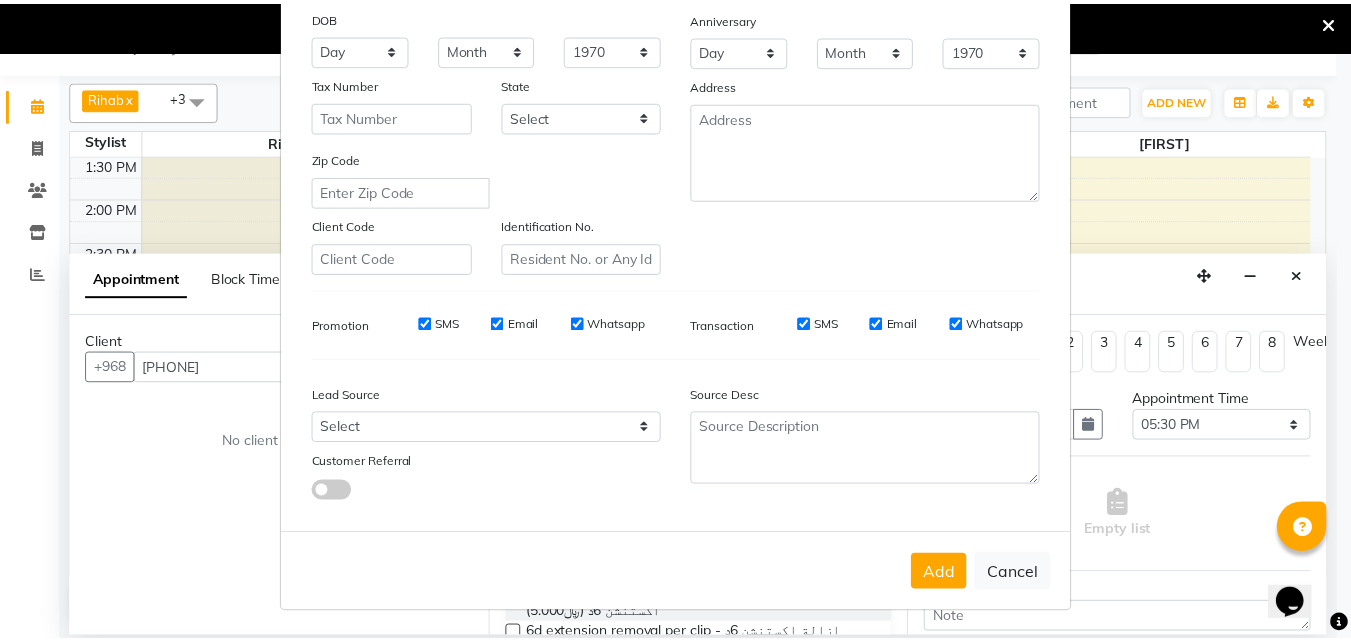 scroll, scrollTop: 327, scrollLeft: 0, axis: vertical 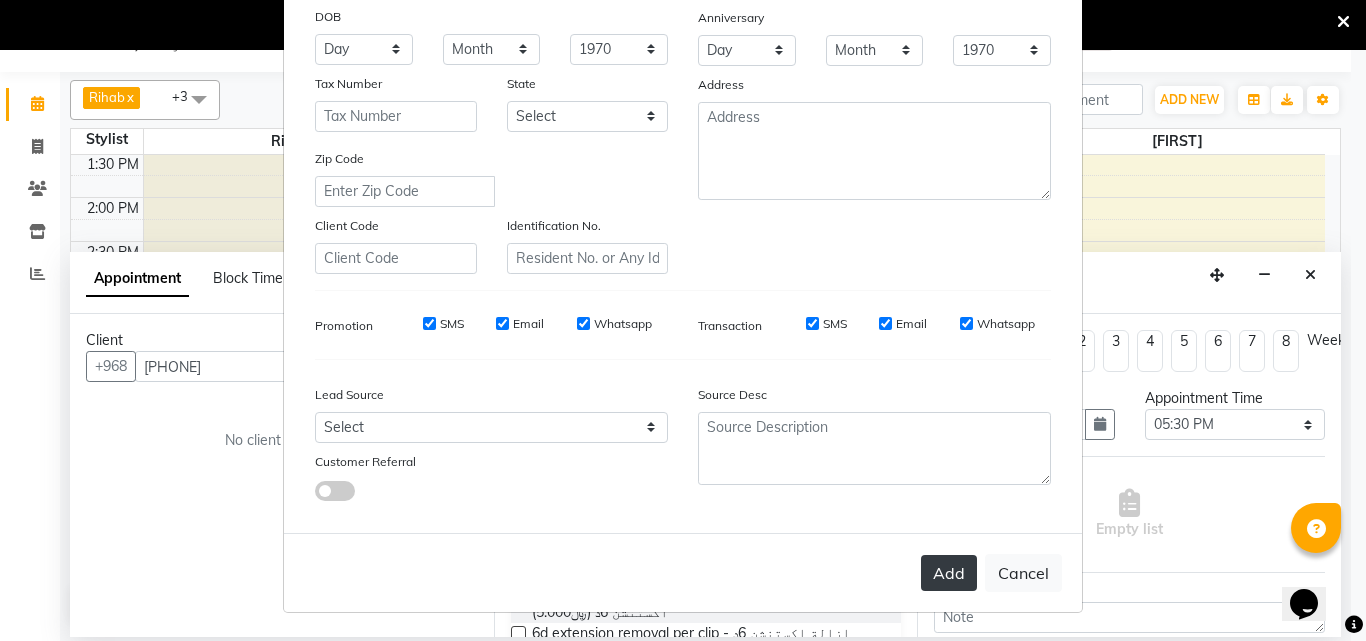 type on "nasri" 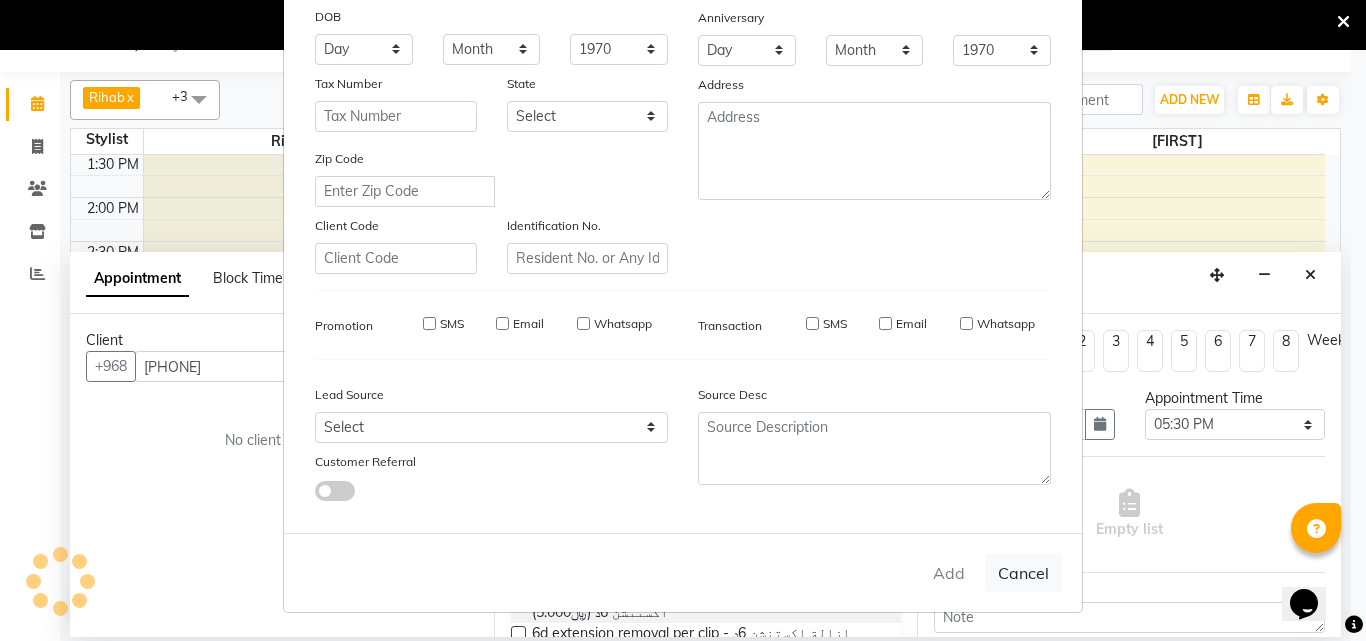 type on "[PHONE]" 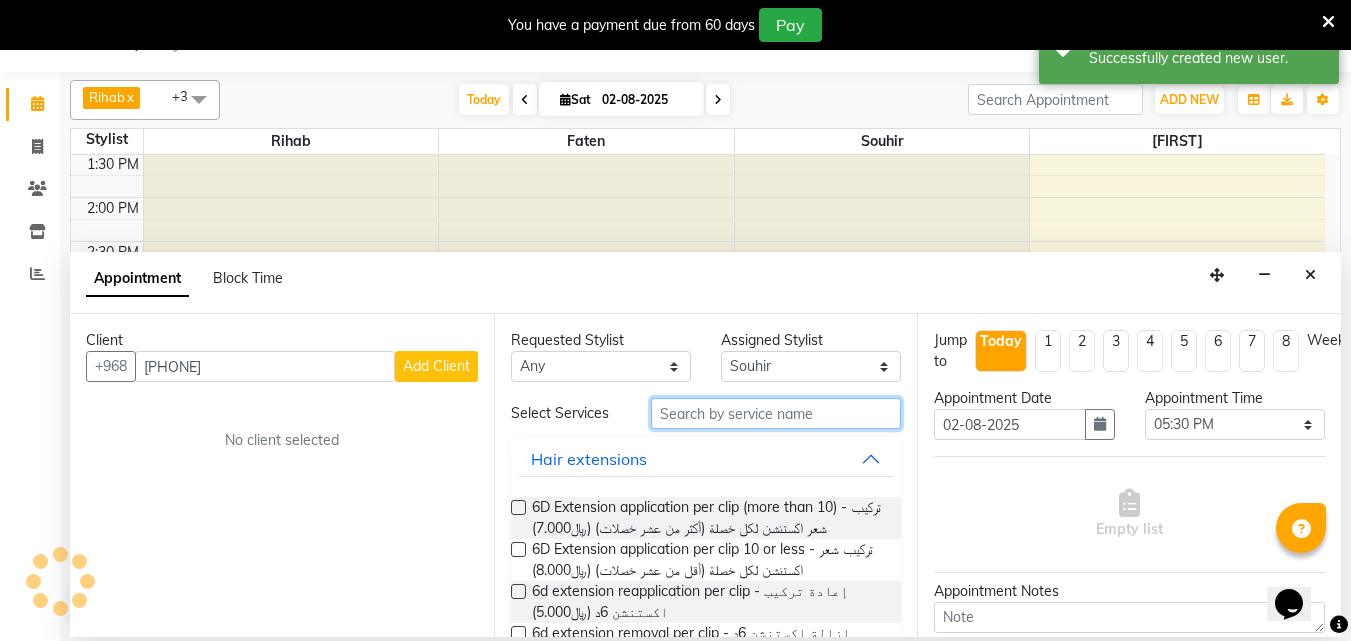 click at bounding box center [776, 413] 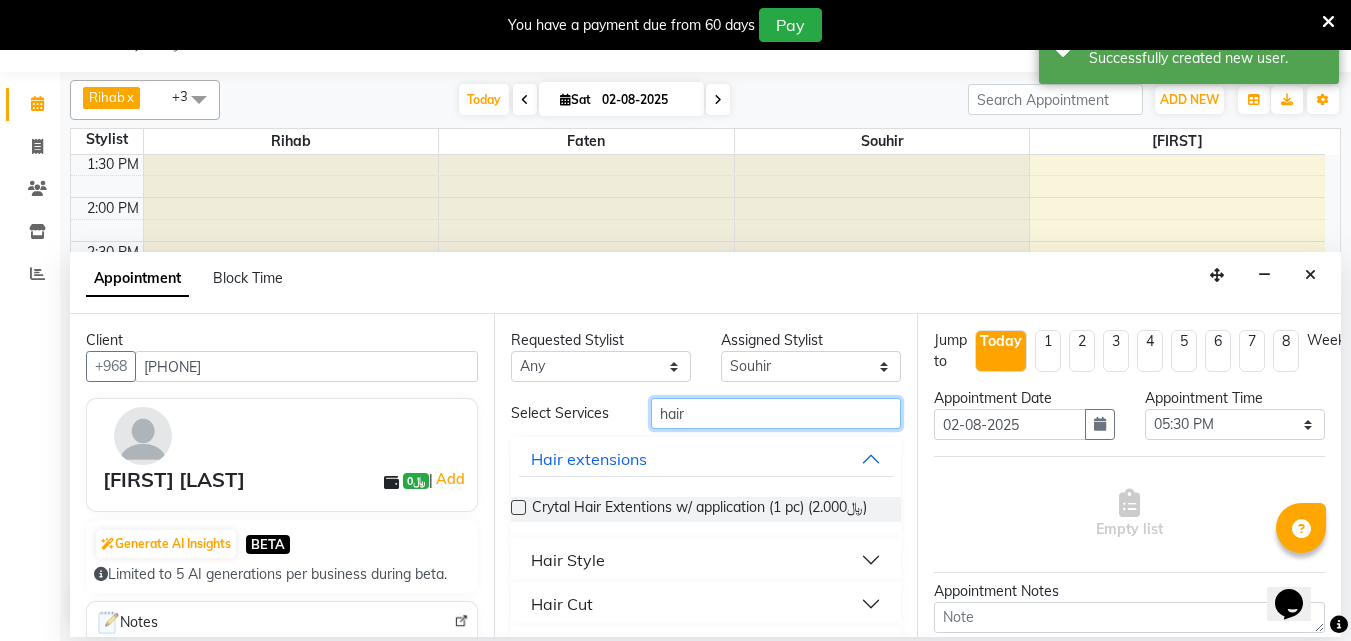 type on "hair" 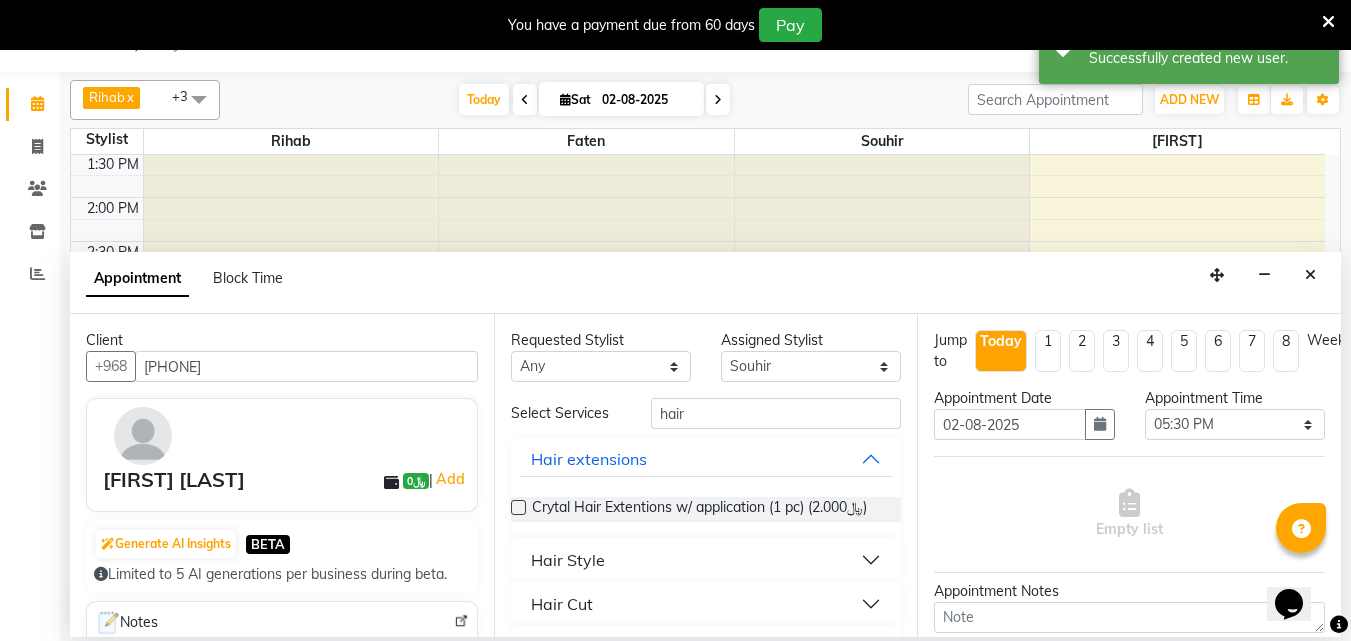 click on "Hair Style" at bounding box center [706, 560] 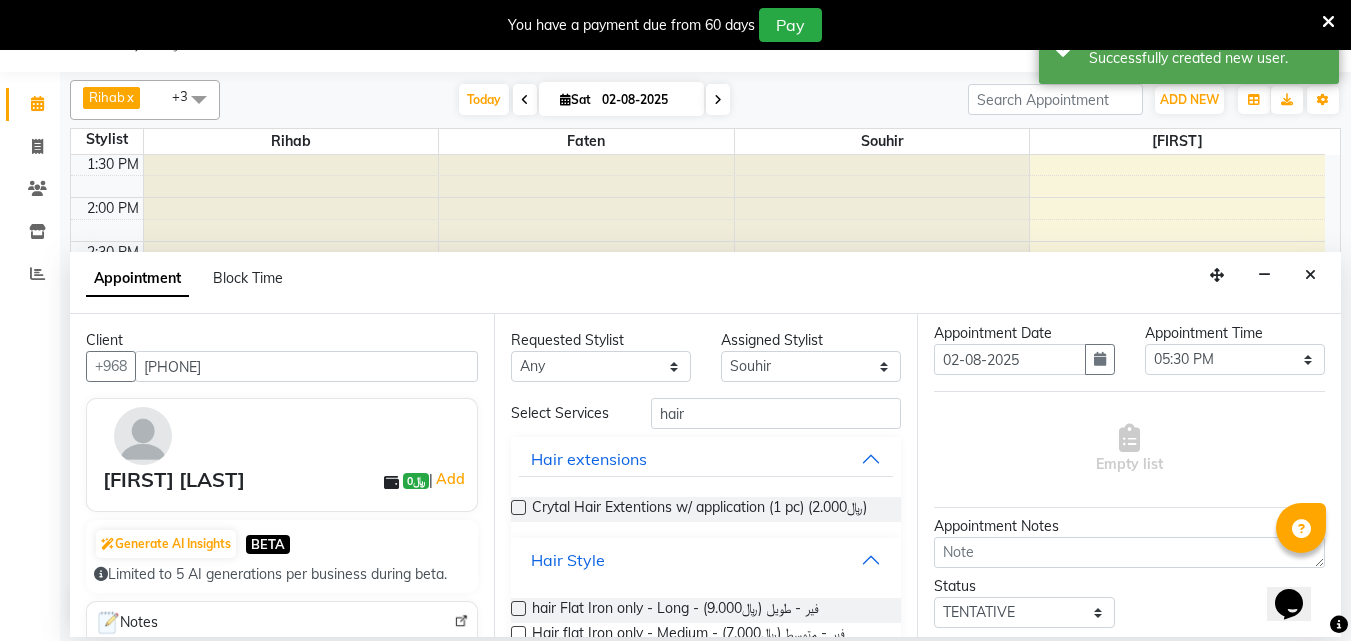 scroll, scrollTop: 200, scrollLeft: 0, axis: vertical 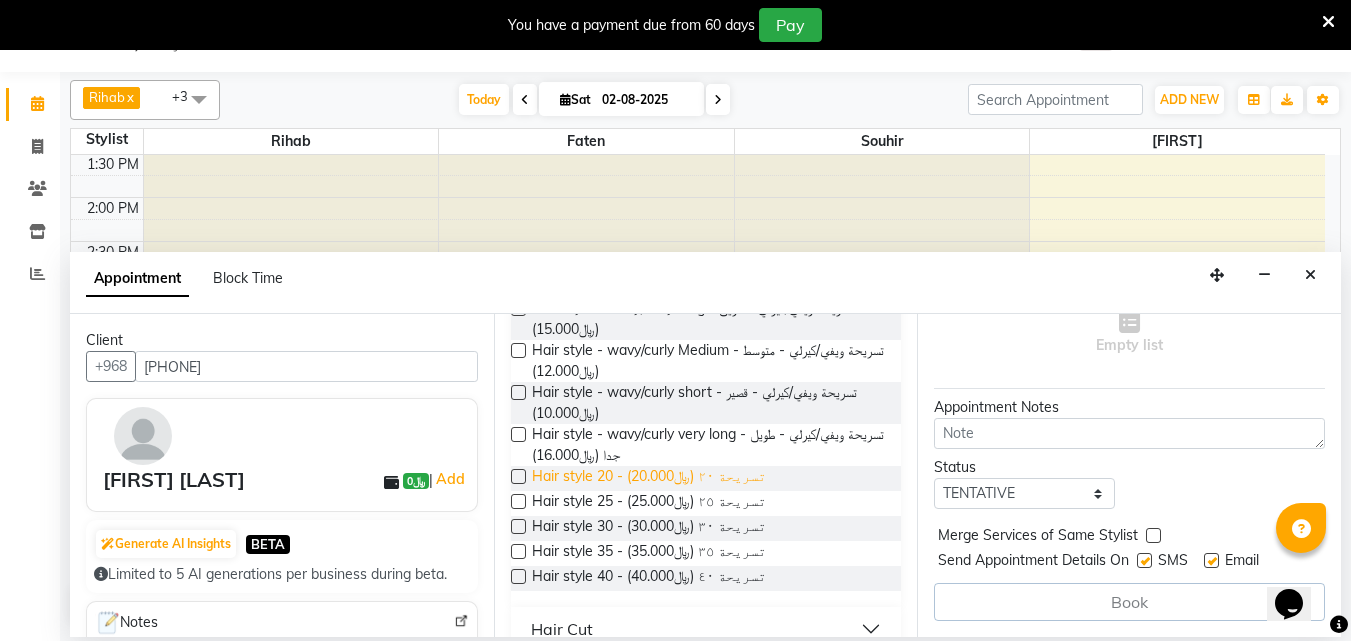 click on "Hair style 20 - تسريحة ٢٠ (﷼20.000)" at bounding box center [649, 478] 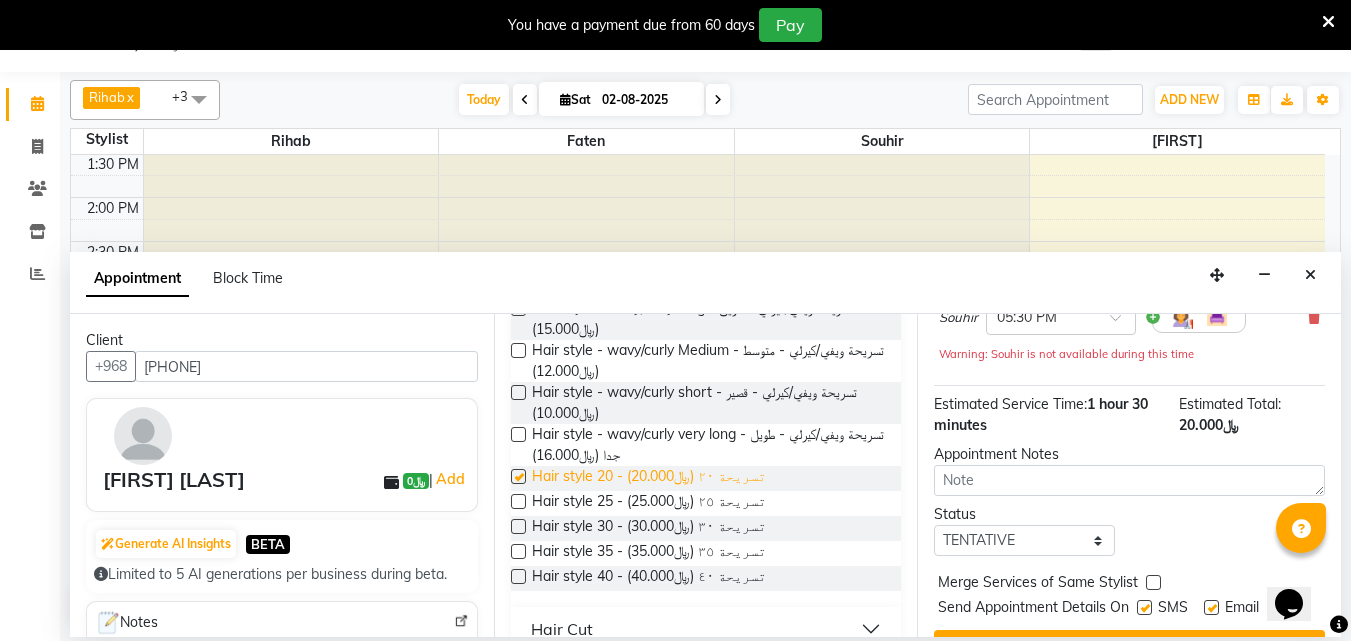 checkbox on "false" 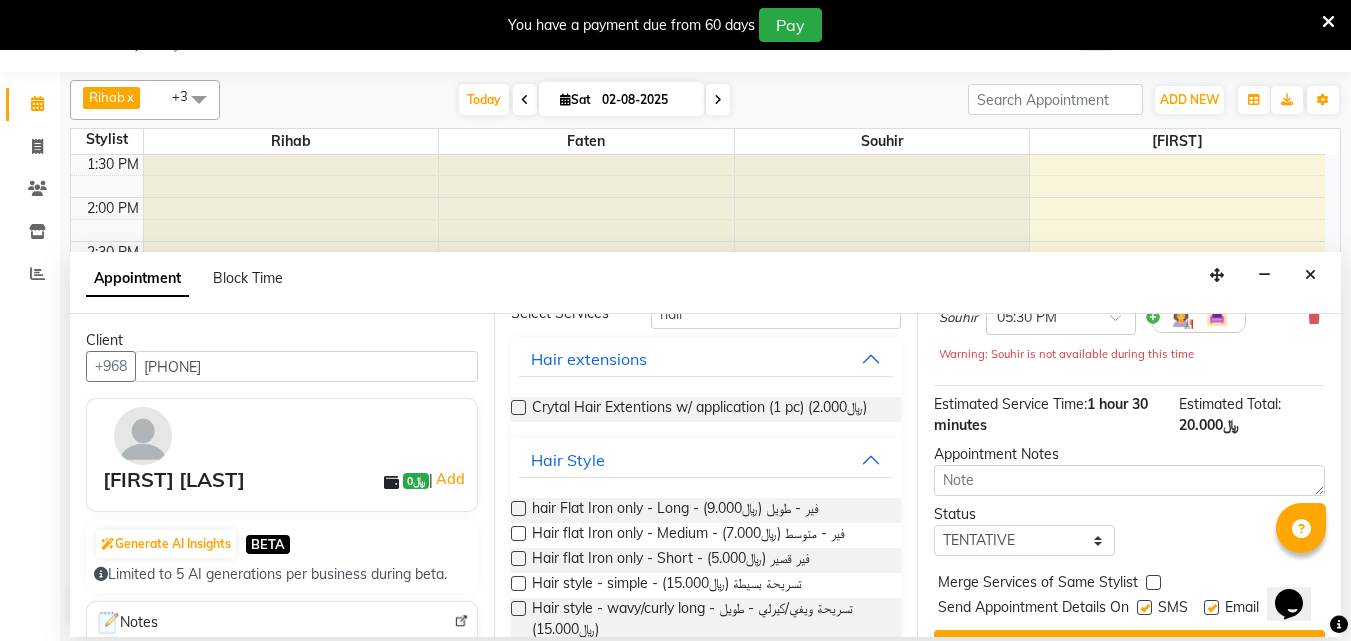 scroll, scrollTop: 0, scrollLeft: 0, axis: both 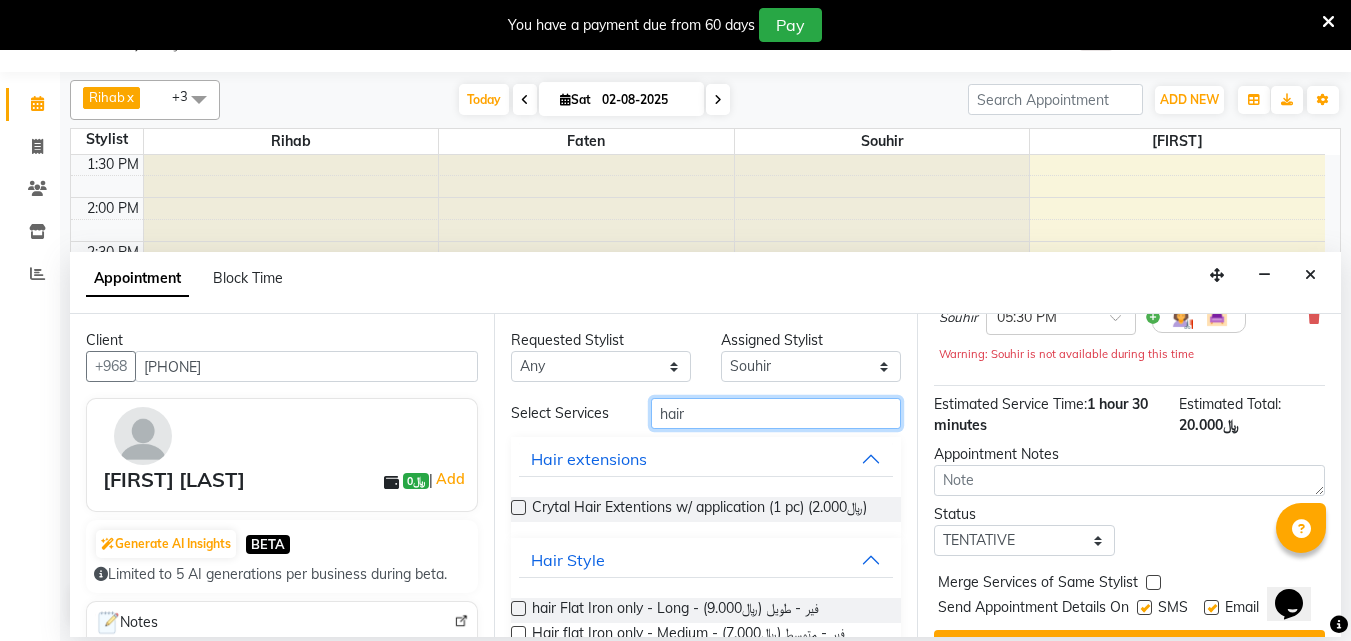 click on "hair" at bounding box center (776, 413) 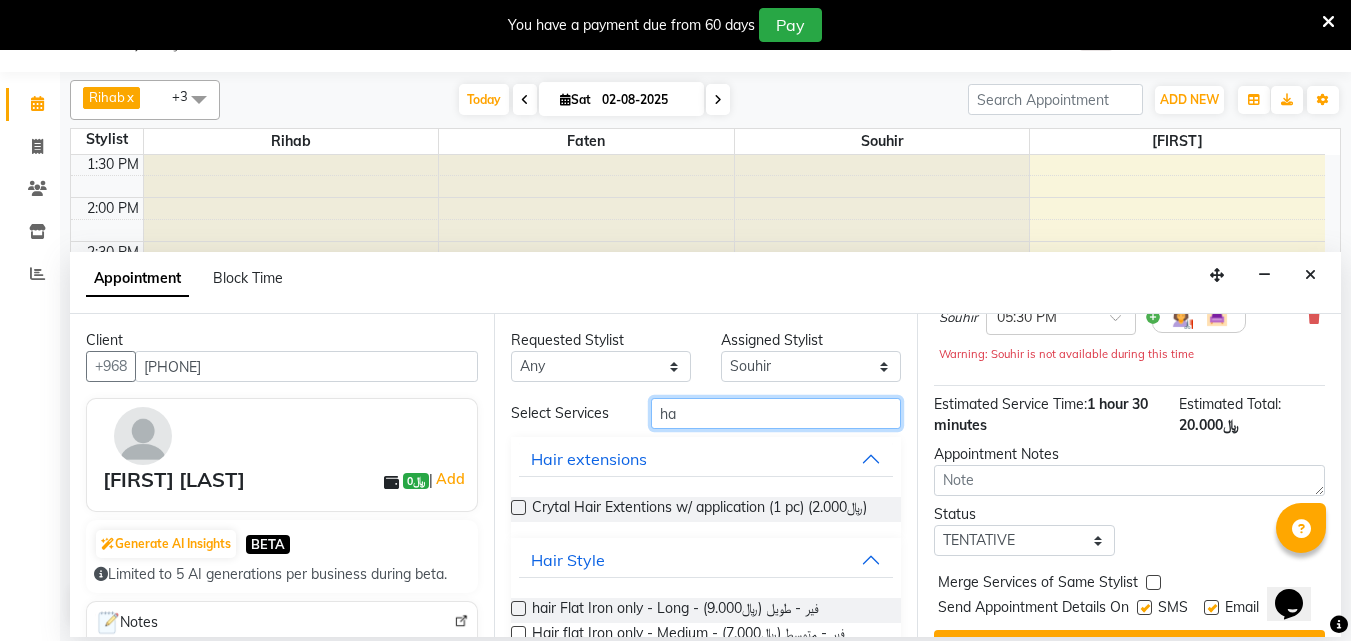 type on "h" 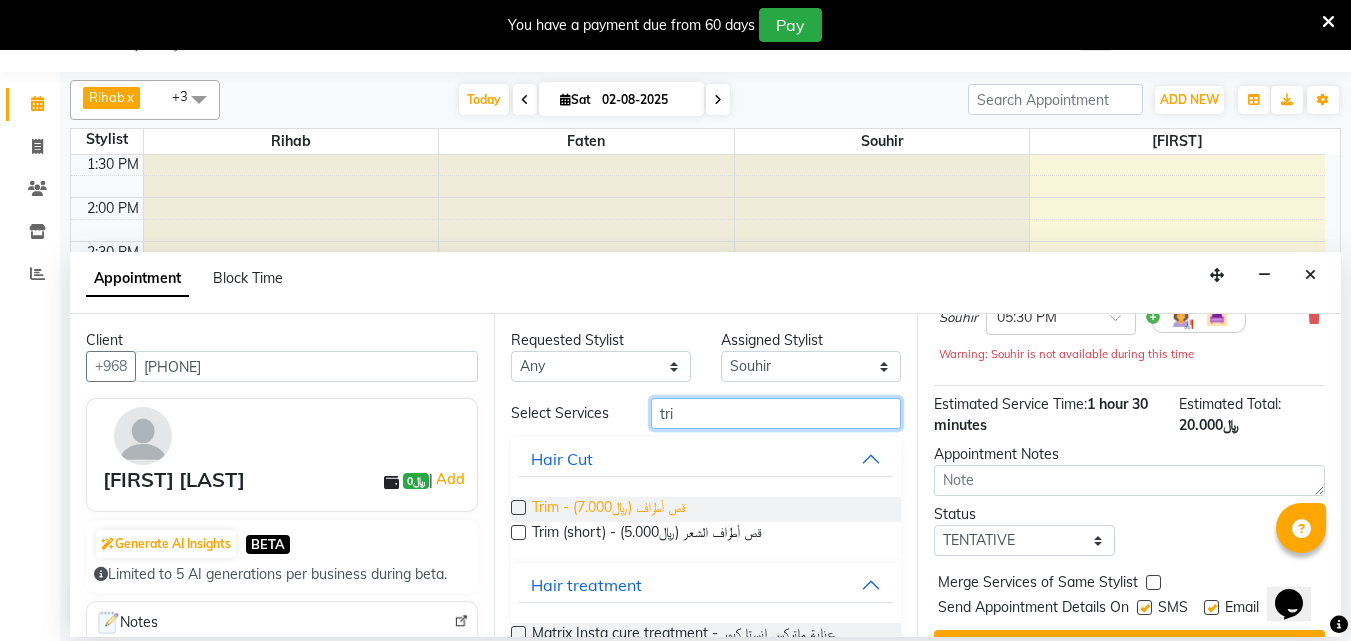 type on "tri" 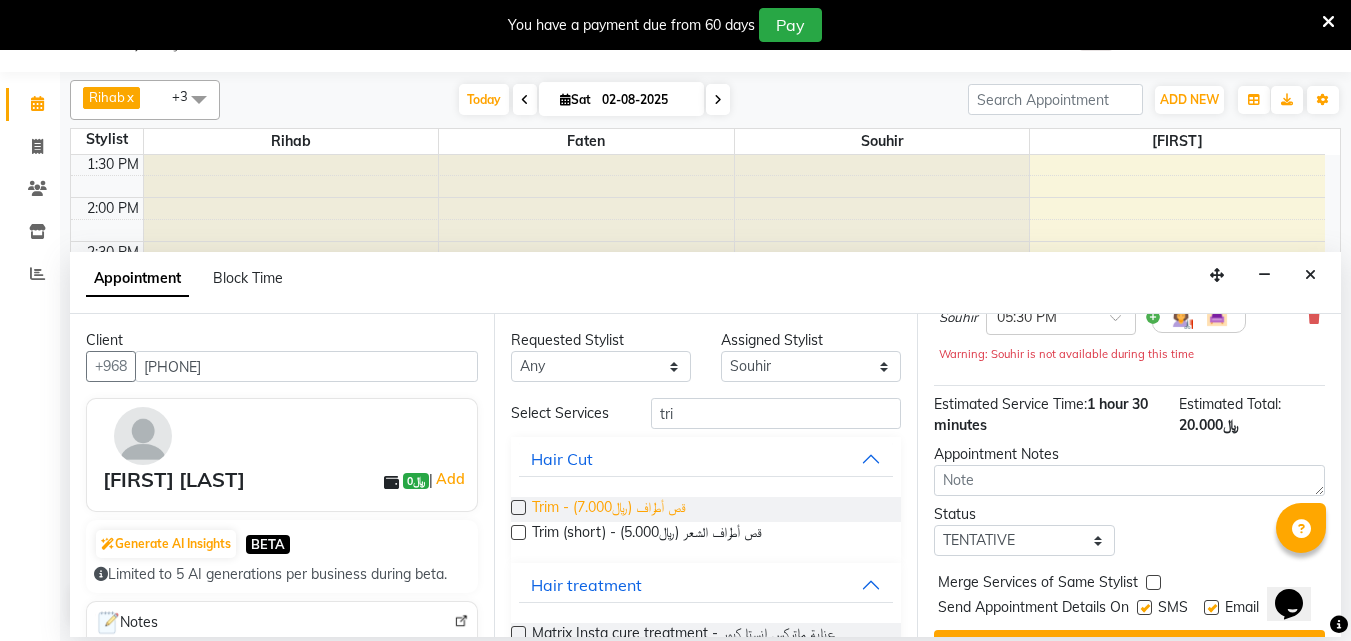 click on "Trim - قص أطراف (﷼7.000)" at bounding box center (609, 509) 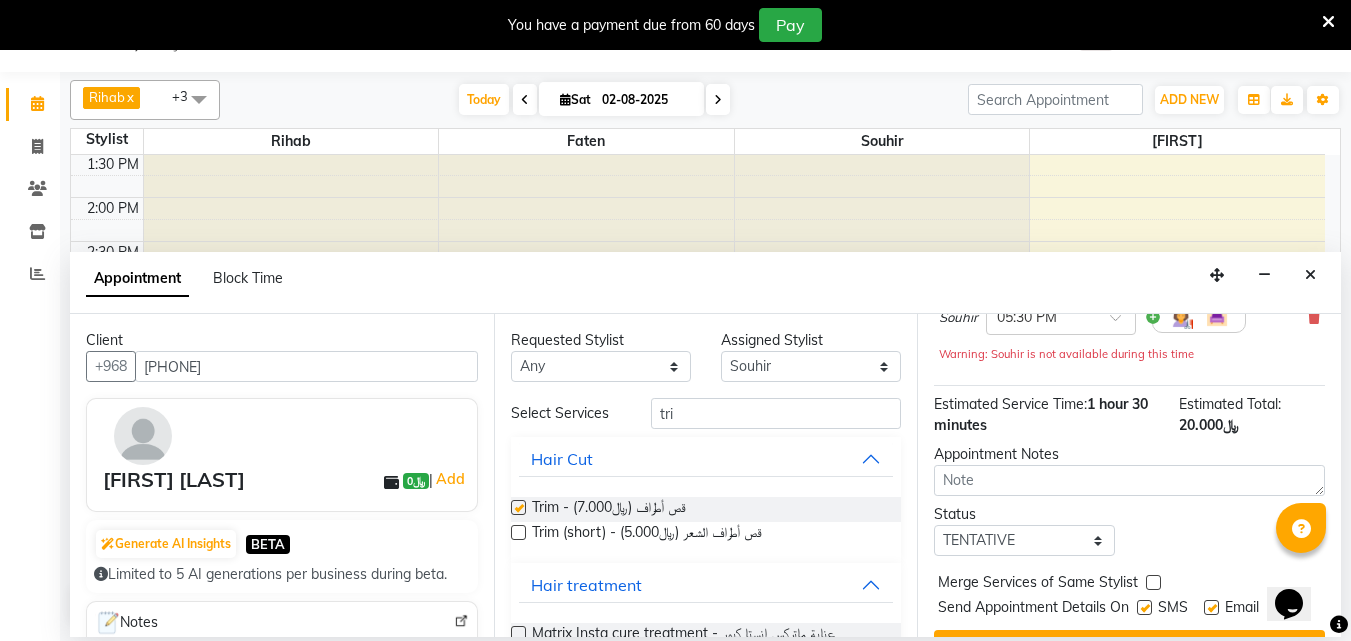 checkbox on "false" 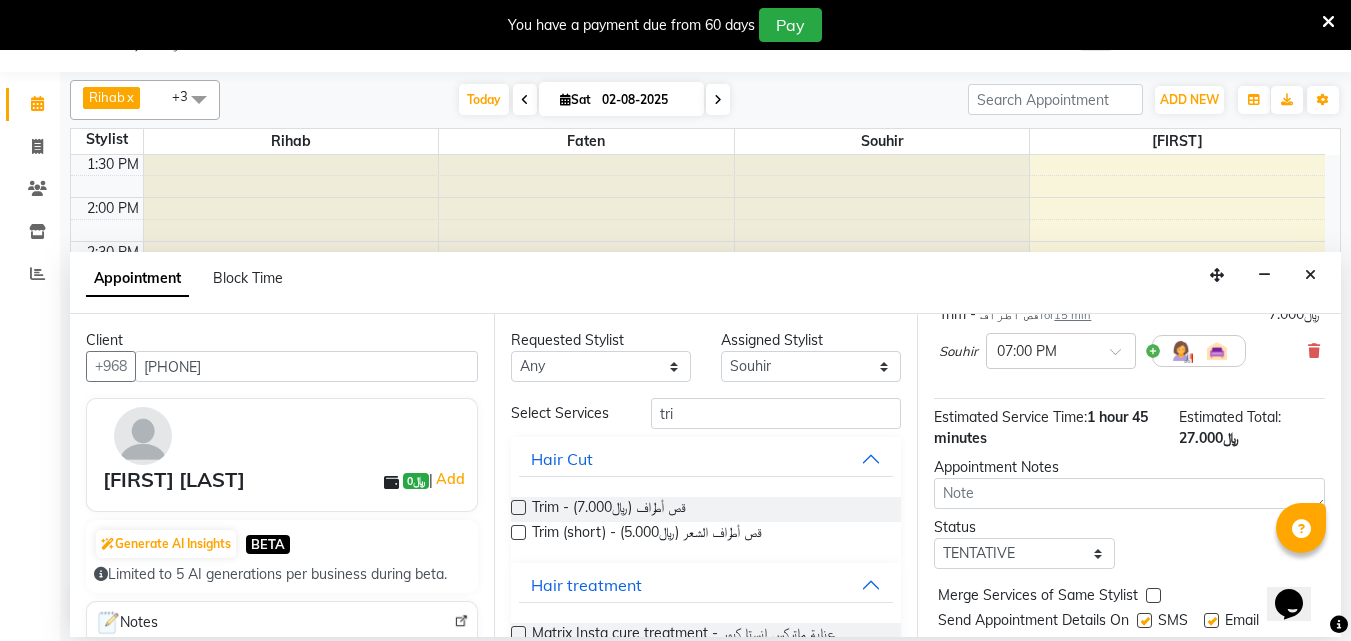 scroll, scrollTop: 373, scrollLeft: 0, axis: vertical 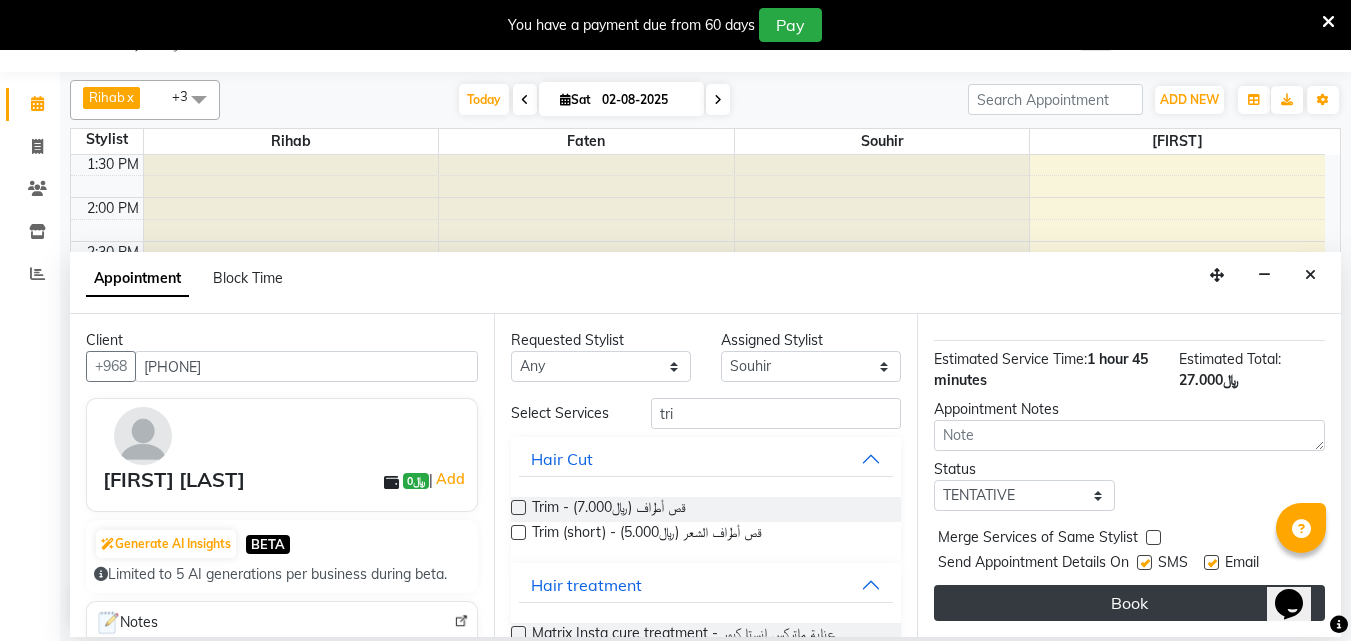 click on "Book" at bounding box center (1129, 603) 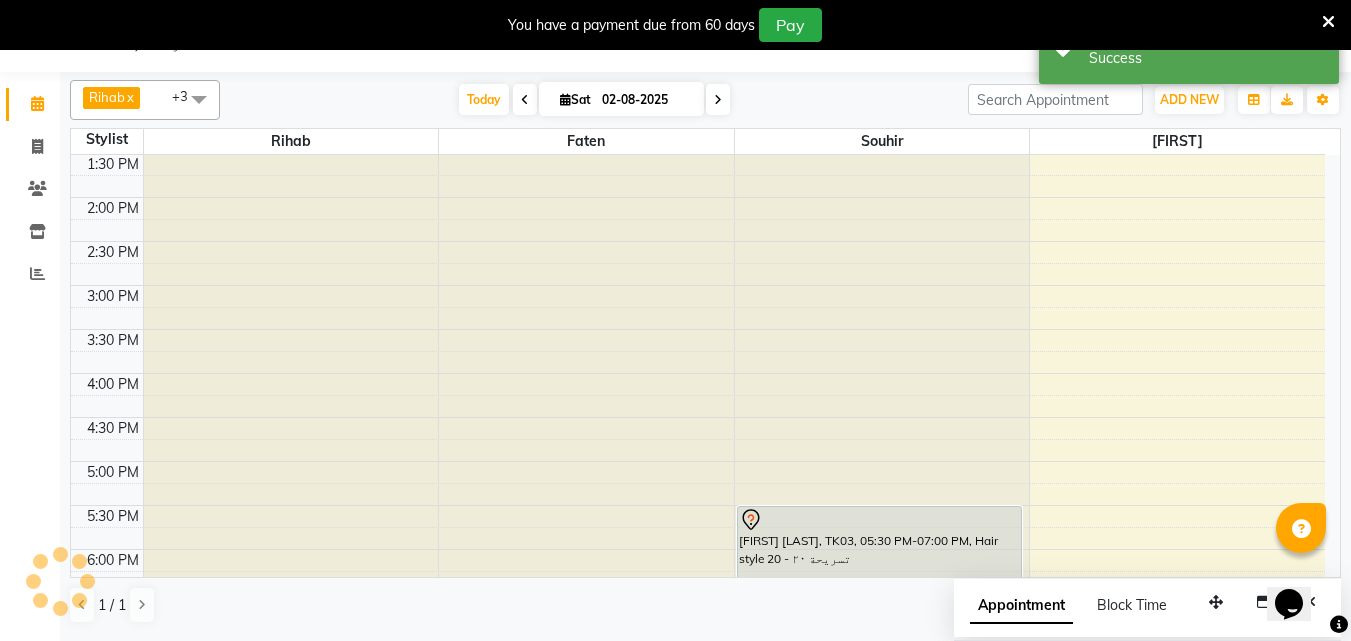 scroll, scrollTop: 0, scrollLeft: 0, axis: both 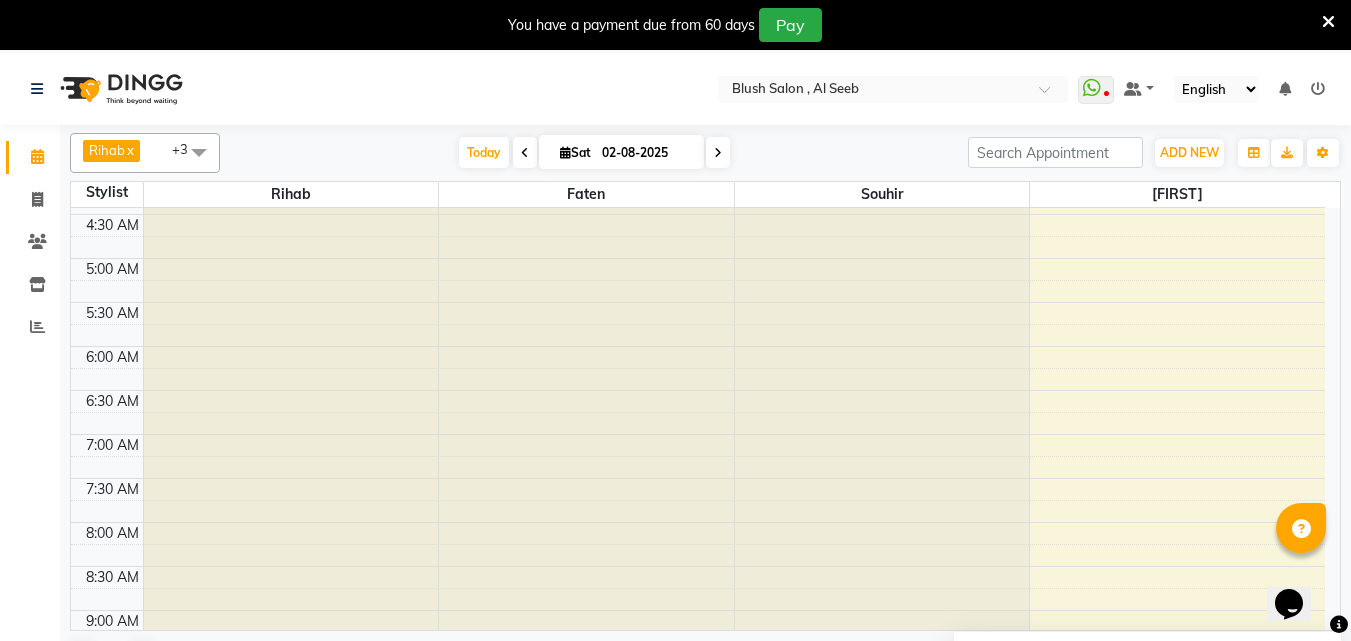 click on "Calendar  Invoice  Clients  Inventory  Reports Completed InProgress Upcoming Dropped Tentative Check-In Confirm Bookings Segments Page Builder" 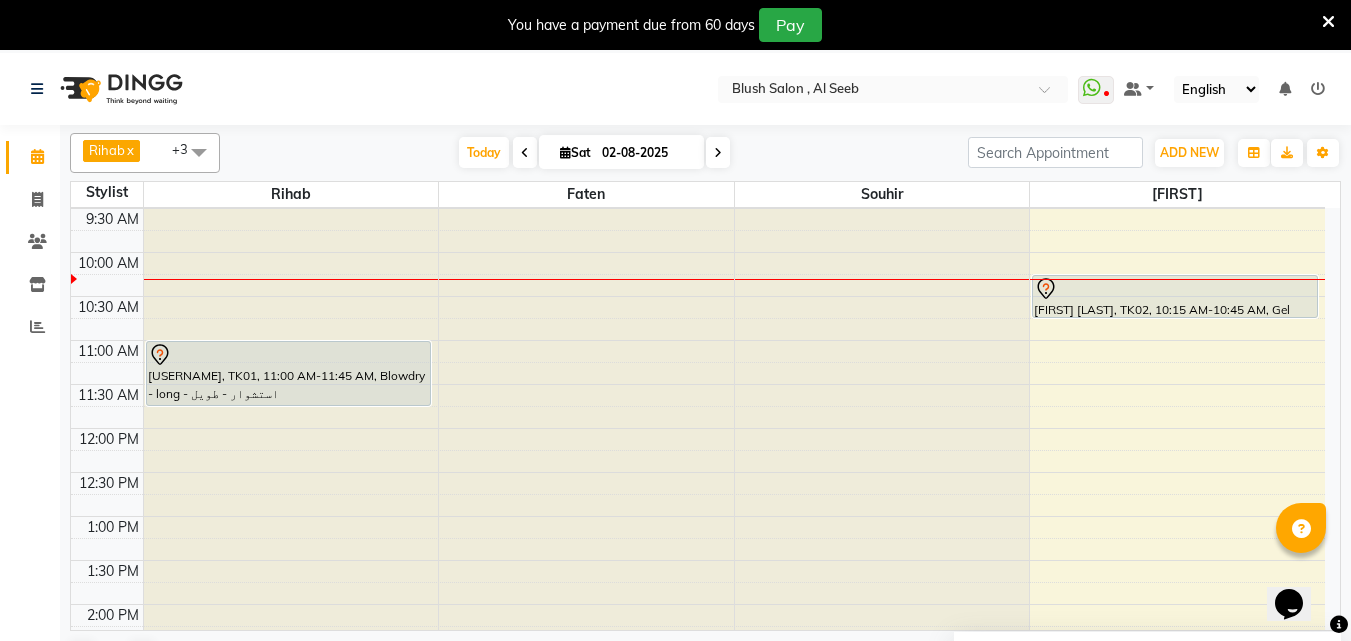 scroll, scrollTop: 800, scrollLeft: 0, axis: vertical 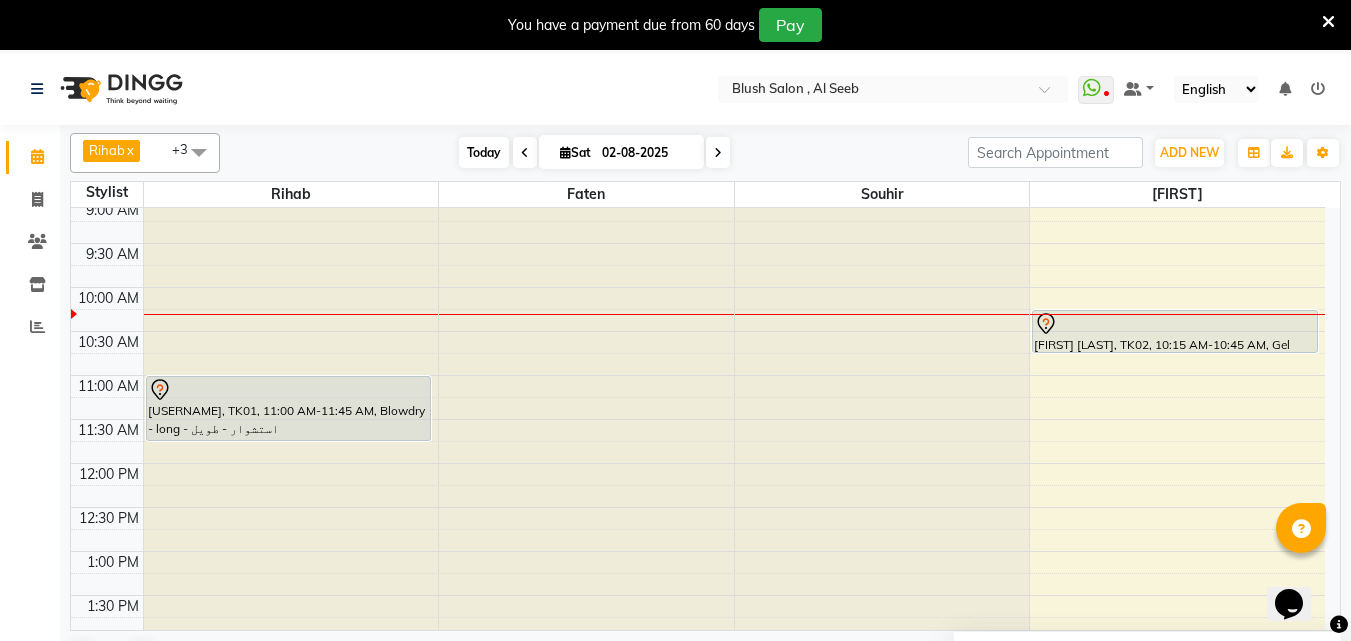 click on "Today" at bounding box center [484, 152] 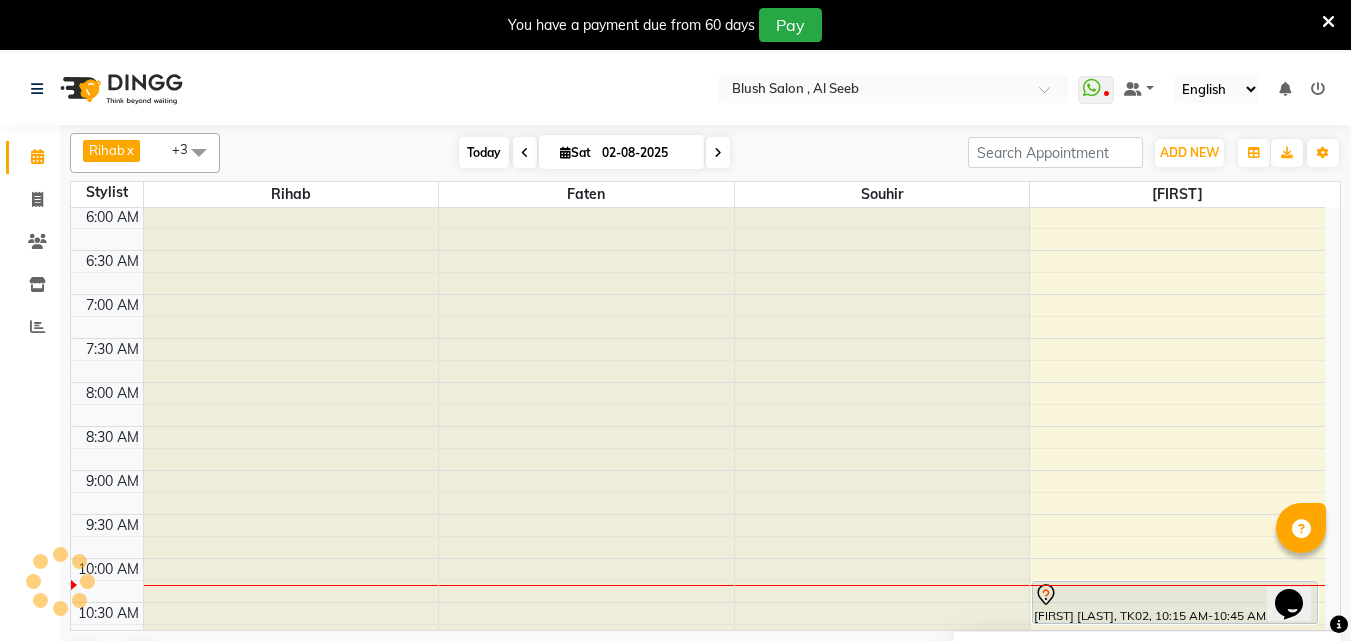 scroll, scrollTop: 881, scrollLeft: 0, axis: vertical 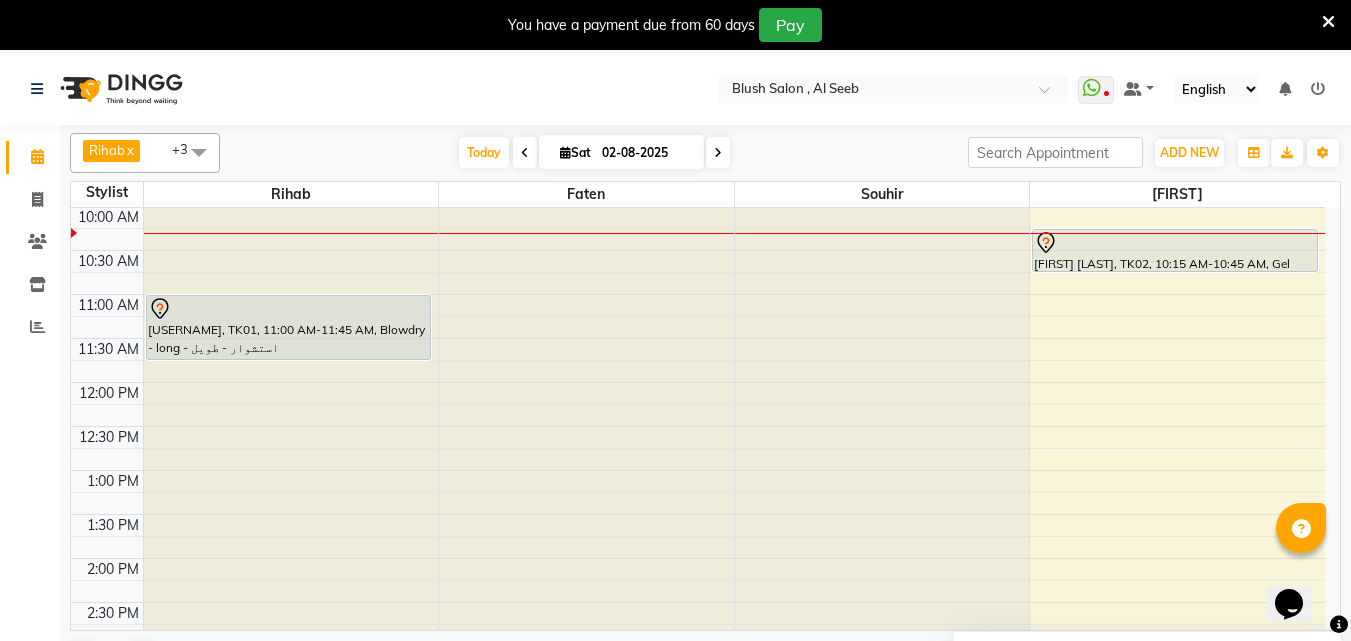 click at bounding box center [718, 153] 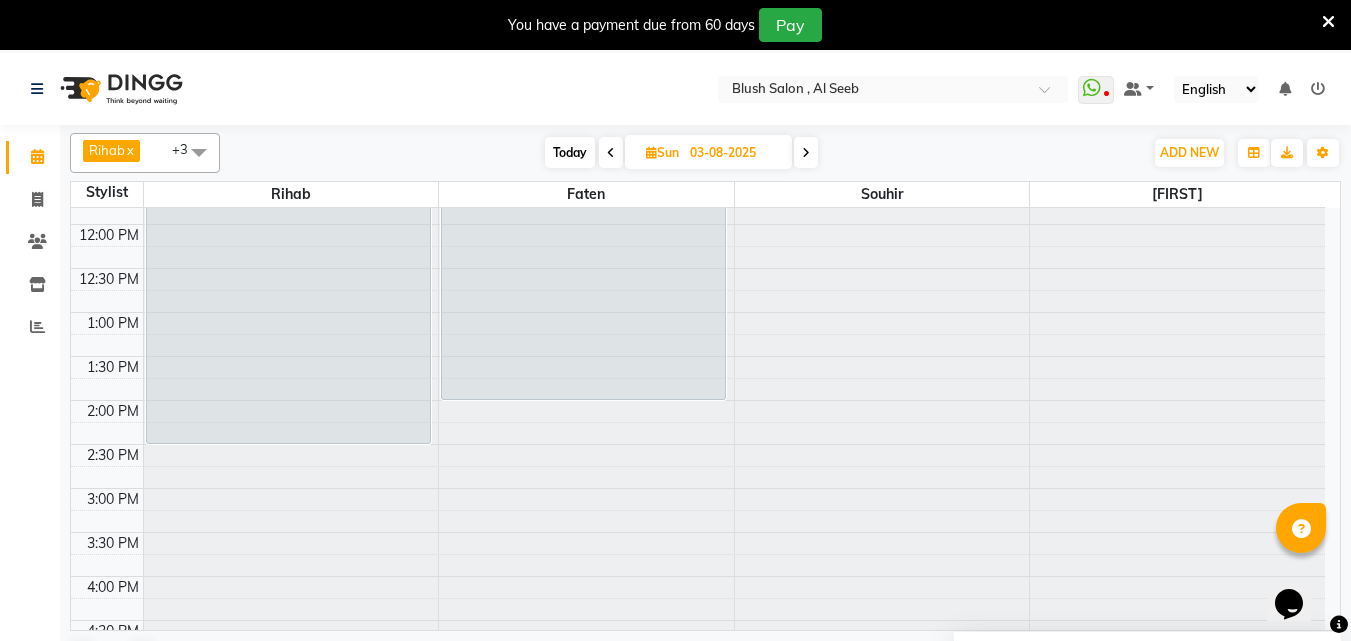 scroll, scrollTop: 981, scrollLeft: 0, axis: vertical 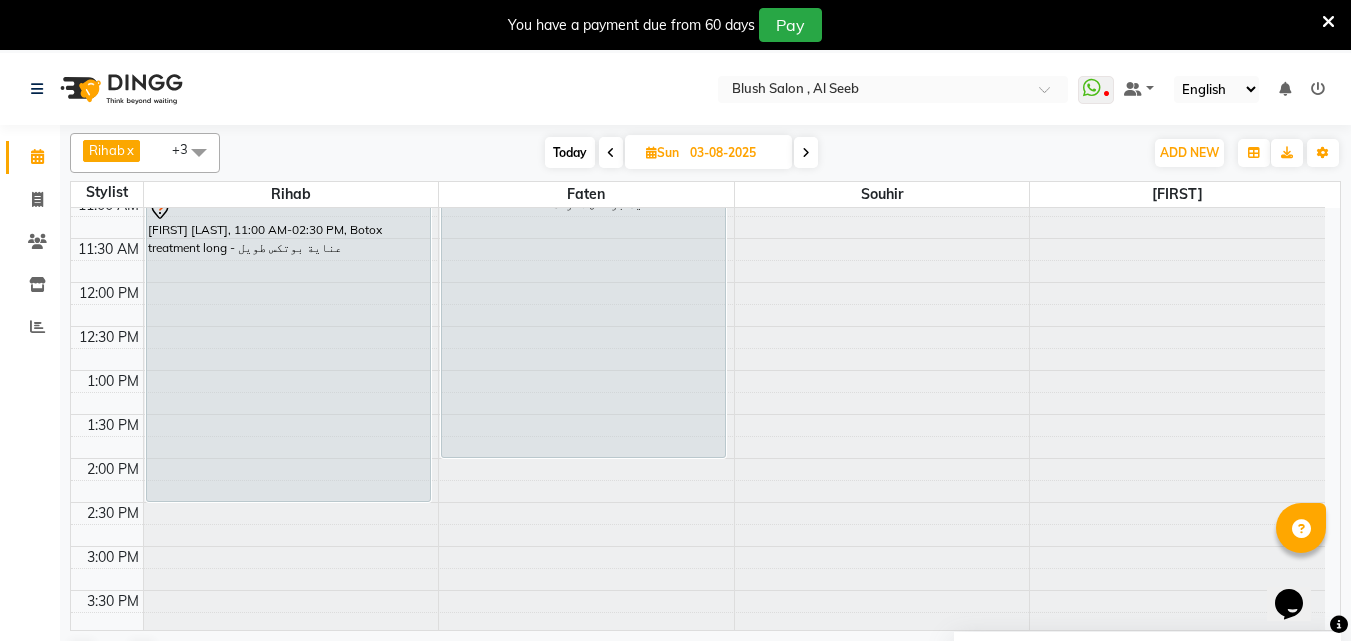 click on "Today" at bounding box center [570, 152] 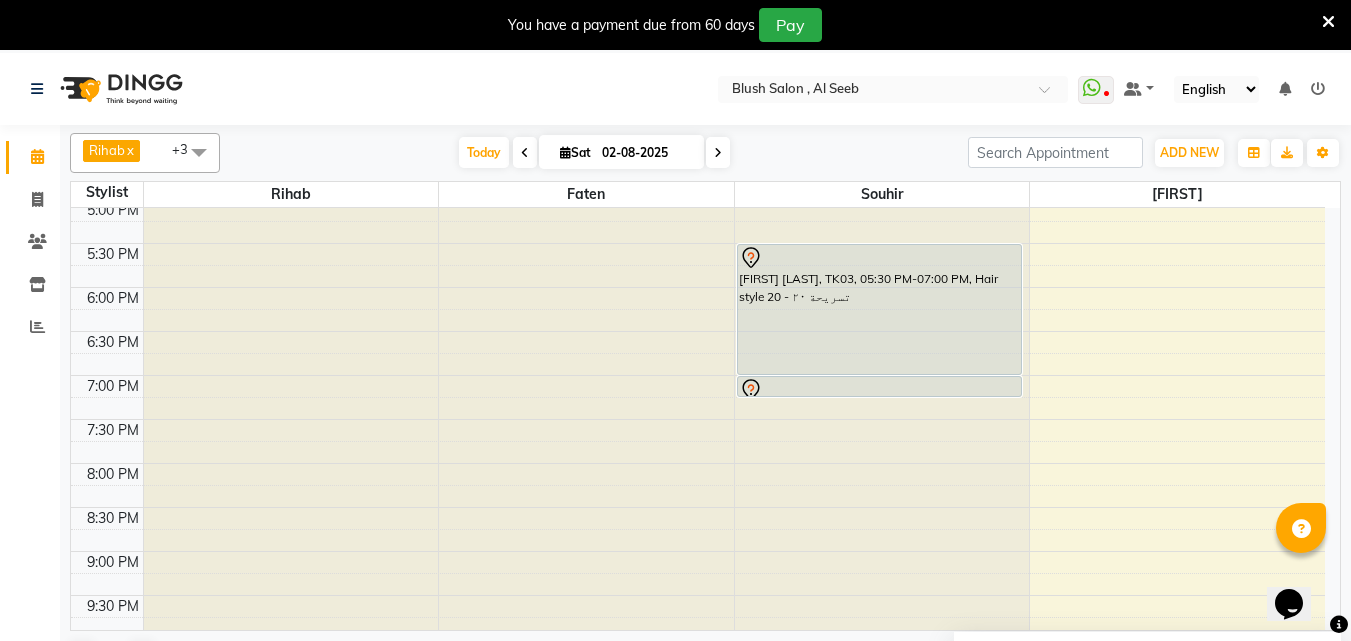 scroll, scrollTop: 1481, scrollLeft: 0, axis: vertical 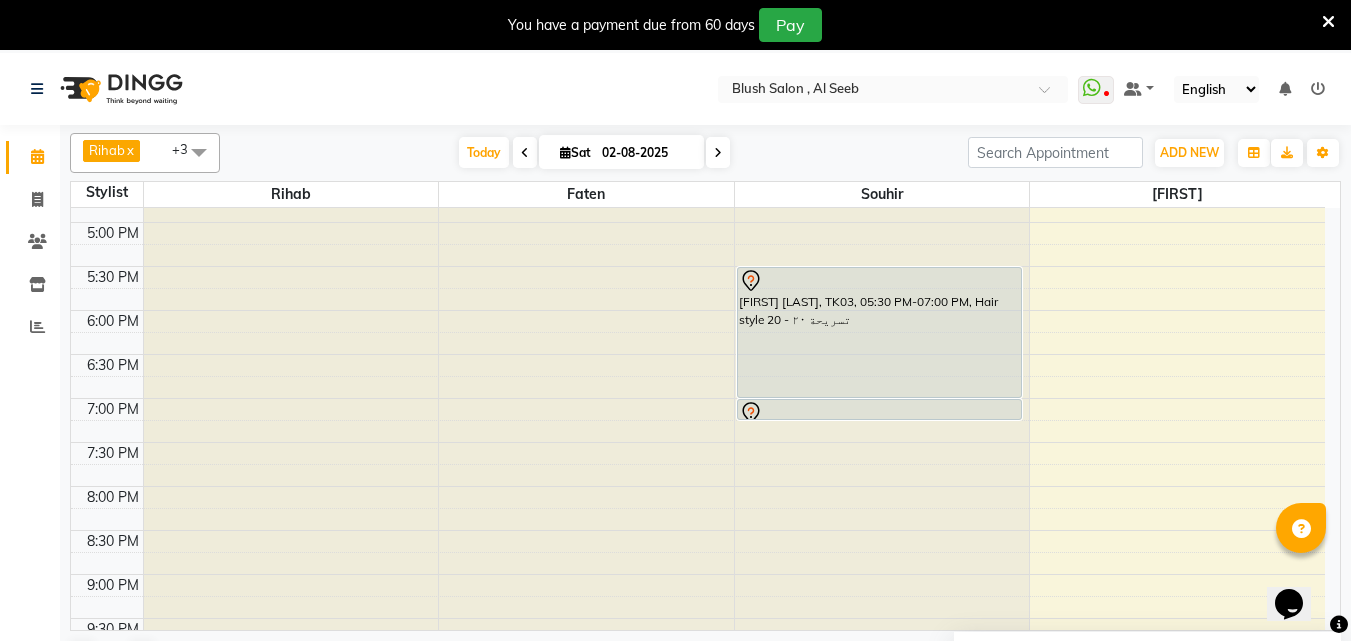 click on "[FIRST] [LAST], TK03, 05:30 PM-07:00 PM, Hair style 20 - تسريحة ٢٠" at bounding box center [879, 332] 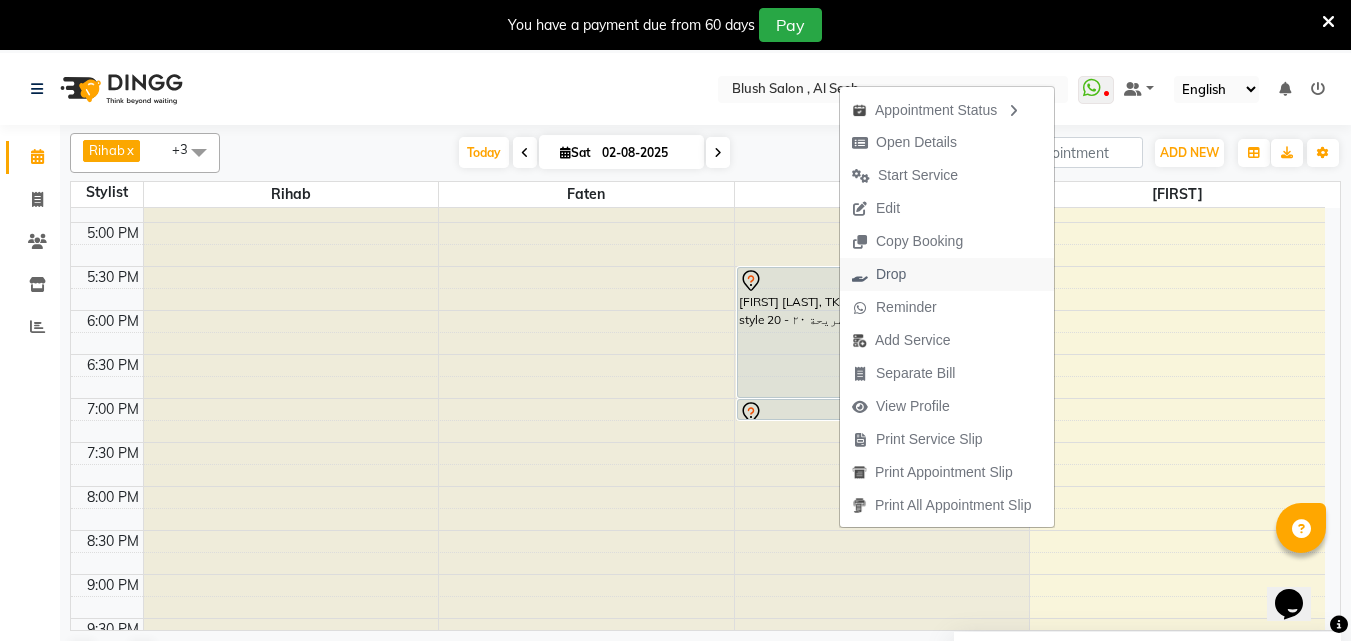 click on "Drop" at bounding box center (891, 274) 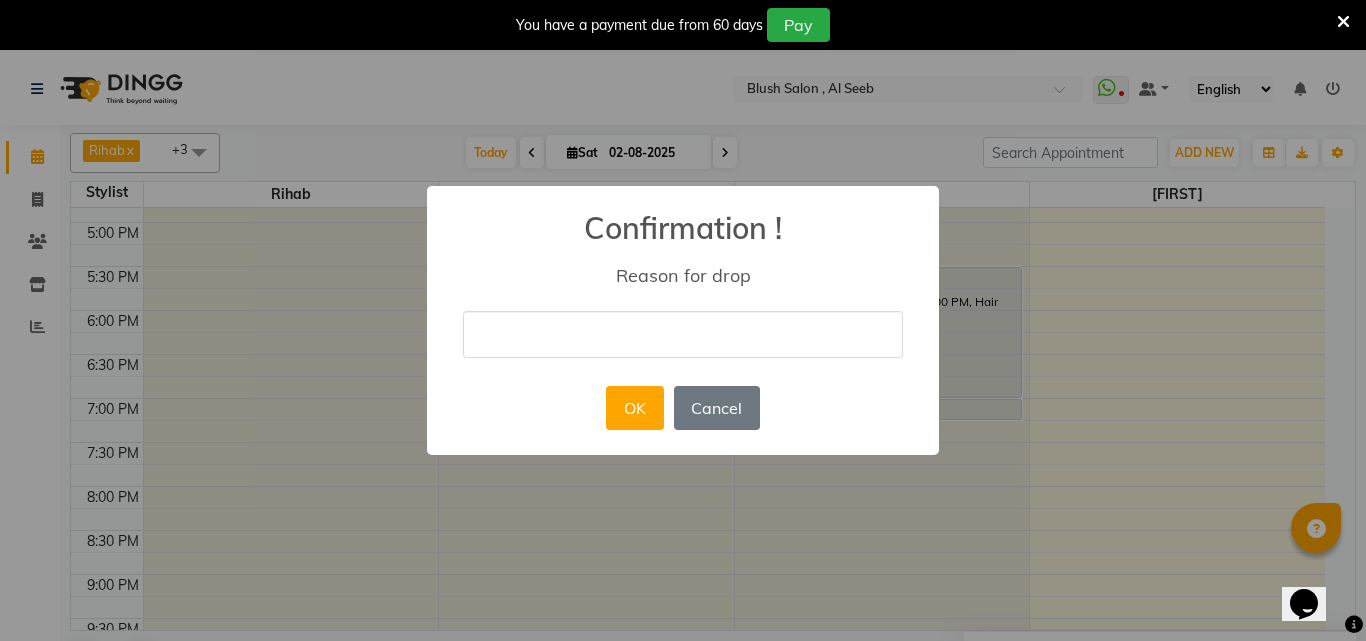 click at bounding box center [683, 334] 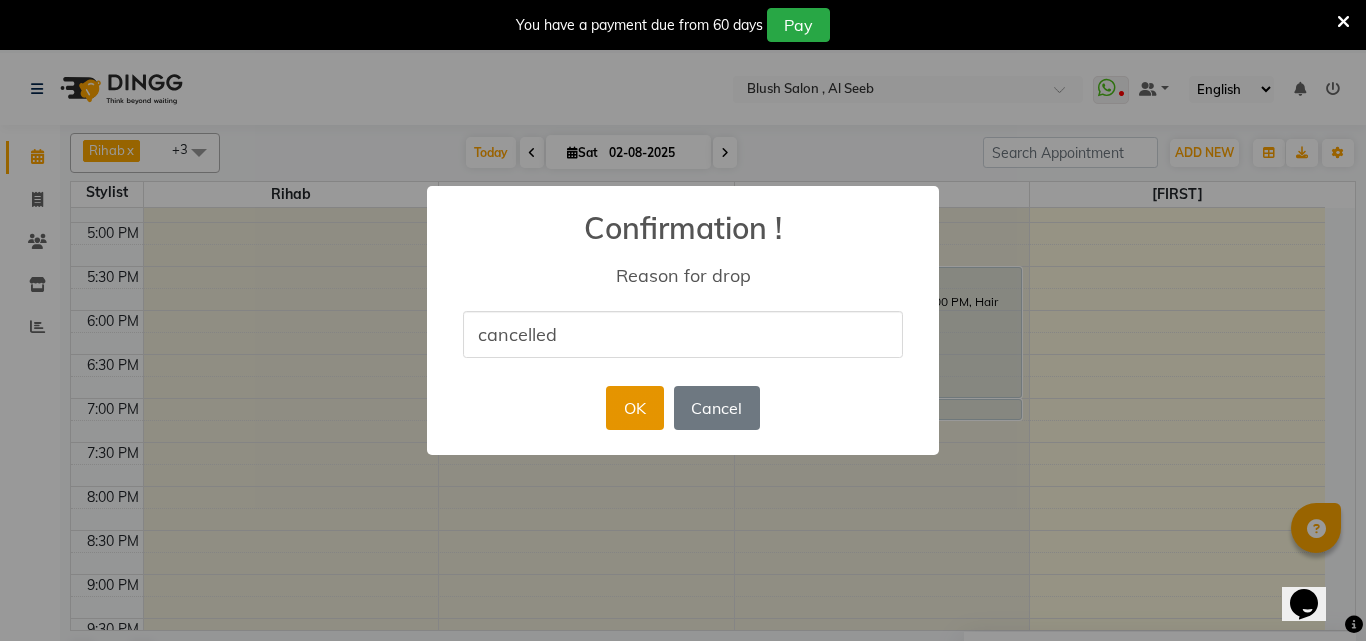 click on "OK" at bounding box center [634, 408] 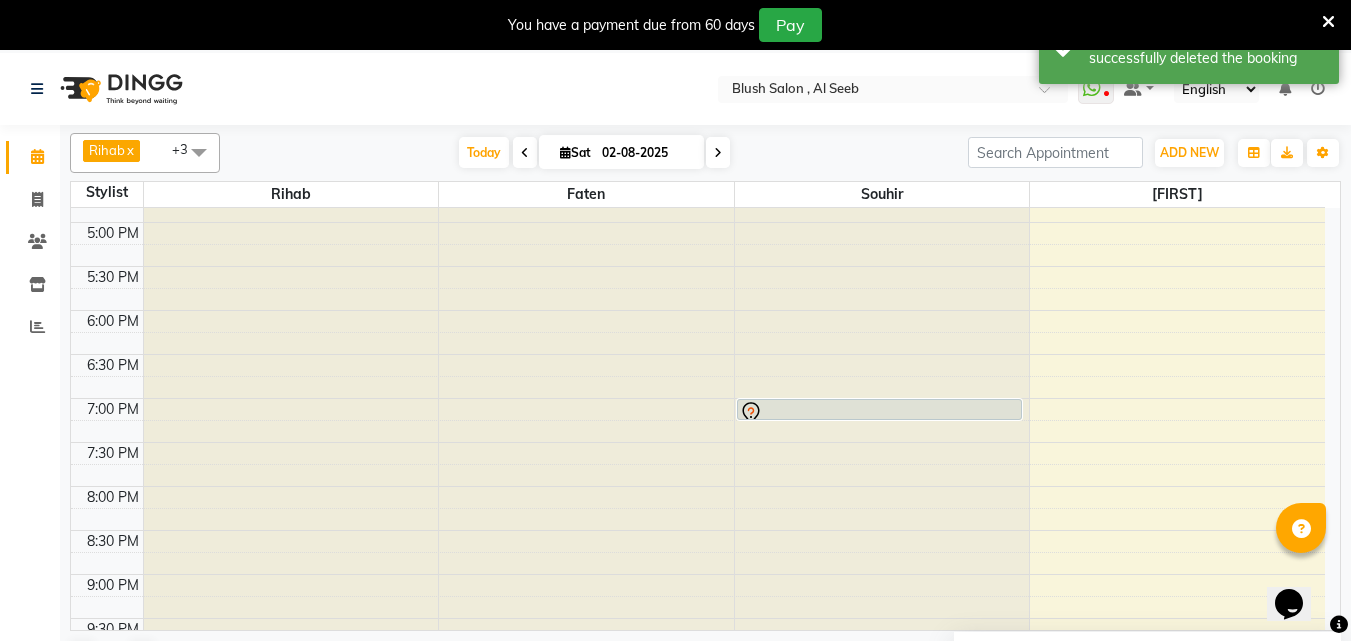 drag, startPoint x: 803, startPoint y: 425, endPoint x: 809, endPoint y: 407, distance: 18.973665 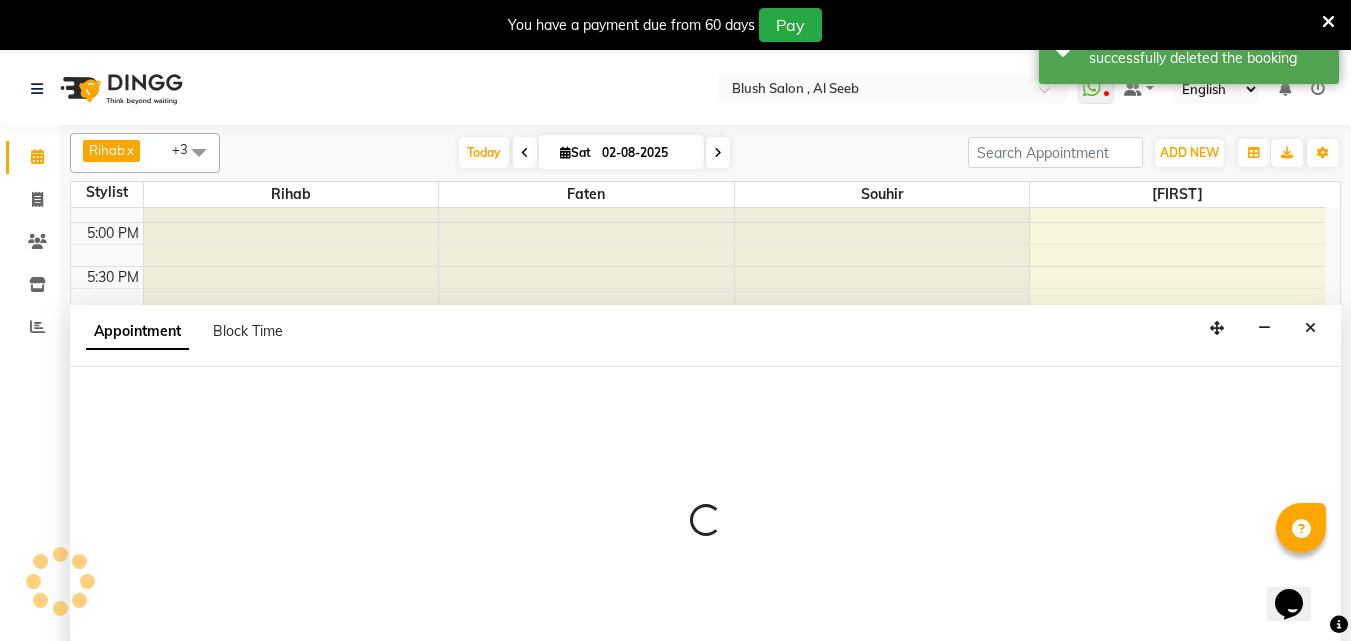 scroll, scrollTop: 53, scrollLeft: 0, axis: vertical 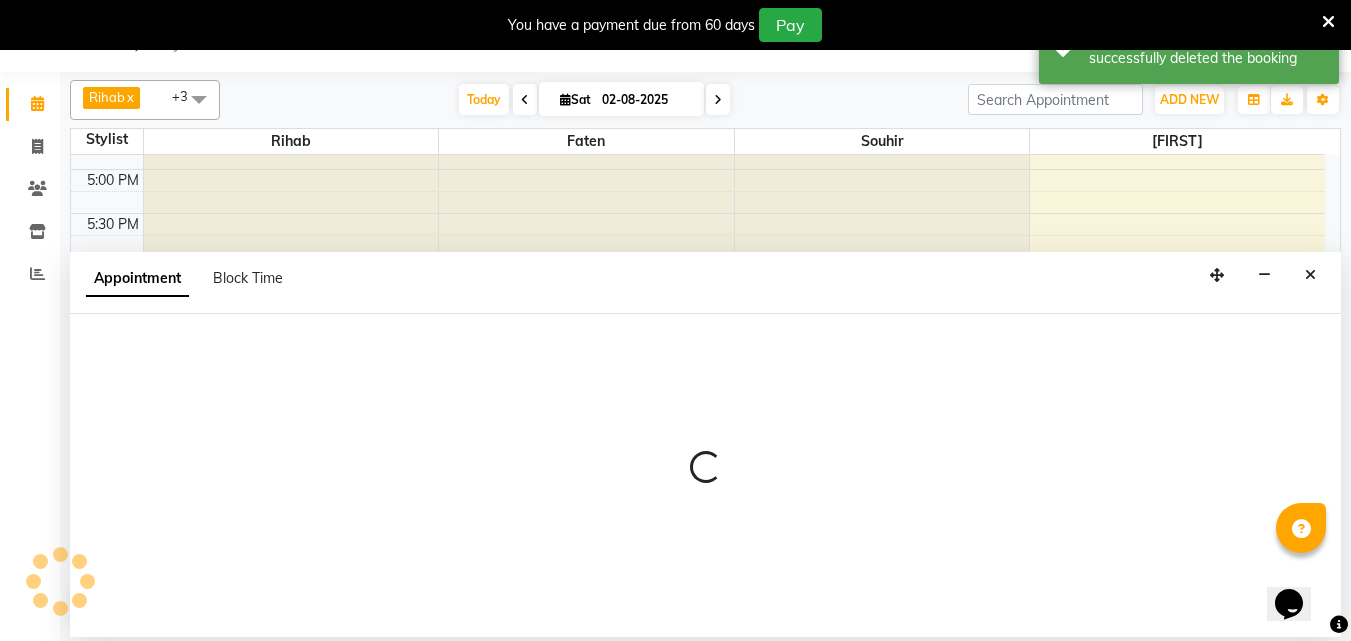 select on "40671" 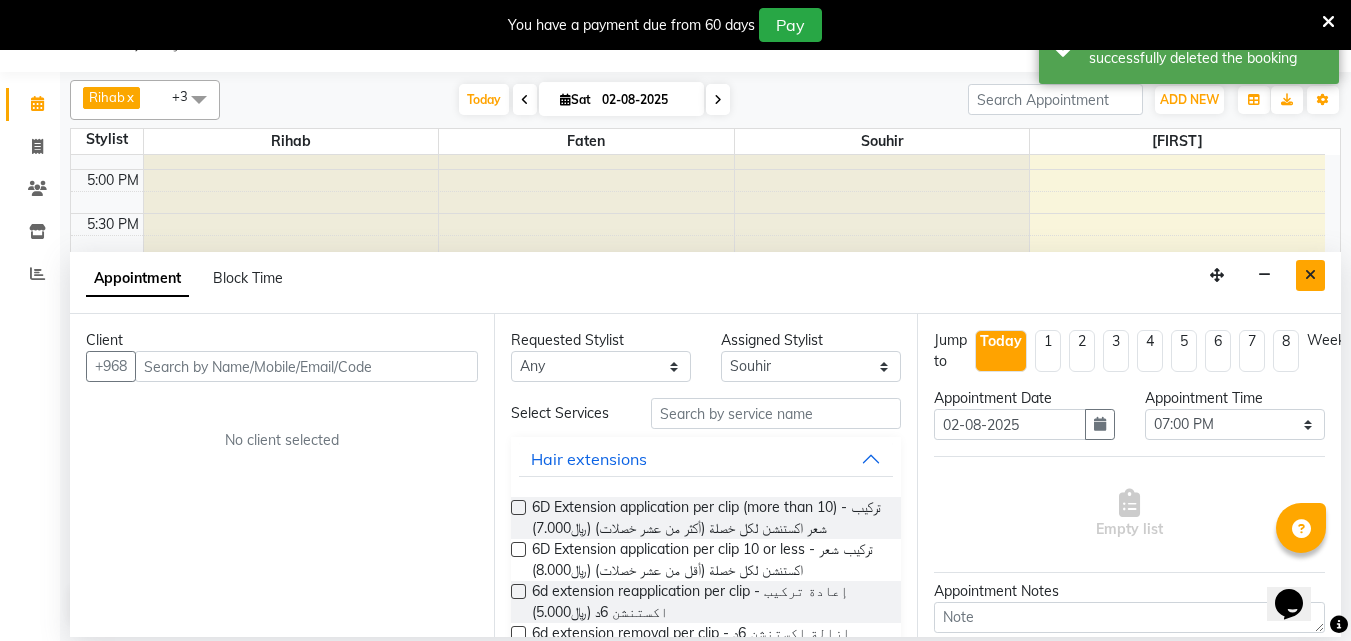 click at bounding box center [1310, 275] 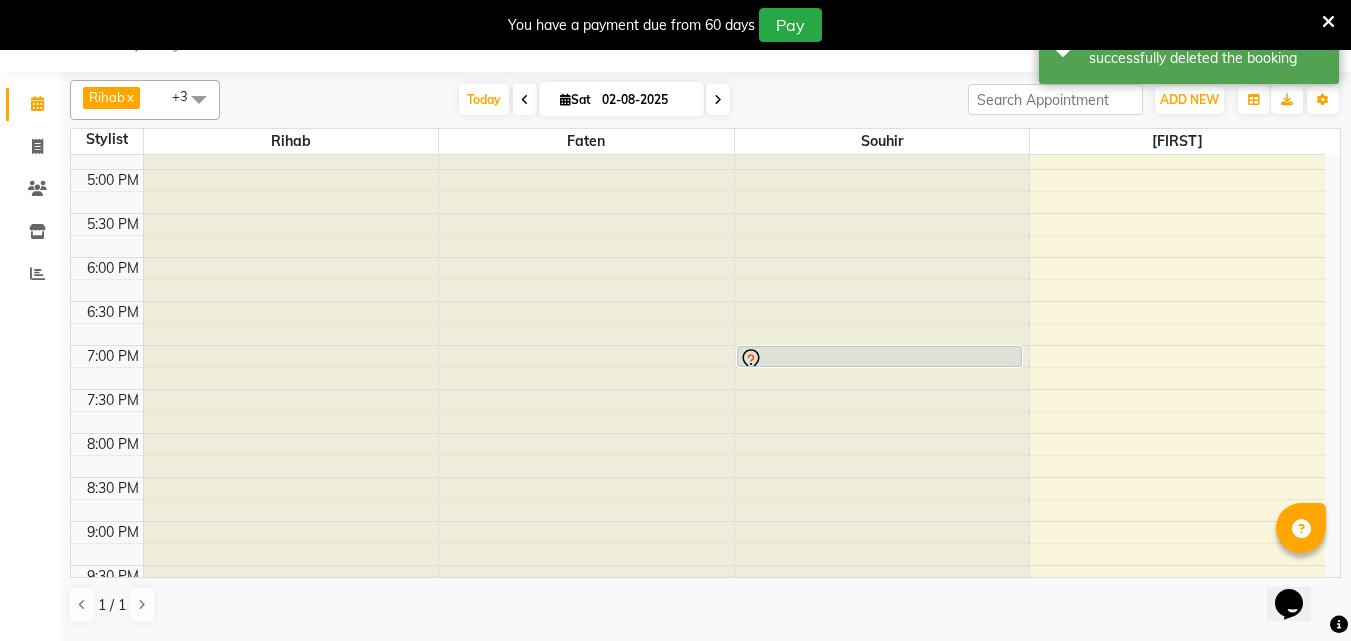 click at bounding box center (879, 366) 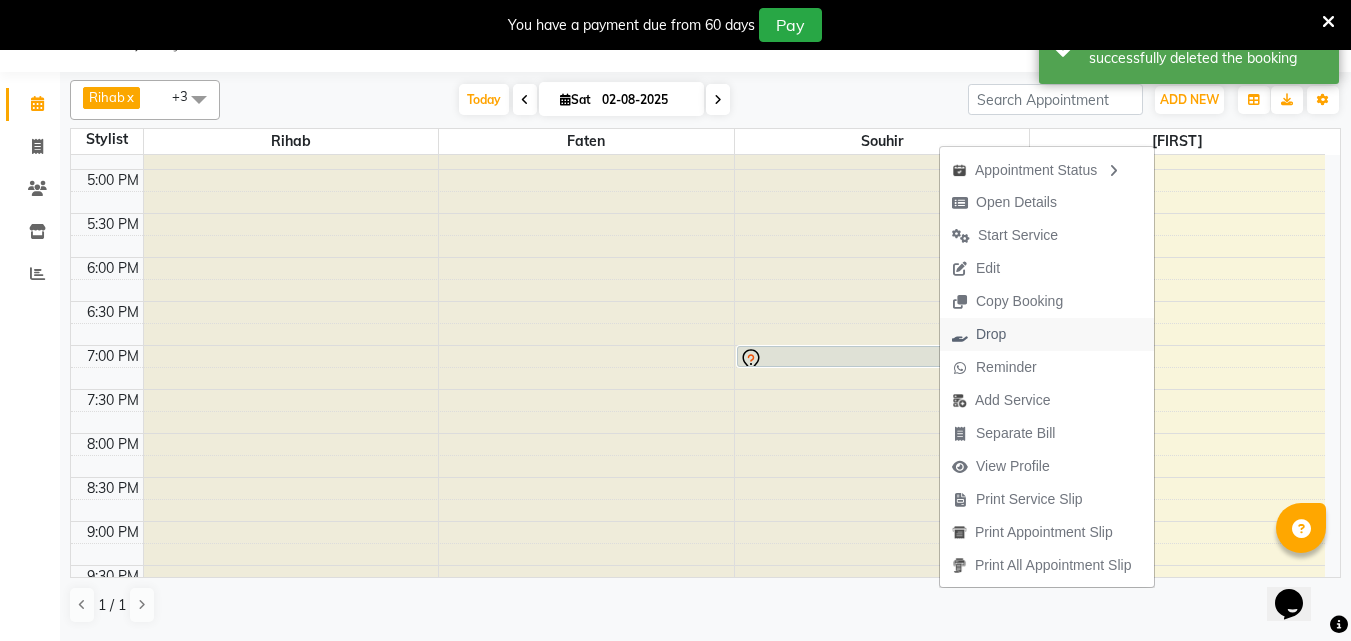 click on "Drop" at bounding box center [991, 334] 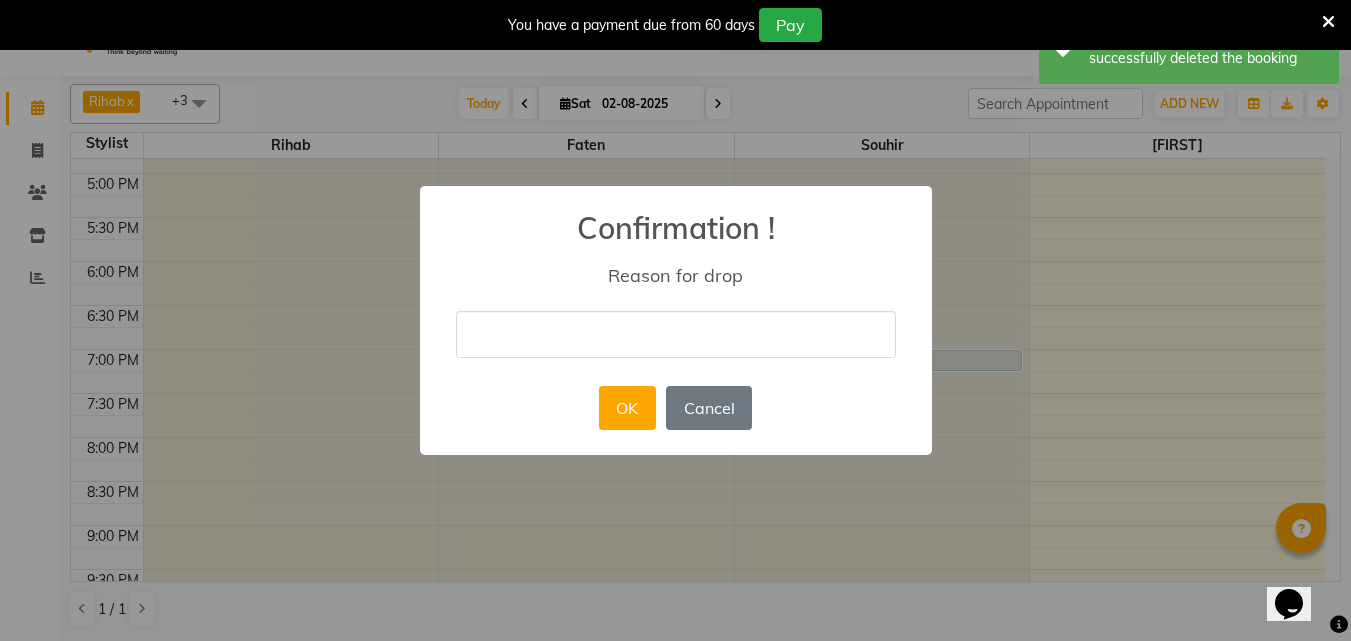 scroll, scrollTop: 52, scrollLeft: 0, axis: vertical 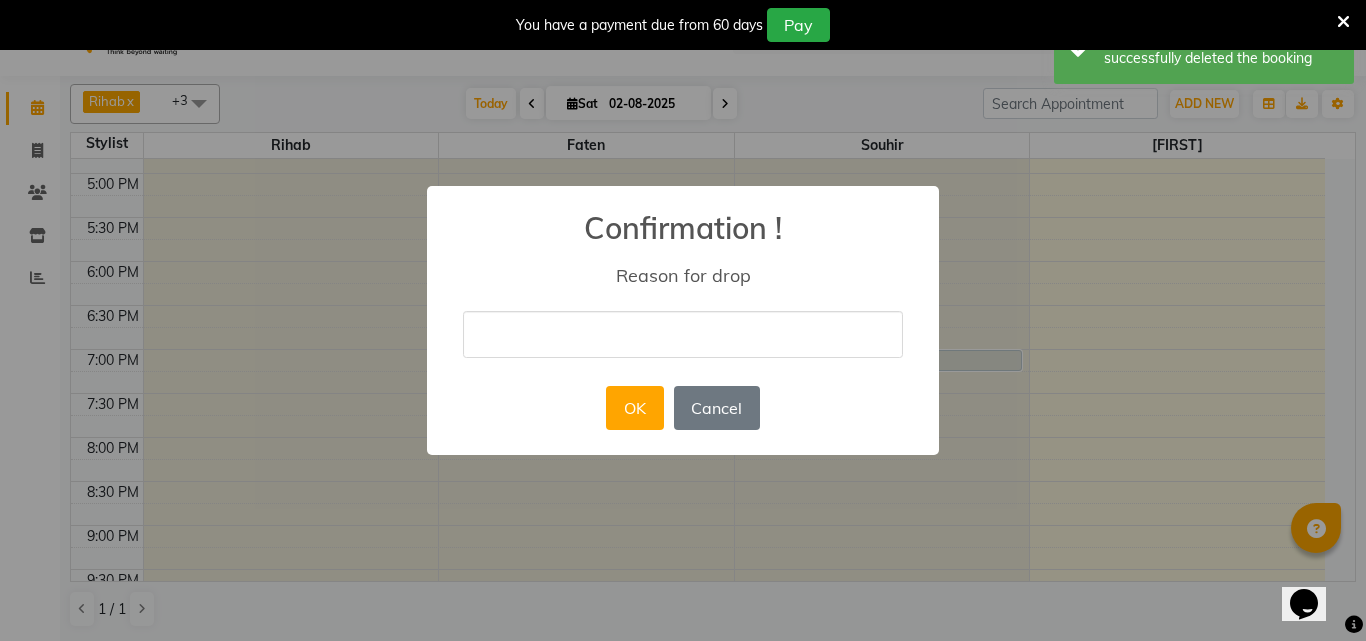 click at bounding box center [683, 334] 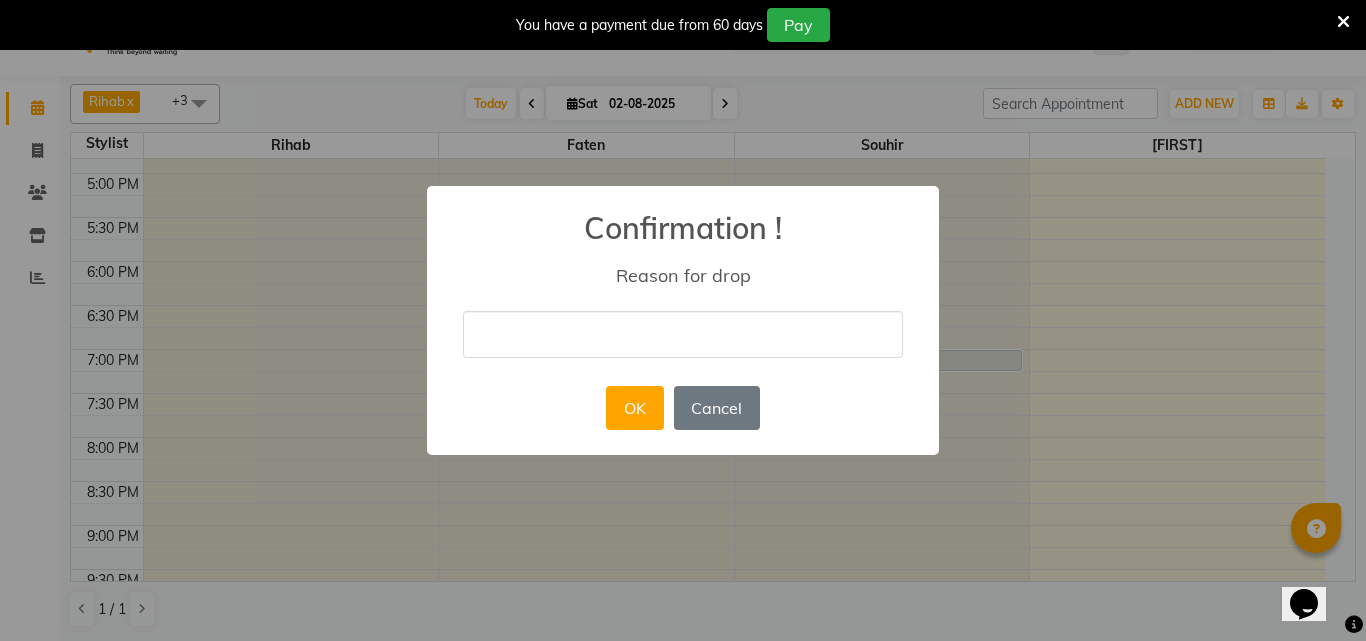 type on "cancelled" 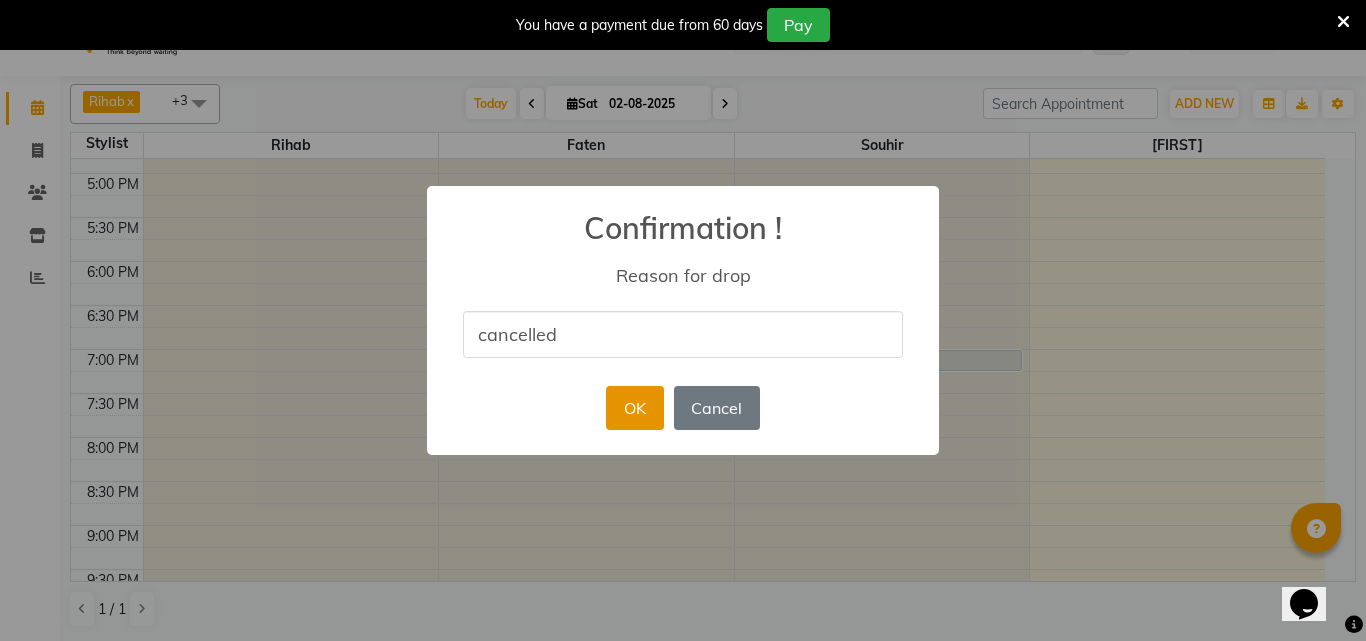 click on "OK" at bounding box center [634, 408] 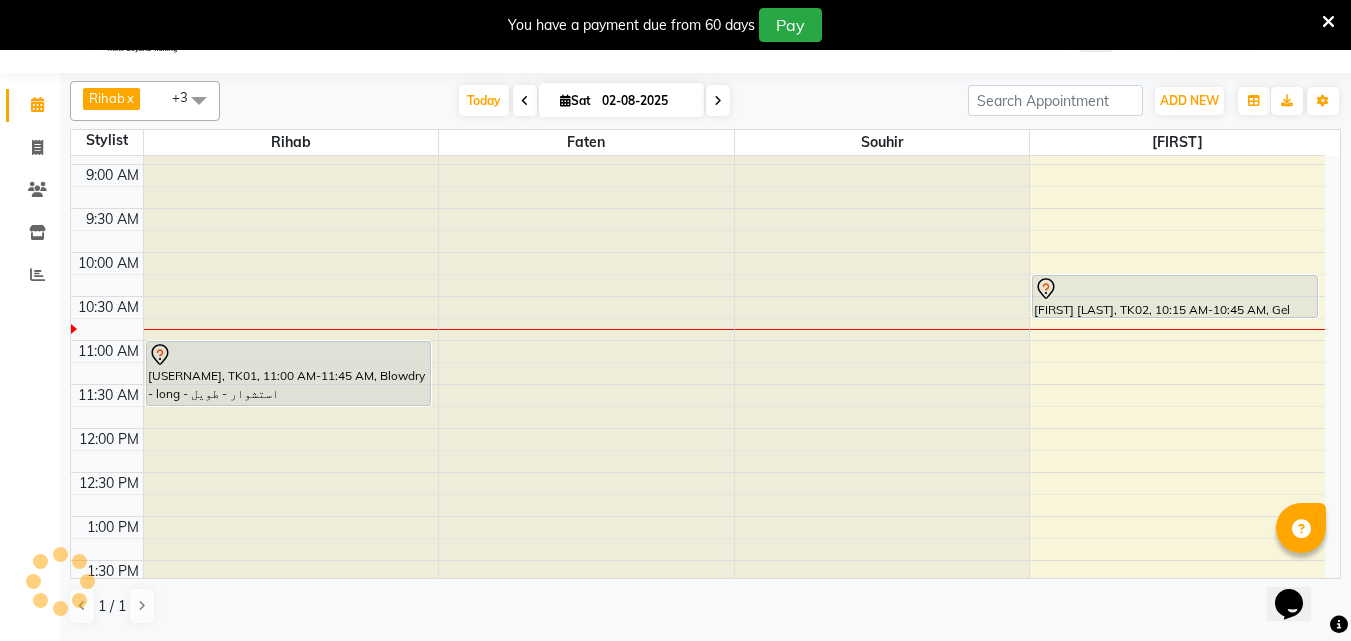 scroll, scrollTop: 781, scrollLeft: 0, axis: vertical 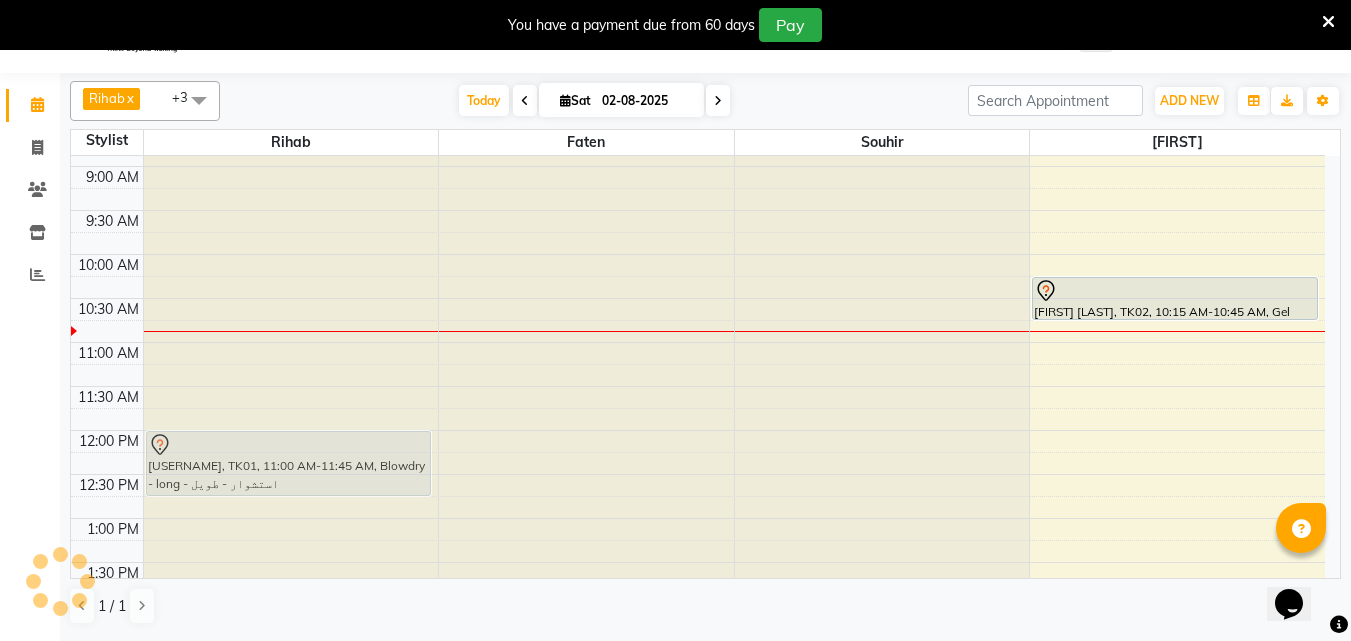 drag, startPoint x: 330, startPoint y: 357, endPoint x: 329, endPoint y: 439, distance: 82.006096 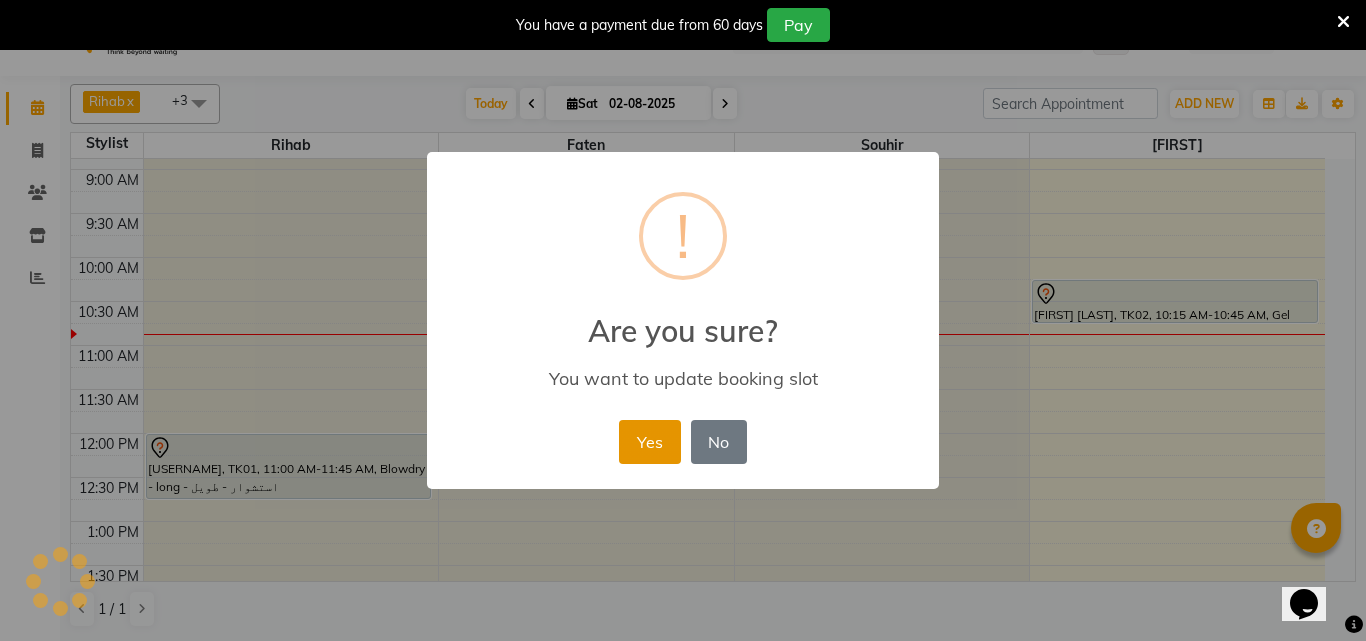 click on "Yes" at bounding box center (649, 442) 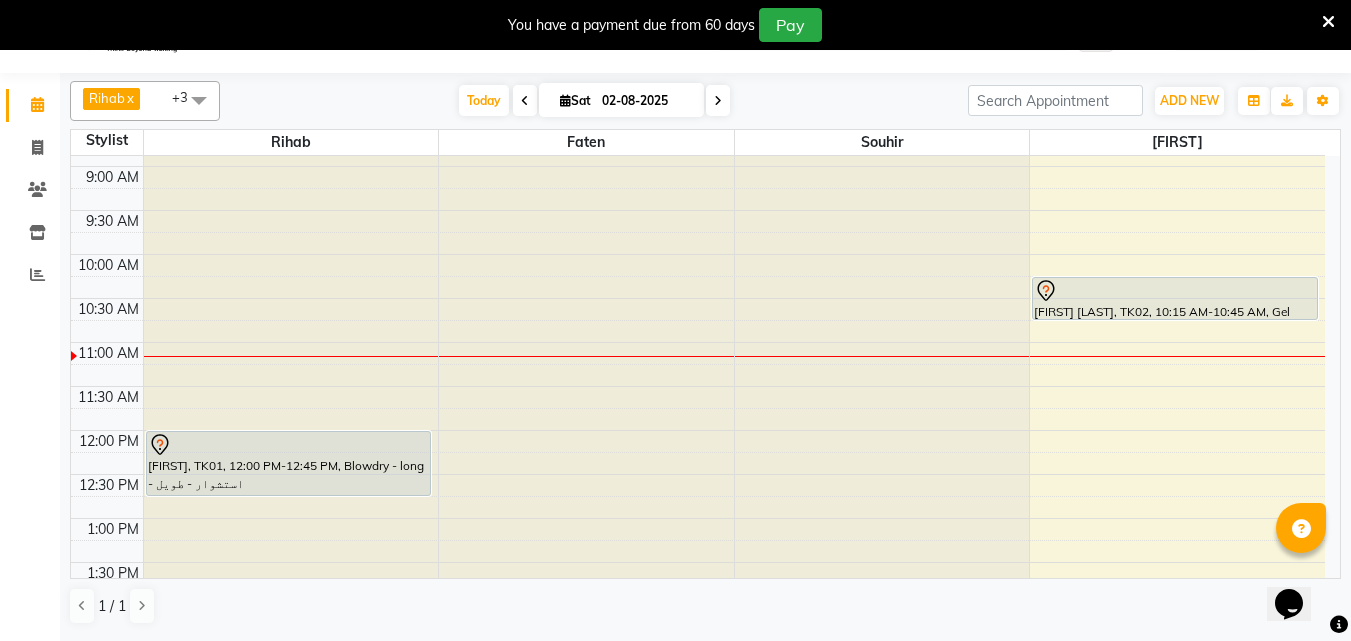 scroll, scrollTop: 53, scrollLeft: 0, axis: vertical 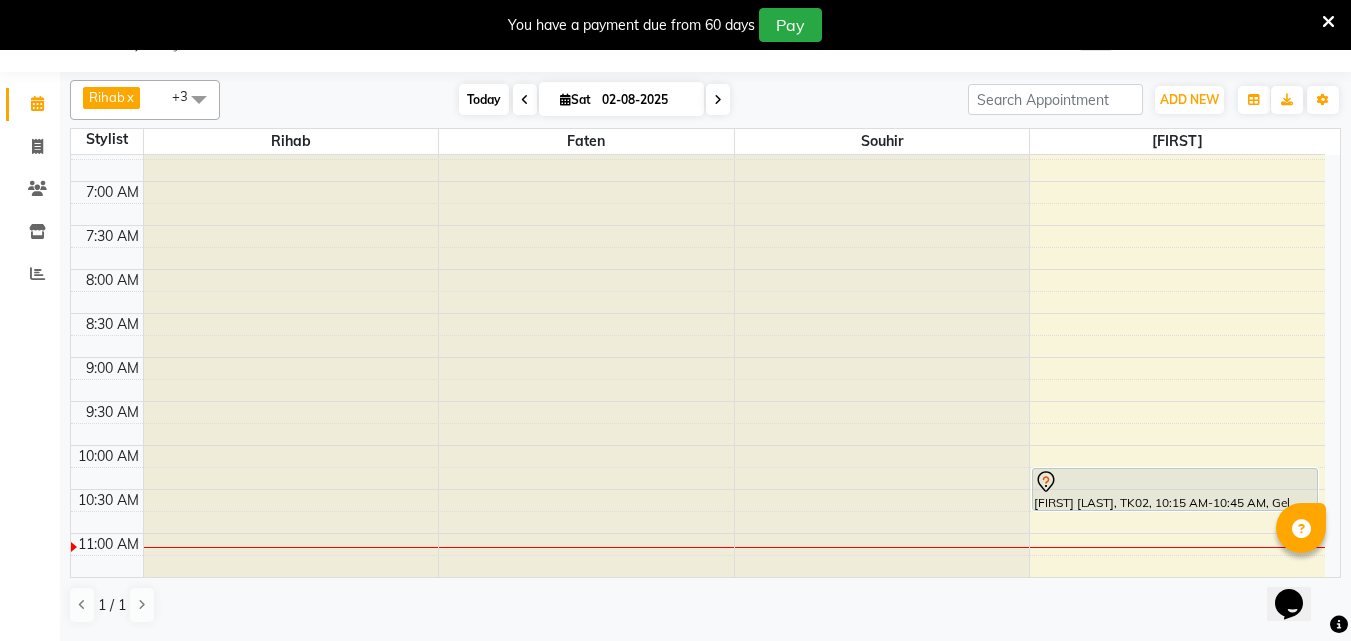 click on "Today" at bounding box center [484, 99] 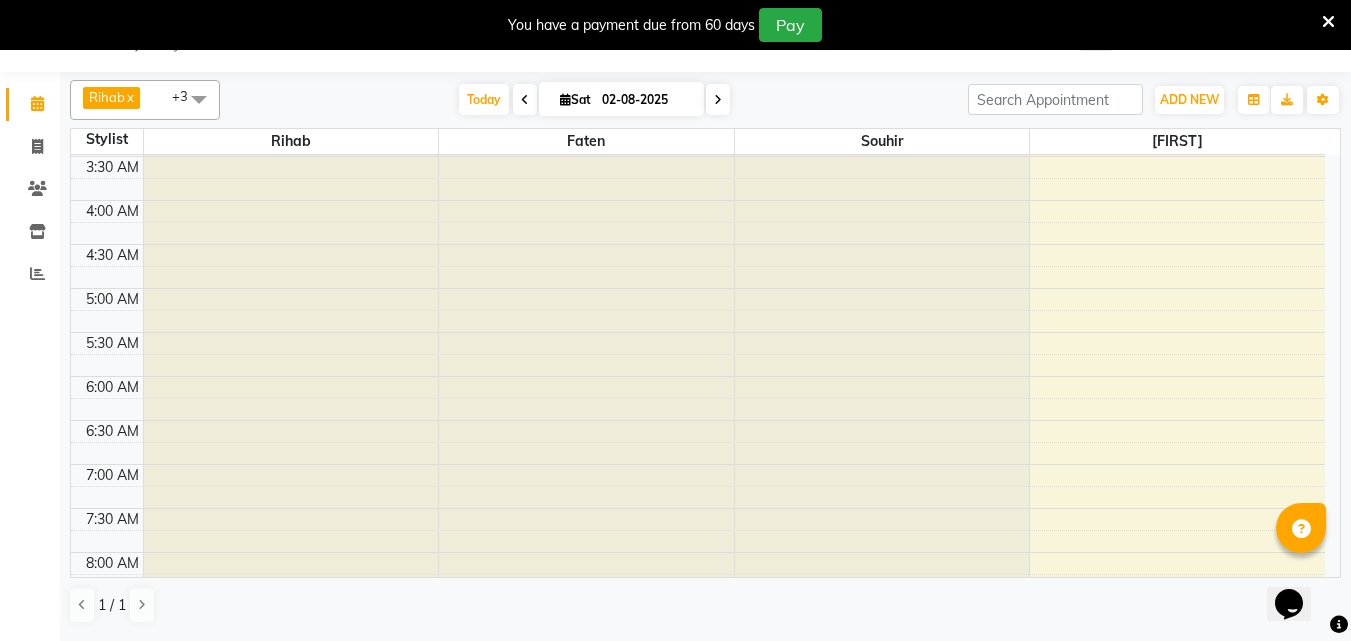scroll, scrollTop: 400, scrollLeft: 0, axis: vertical 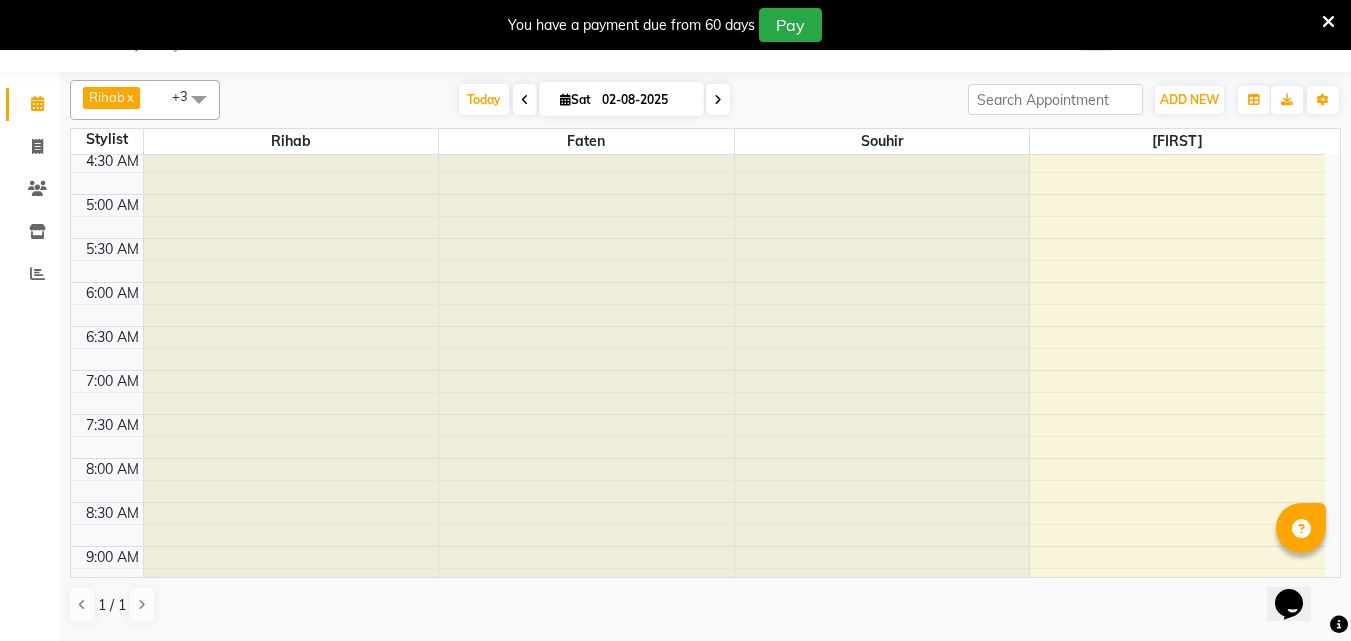 click on "02-08-2025" at bounding box center (646, 100) 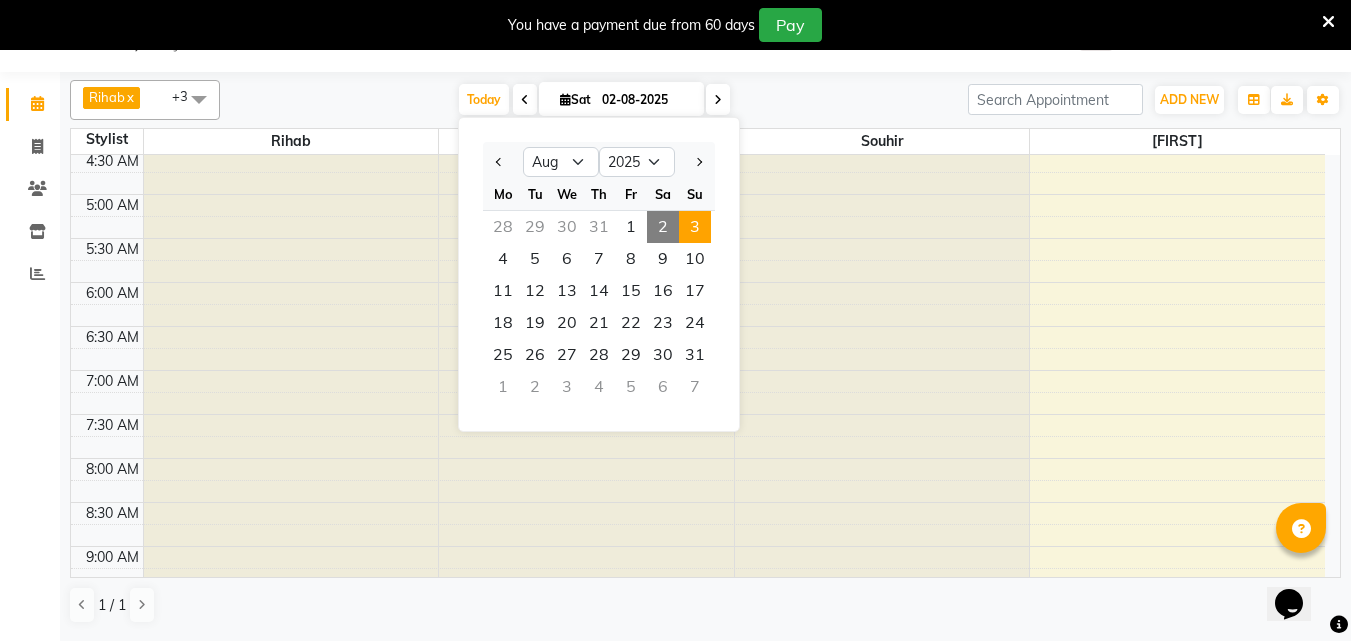 click on "3" at bounding box center (695, 227) 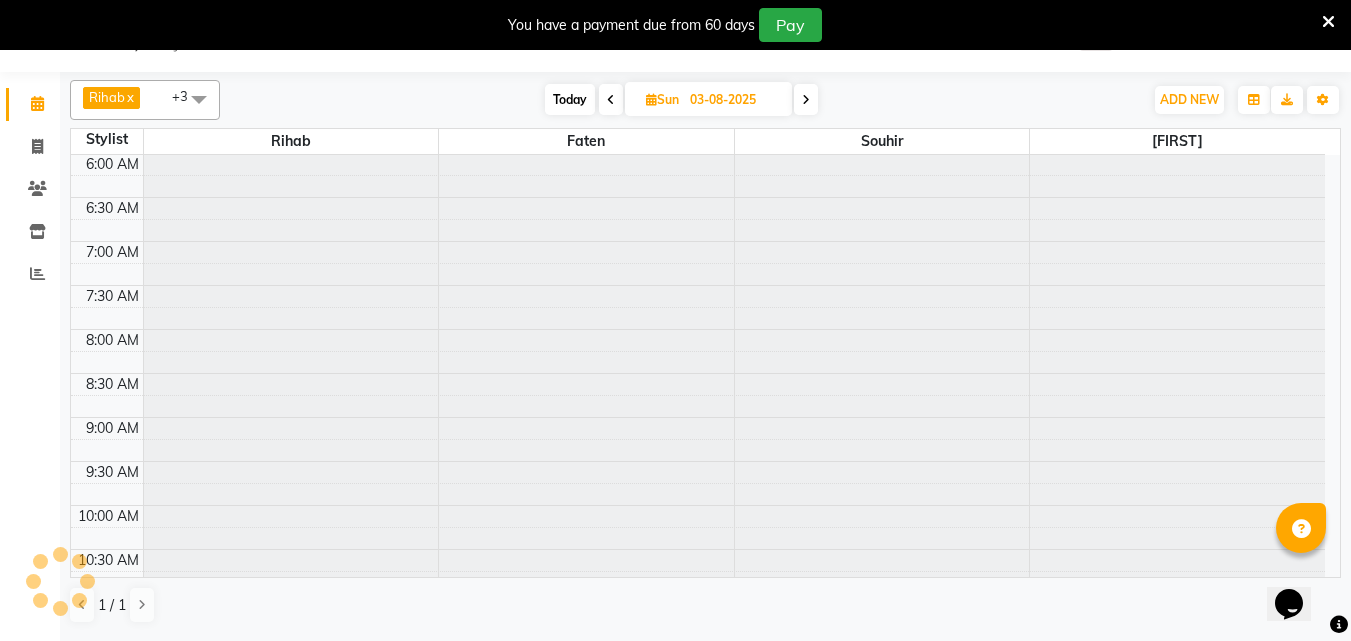 scroll, scrollTop: 969, scrollLeft: 0, axis: vertical 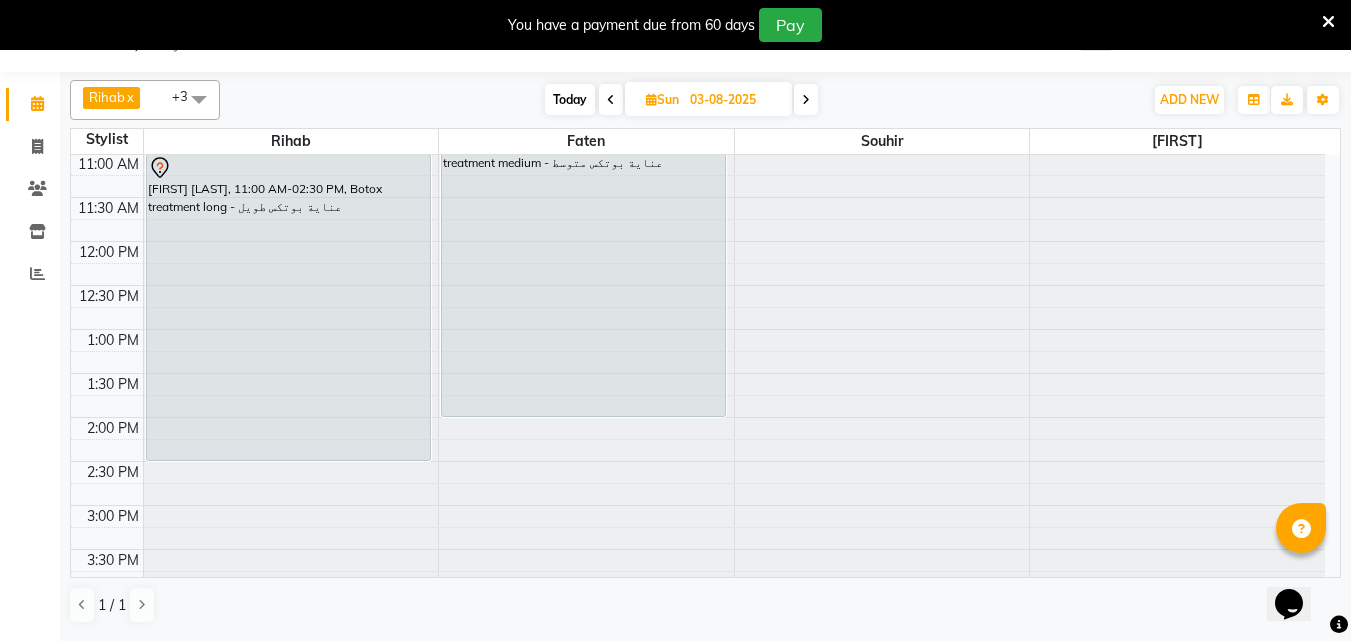 drag, startPoint x: 551, startPoint y: 94, endPoint x: 574, endPoint y: 104, distance: 25.079872 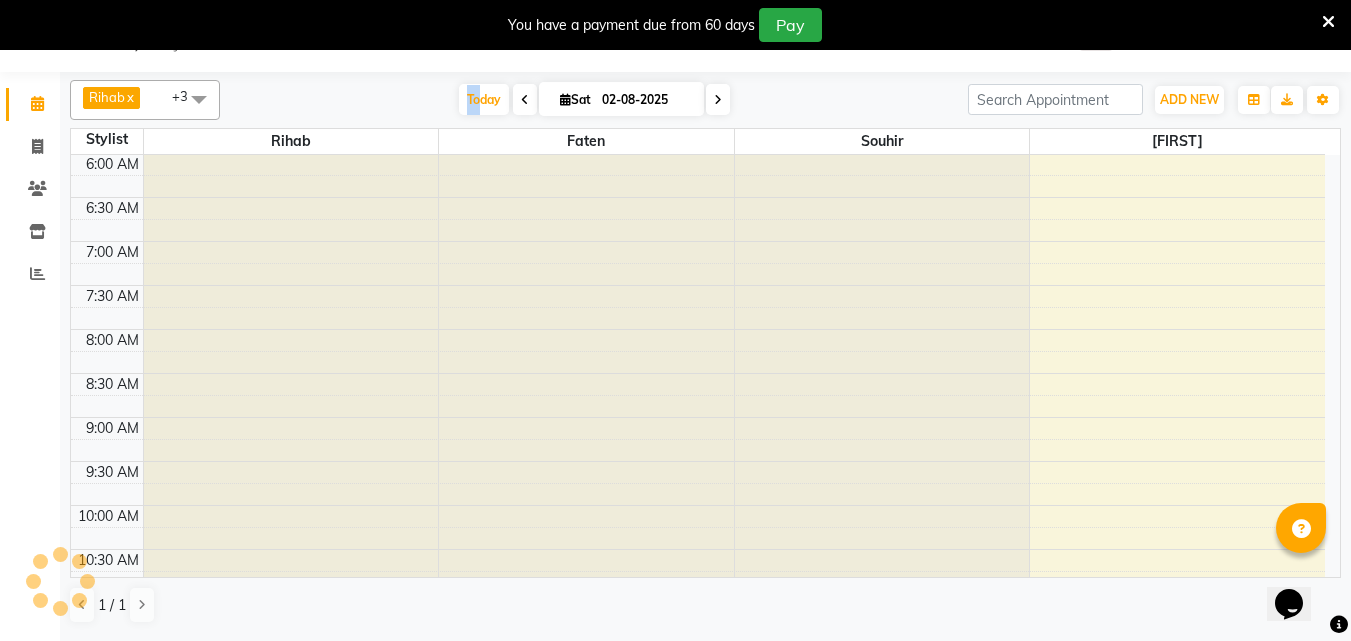 scroll, scrollTop: 969, scrollLeft: 0, axis: vertical 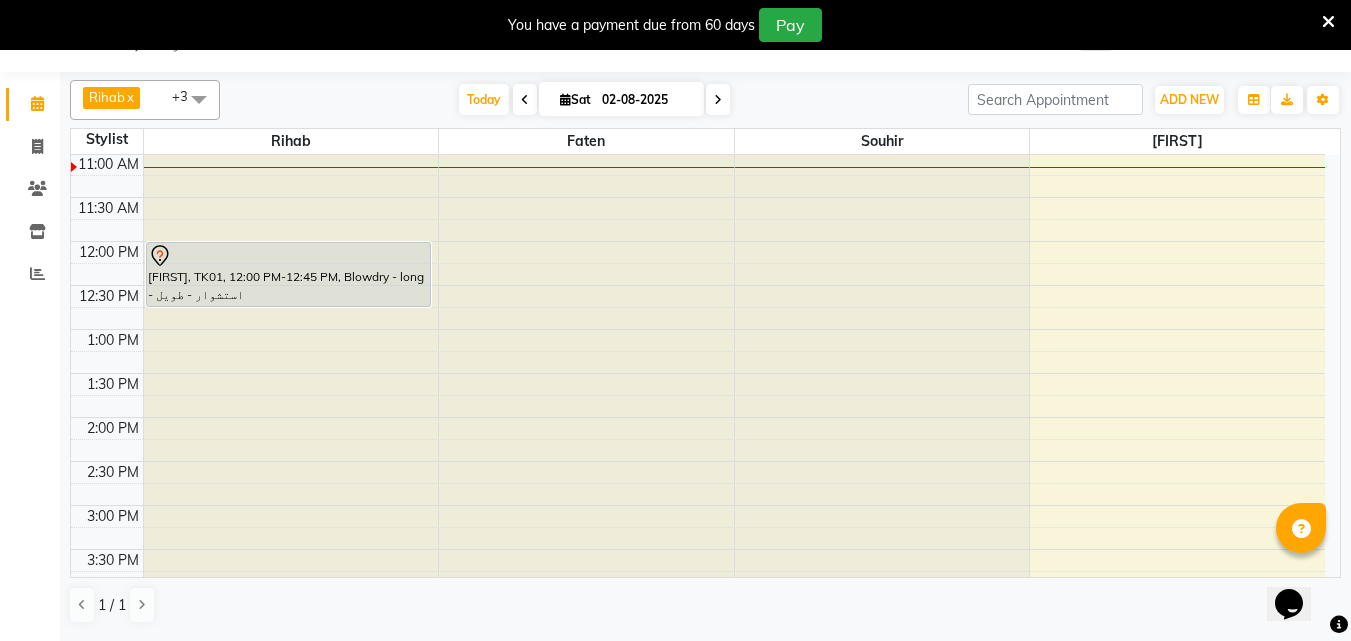 click on "02-08-2025" at bounding box center (646, 100) 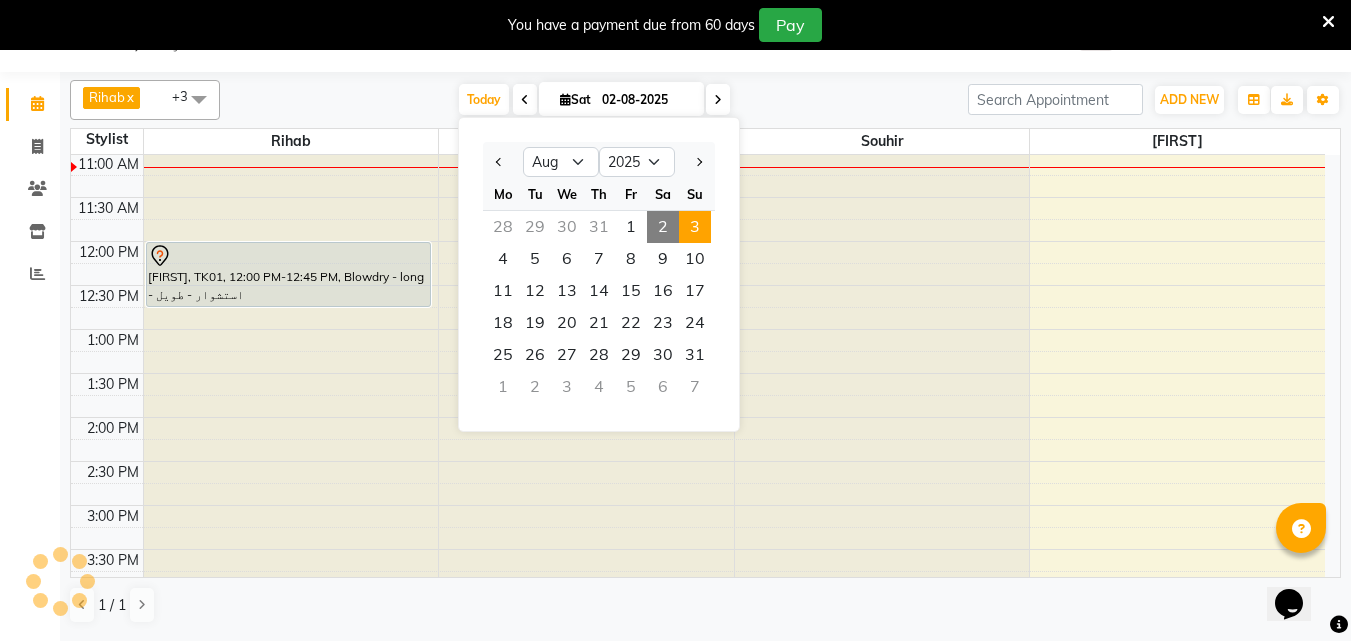 click on "3" at bounding box center [695, 227] 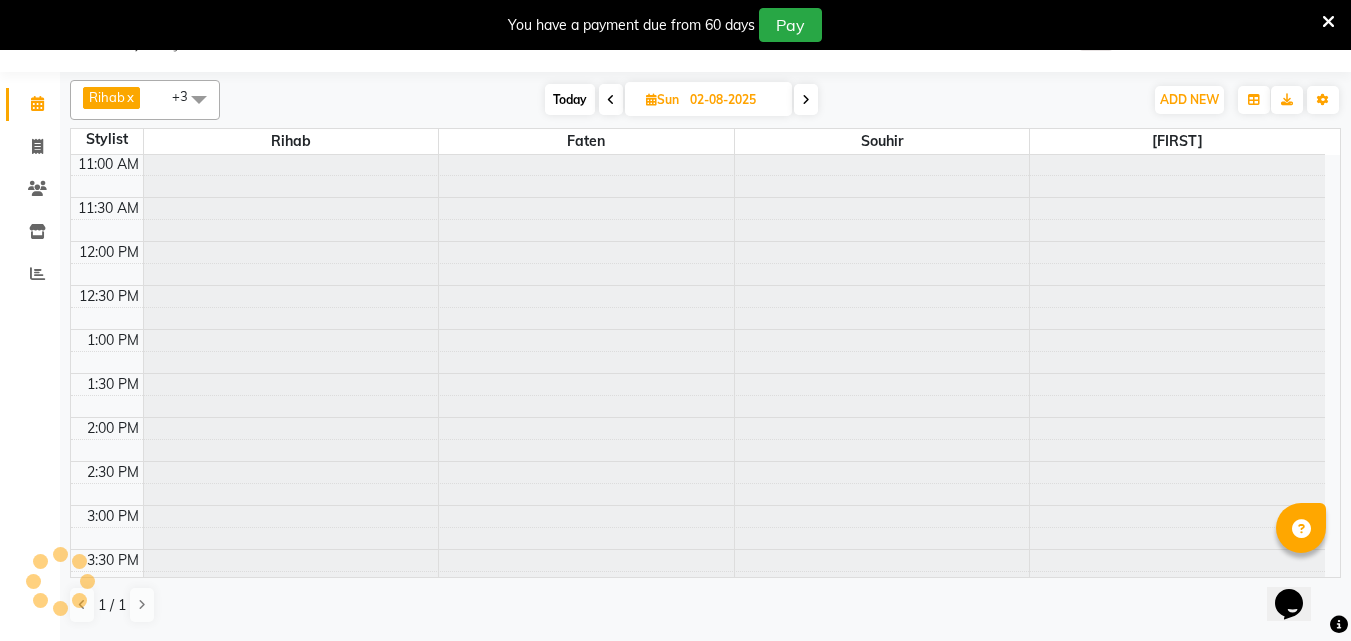 type on "03-08-2025" 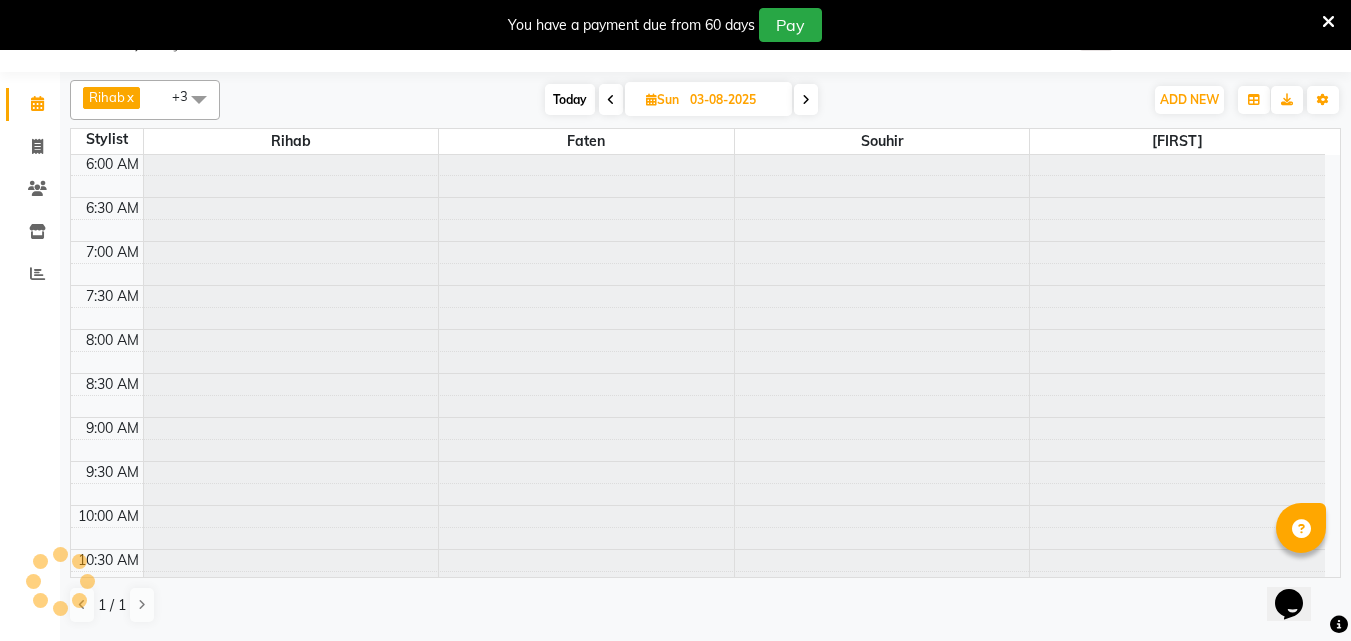 scroll, scrollTop: 969, scrollLeft: 0, axis: vertical 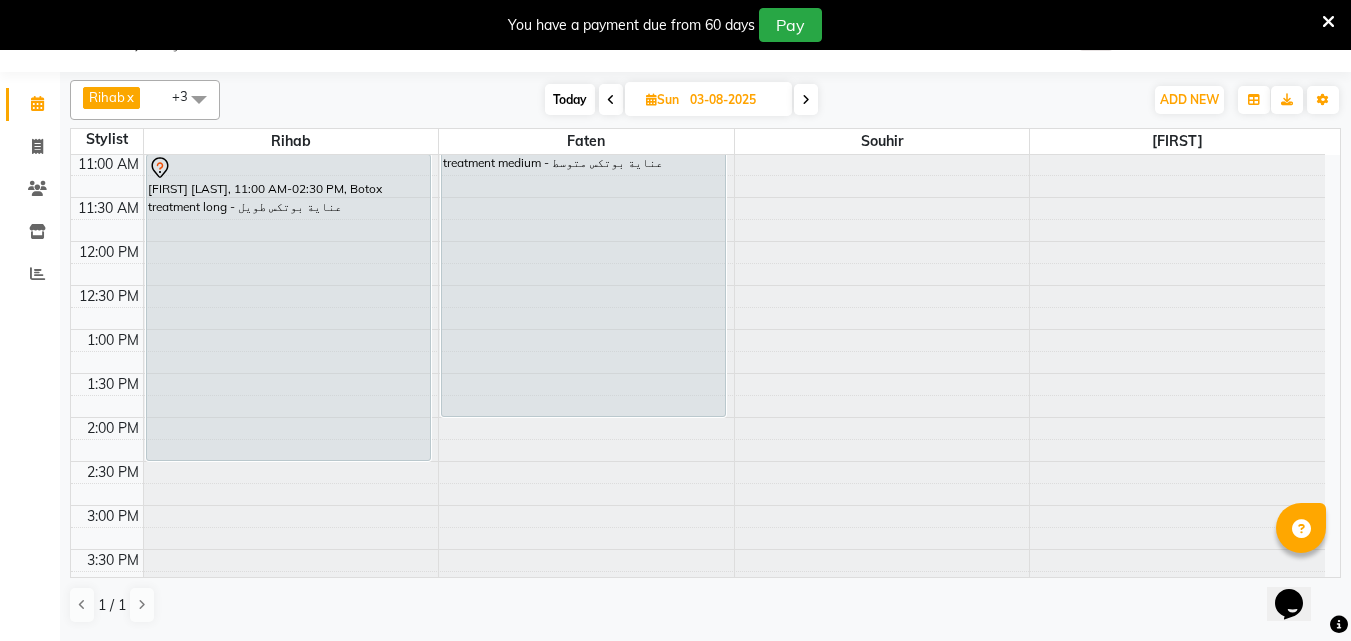click on "Sun [DATE]" at bounding box center (708, 99) 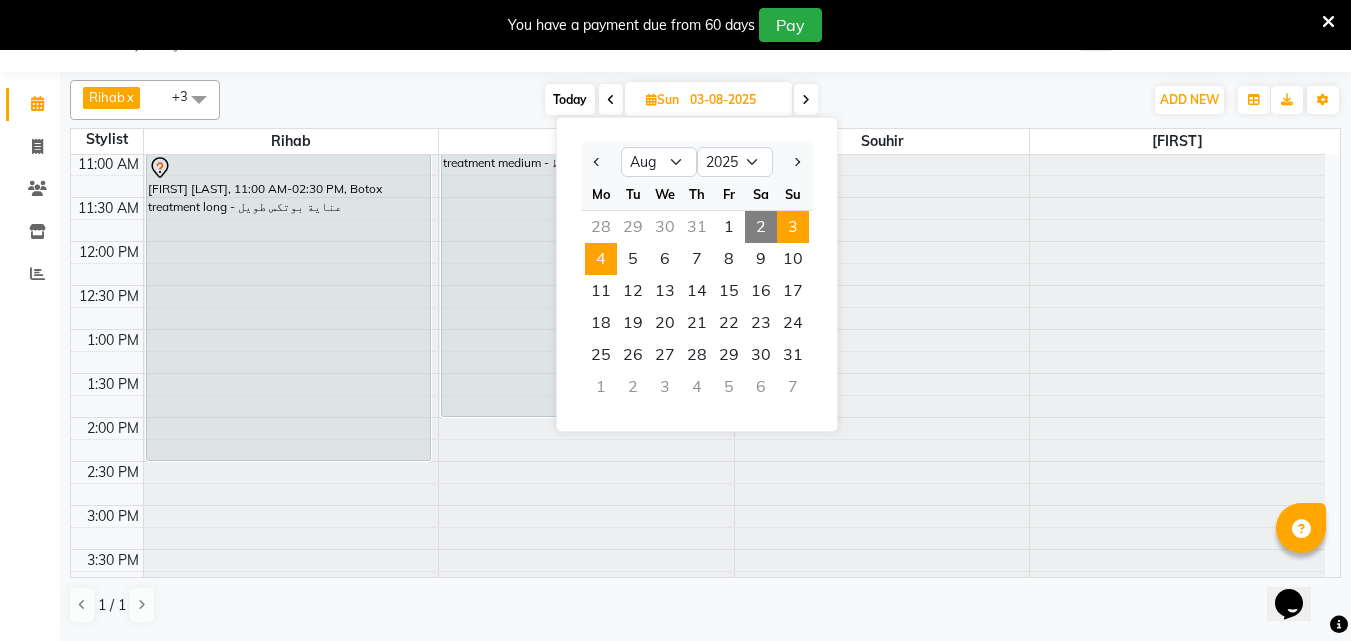 click on "4" at bounding box center (601, 259) 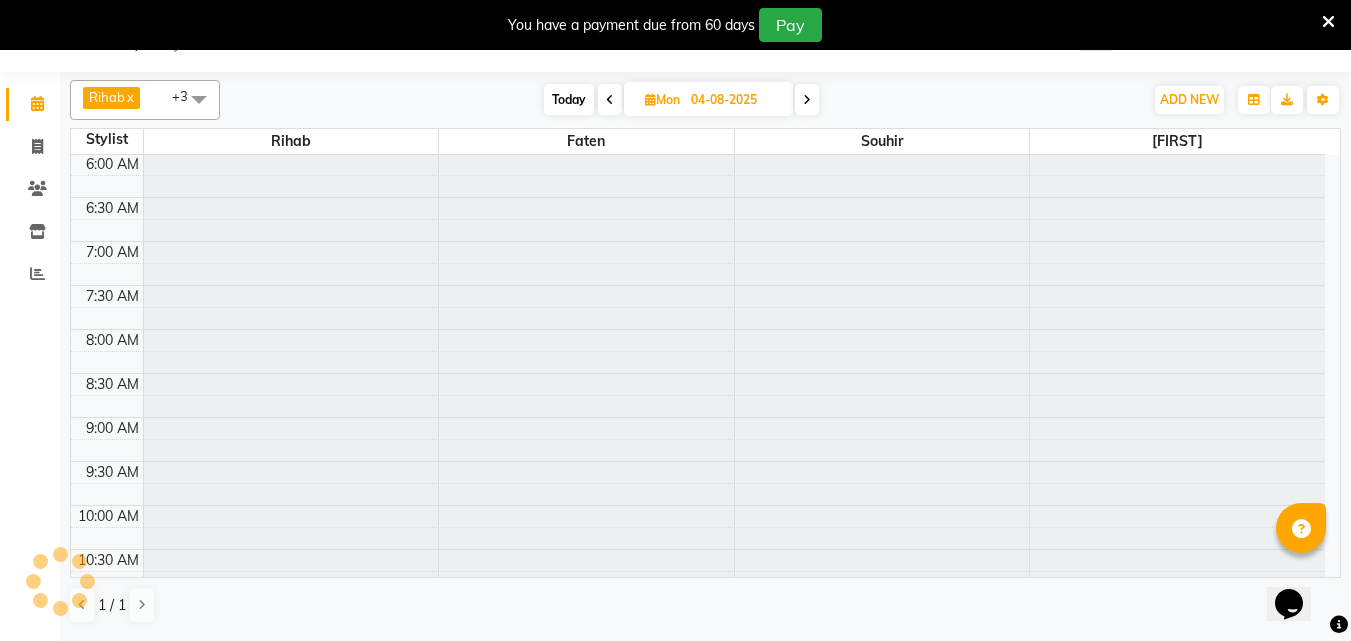 scroll, scrollTop: 969, scrollLeft: 0, axis: vertical 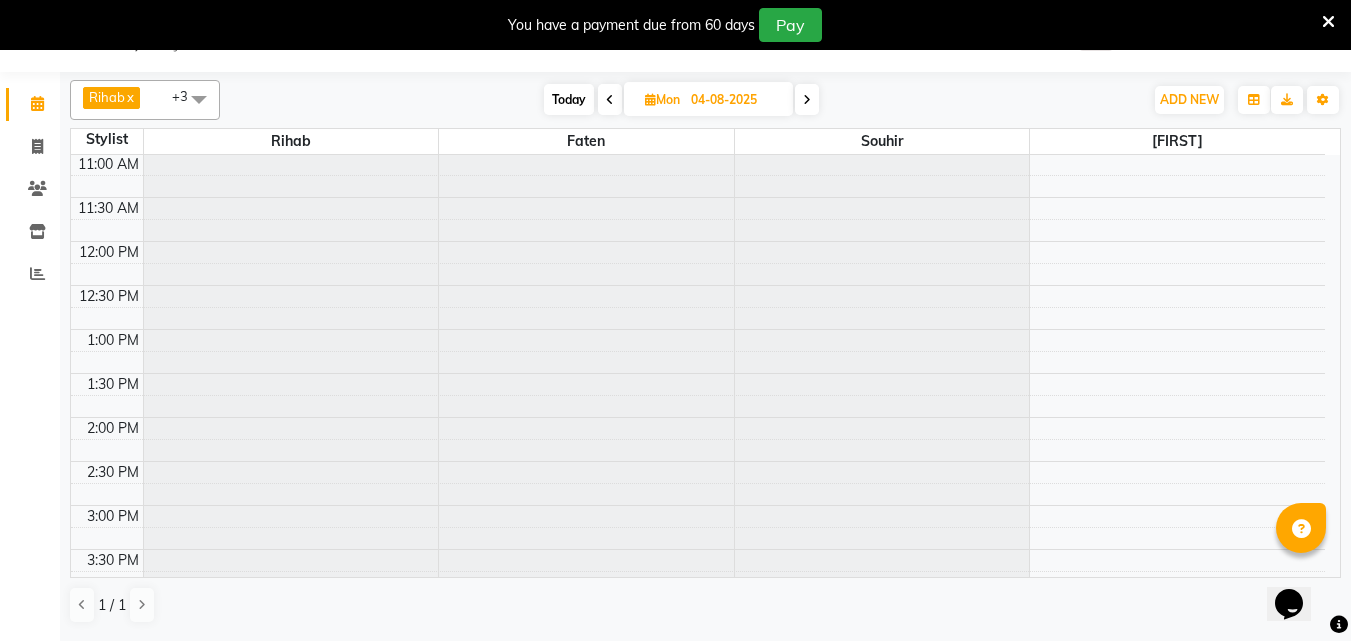 click on "Today" at bounding box center [569, 99] 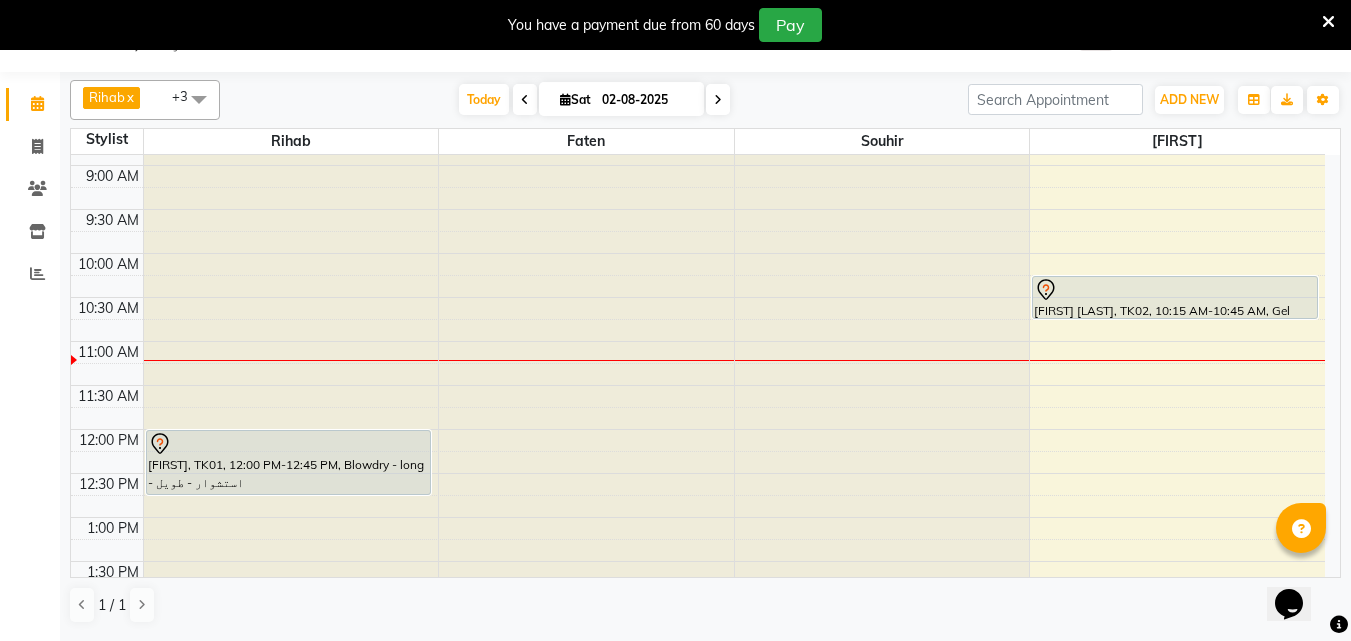 scroll, scrollTop: 769, scrollLeft: 0, axis: vertical 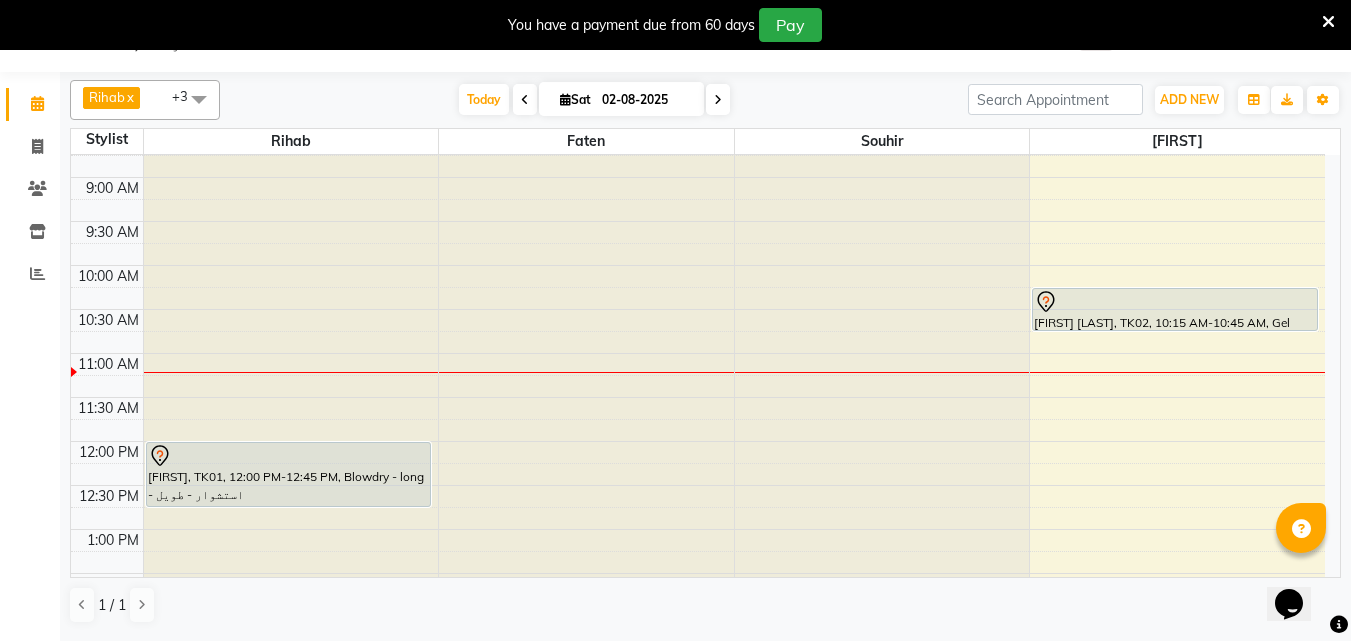 click at bounding box center [1175, 302] 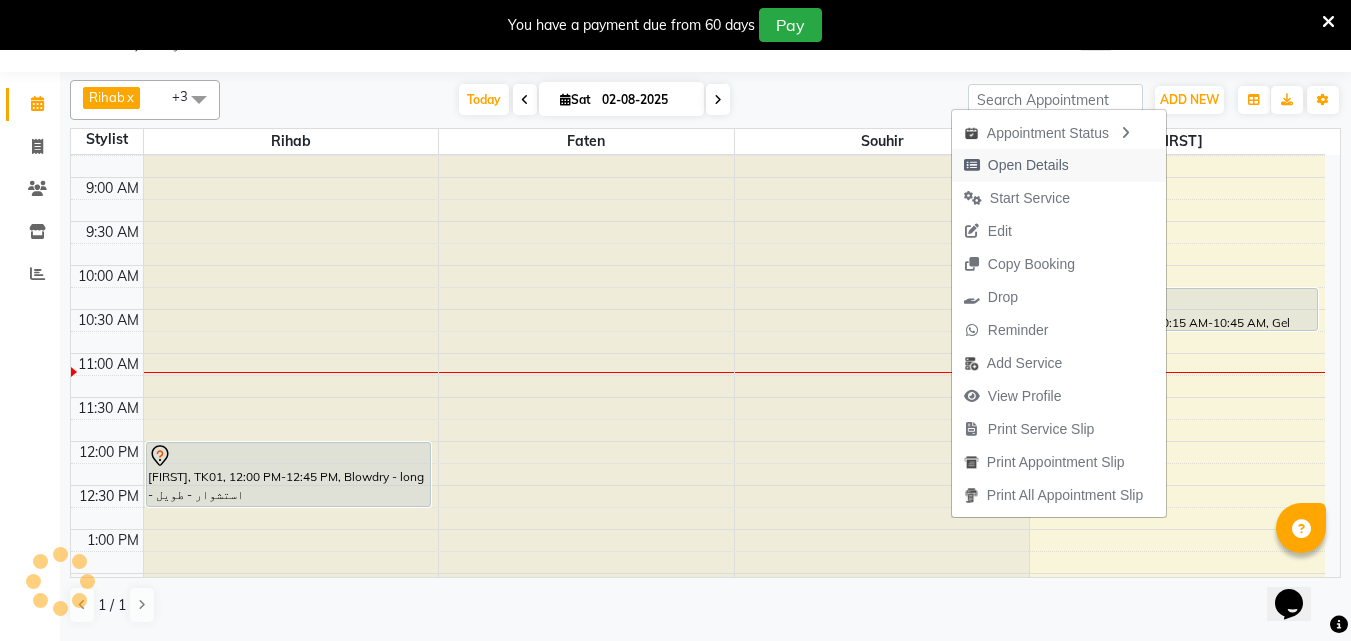 click on "Open Details" at bounding box center [1028, 165] 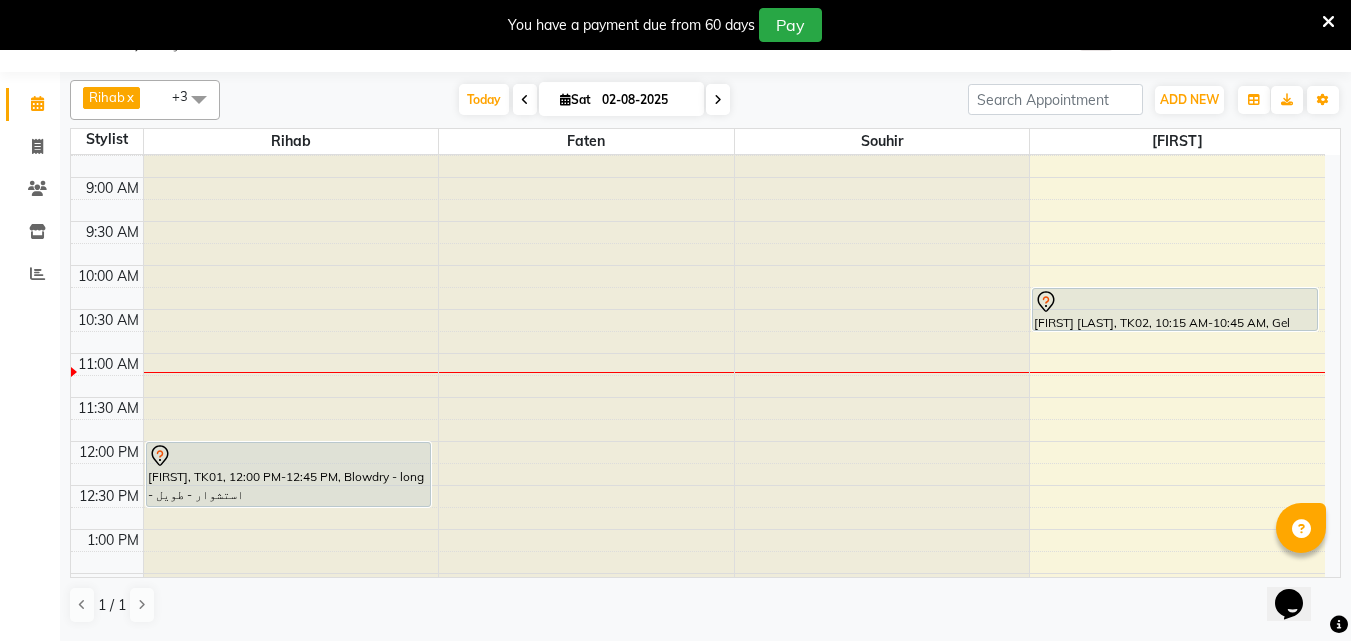 click at bounding box center (1175, 302) 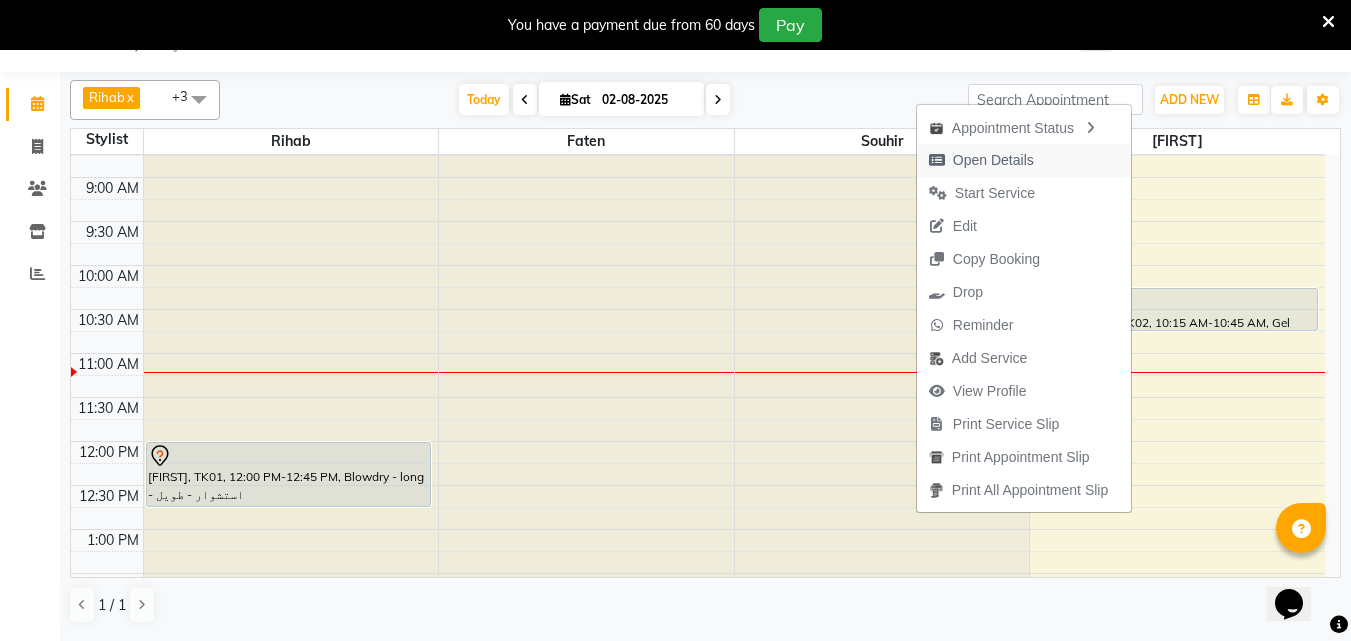 click on "Open Details" at bounding box center [993, 160] 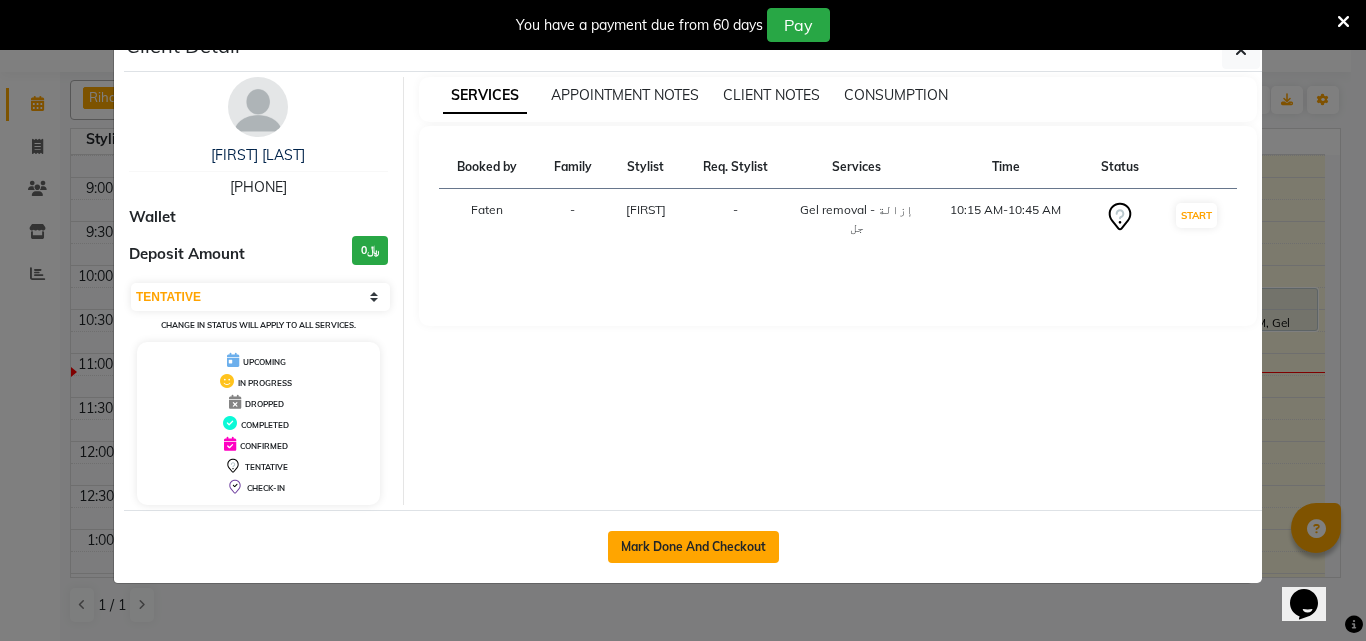 click on "Mark Done And Checkout" 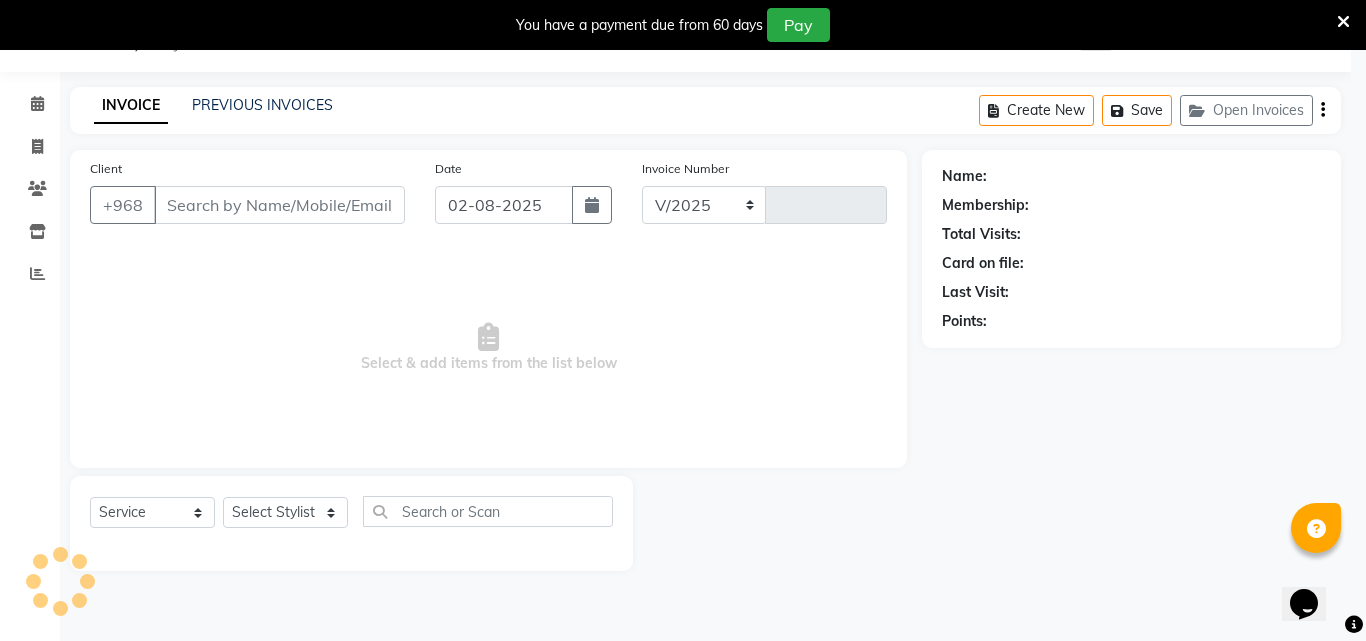 select on "5589" 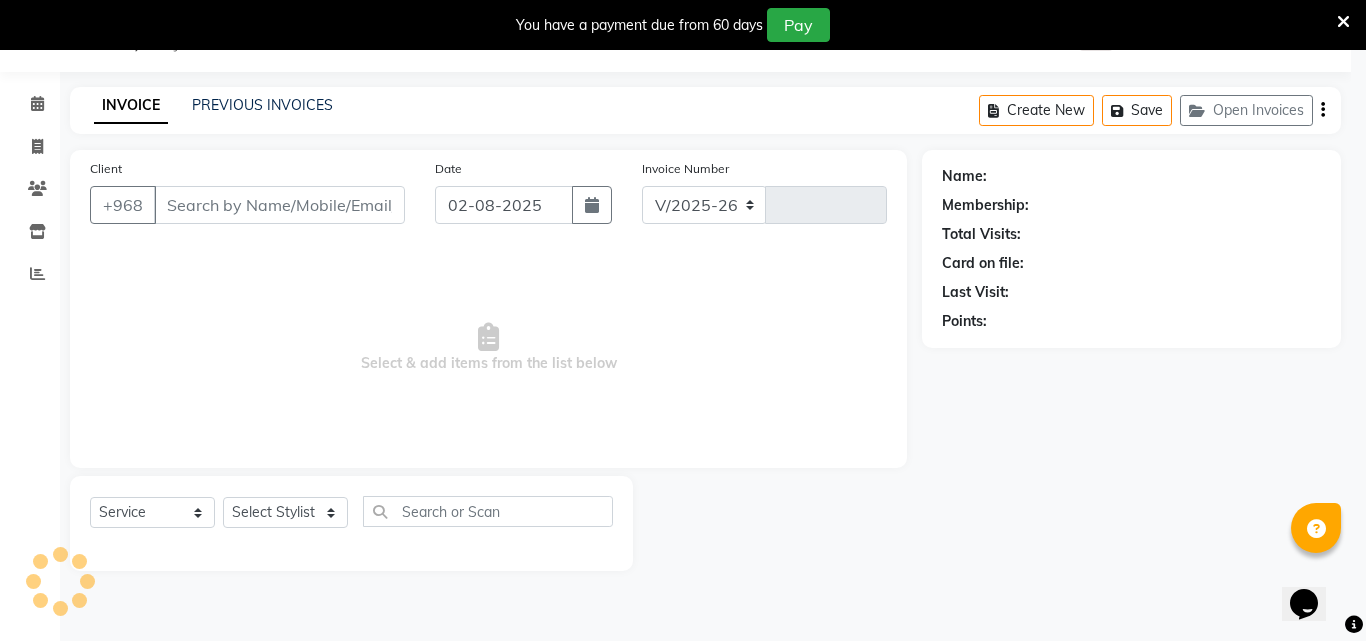 type on "0652" 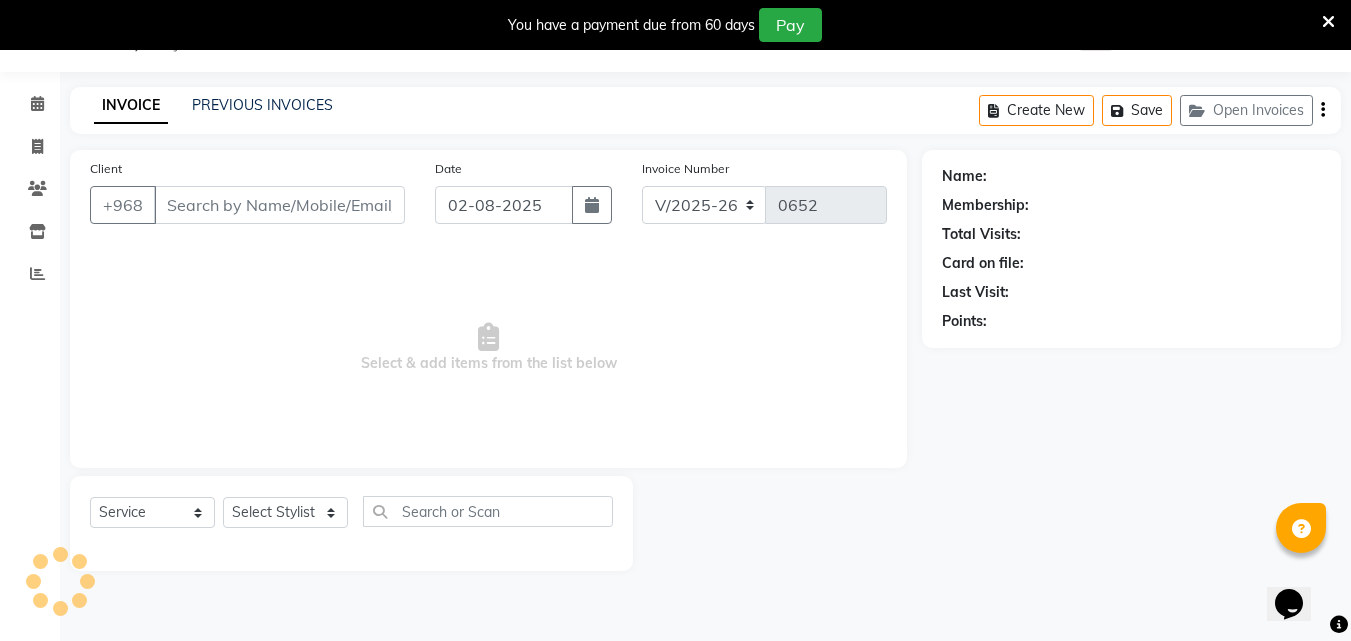 type on "[PHONE]" 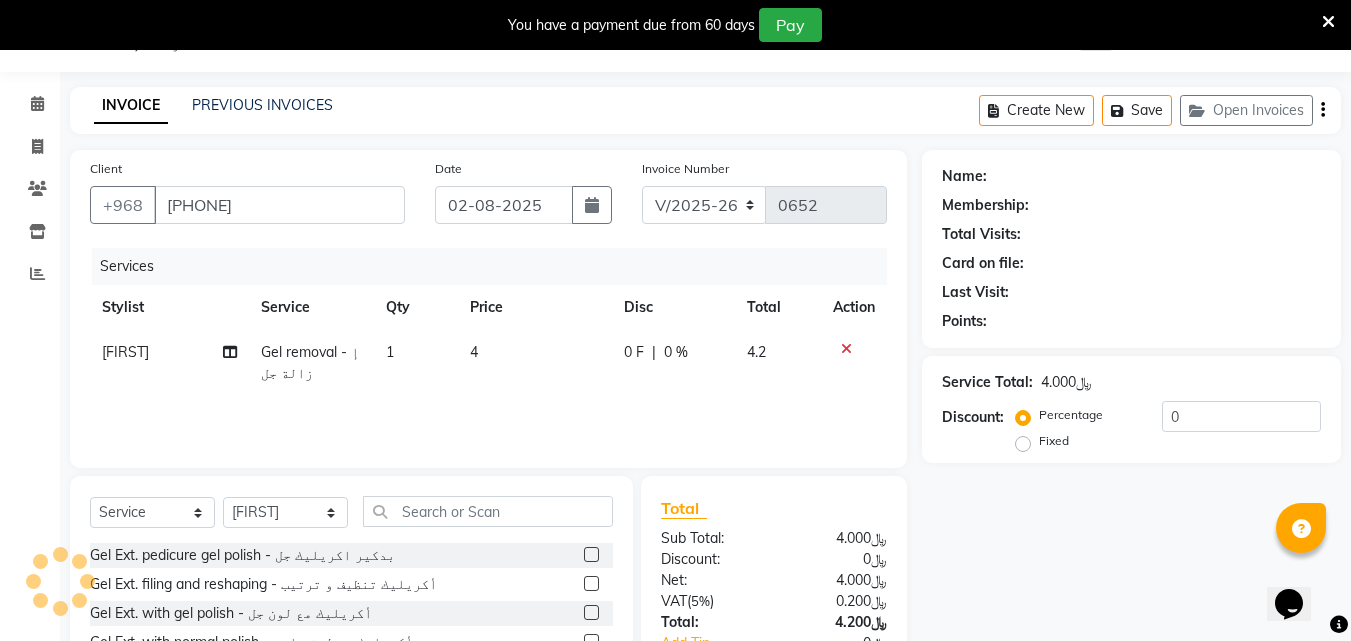 select on "1: Object" 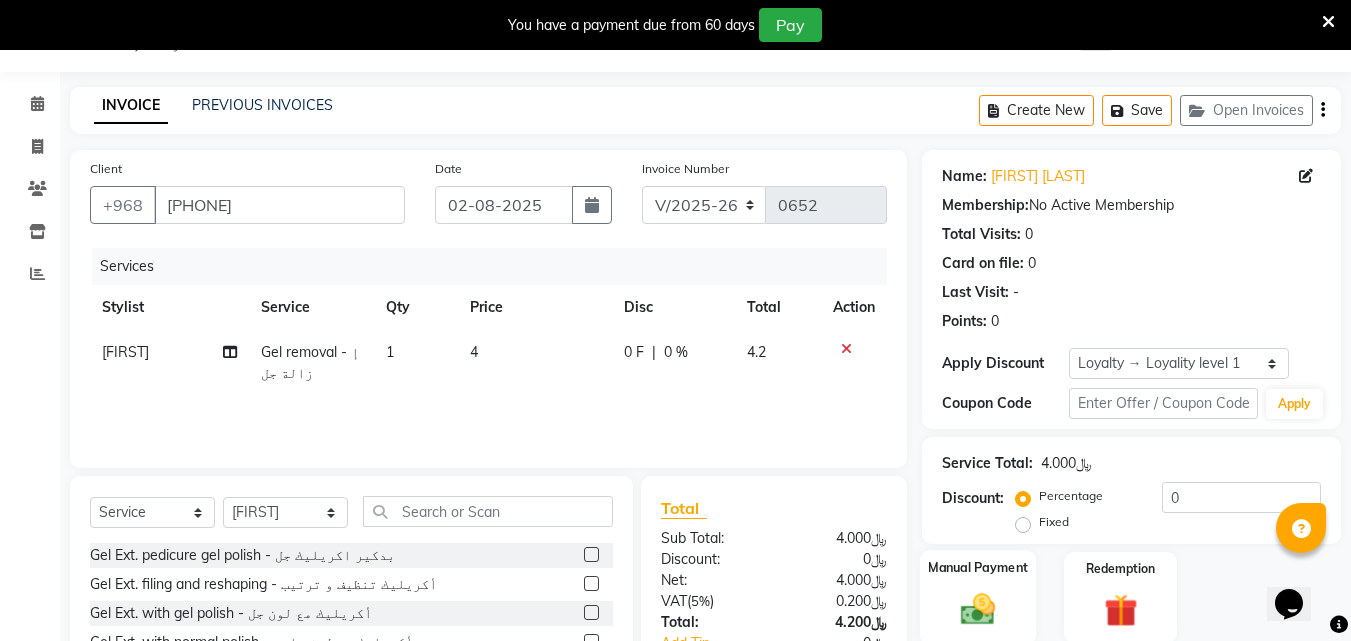 scroll, scrollTop: 230, scrollLeft: 0, axis: vertical 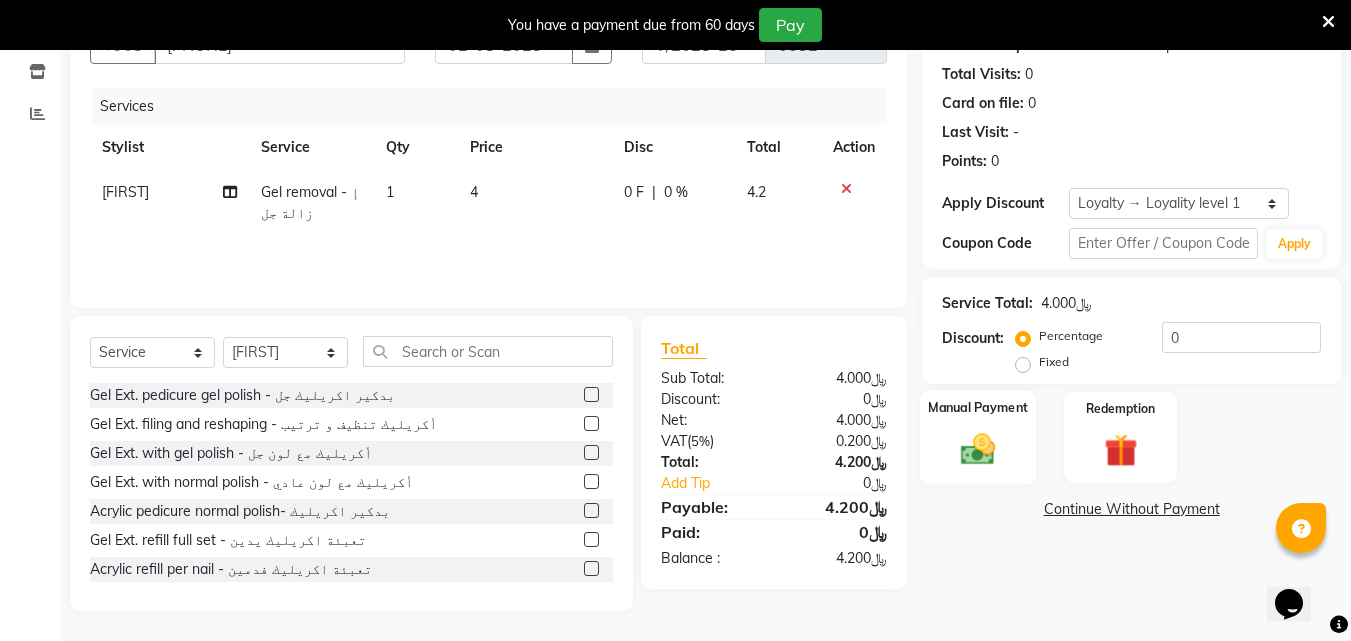 click 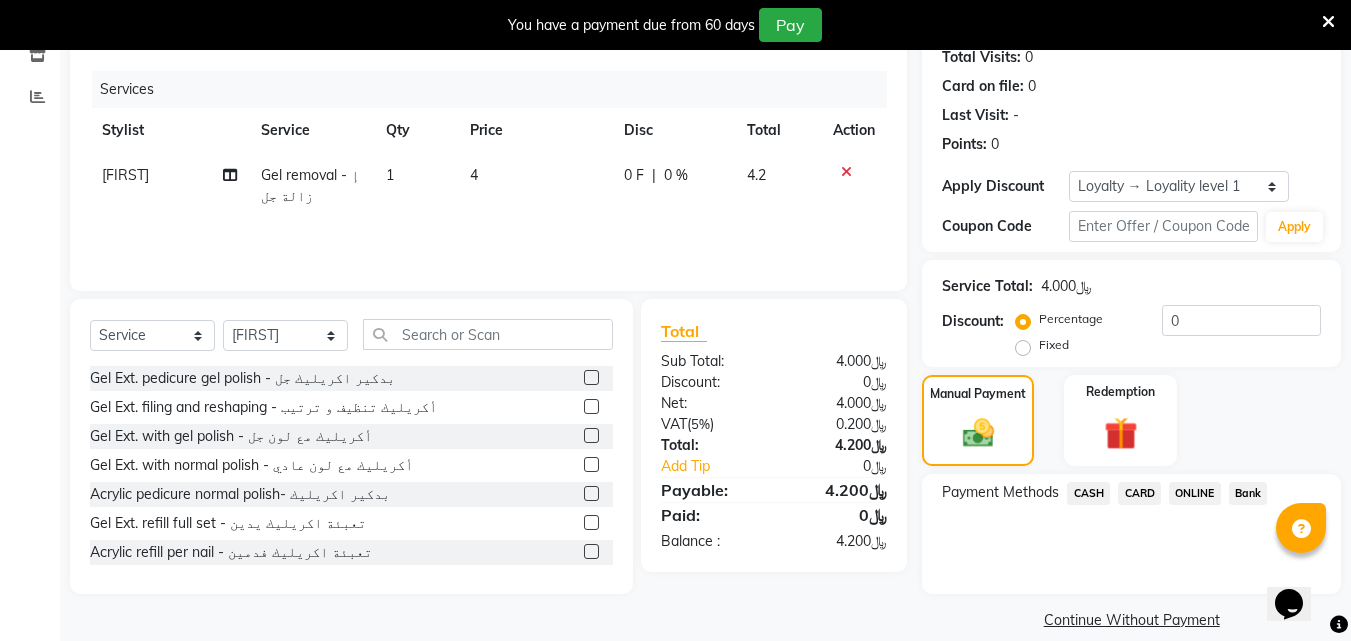 click on "CARD" 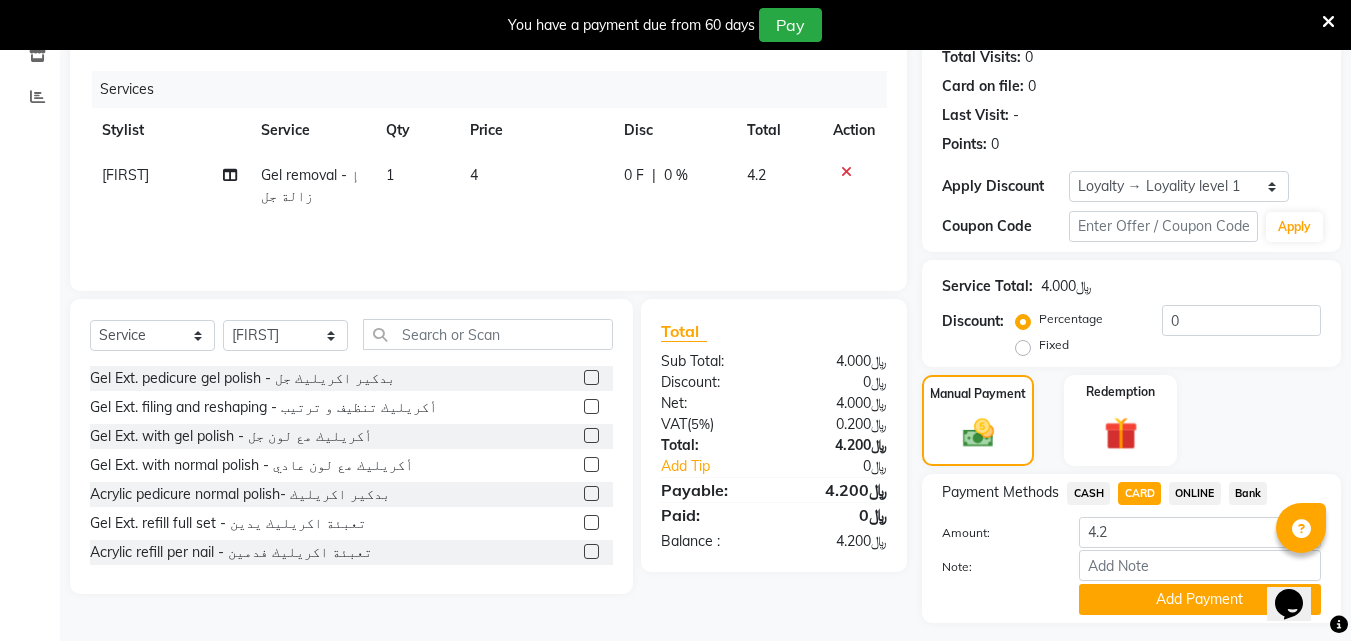 scroll, scrollTop: 313, scrollLeft: 0, axis: vertical 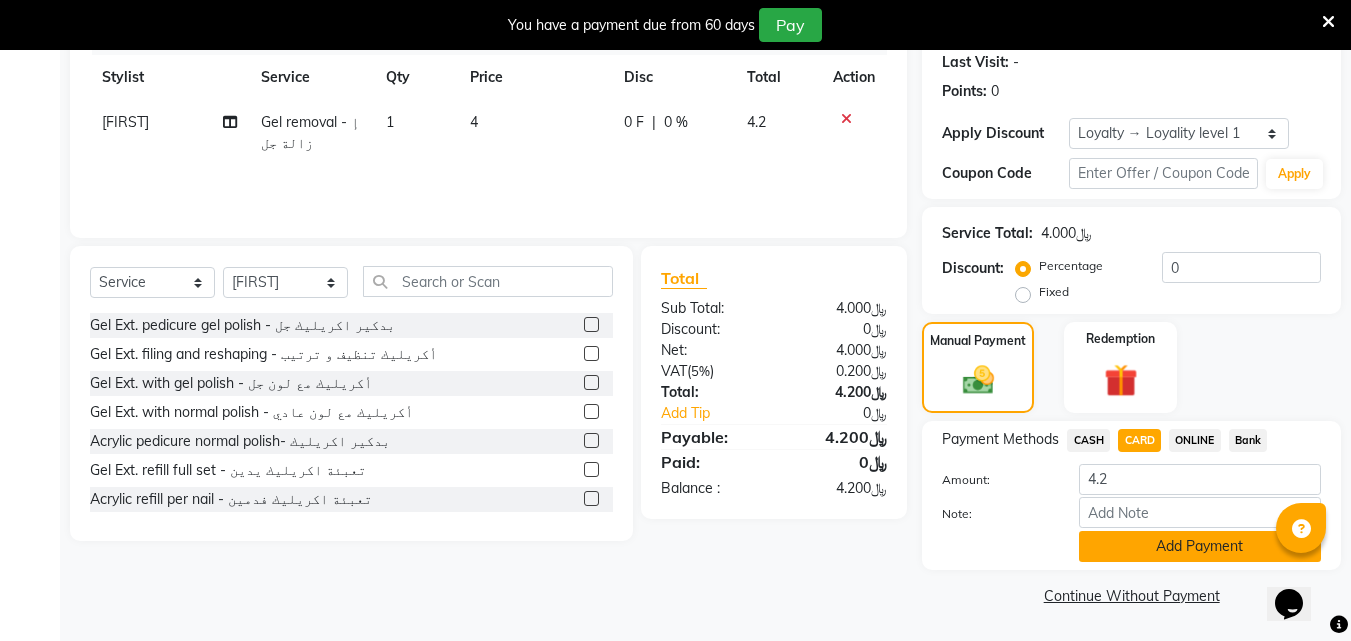 click on "Add Payment" 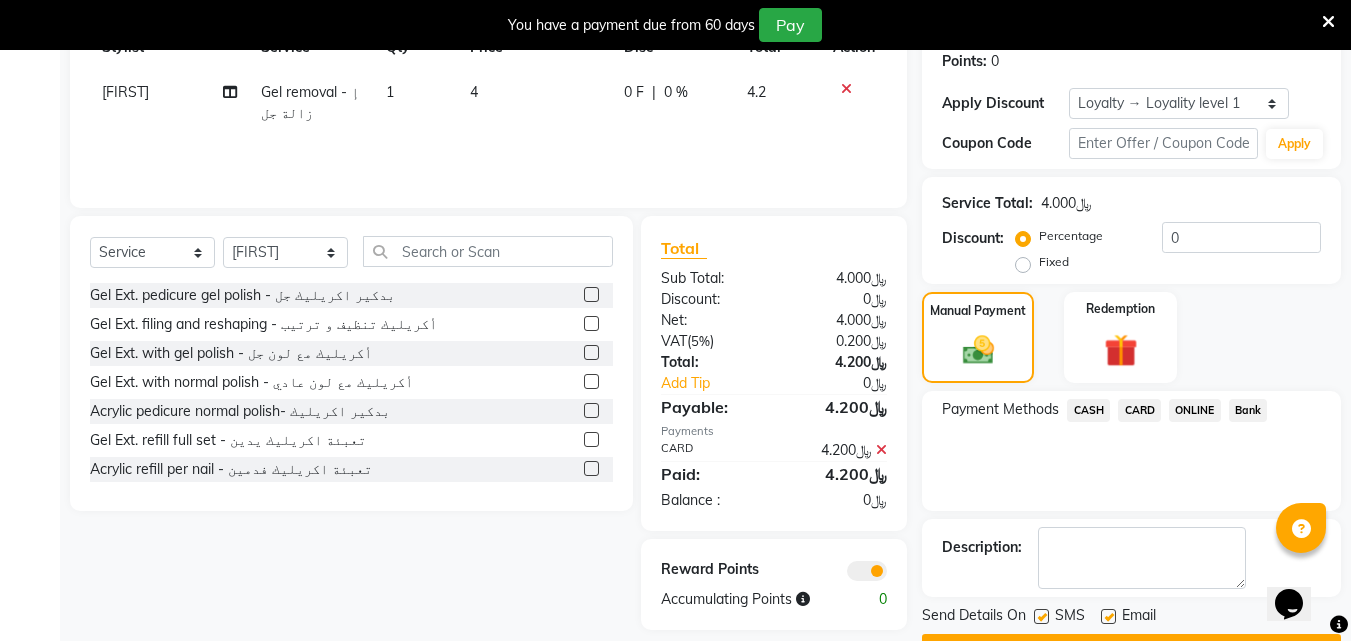scroll, scrollTop: 396, scrollLeft: 0, axis: vertical 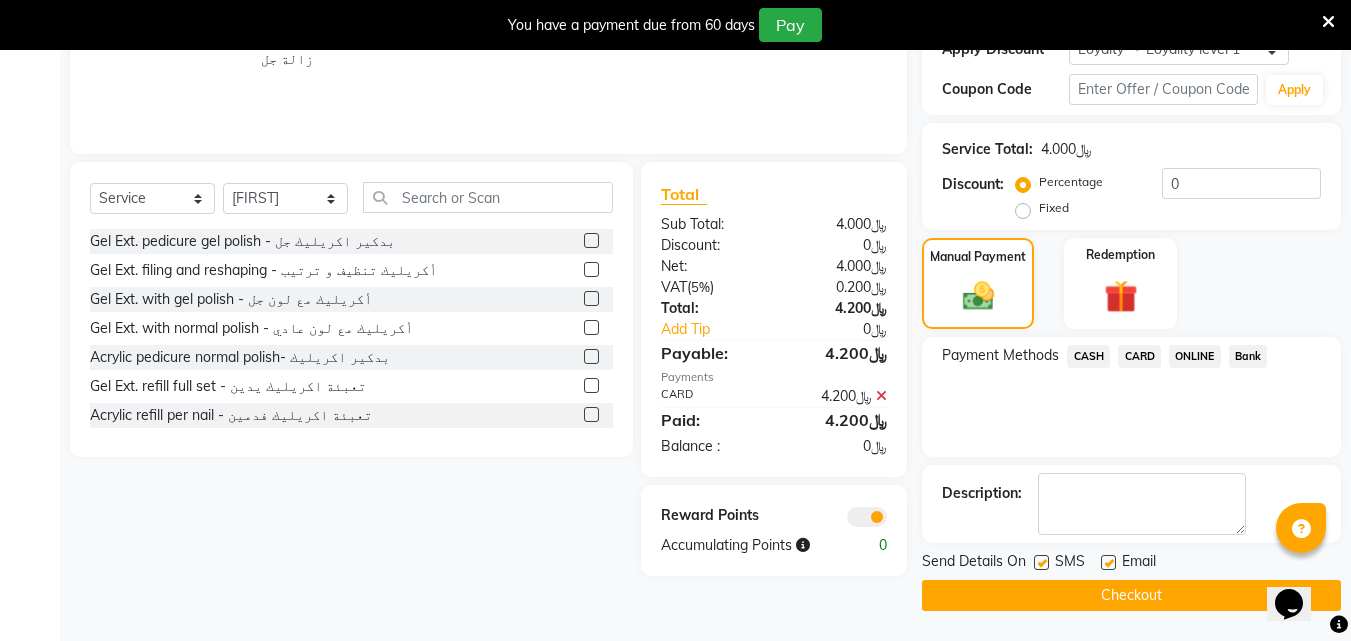 click on "Checkout" 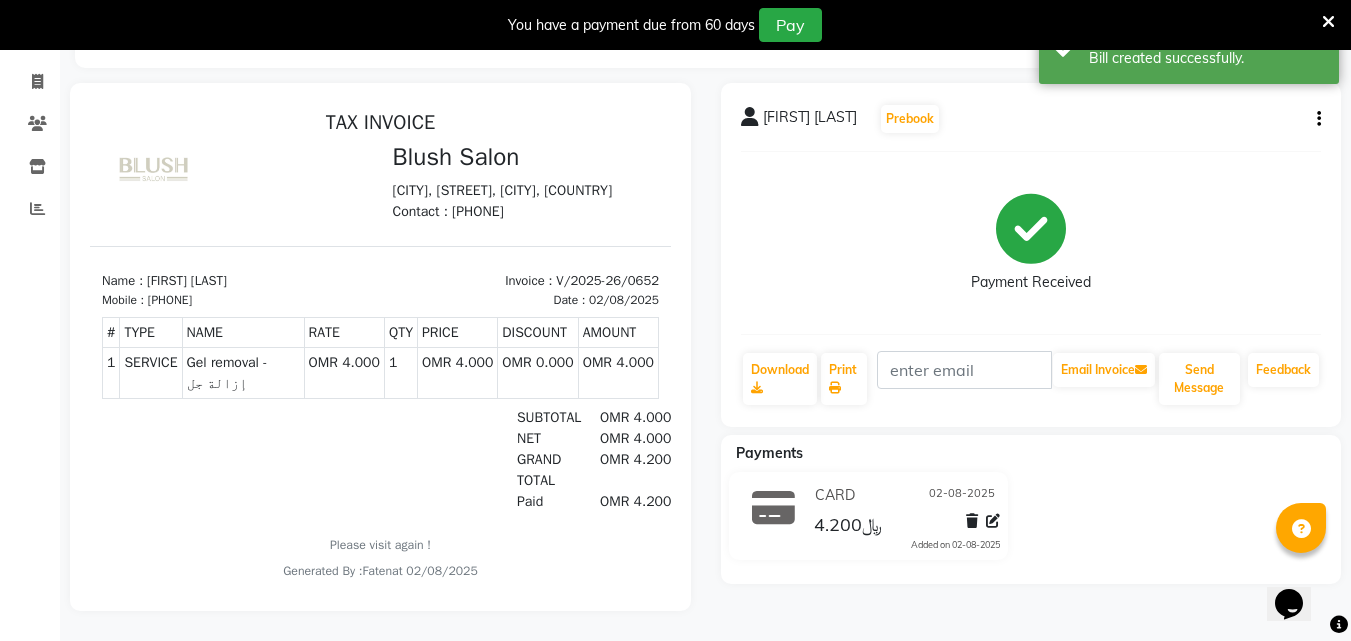 scroll, scrollTop: 0, scrollLeft: 0, axis: both 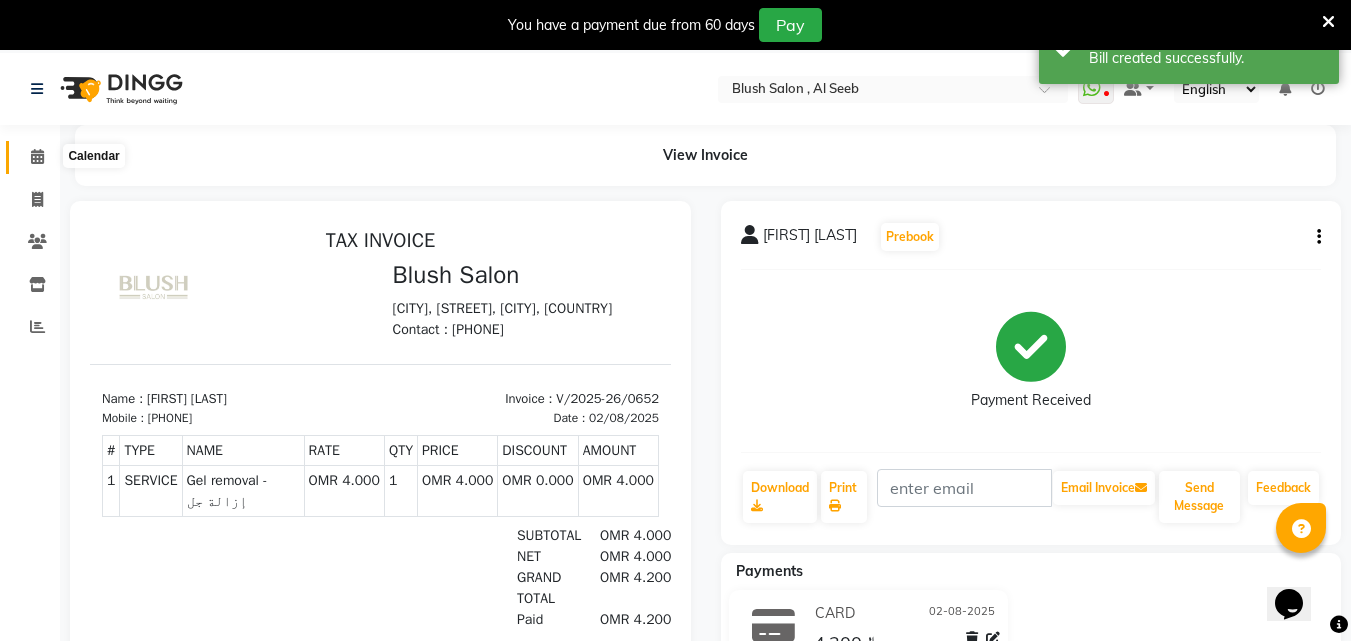 click 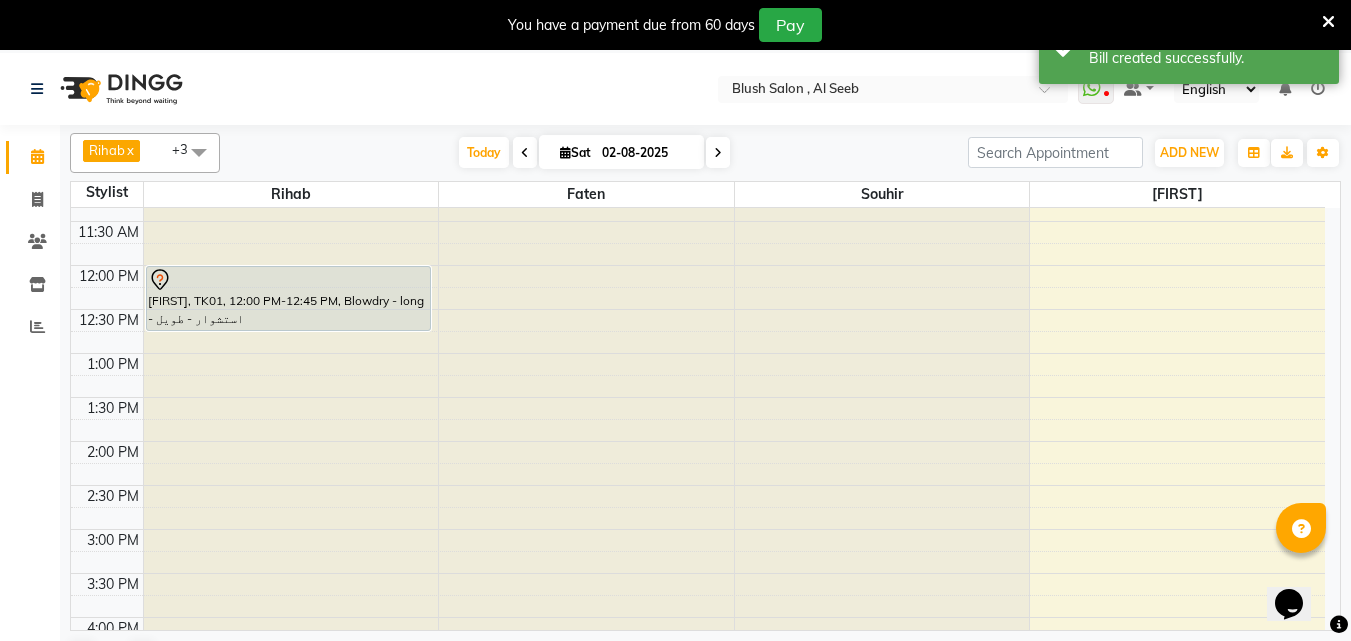 scroll, scrollTop: 1000, scrollLeft: 0, axis: vertical 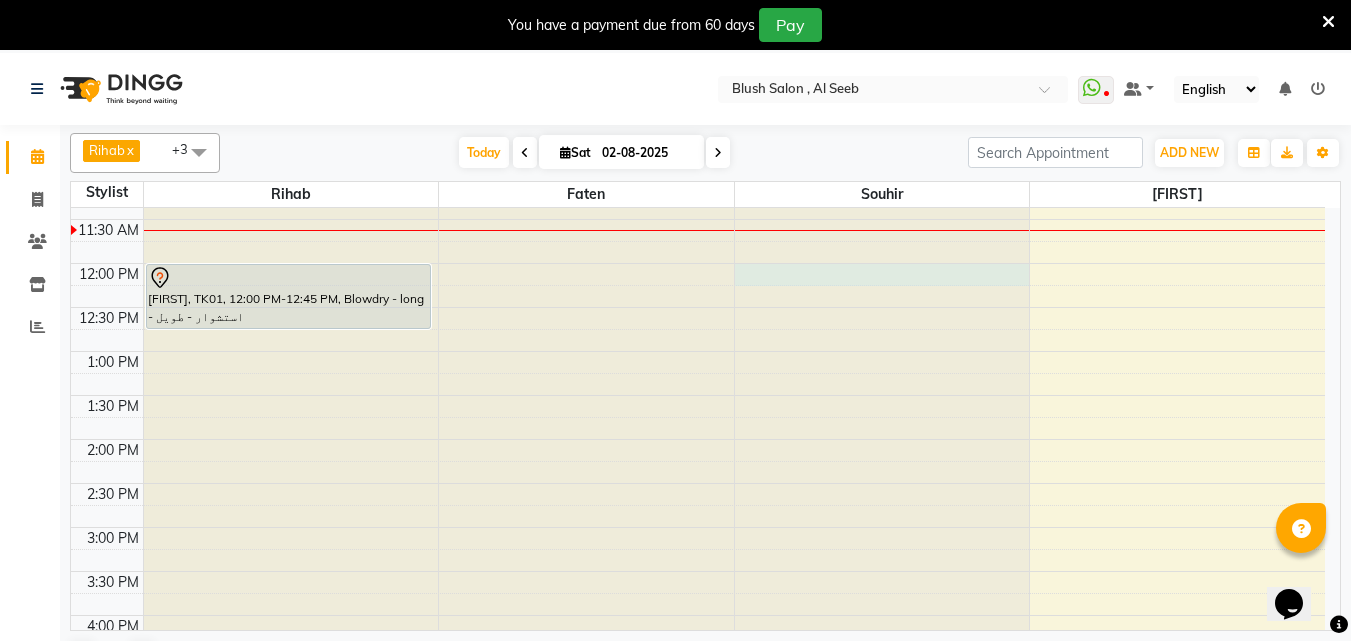 click at bounding box center (882, -792) 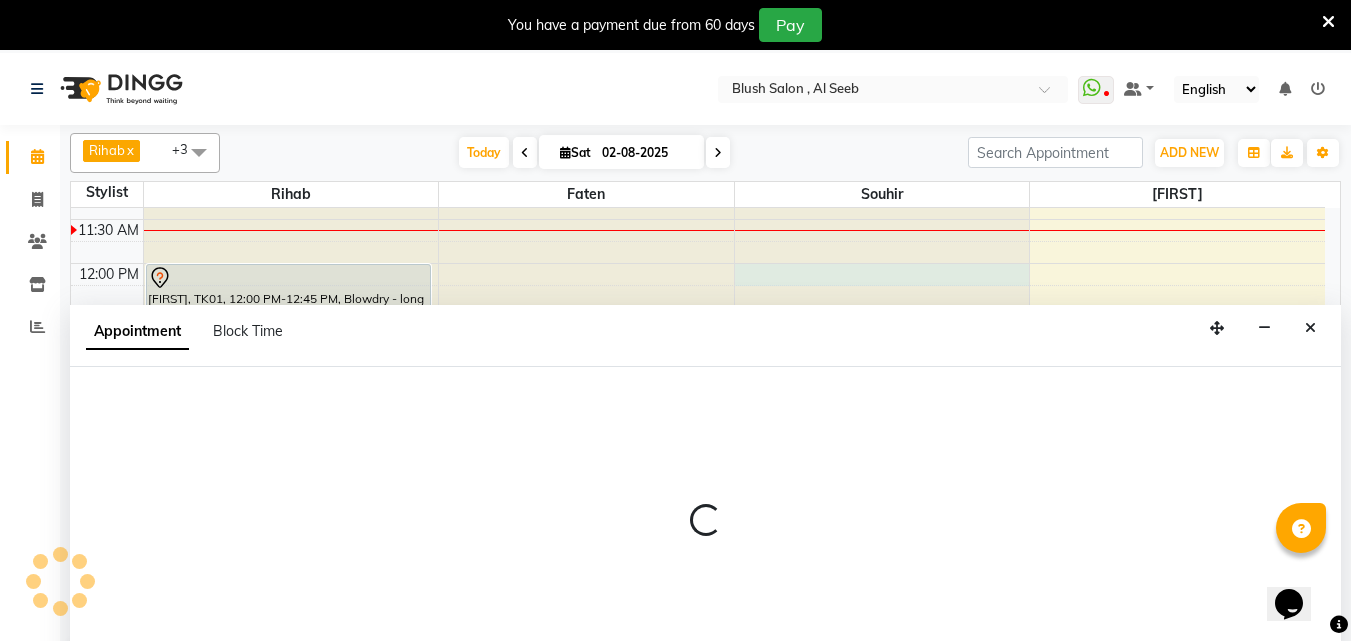 select on "40671" 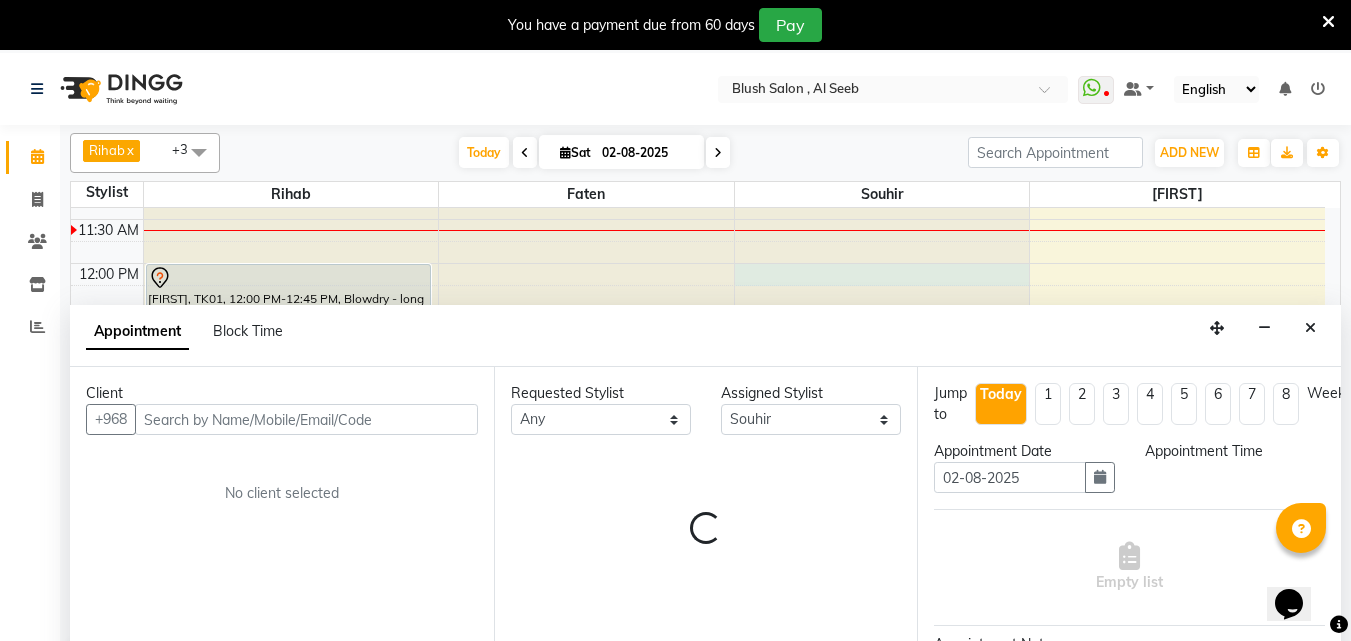 scroll, scrollTop: 53, scrollLeft: 0, axis: vertical 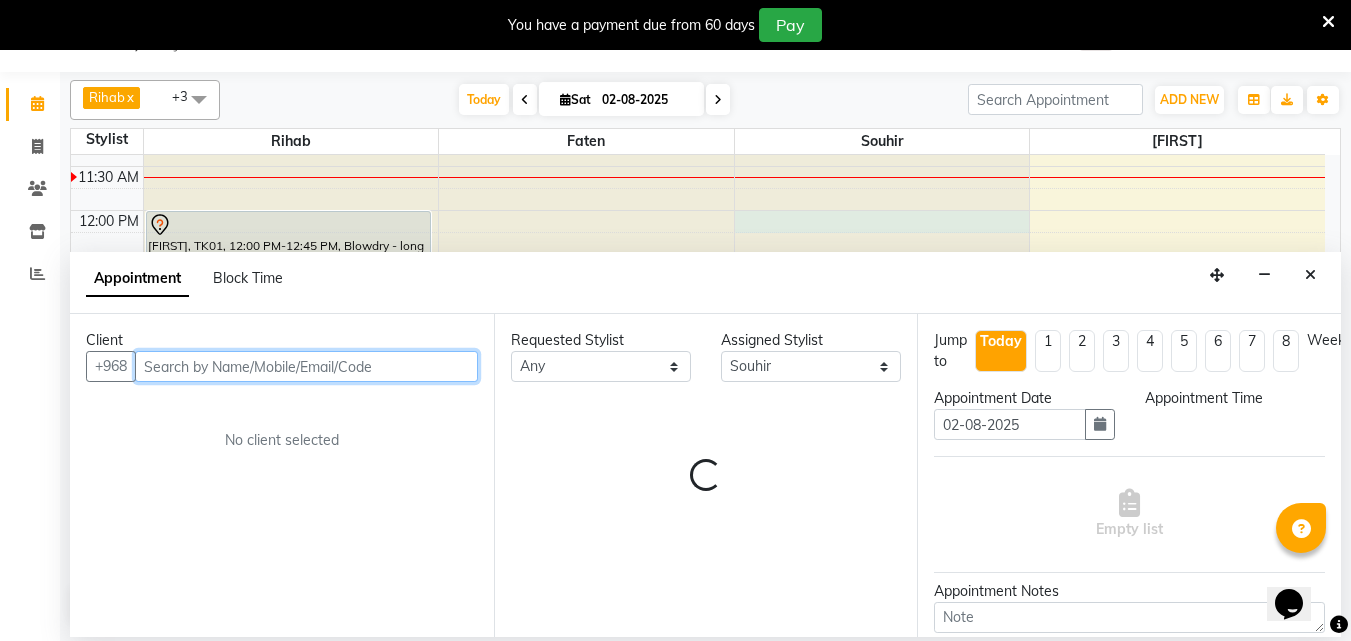 select on "720" 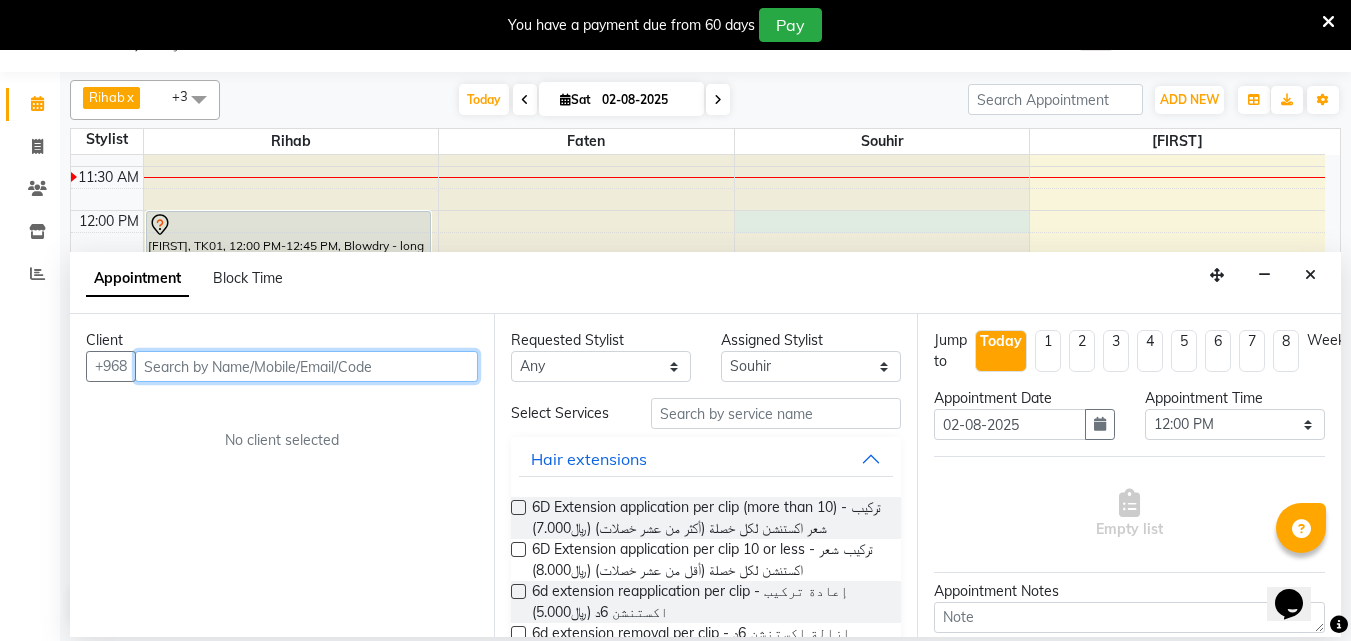 click at bounding box center (306, 366) 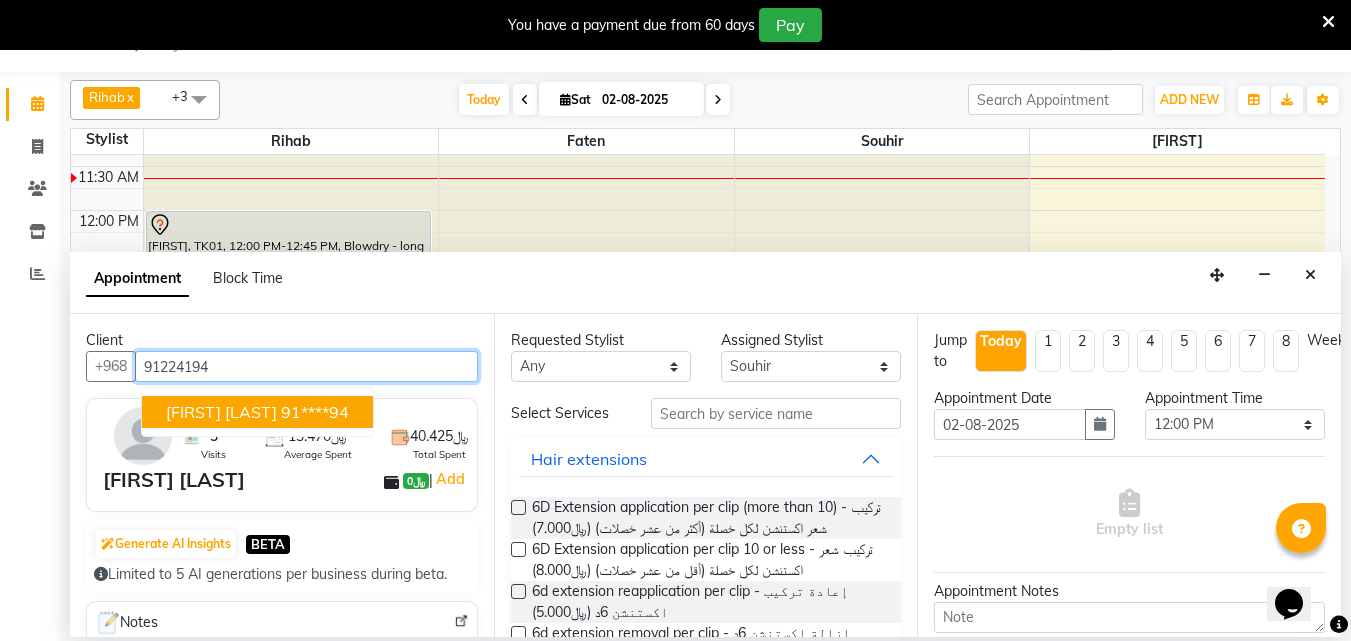 click on "[FIRST] [LAST]" at bounding box center [221, 412] 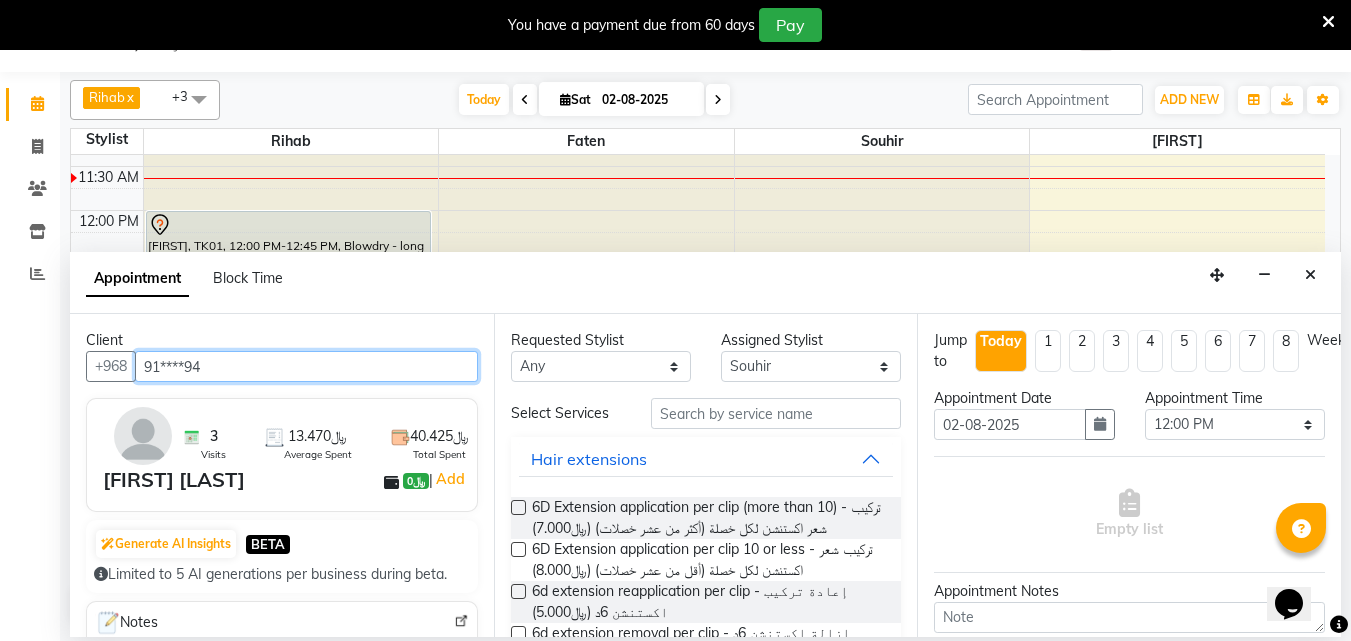 type on "91****94" 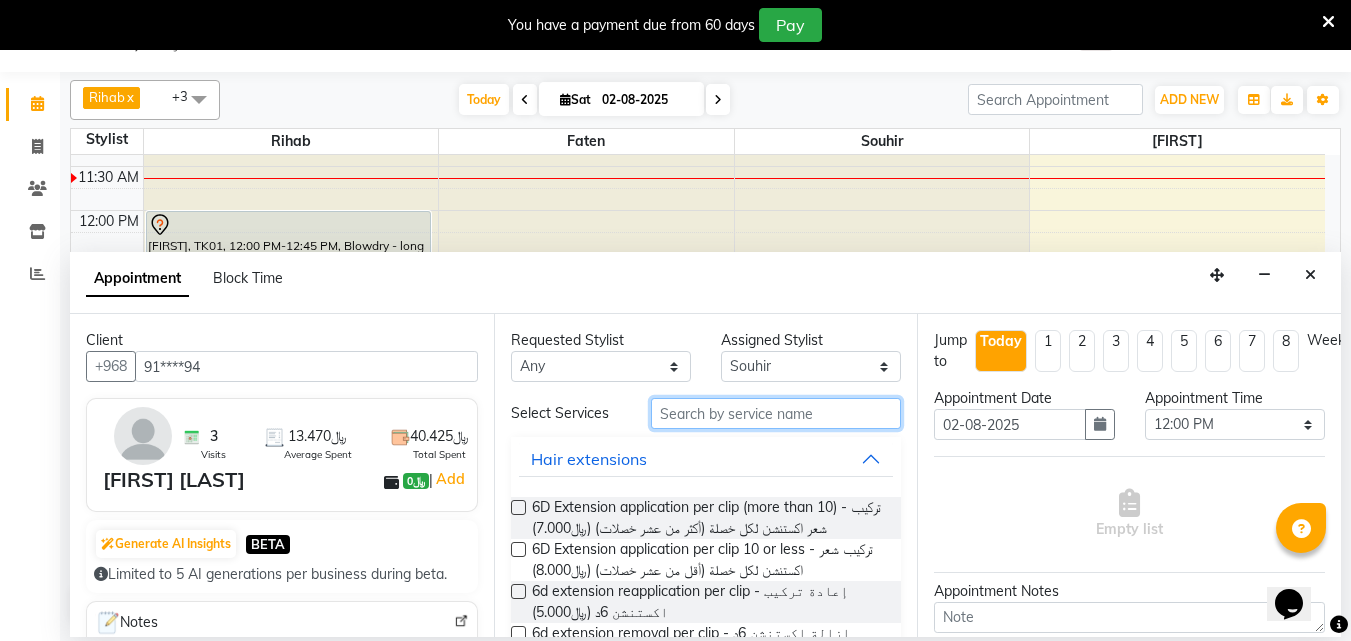 click at bounding box center [776, 413] 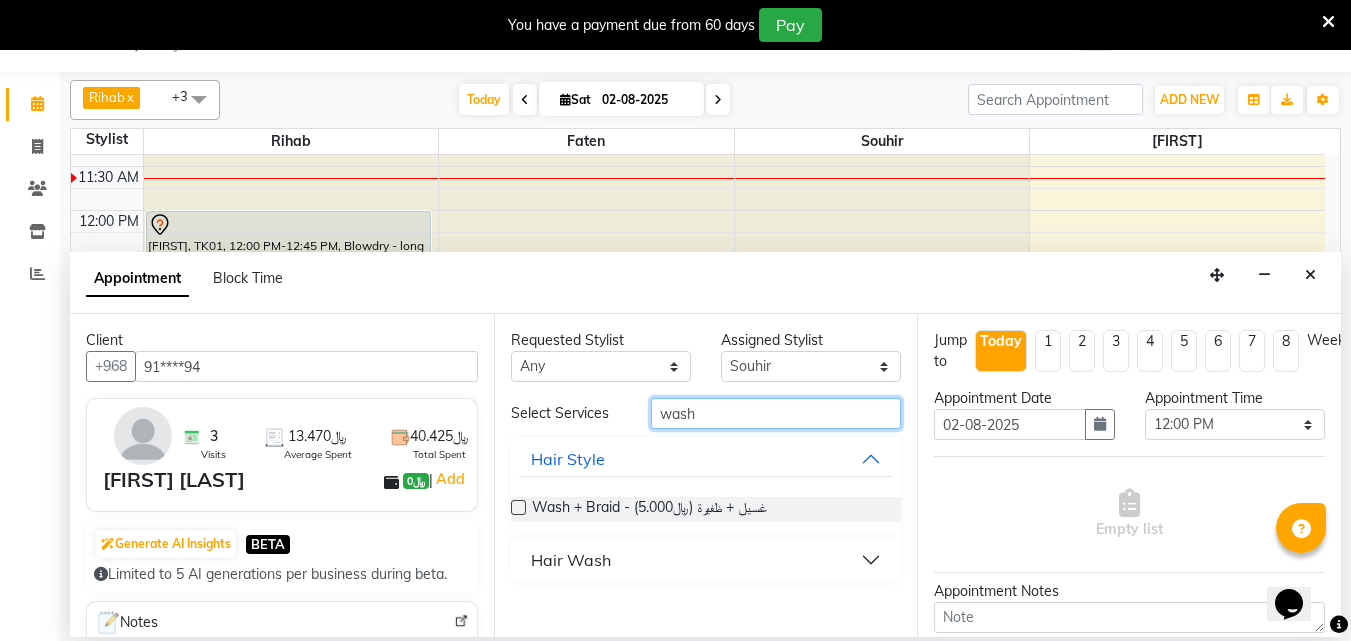 type on "wash" 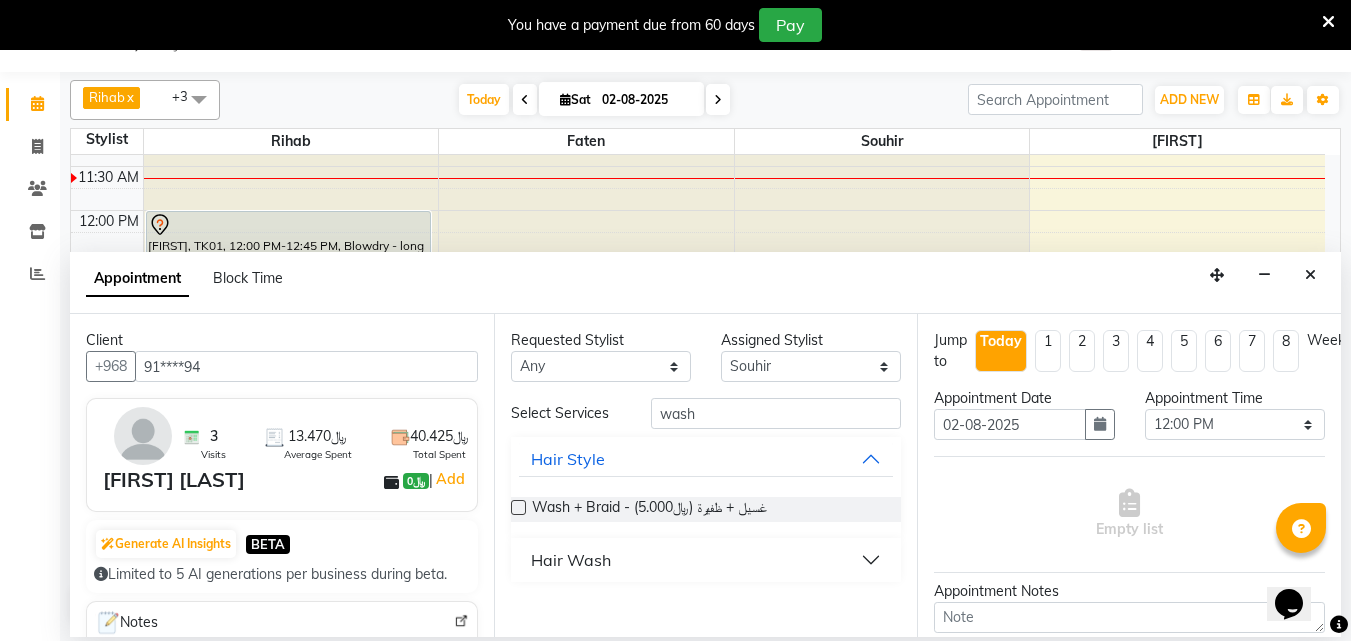 click on "Hair Wash" at bounding box center (571, 560) 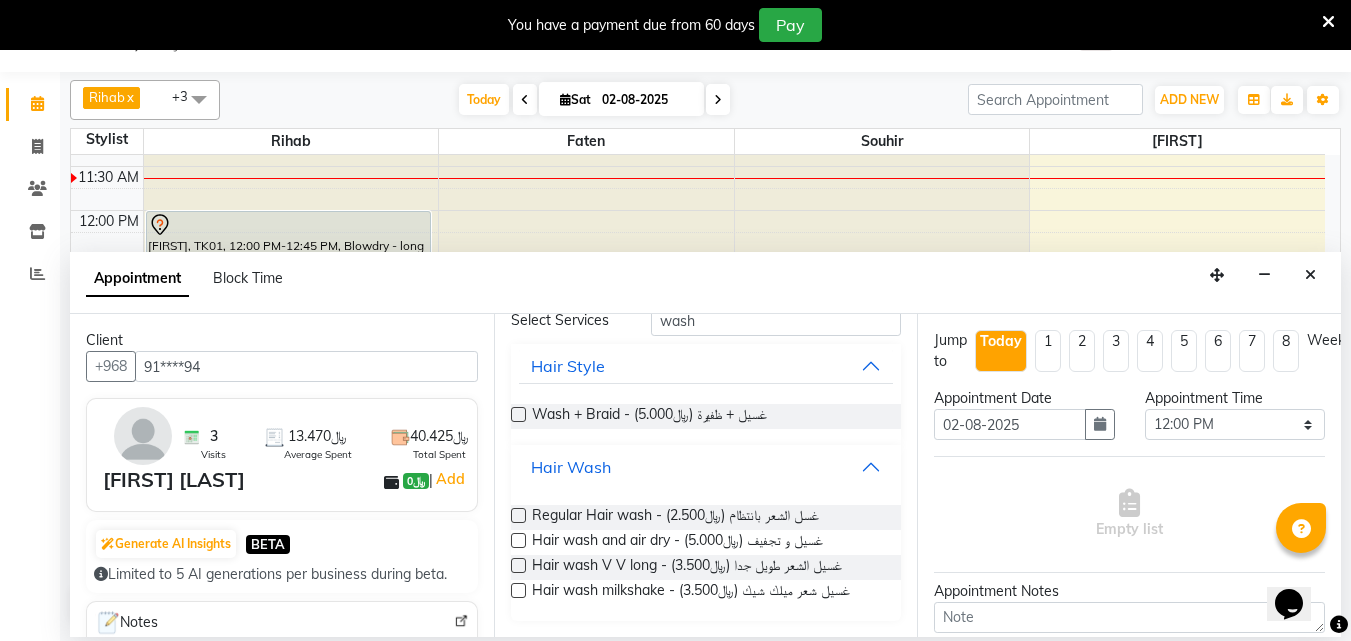 scroll, scrollTop: 114, scrollLeft: 0, axis: vertical 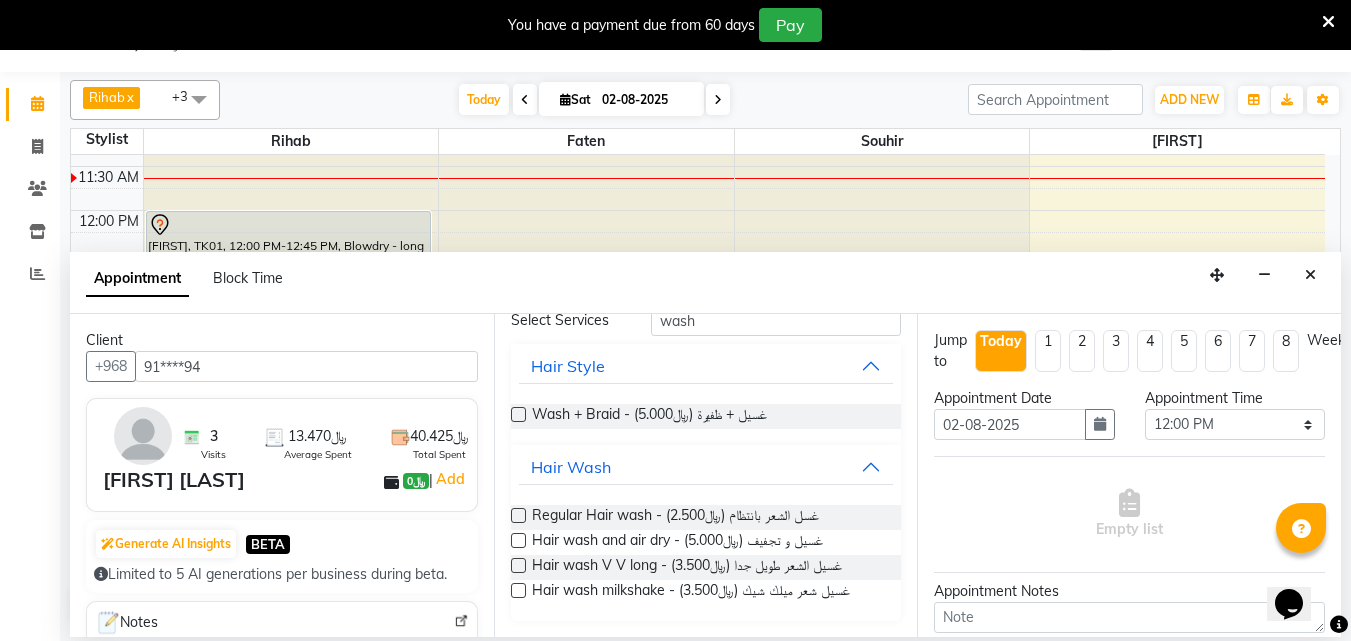 click at bounding box center [518, 590] 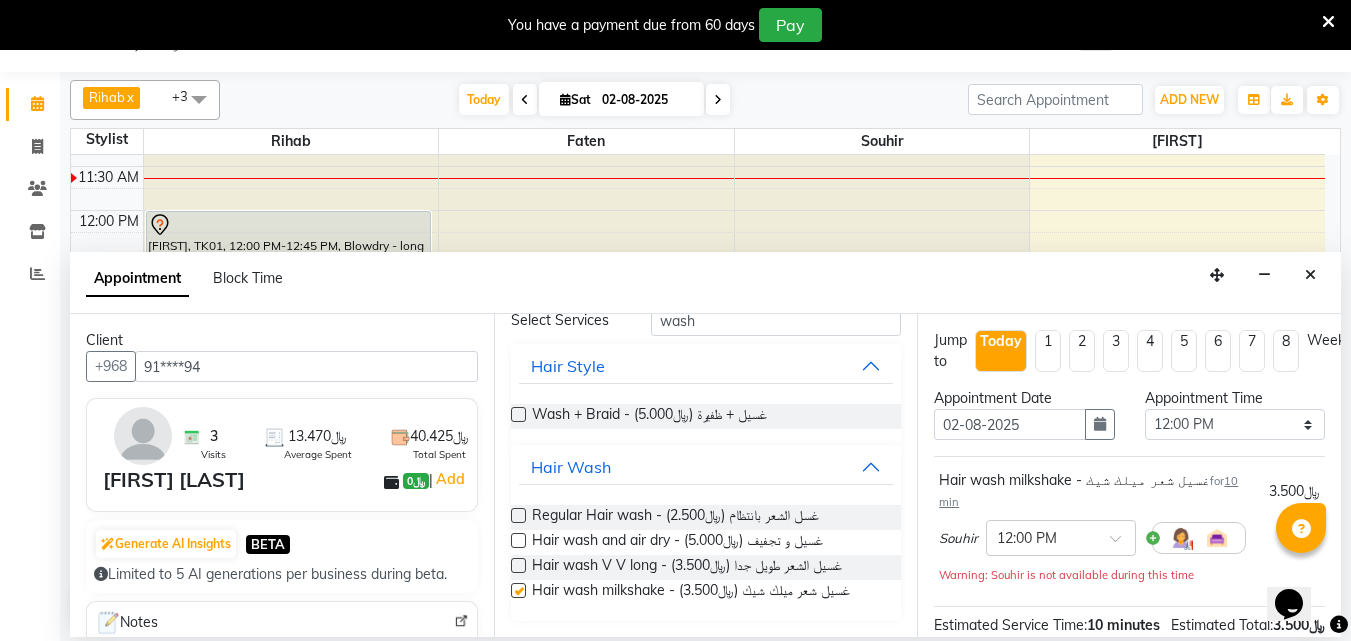 checkbox on "false" 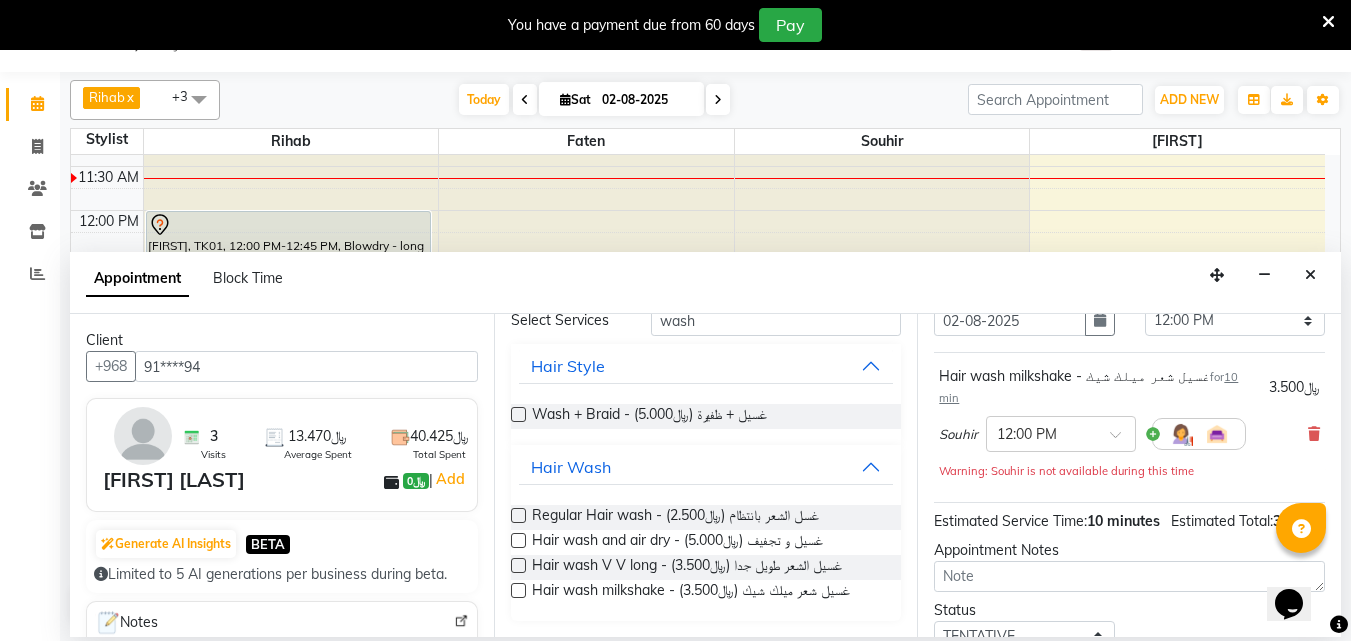 scroll, scrollTop: 281, scrollLeft: 0, axis: vertical 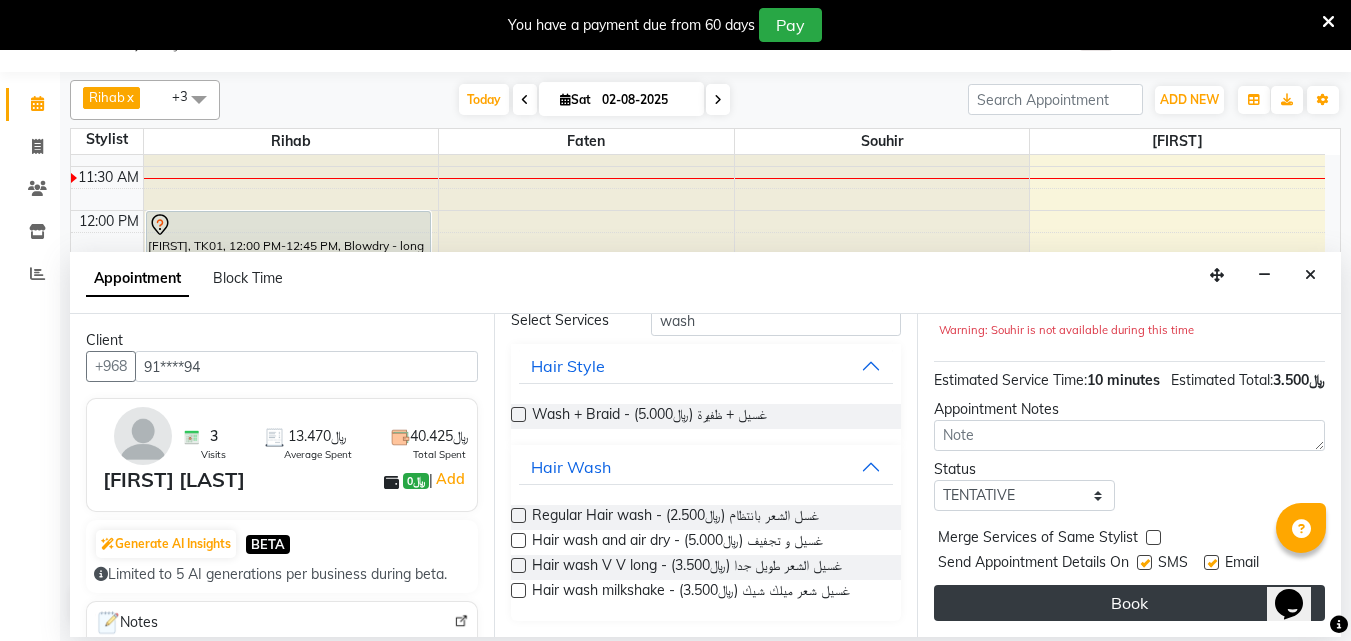 click on "Book" at bounding box center [1129, 603] 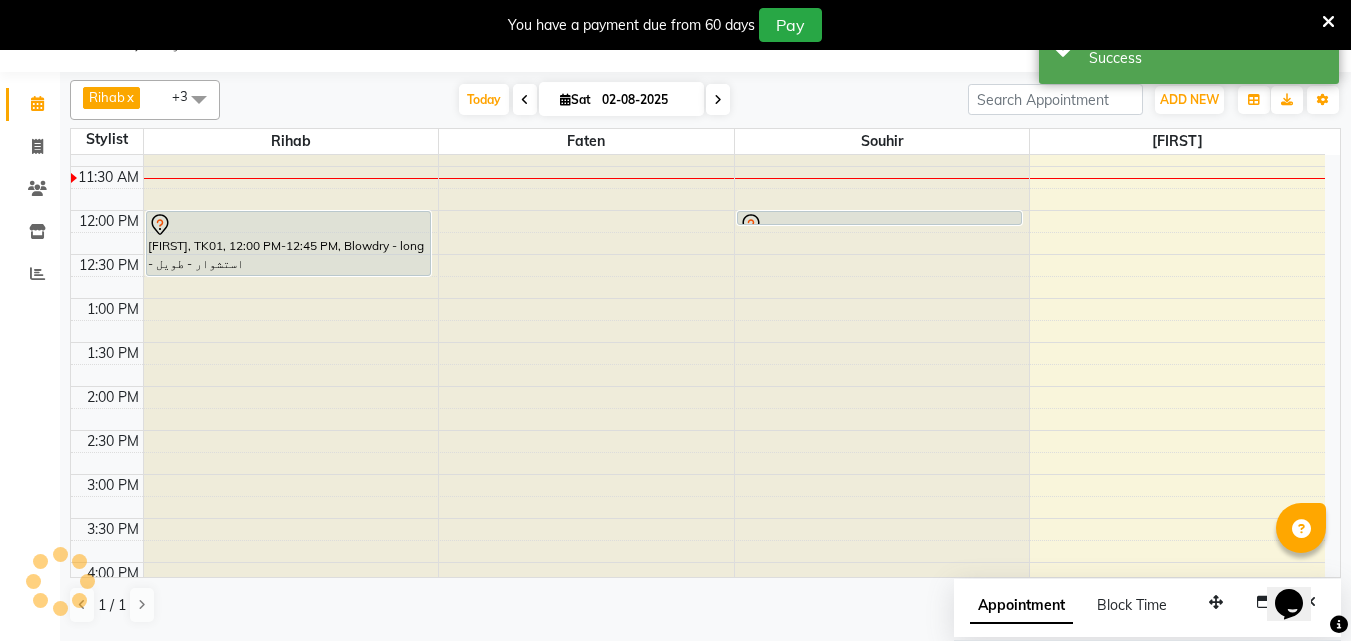 scroll, scrollTop: 0, scrollLeft: 0, axis: both 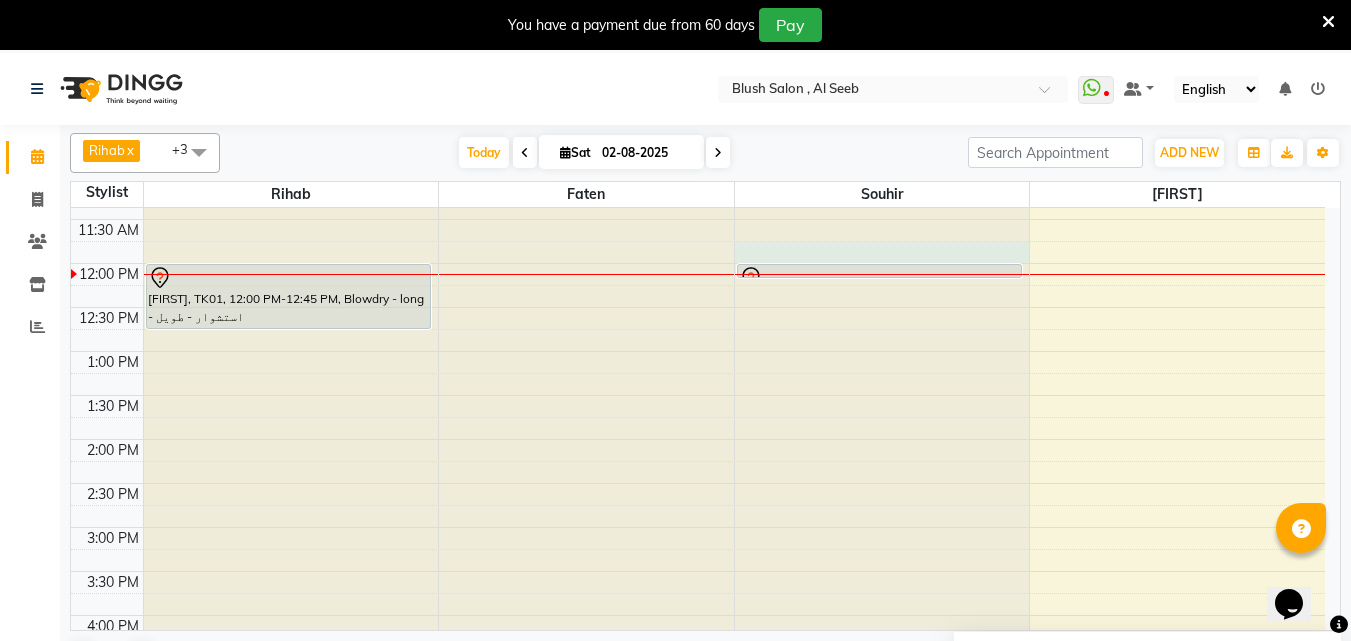 click at bounding box center [882, -792] 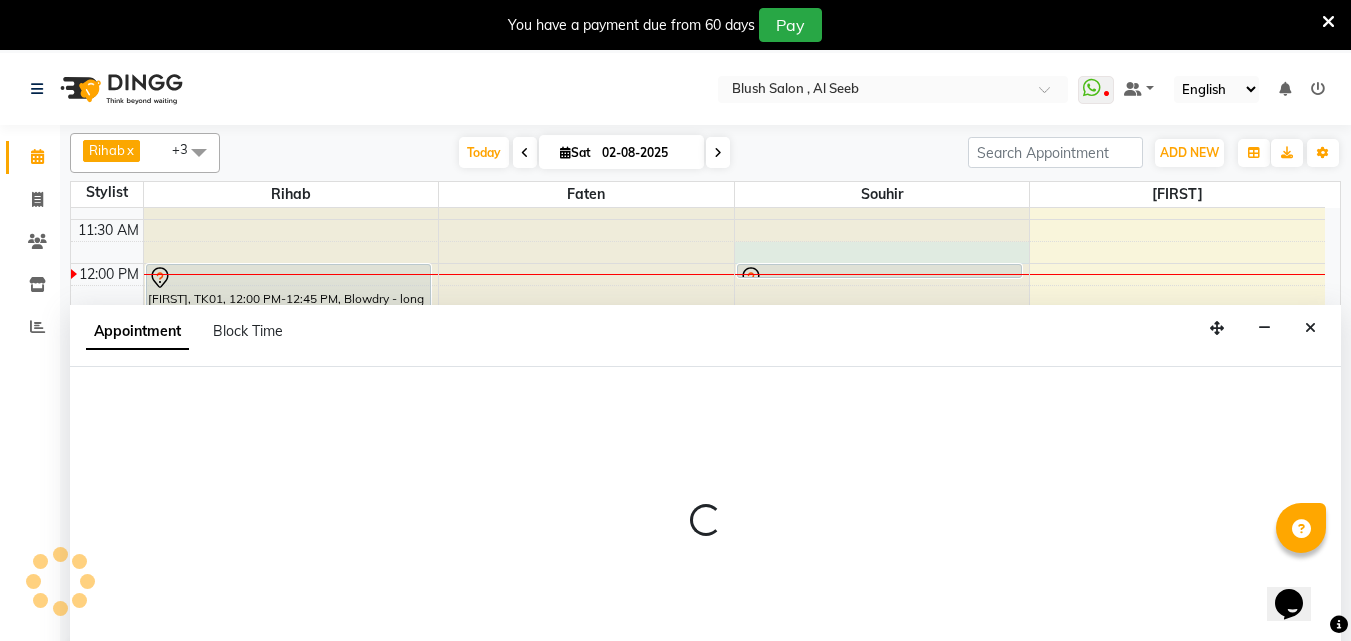 scroll, scrollTop: 53, scrollLeft: 0, axis: vertical 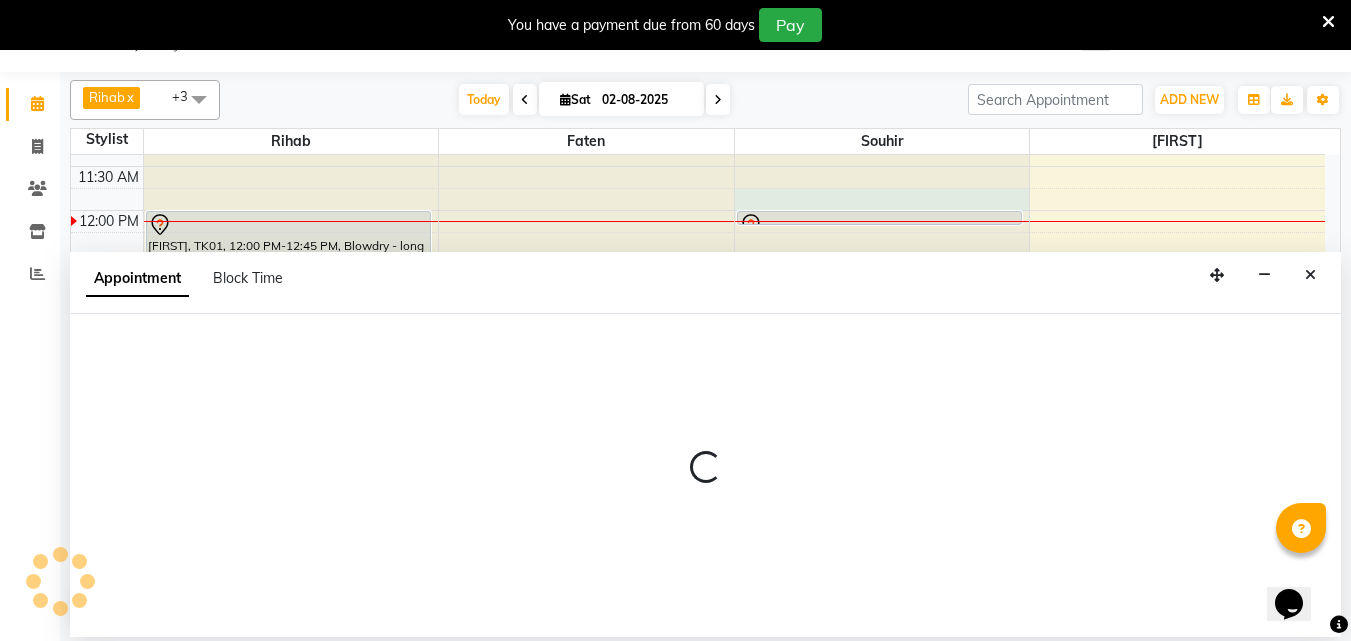 select on "40671" 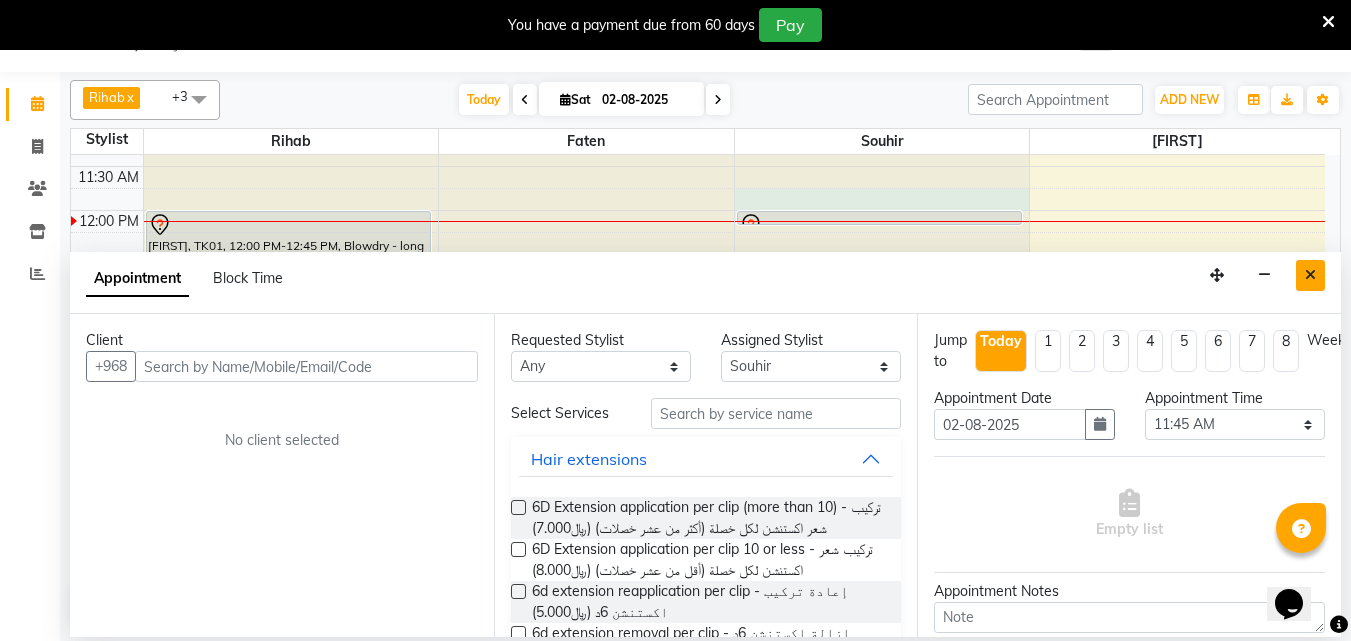 click at bounding box center [1310, 275] 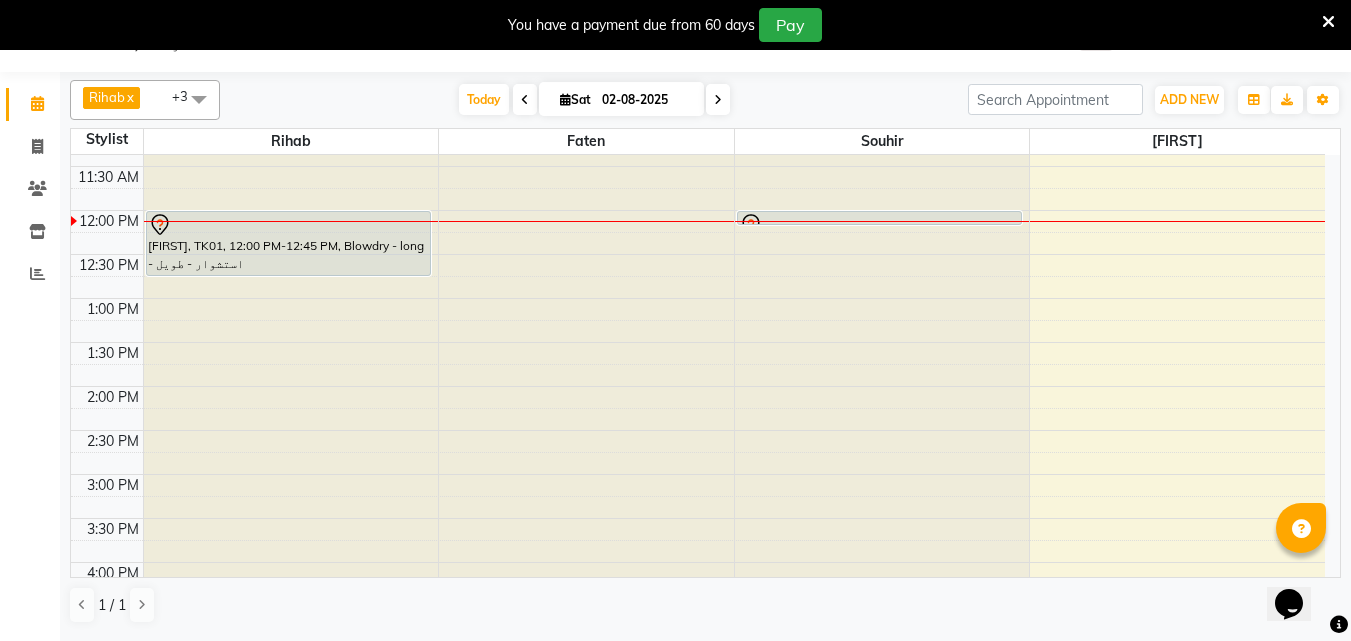 click at bounding box center (879, 225) 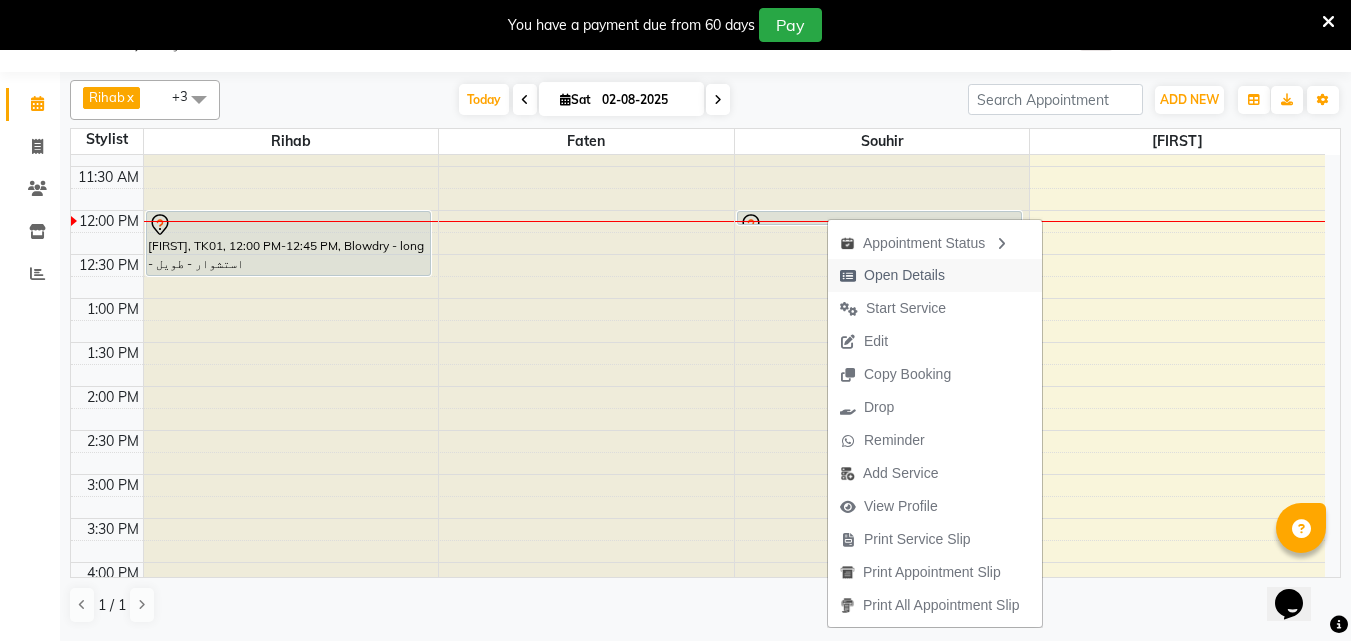 click on "Open Details" at bounding box center [904, 275] 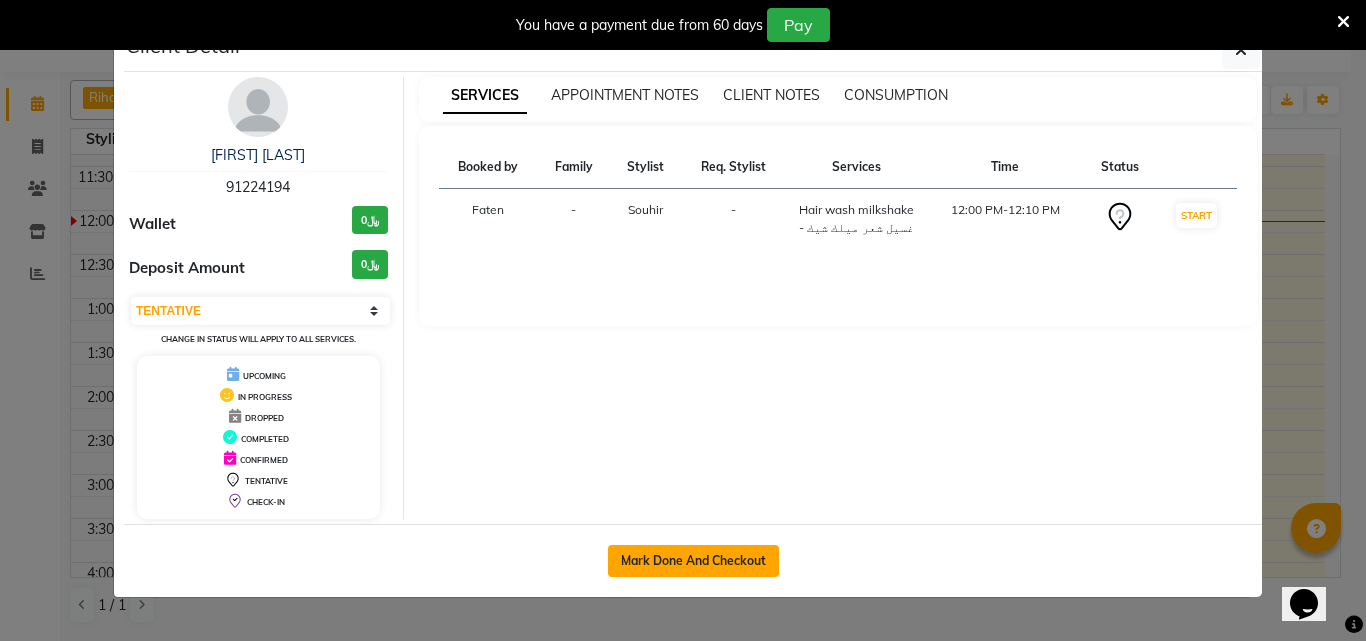 click on "Mark Done And Checkout" 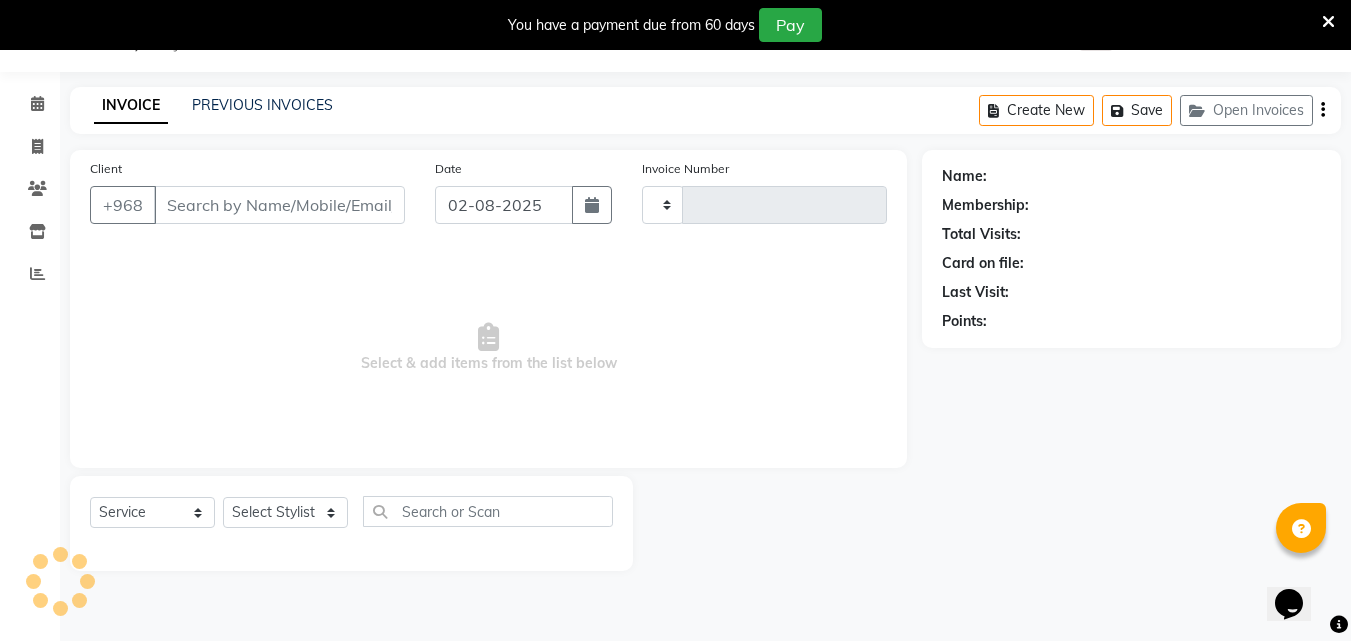 type on "0653" 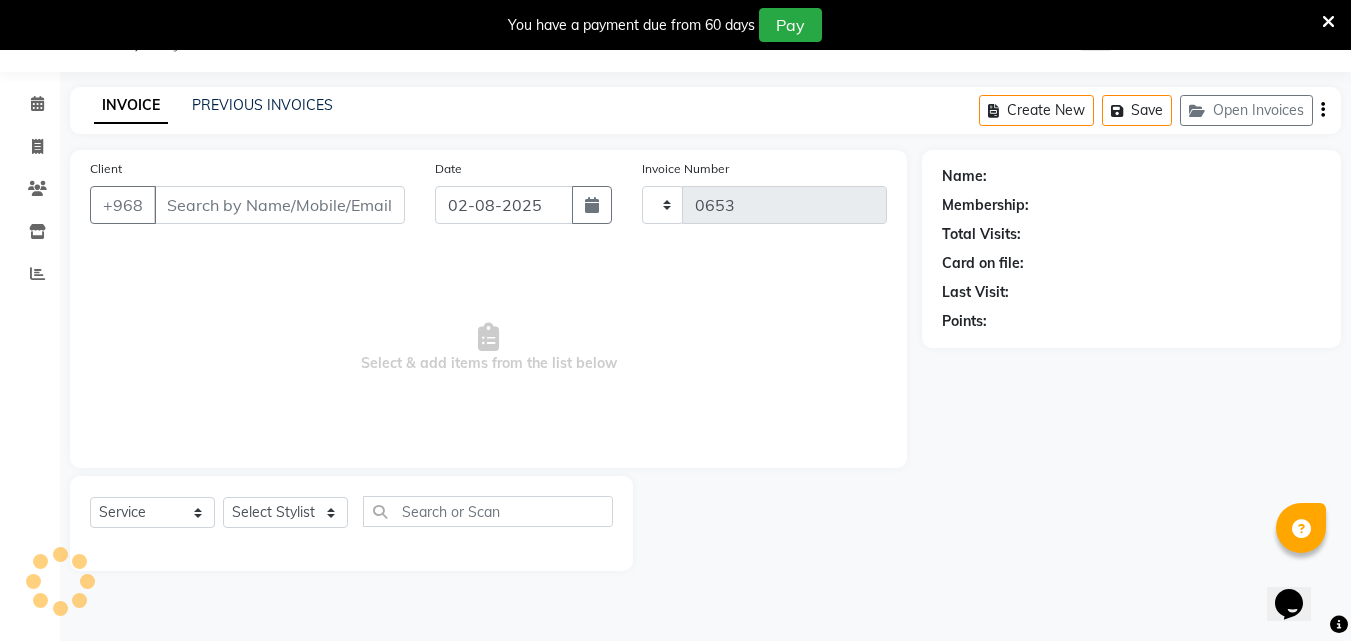 select on "5589" 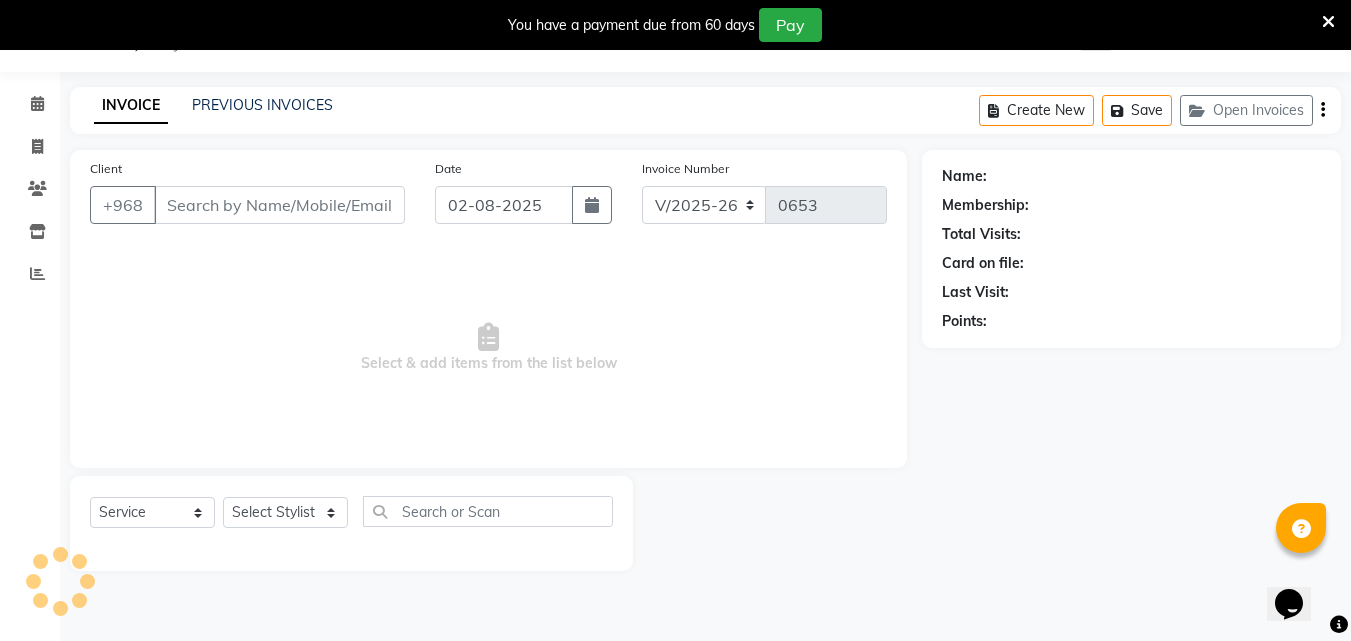 type on "91****94" 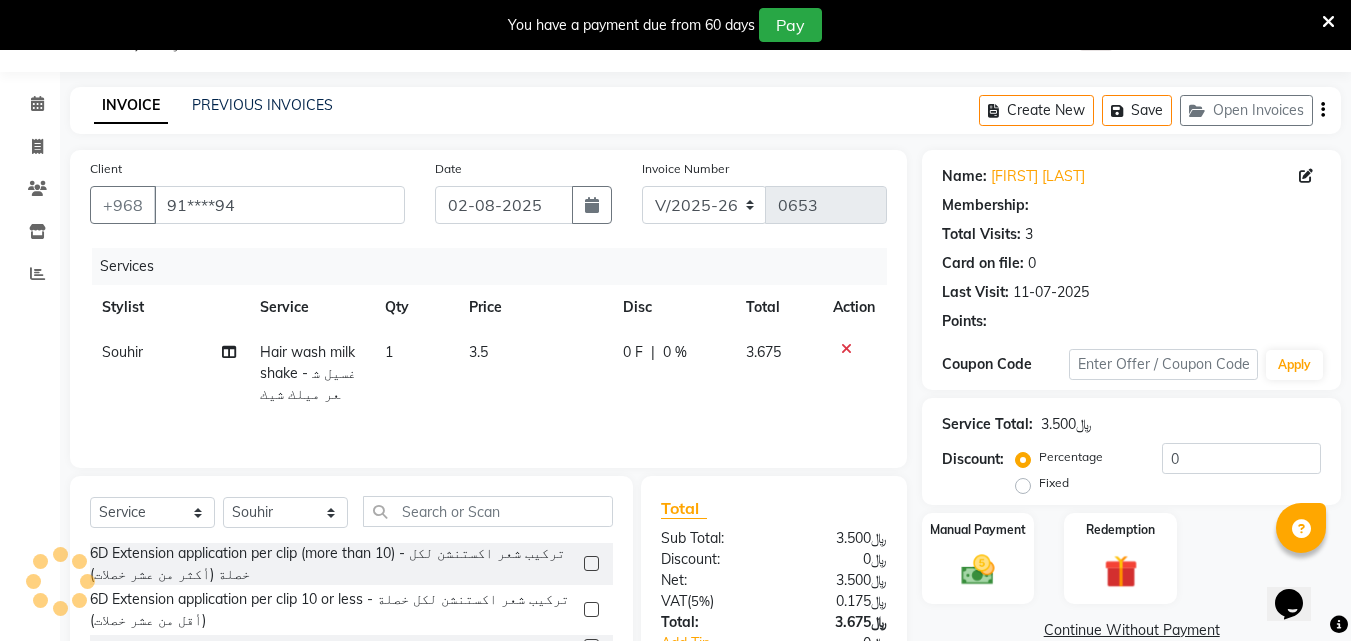 select on "1: Object" 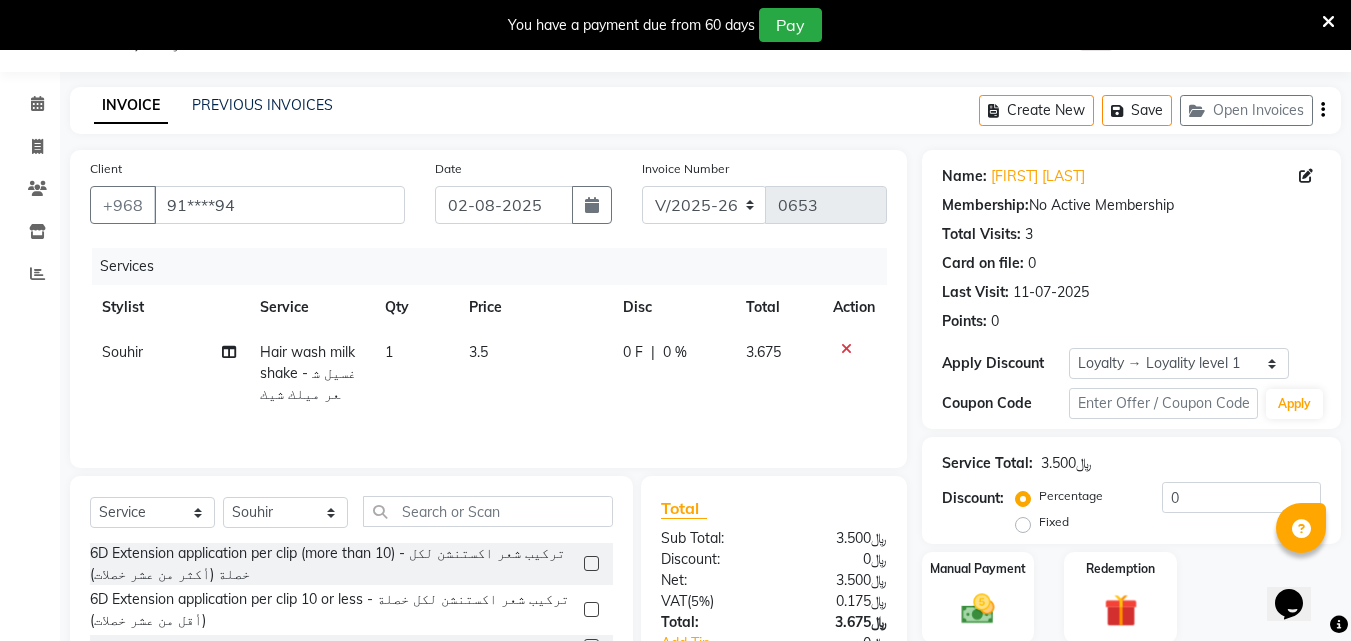 scroll, scrollTop: 153, scrollLeft: 0, axis: vertical 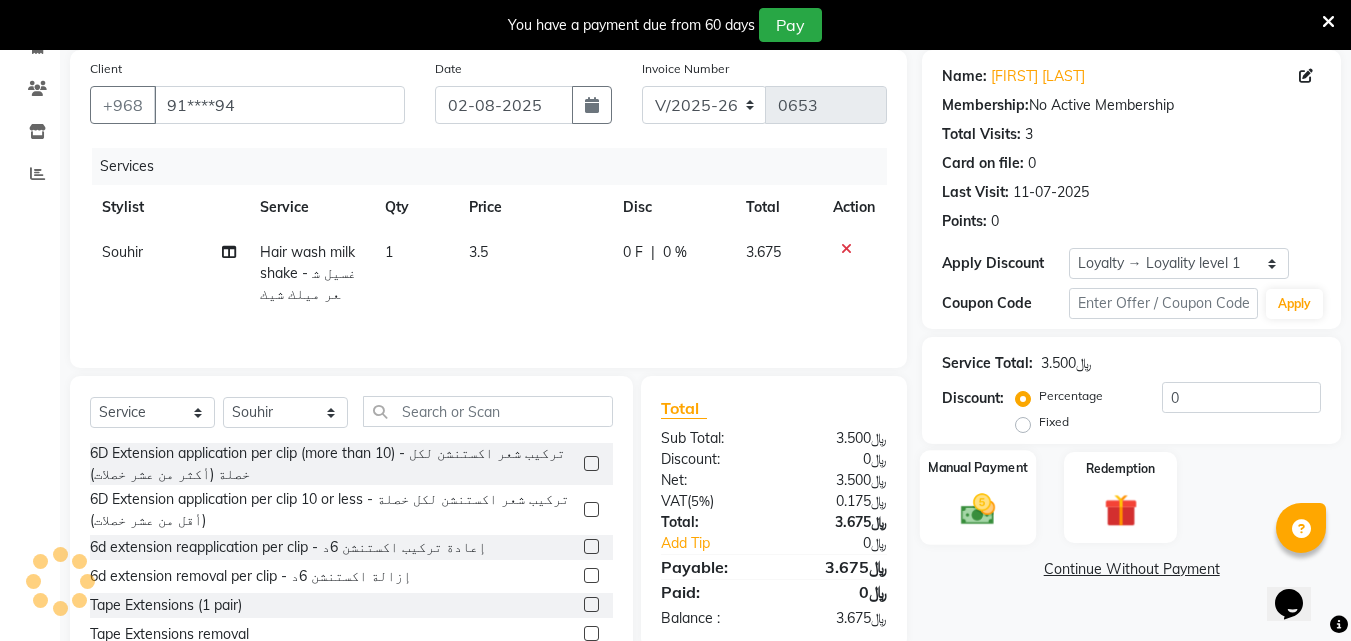 click 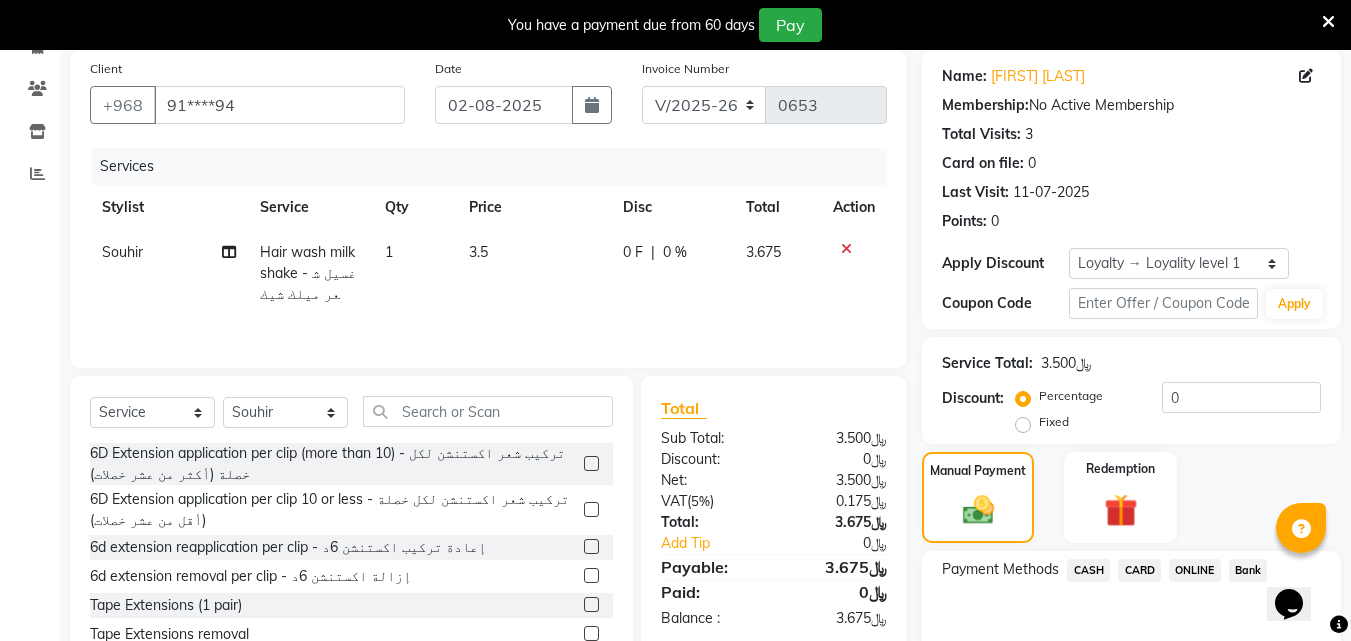 click on "CARD" 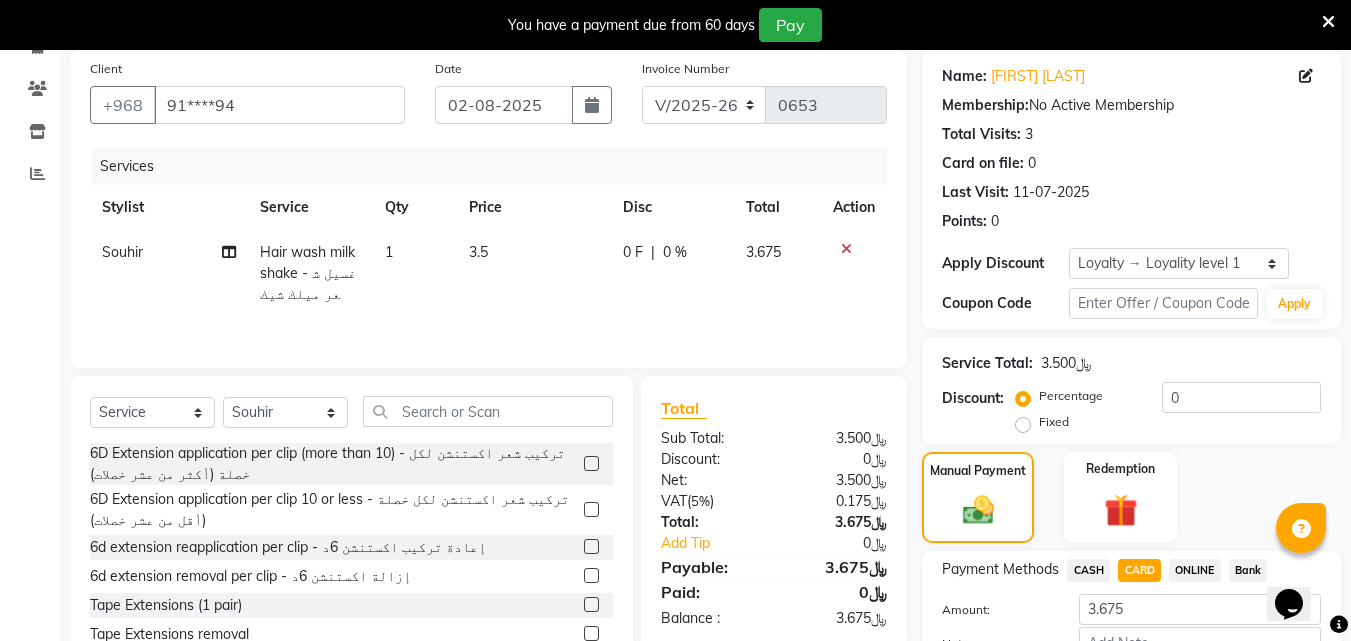 scroll, scrollTop: 313, scrollLeft: 0, axis: vertical 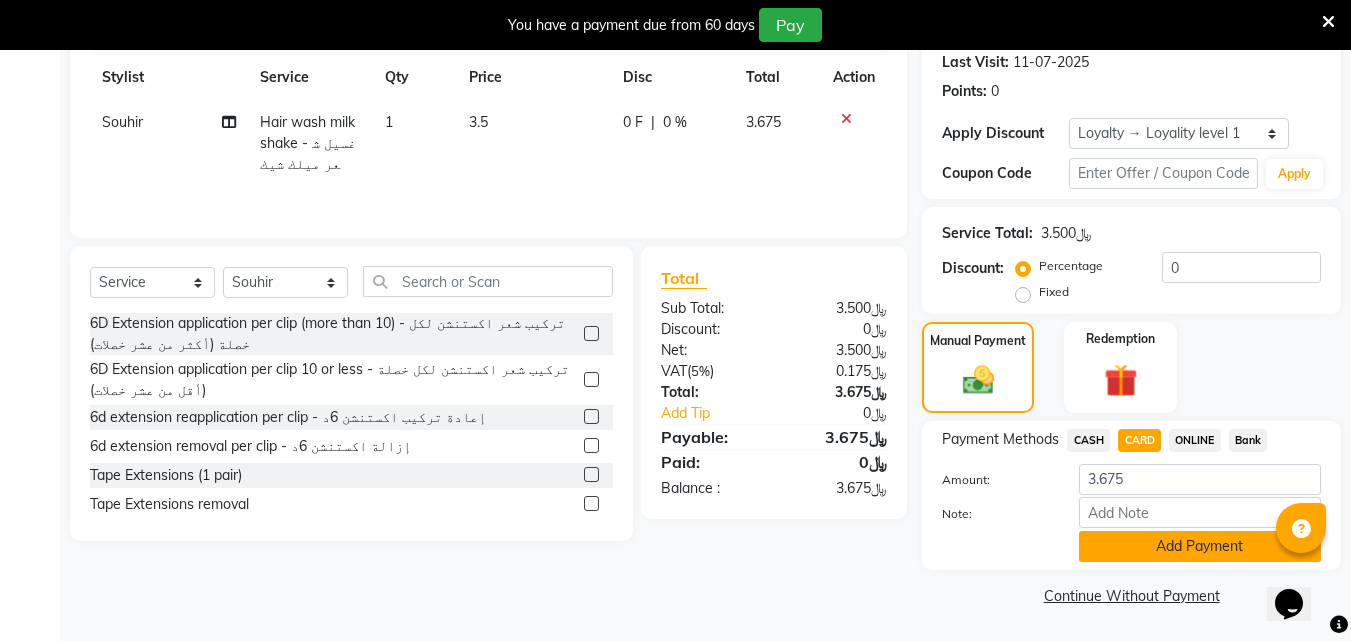 click on "Add Payment" 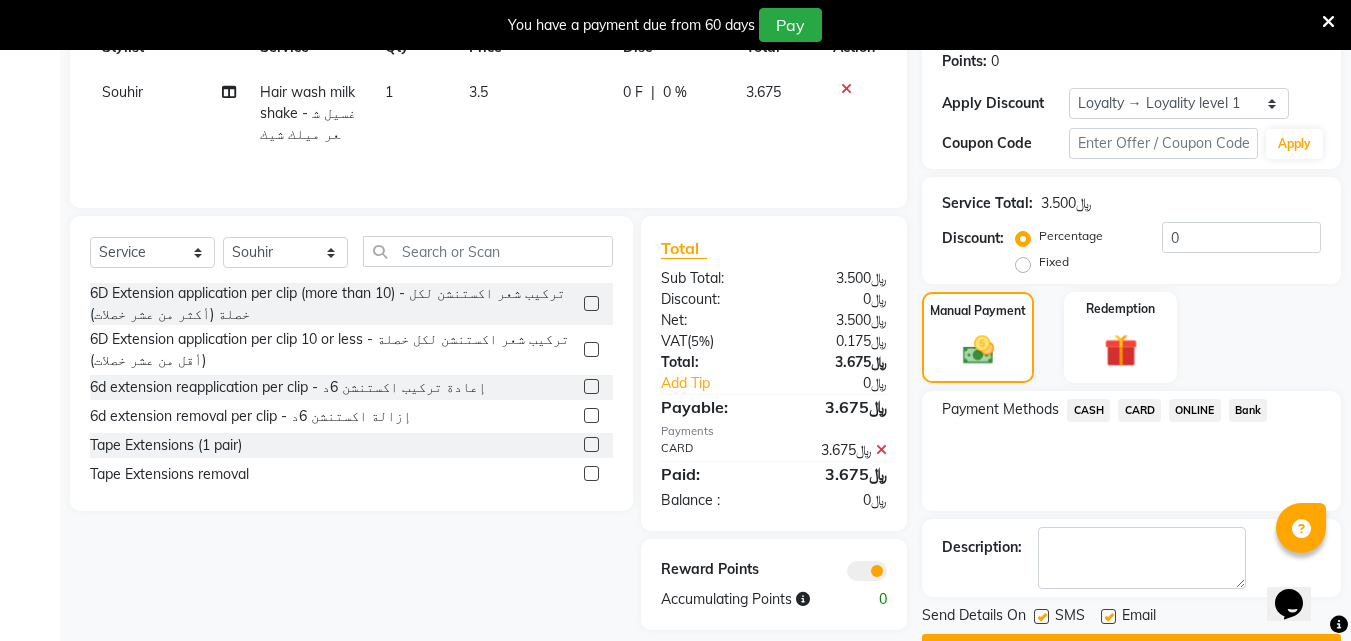 scroll, scrollTop: 396, scrollLeft: 0, axis: vertical 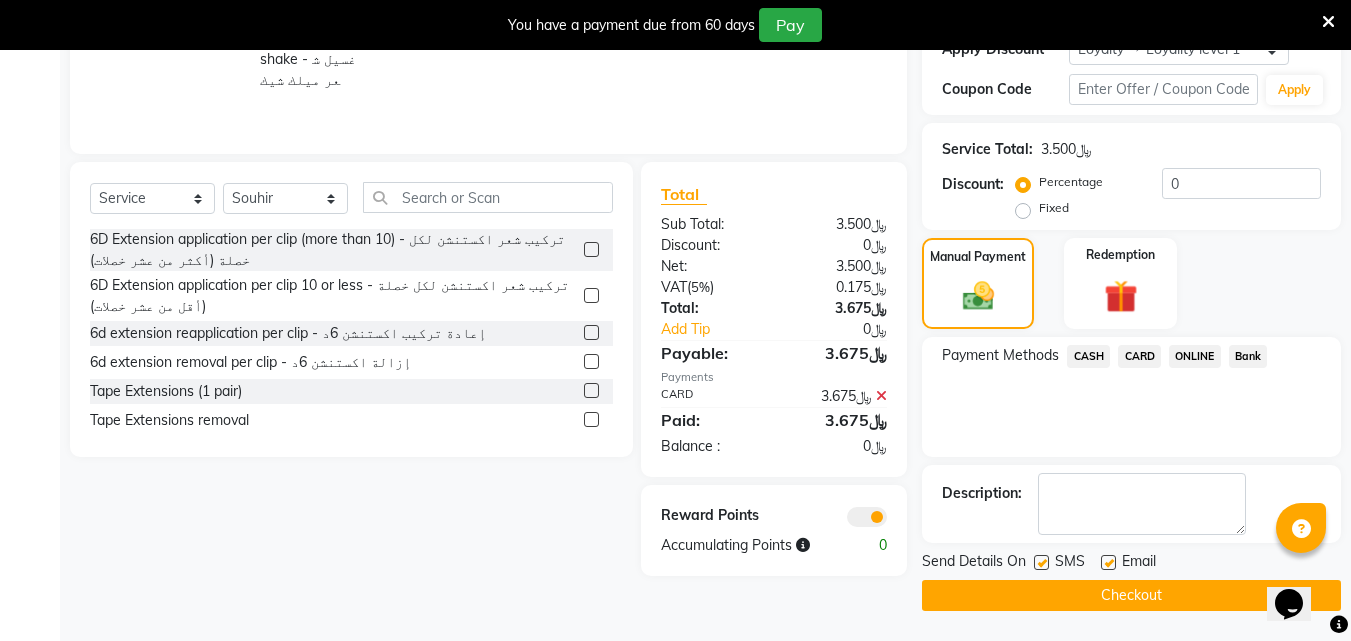 click on "Checkout" 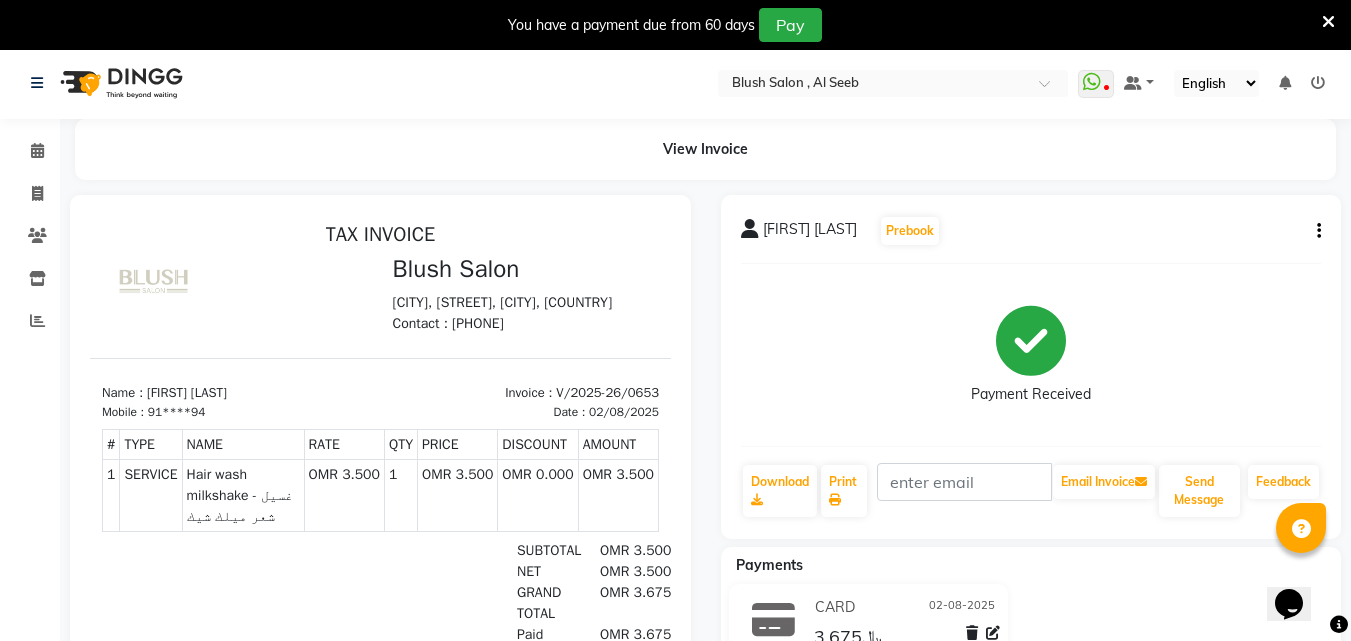scroll, scrollTop: 0, scrollLeft: 0, axis: both 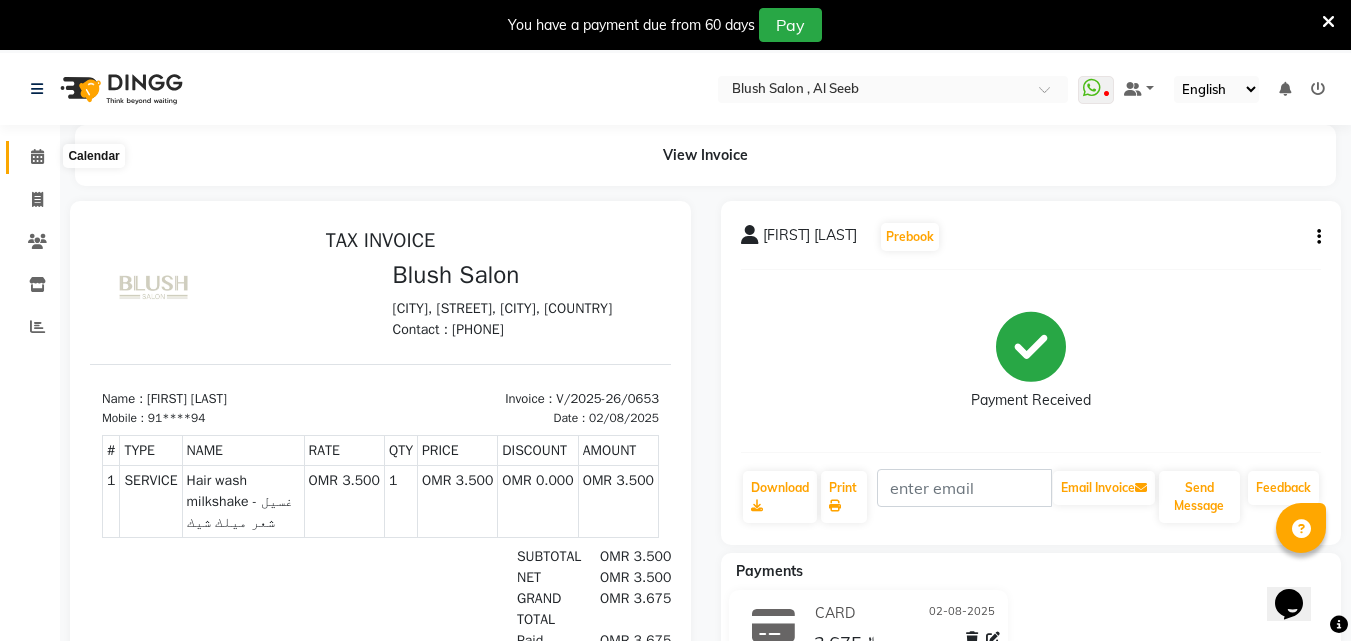 click 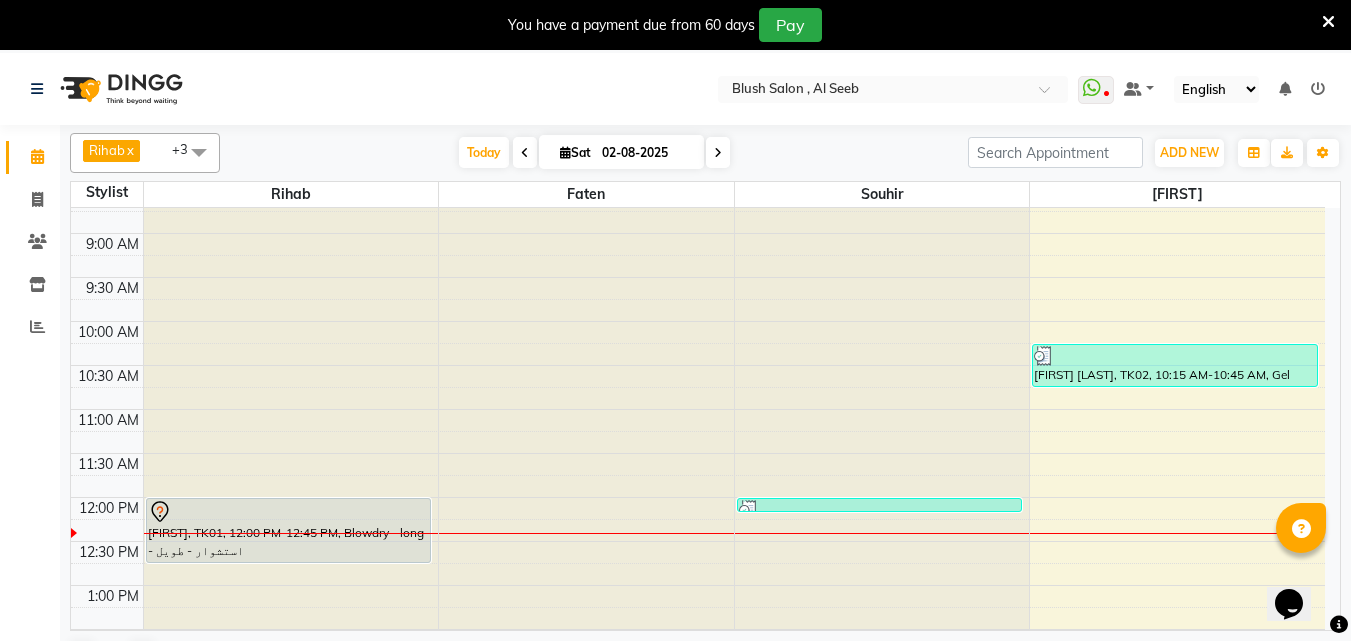 scroll, scrollTop: 929, scrollLeft: 0, axis: vertical 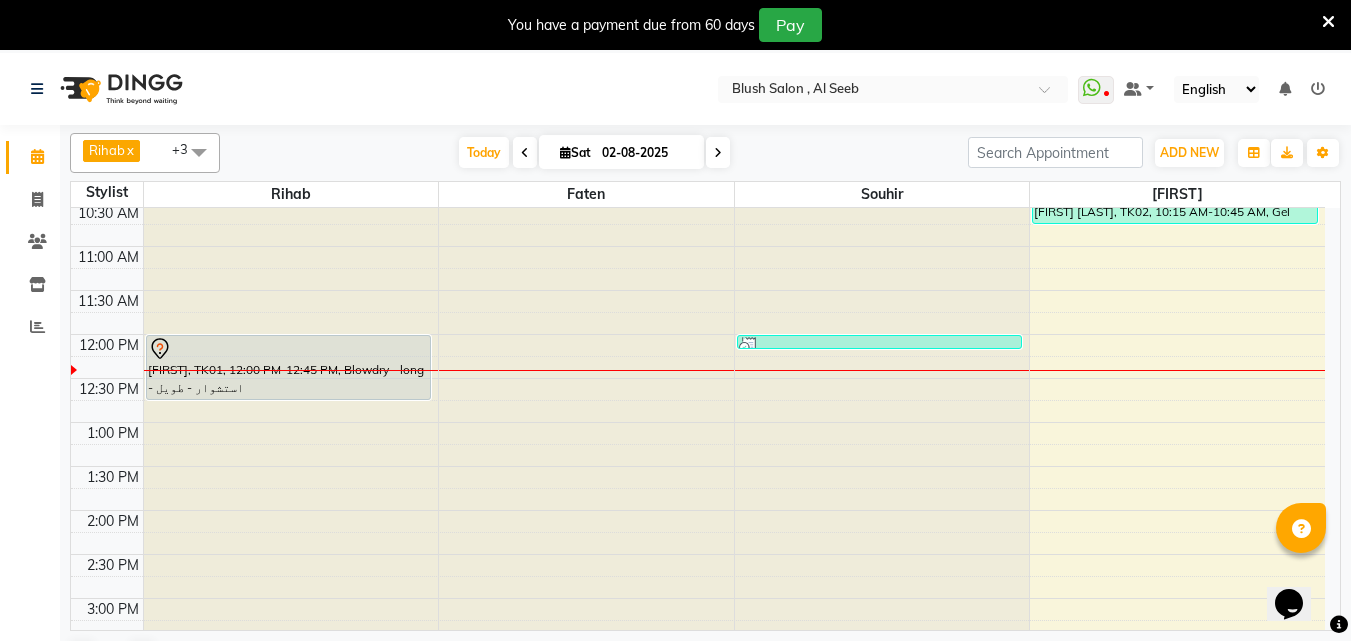 click on "[FIRST], TK01, 12:00 PM-12:45 PM, Blowdry - long - استشوار - طويل" at bounding box center (288, 367) 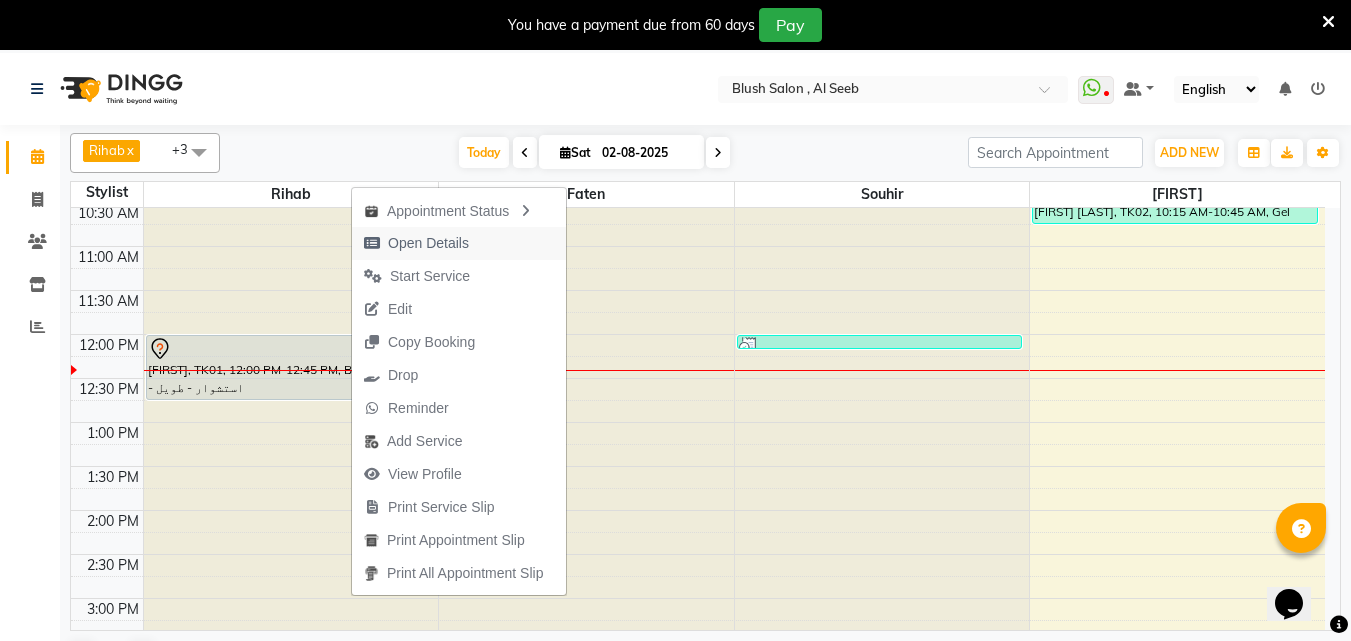 click on "Open Details" at bounding box center [428, 243] 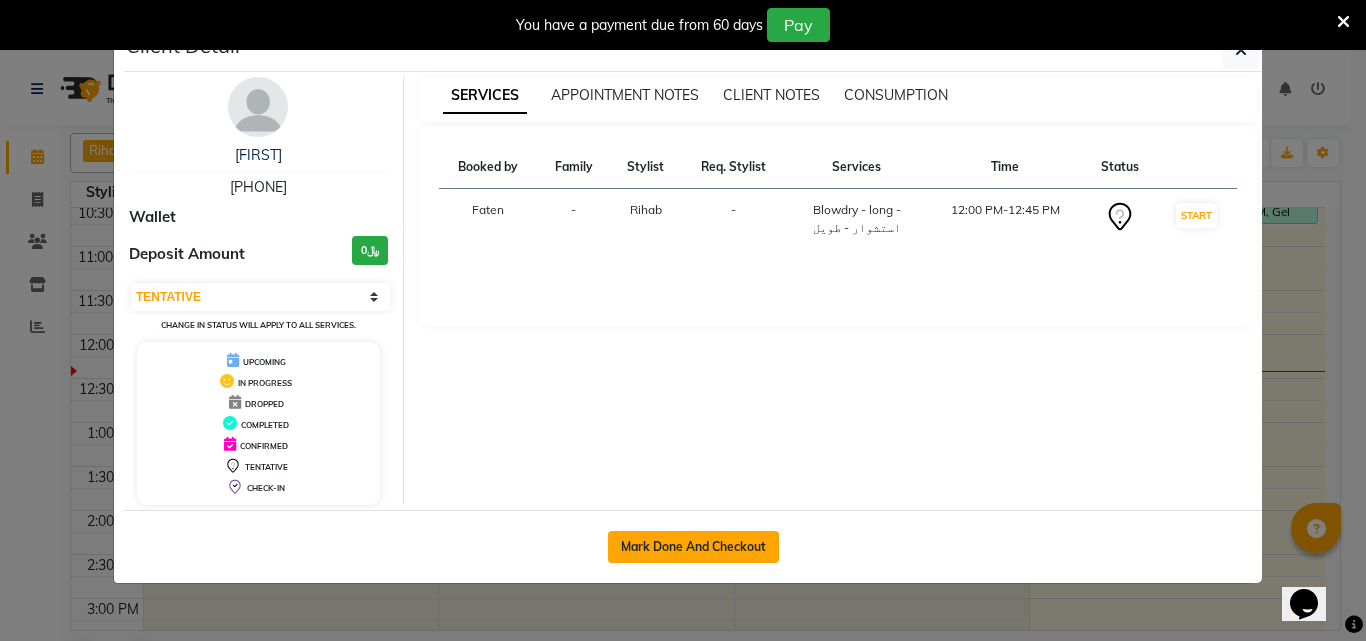 click on "Mark Done And Checkout" 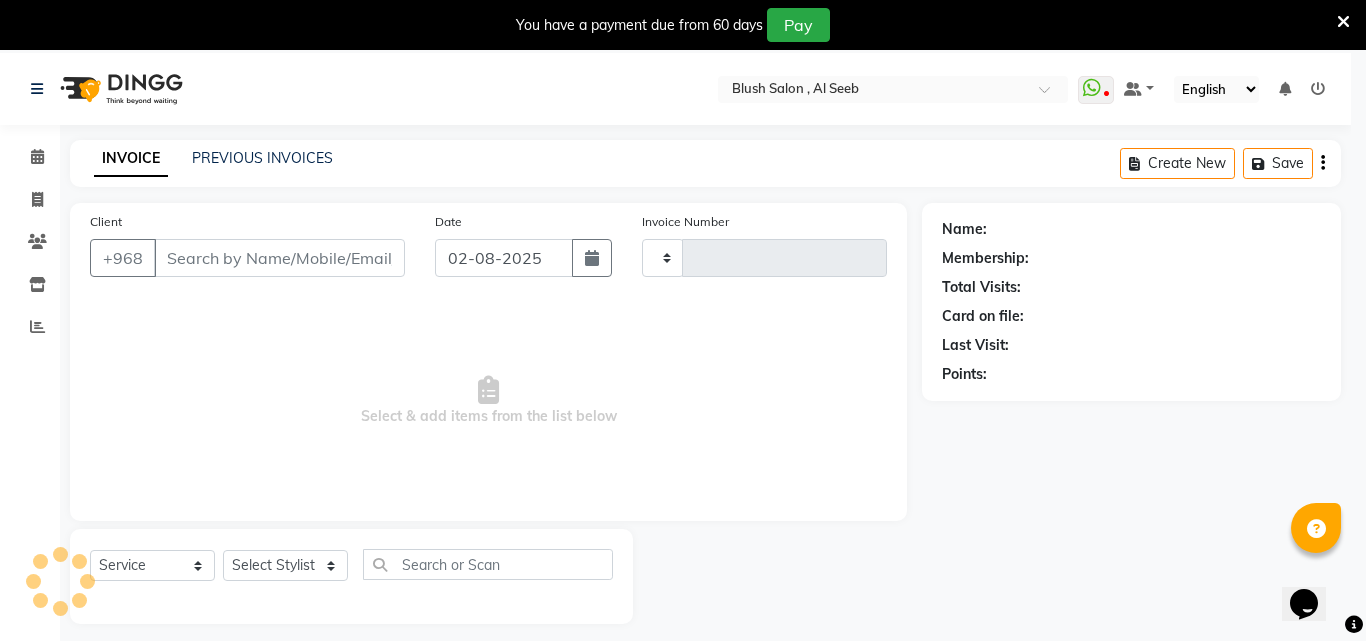 type on "0654" 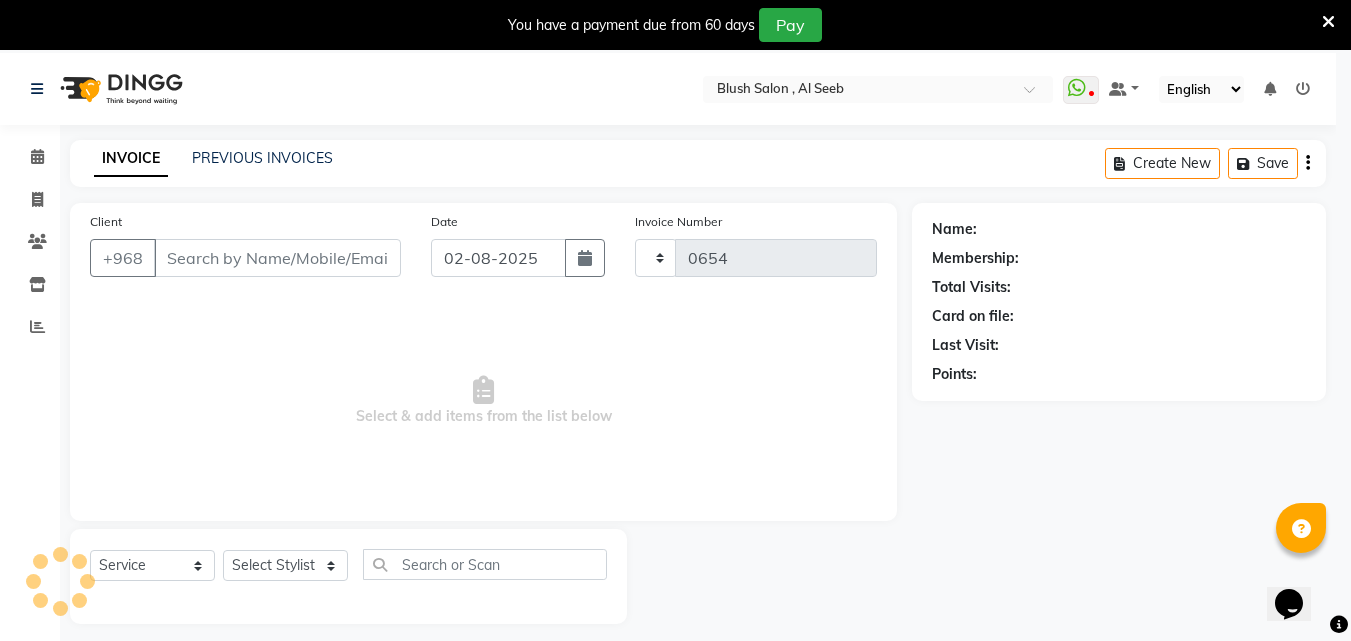 select on "5589" 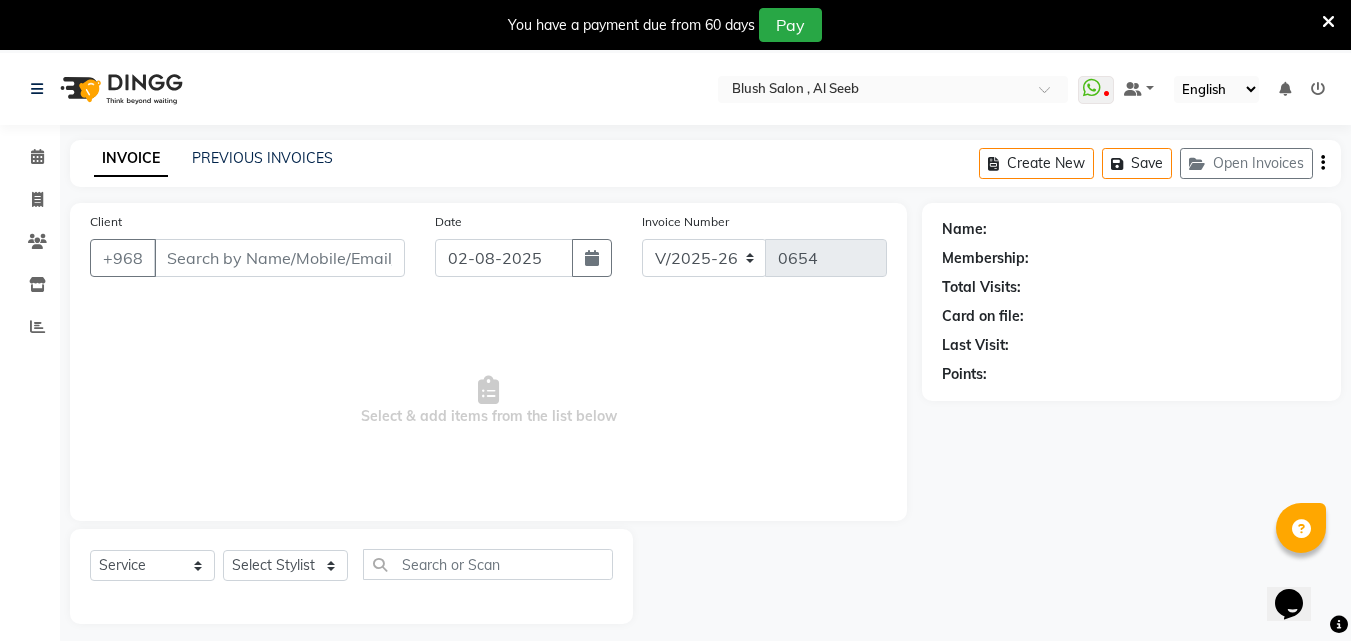 scroll, scrollTop: 53, scrollLeft: 0, axis: vertical 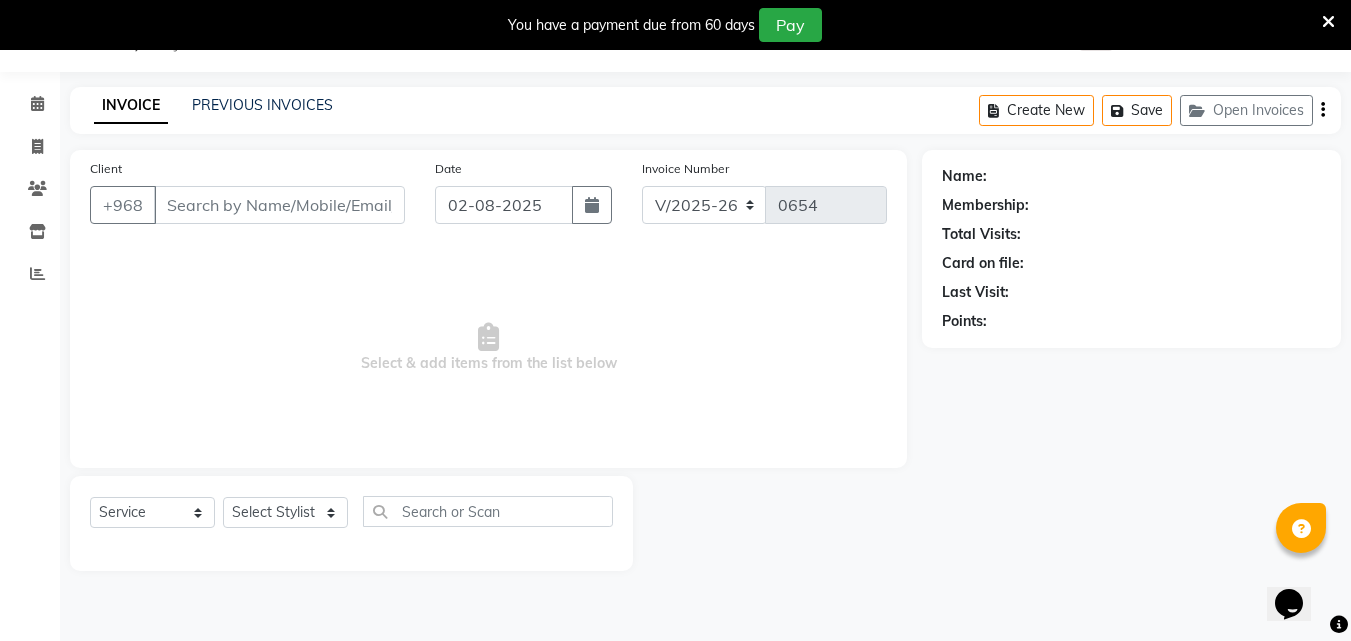 type on "[PHONE]" 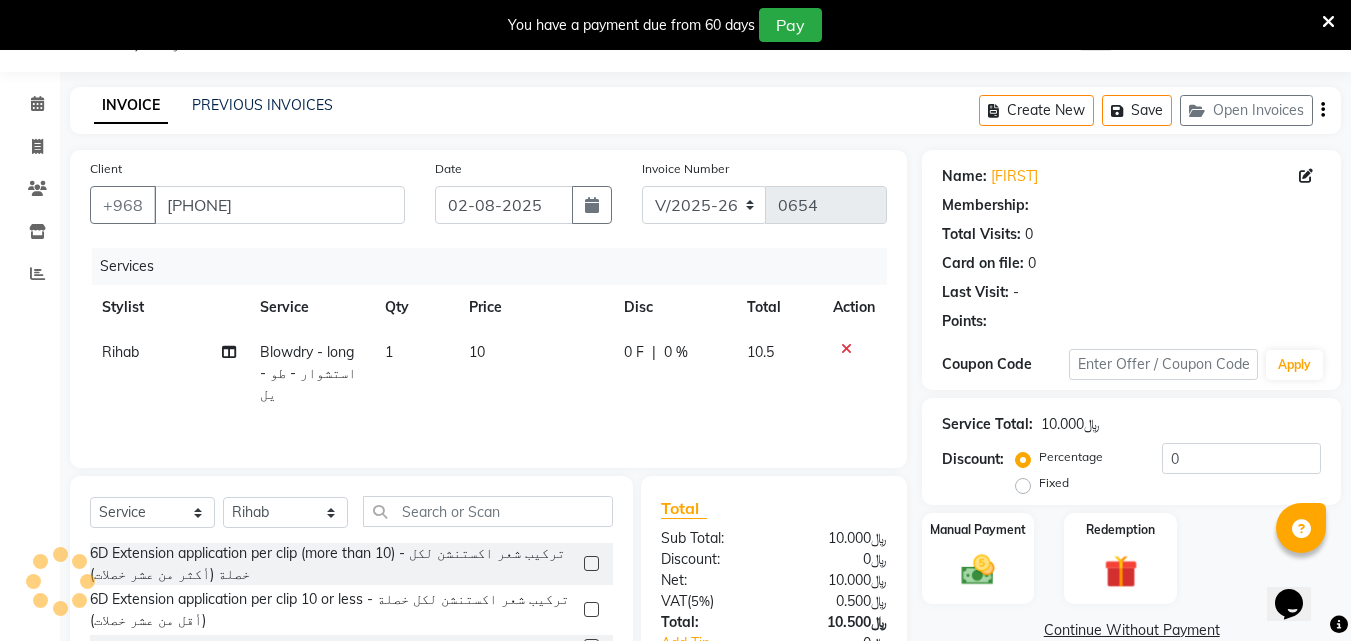 select on "1: Object" 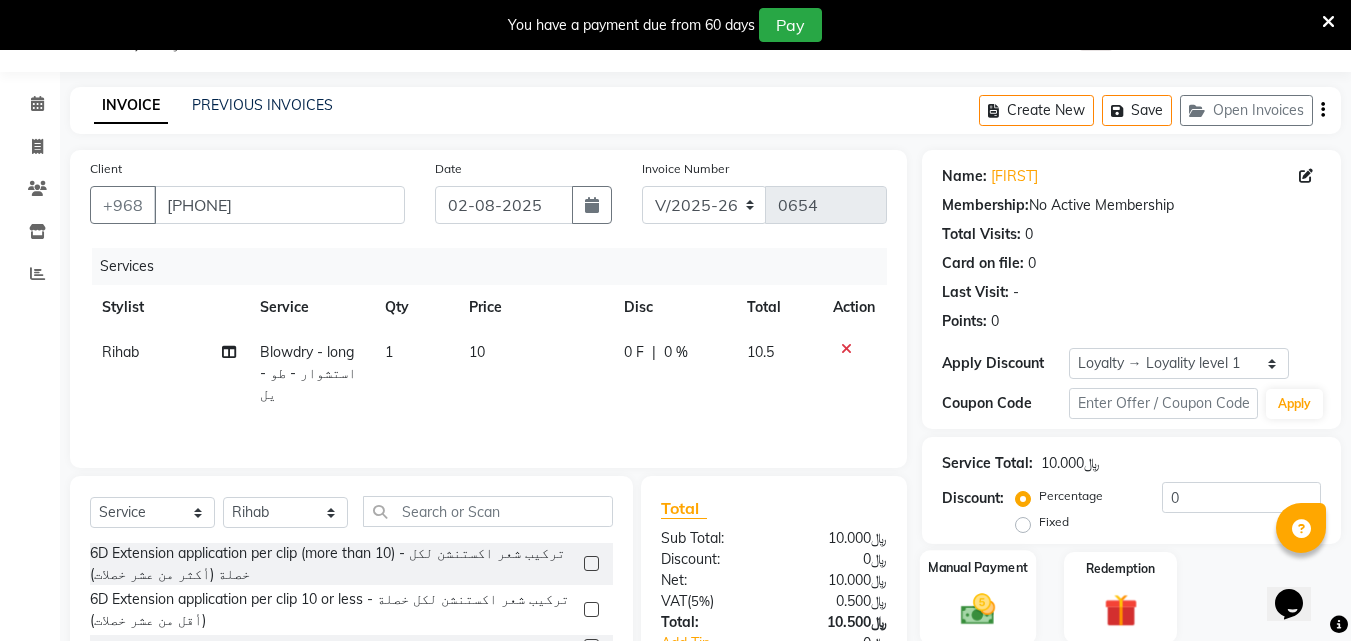 scroll, scrollTop: 230, scrollLeft: 0, axis: vertical 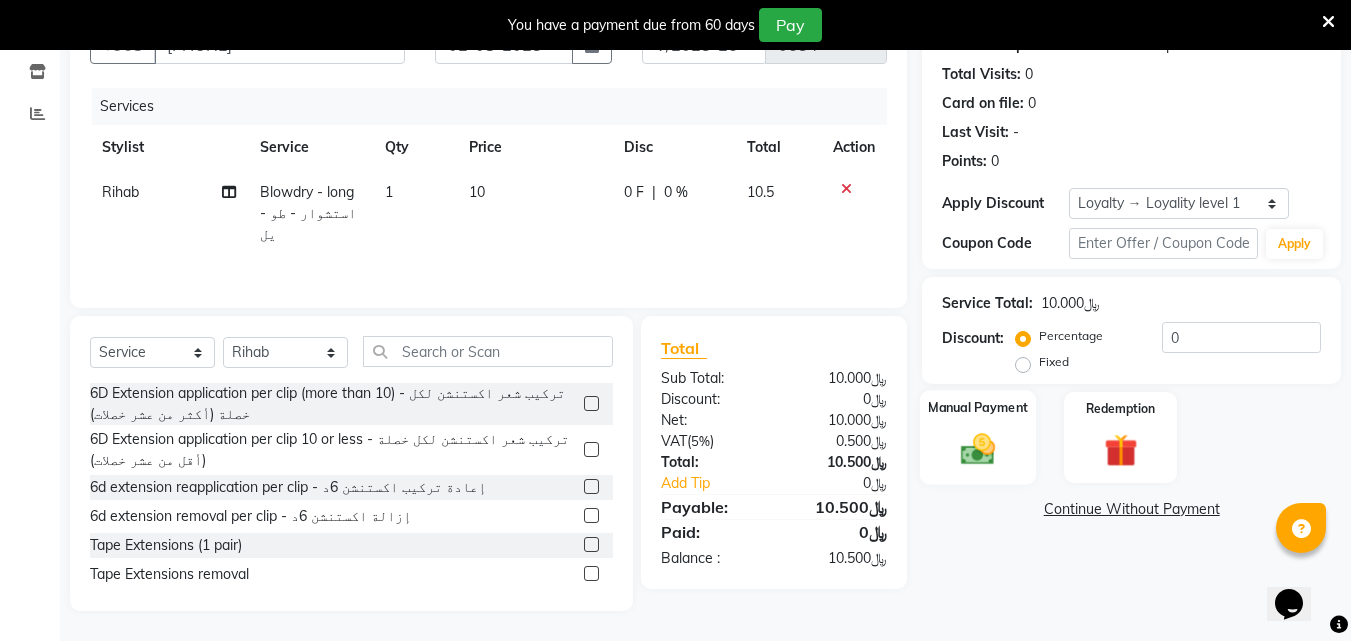 click on "Manual Payment" 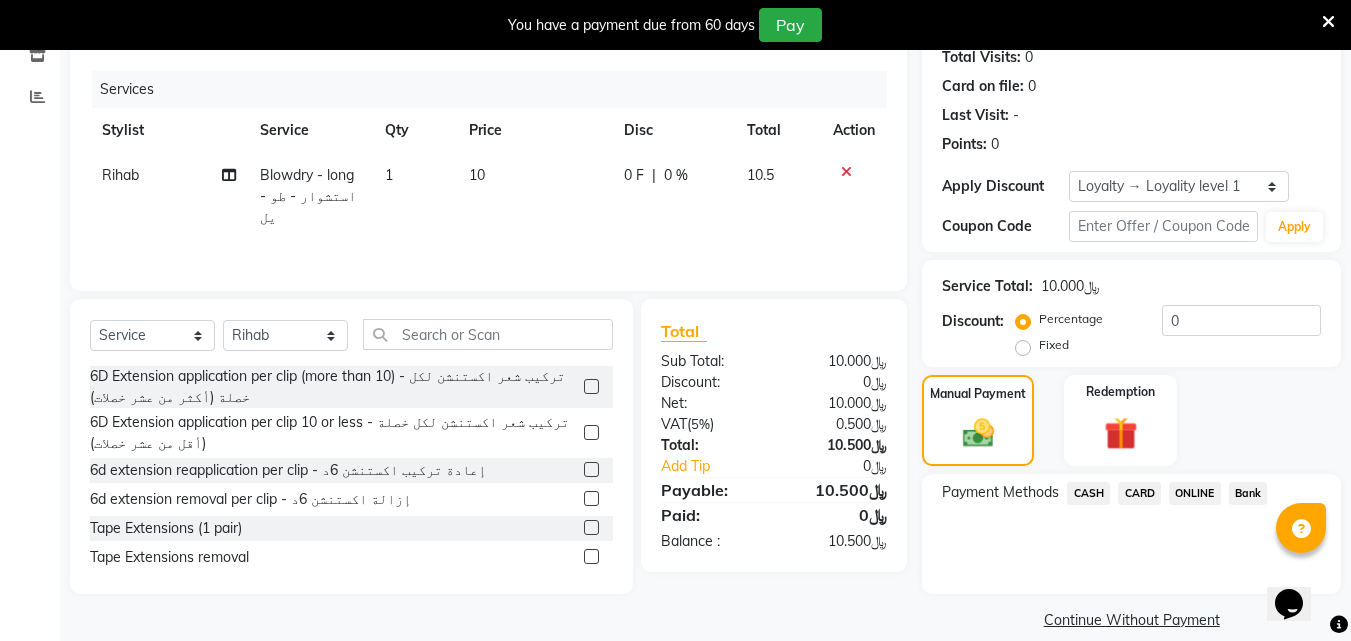 click on "CARD" 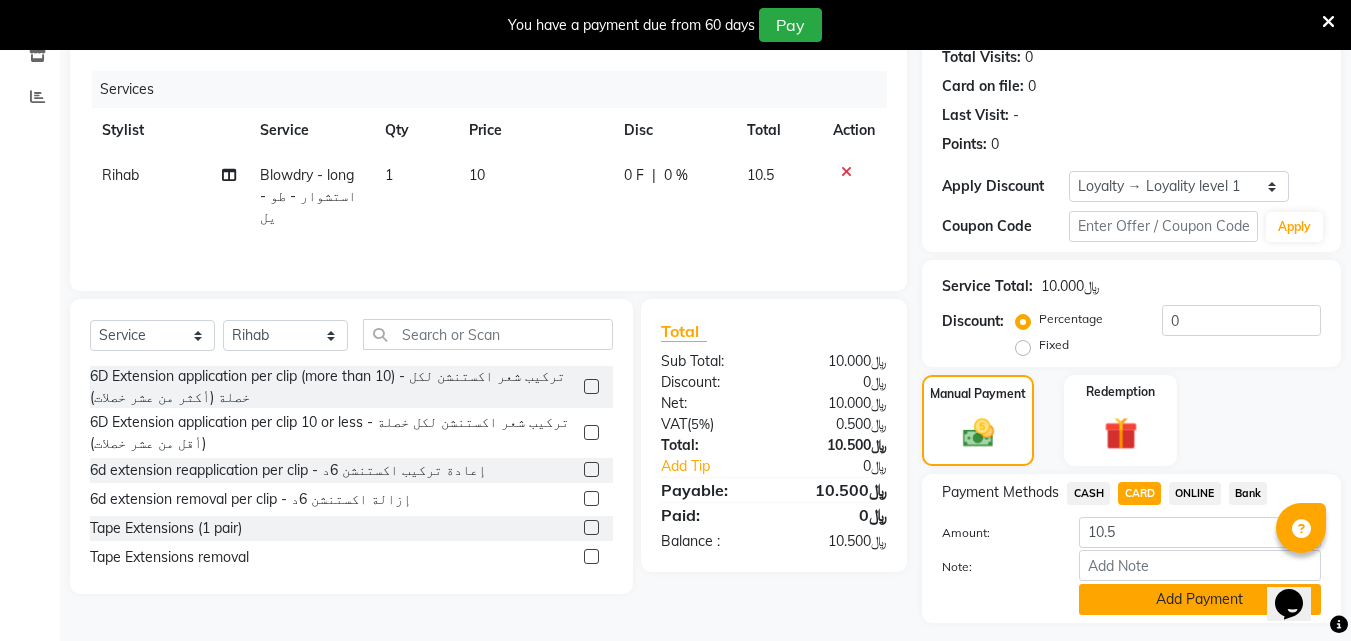 click on "Add Payment" 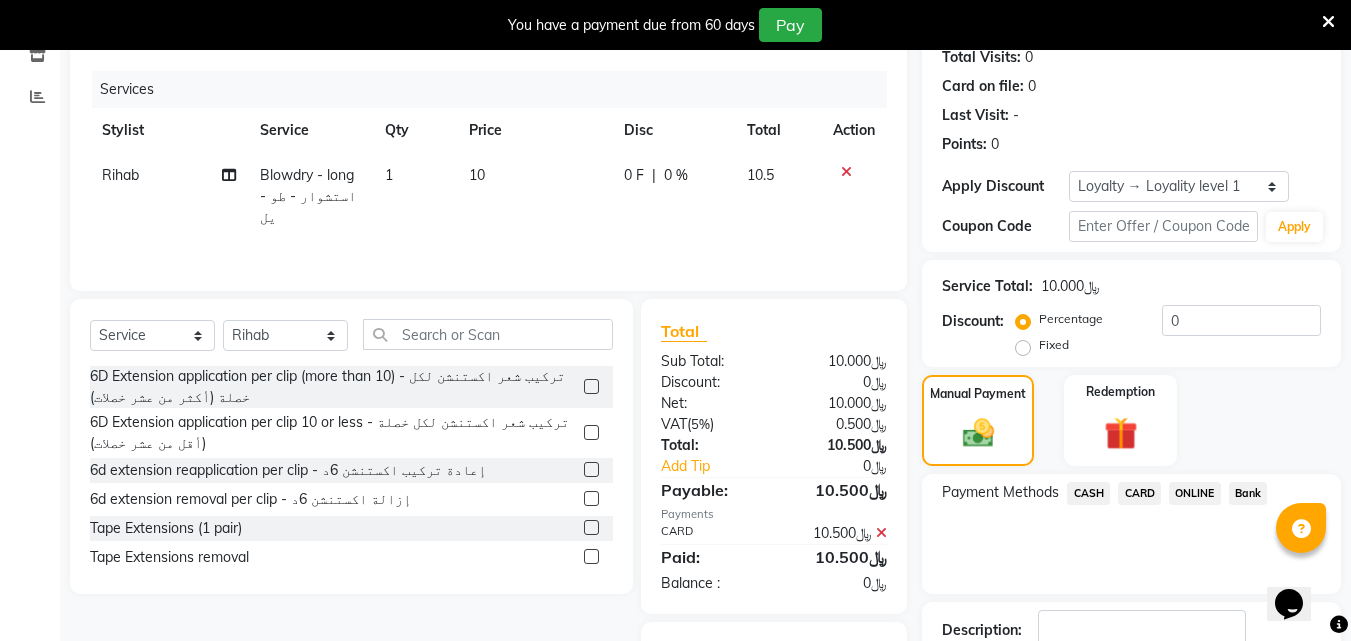 scroll, scrollTop: 396, scrollLeft: 0, axis: vertical 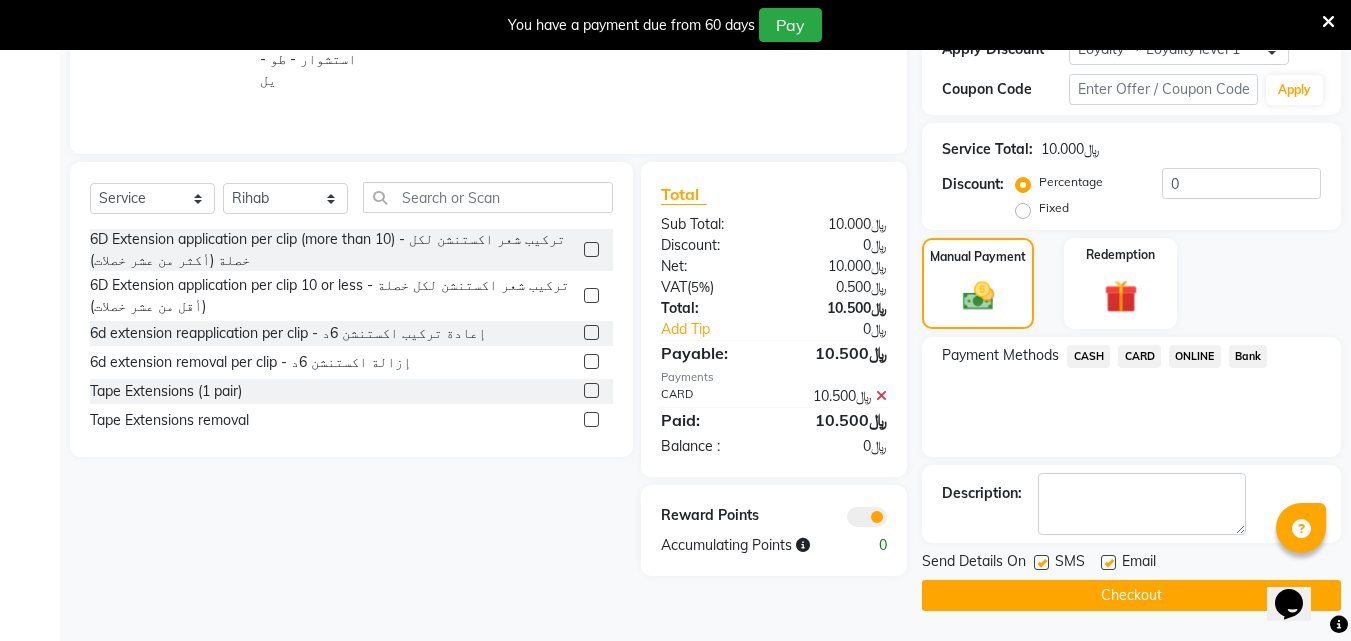 click on "Checkout" 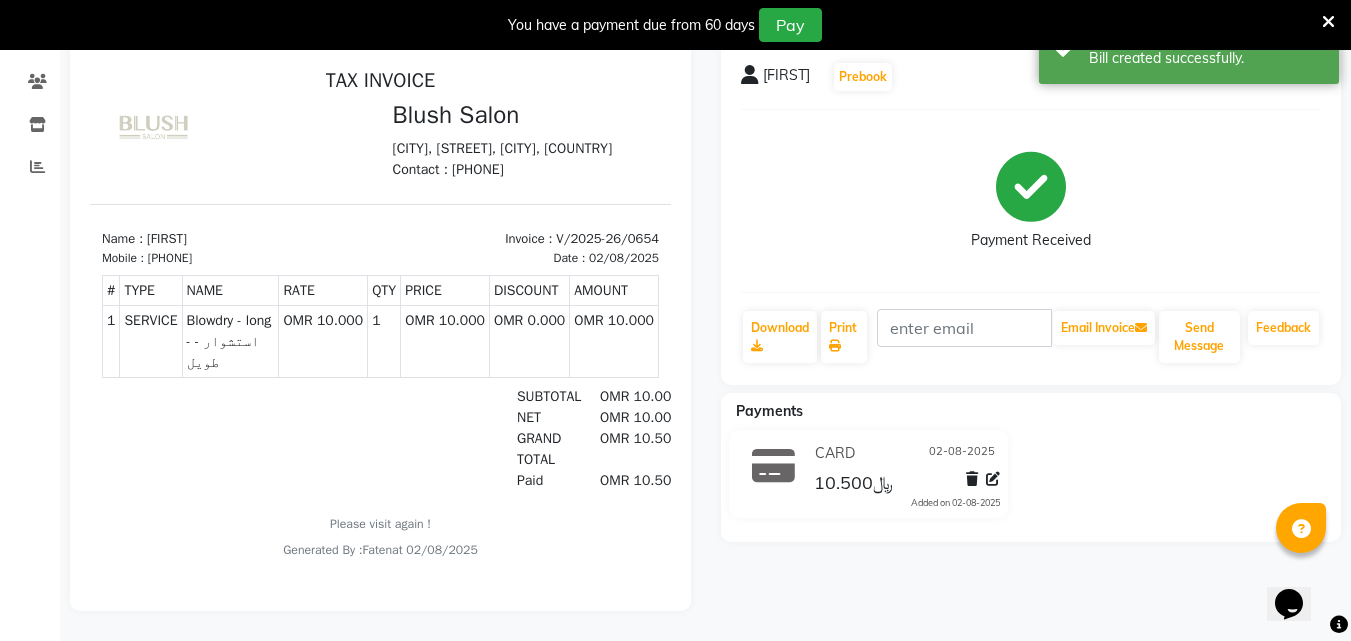 scroll, scrollTop: 0, scrollLeft: 0, axis: both 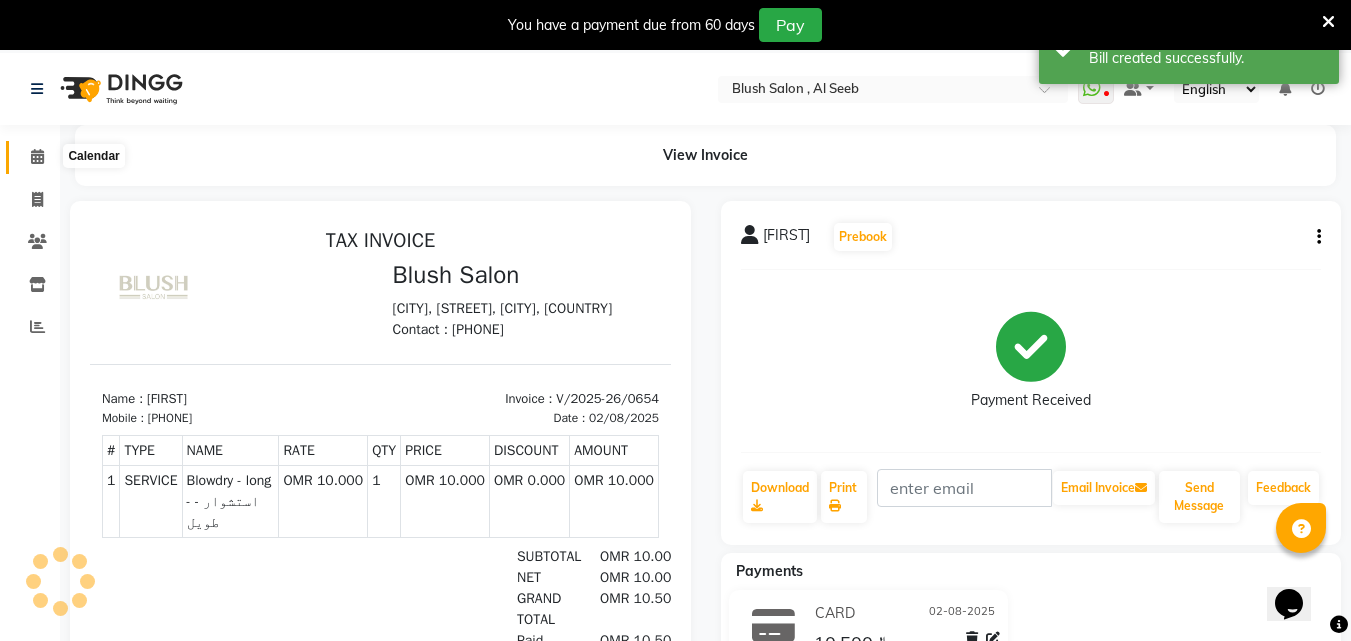 click 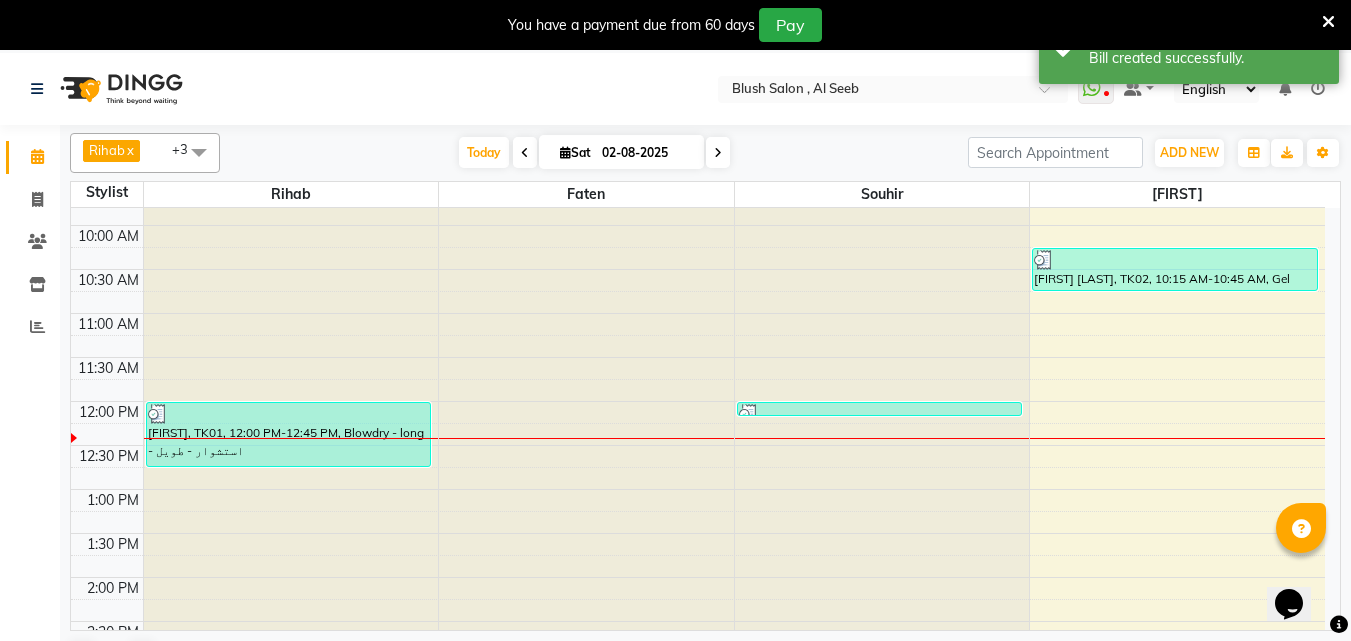 scroll, scrollTop: 929, scrollLeft: 0, axis: vertical 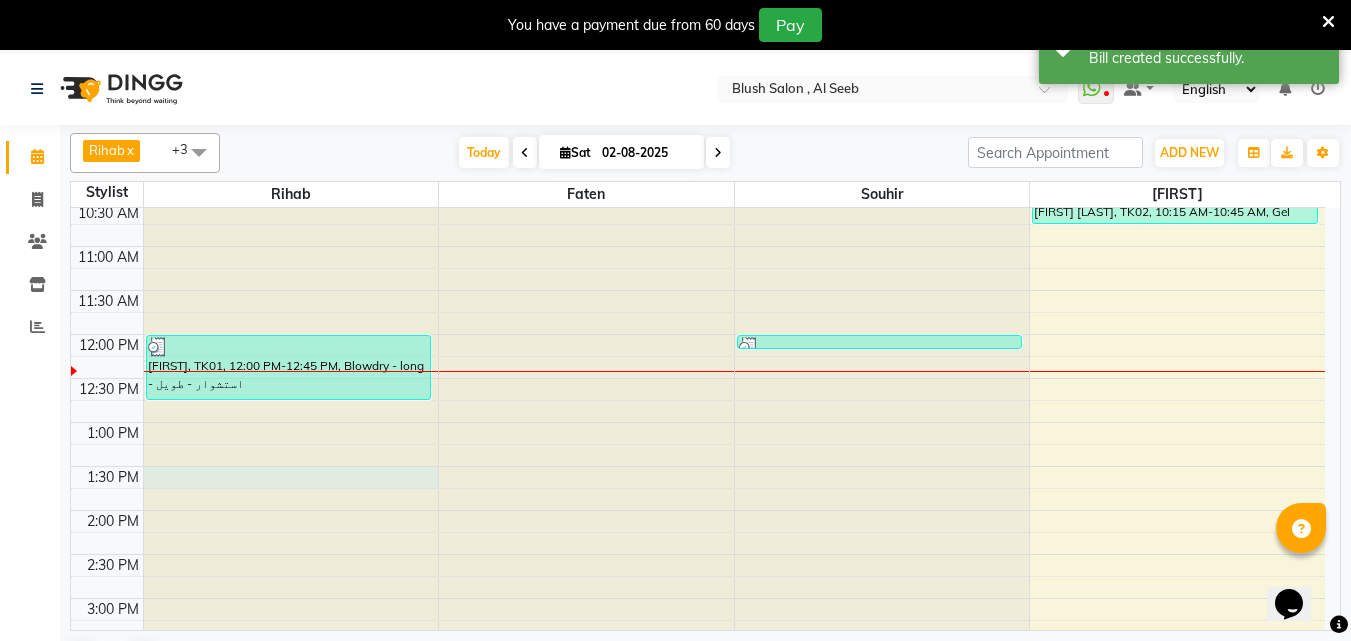 click at bounding box center [291, -721] 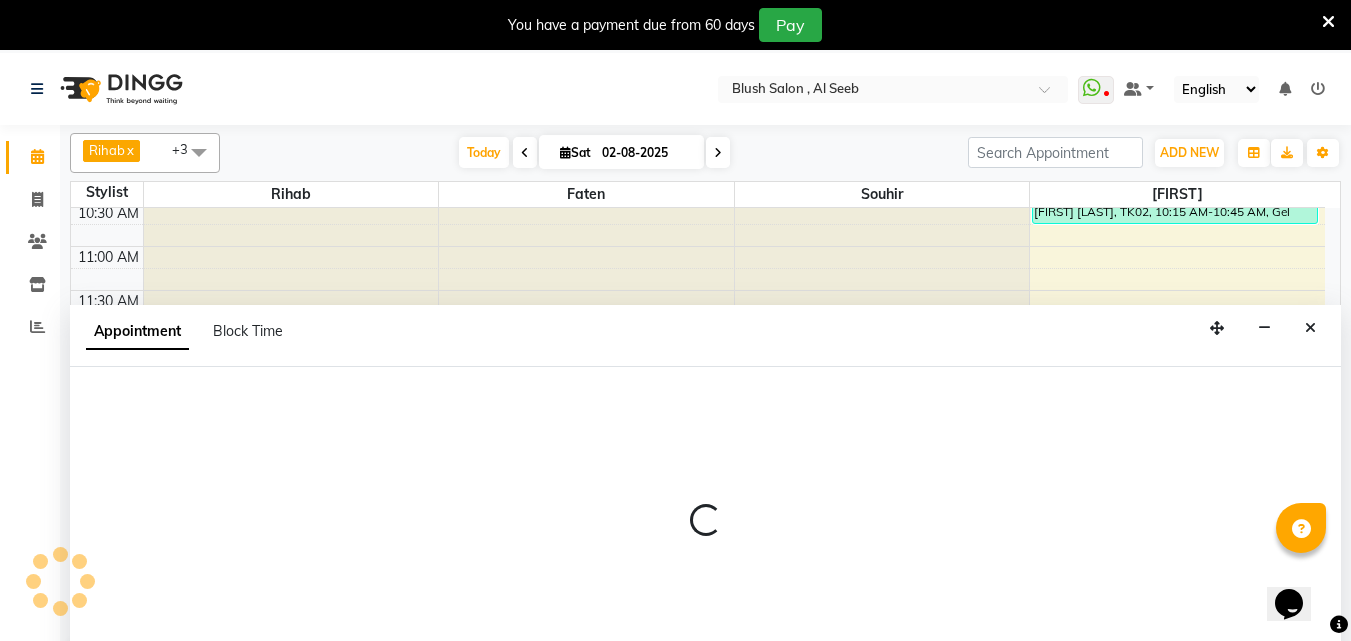 select on "38037" 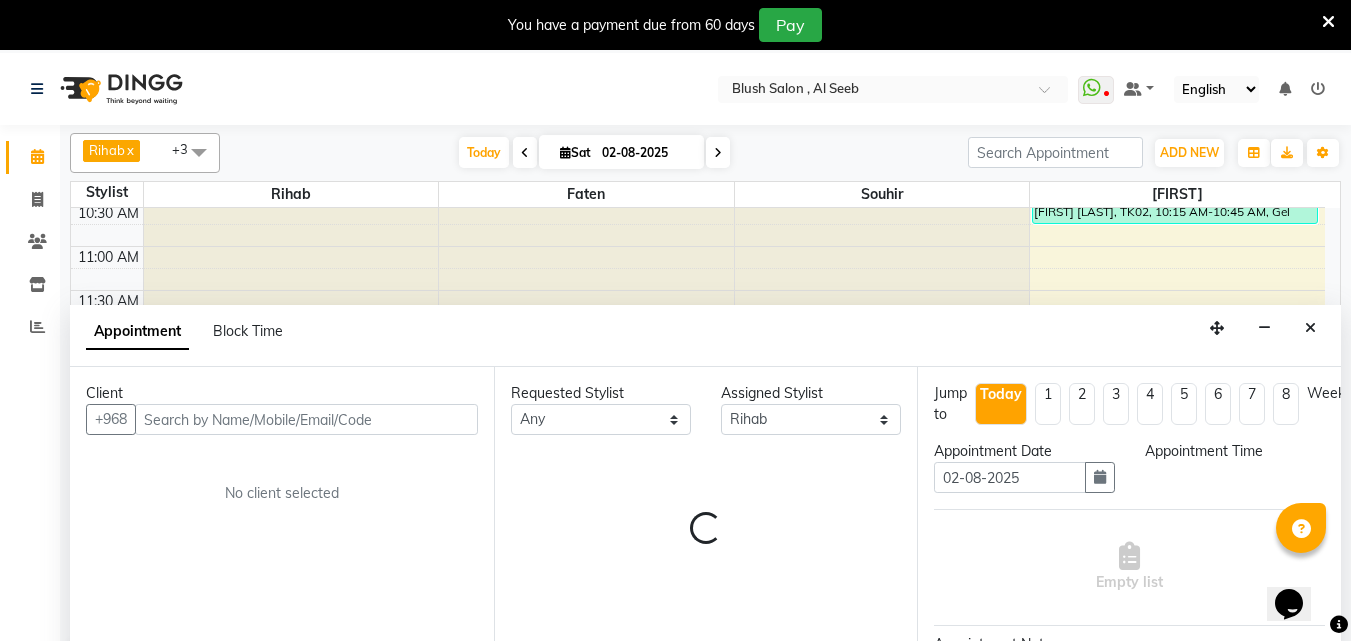 scroll, scrollTop: 53, scrollLeft: 0, axis: vertical 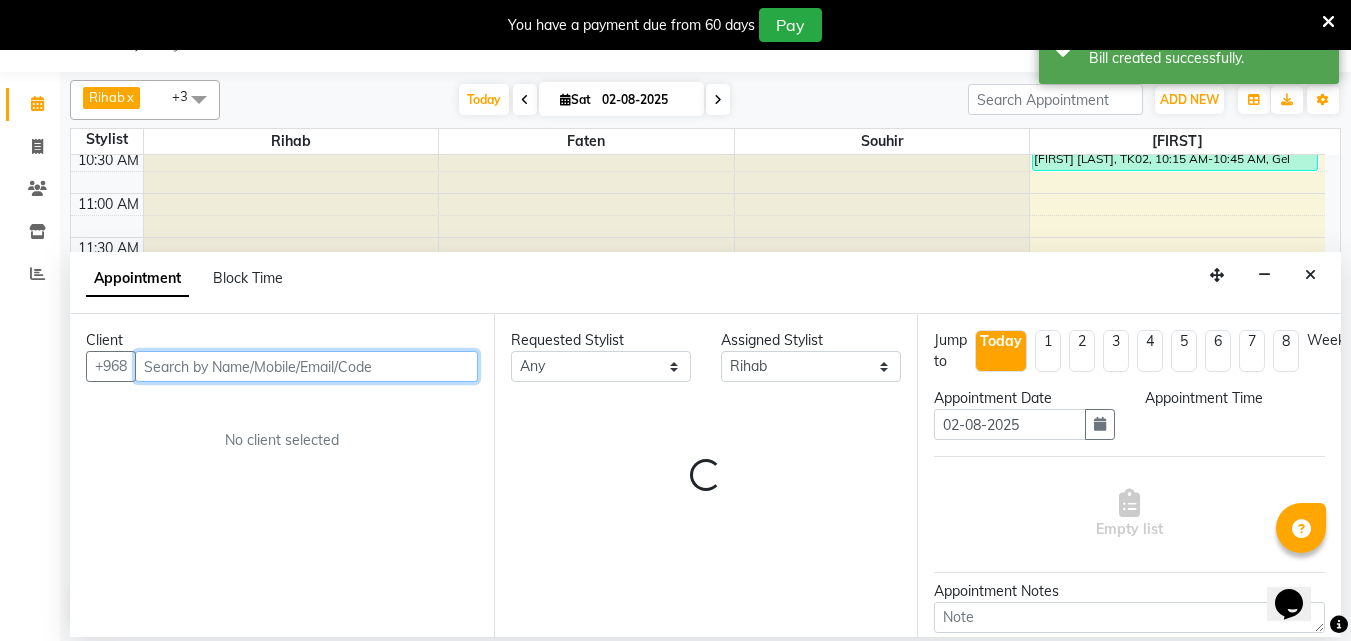 select on "810" 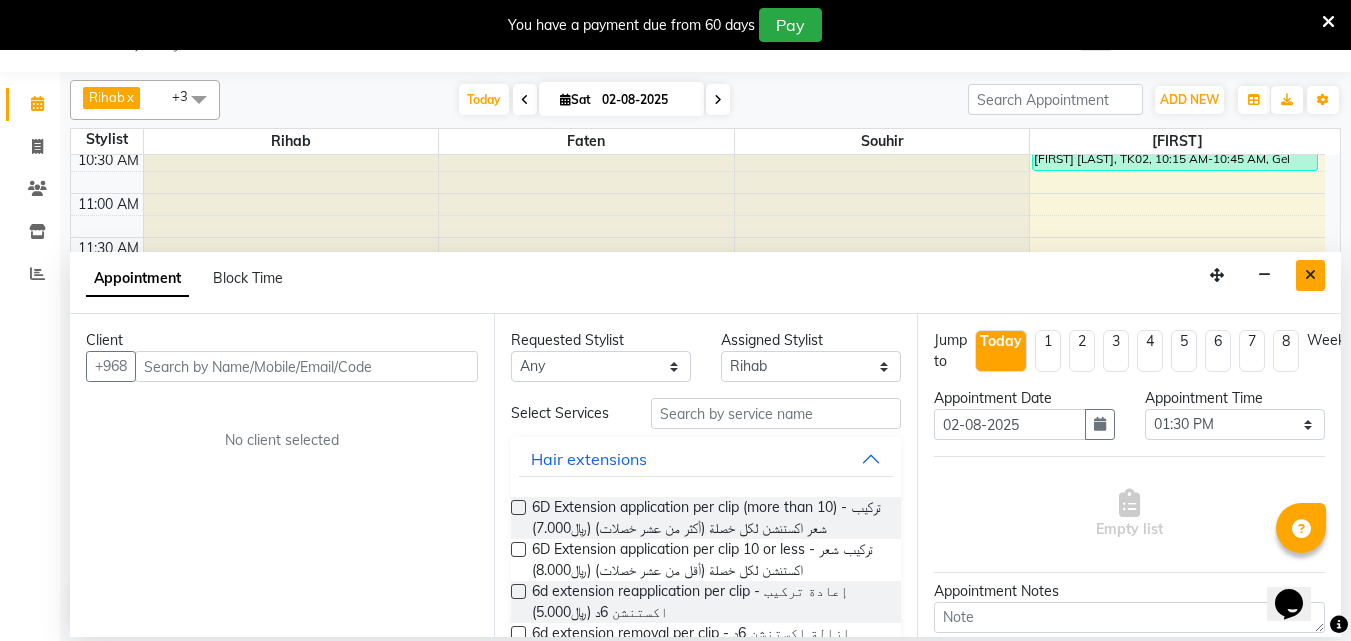 click at bounding box center (1310, 275) 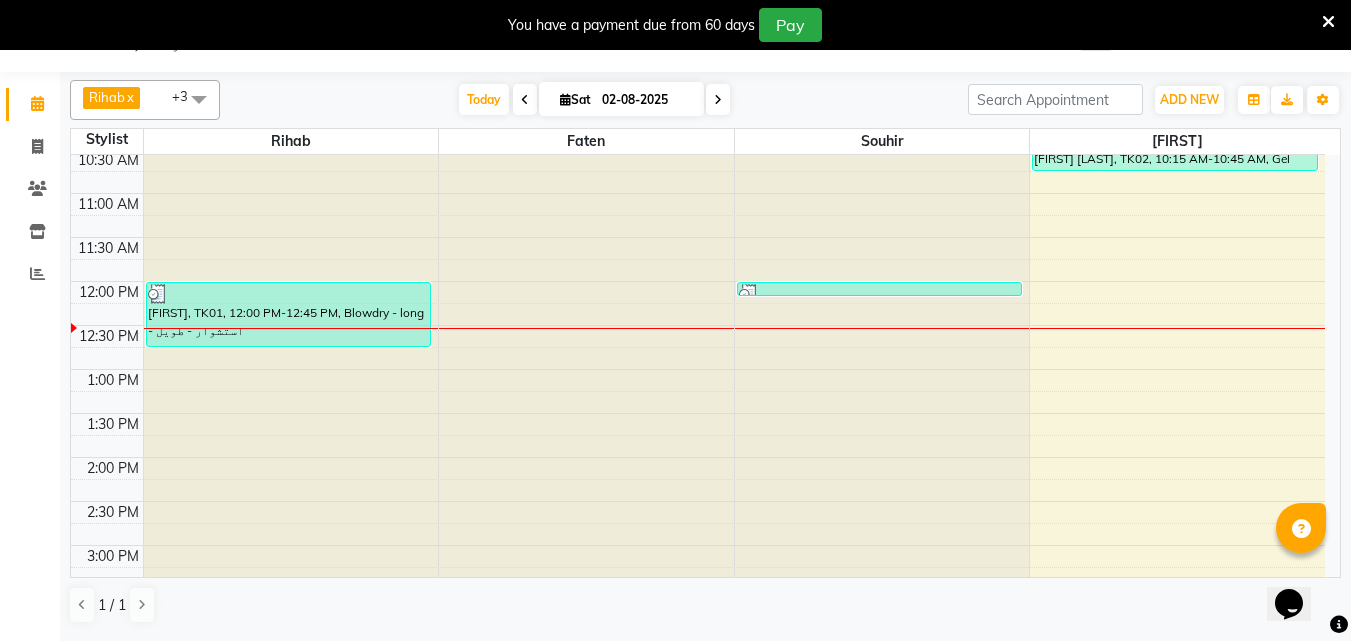 click at bounding box center [291, -774] 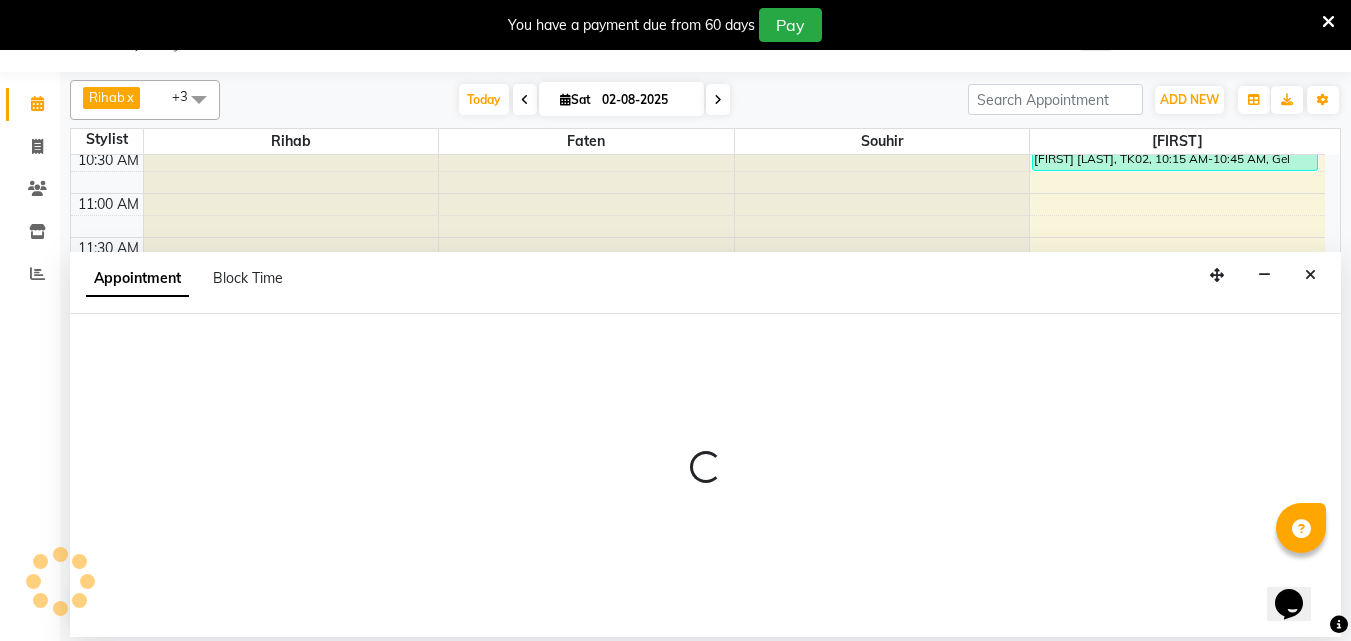 select on "38037" 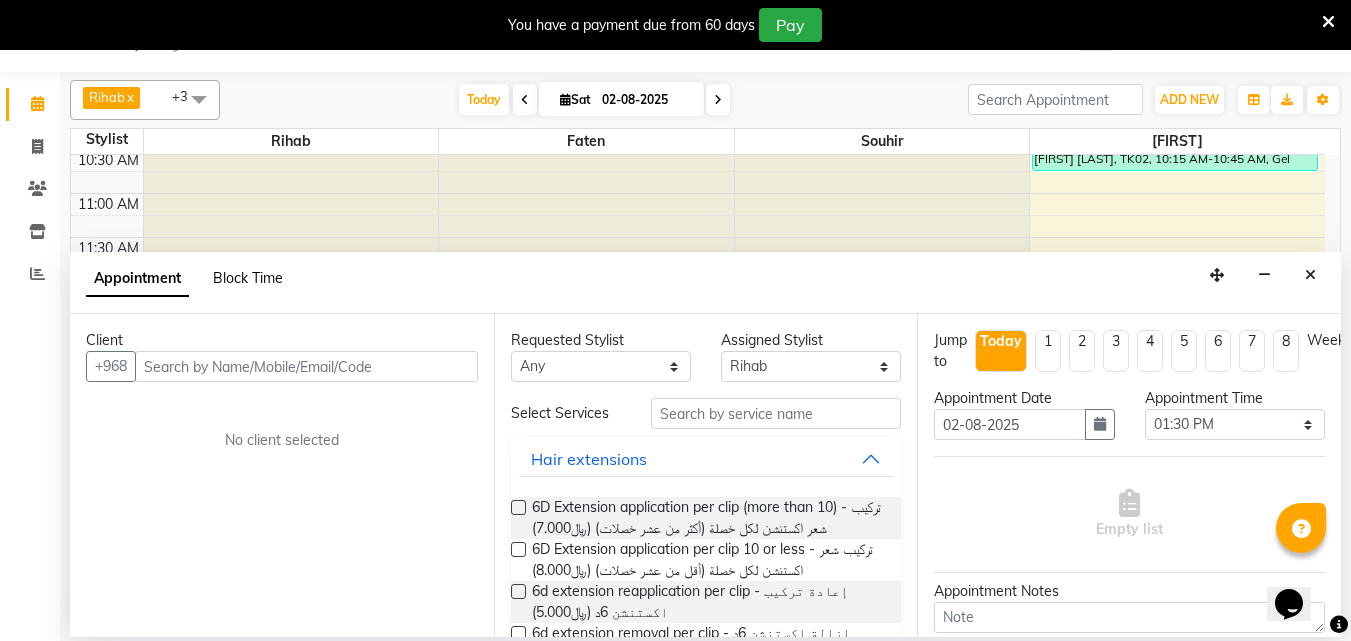 click on "Block Time" at bounding box center [248, 278] 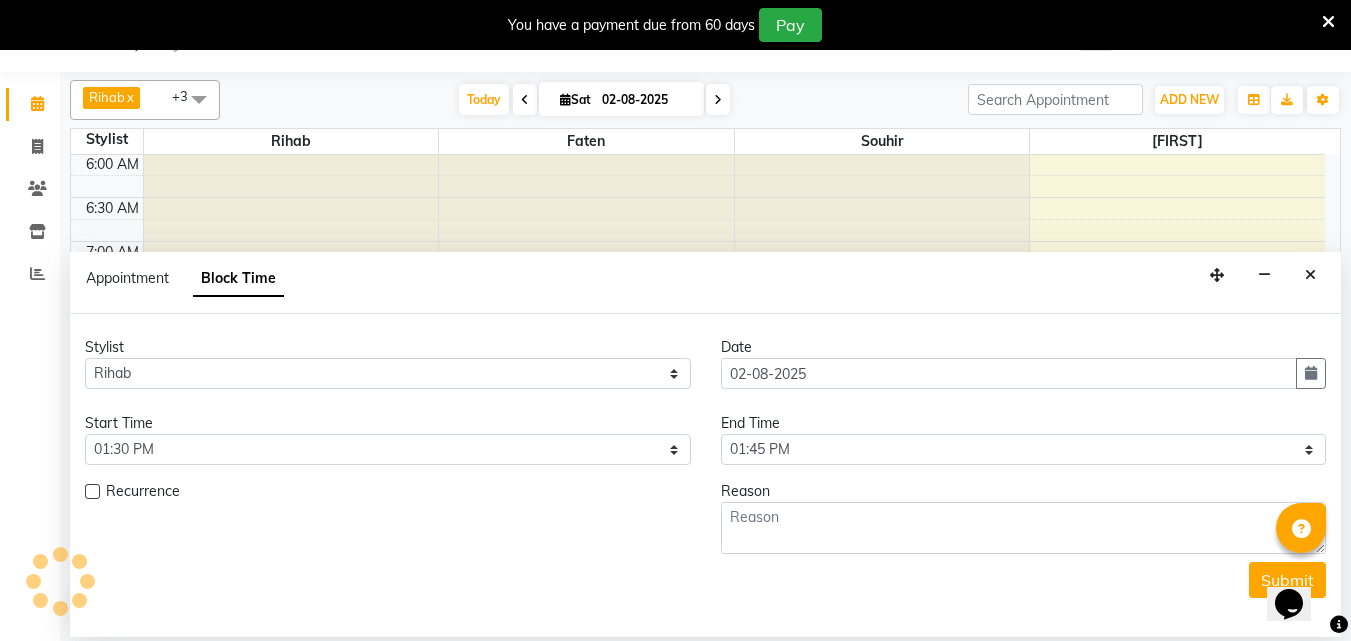 scroll, scrollTop: 1057, scrollLeft: 0, axis: vertical 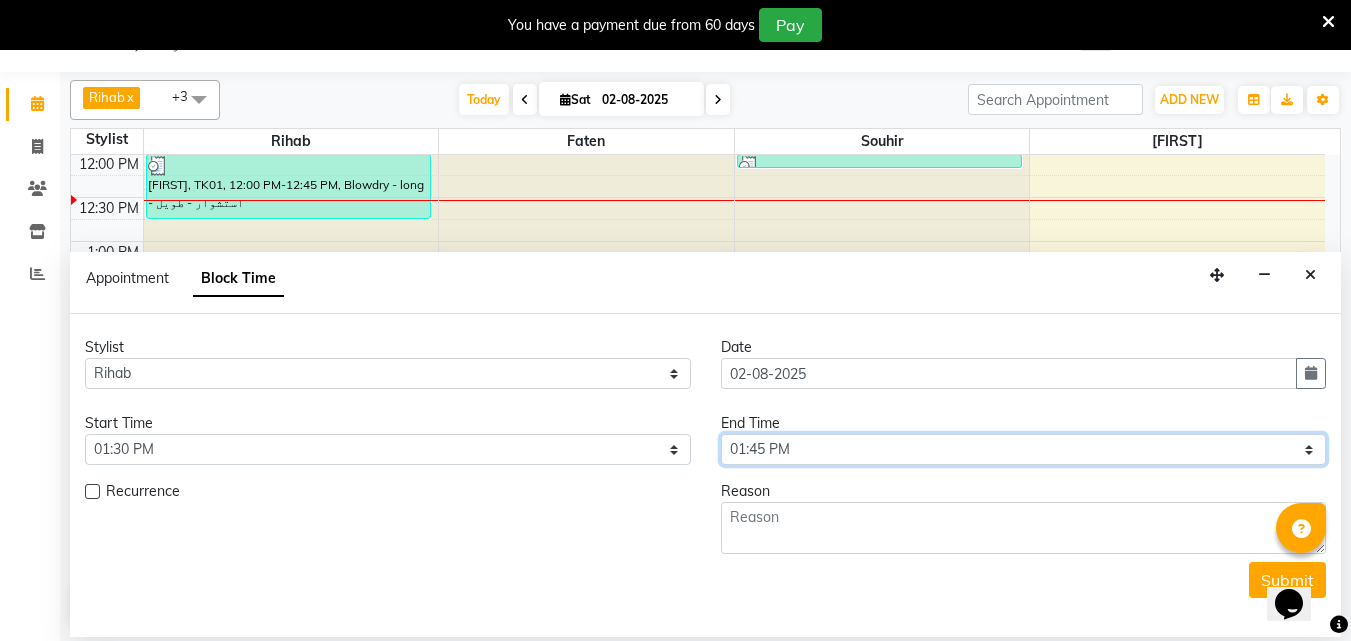 click on "Select 12:00 AM 12:05 AM 12:10 AM 12:15 AM 12:20 AM 12:25 AM 12:30 AM 12:35 AM 12:40 AM 12:45 AM 12:50 AM 12:55 AM 01:00 AM 01:05 AM 01:10 AM 01:15 AM 01:20 AM 01:25 AM 01:30 AM 01:35 AM 01:40 AM 01:45 AM 01:50 AM 01:55 AM 02:00 AM 02:05 AM 02:10 AM 02:15 AM 02:20 AM 02:25 AM 02:30 AM 02:35 AM 02:40 AM 02:45 AM 02:50 AM 02:55 AM 03:00 AM 03:05 AM 03:10 AM 03:15 AM 03:20 AM 03:25 AM 03:30 AM 03:35 AM 03:40 AM 03:45 AM 03:50 AM 03:55 AM 04:00 AM 04:05 AM 04:10 AM 04:15 AM 04:20 AM 04:25 AM 04:30 AM 04:35 AM 04:40 AM 04:45 AM 04:50 AM 04:55 AM 05:00 AM 05:05 AM 05:10 AM 05:15 AM 05:20 AM 05:25 AM 05:30 AM 05:35 AM 05:40 AM 05:45 AM 05:50 AM 05:55 AM 06:00 AM 06:05 AM 06:10 AM 06:15 AM 06:20 AM 06:25 AM 06:30 AM 06:35 AM 06:40 AM 06:45 AM 06:50 AM 06:55 AM 07:00 AM 07:05 AM 07:10 AM 07:15 AM 07:20 AM 07:25 AM 07:30 AM 07:35 AM 07:40 AM 07:45 AM 07:50 AM 07:55 AM 08:00 AM 08:05 AM 08:10 AM 08:15 AM 08:20 AM 08:25 AM 08:30 AM 08:35 AM 08:40 AM 08:45 AM 08:50 AM 08:55 AM 09:00 AM 09:05 AM 09:10 AM 09:15 AM 09:20 AM" at bounding box center (1024, 449) 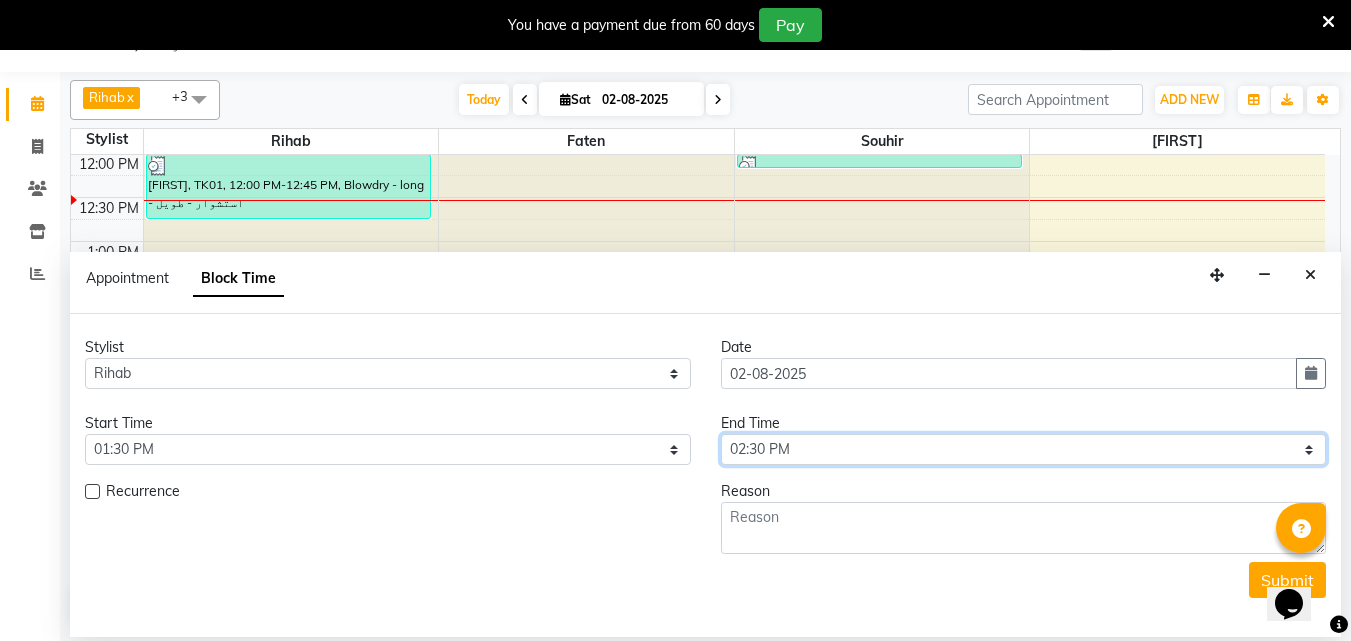 click on "Select 12:00 AM 12:05 AM 12:10 AM 12:15 AM 12:20 AM 12:25 AM 12:30 AM 12:35 AM 12:40 AM 12:45 AM 12:50 AM 12:55 AM 01:00 AM 01:05 AM 01:10 AM 01:15 AM 01:20 AM 01:25 AM 01:30 AM 01:35 AM 01:40 AM 01:45 AM 01:50 AM 01:55 AM 02:00 AM 02:05 AM 02:10 AM 02:15 AM 02:20 AM 02:25 AM 02:30 AM 02:35 AM 02:40 AM 02:45 AM 02:50 AM 02:55 AM 03:00 AM 03:05 AM 03:10 AM 03:15 AM 03:20 AM 03:25 AM 03:30 AM 03:35 AM 03:40 AM 03:45 AM 03:50 AM 03:55 AM 04:00 AM 04:05 AM 04:10 AM 04:15 AM 04:20 AM 04:25 AM 04:30 AM 04:35 AM 04:40 AM 04:45 AM 04:50 AM 04:55 AM 05:00 AM 05:05 AM 05:10 AM 05:15 AM 05:20 AM 05:25 AM 05:30 AM 05:35 AM 05:40 AM 05:45 AM 05:50 AM 05:55 AM 06:00 AM 06:05 AM 06:10 AM 06:15 AM 06:20 AM 06:25 AM 06:30 AM 06:35 AM 06:40 AM 06:45 AM 06:50 AM 06:55 AM 07:00 AM 07:05 AM 07:10 AM 07:15 AM 07:20 AM 07:25 AM 07:30 AM 07:35 AM 07:40 AM 07:45 AM 07:50 AM 07:55 AM 08:00 AM 08:05 AM 08:10 AM 08:15 AM 08:20 AM 08:25 AM 08:30 AM 08:35 AM 08:40 AM 08:45 AM 08:50 AM 08:55 AM 09:00 AM 09:05 AM 09:10 AM 09:15 AM 09:20 AM" at bounding box center [1024, 449] 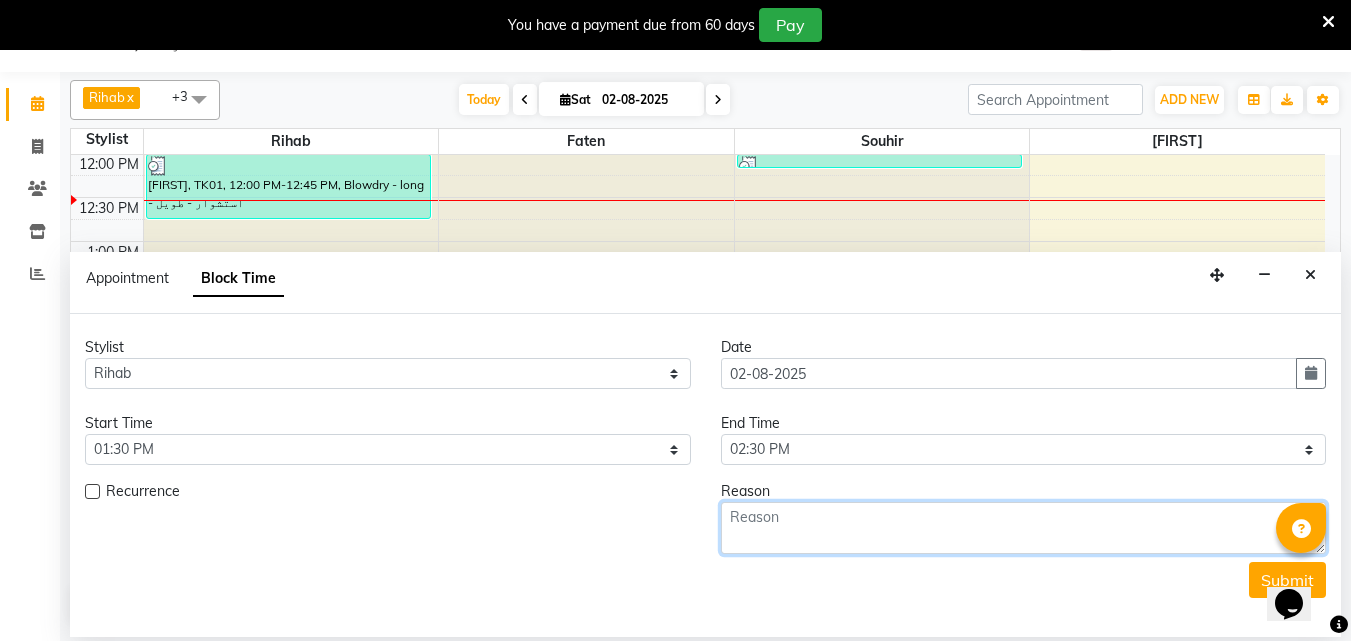 click at bounding box center [1024, 528] 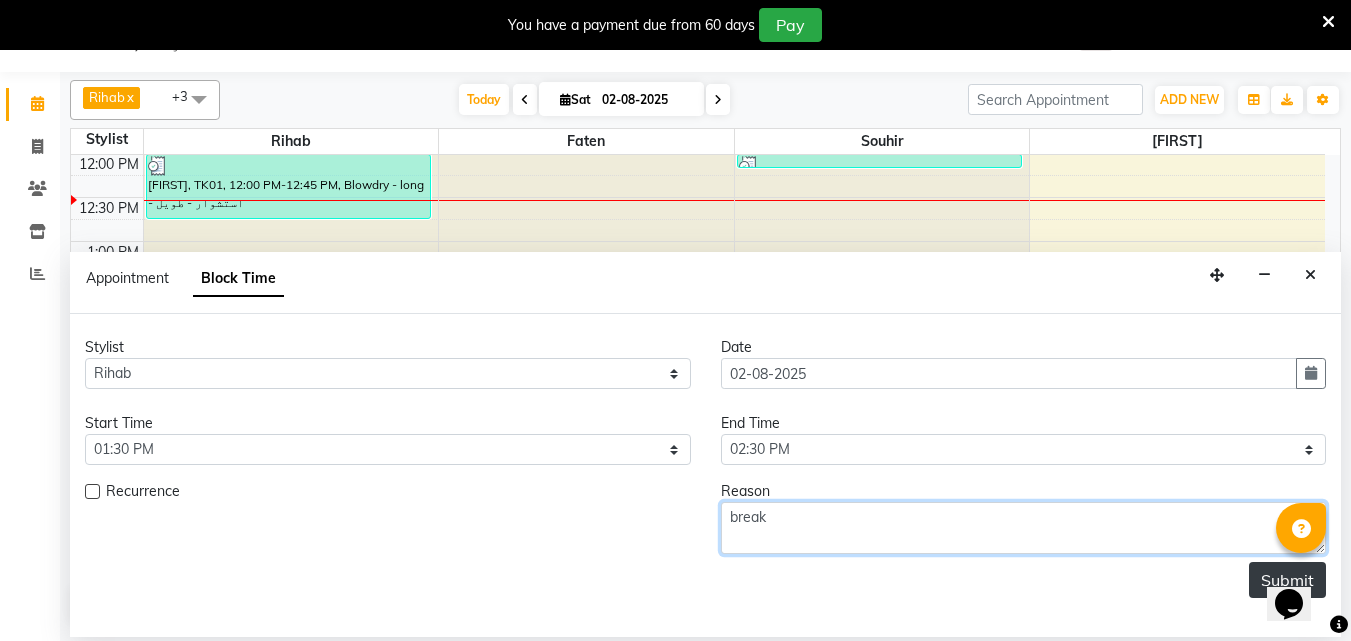 type on "break" 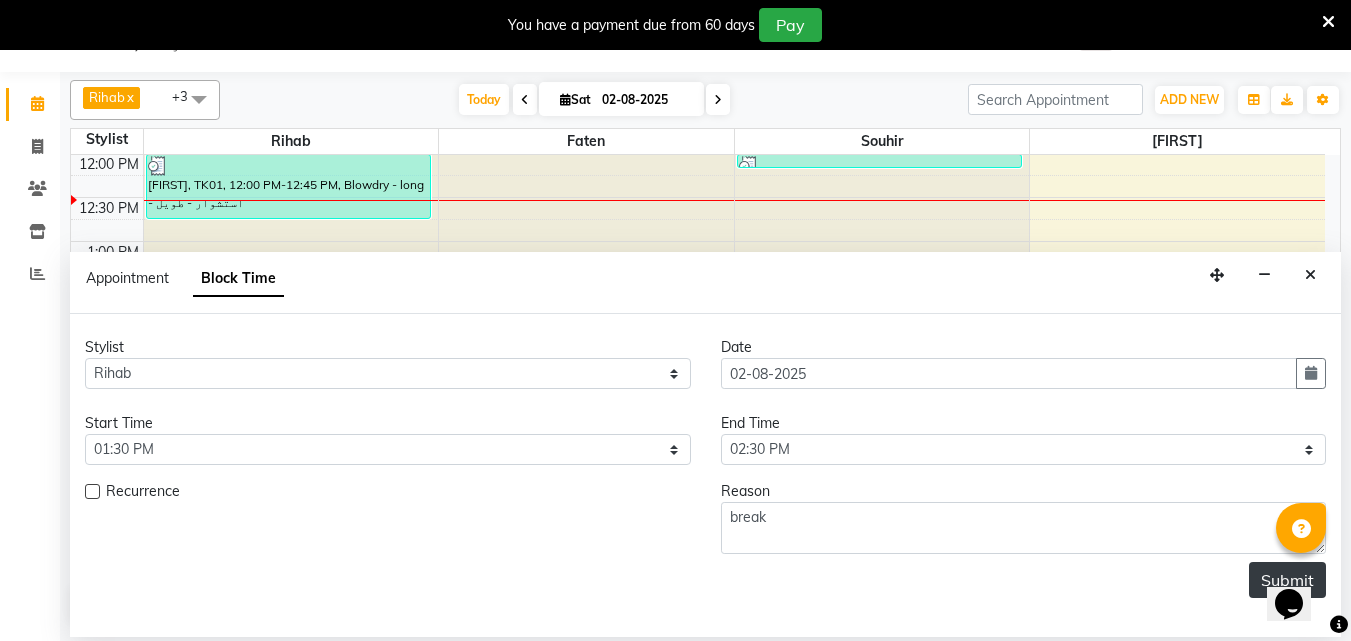 click on "Submit" at bounding box center (1287, 580) 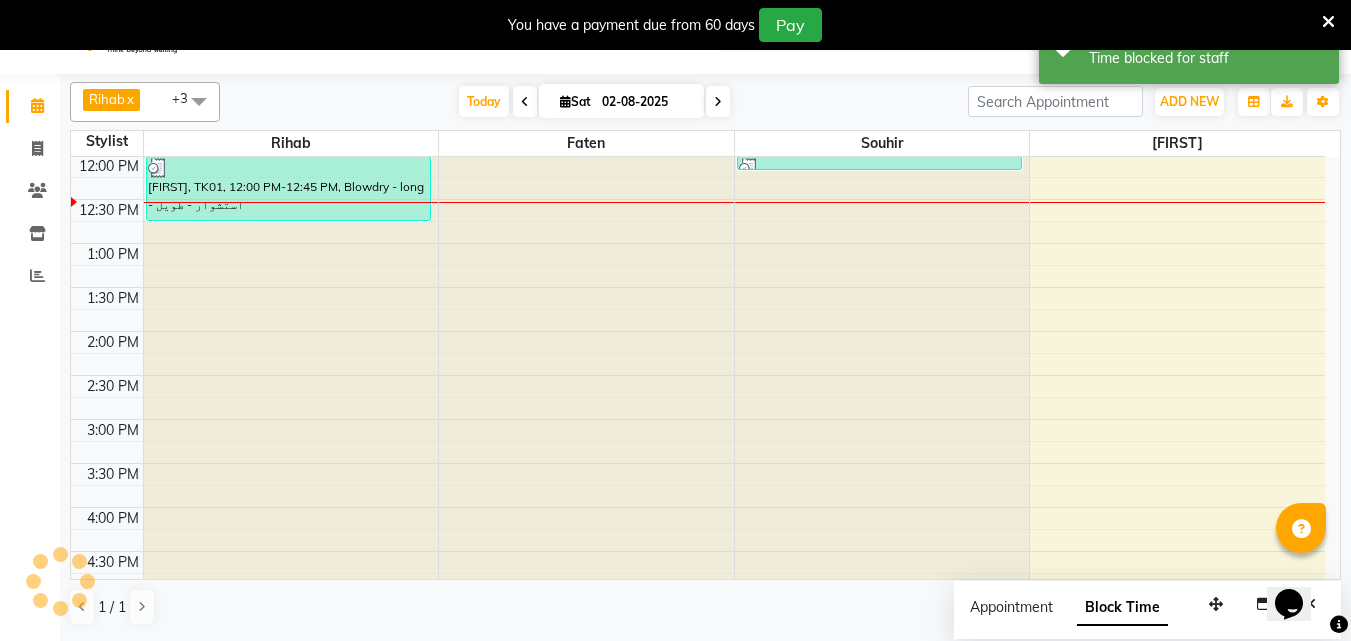 scroll, scrollTop: 0, scrollLeft: 0, axis: both 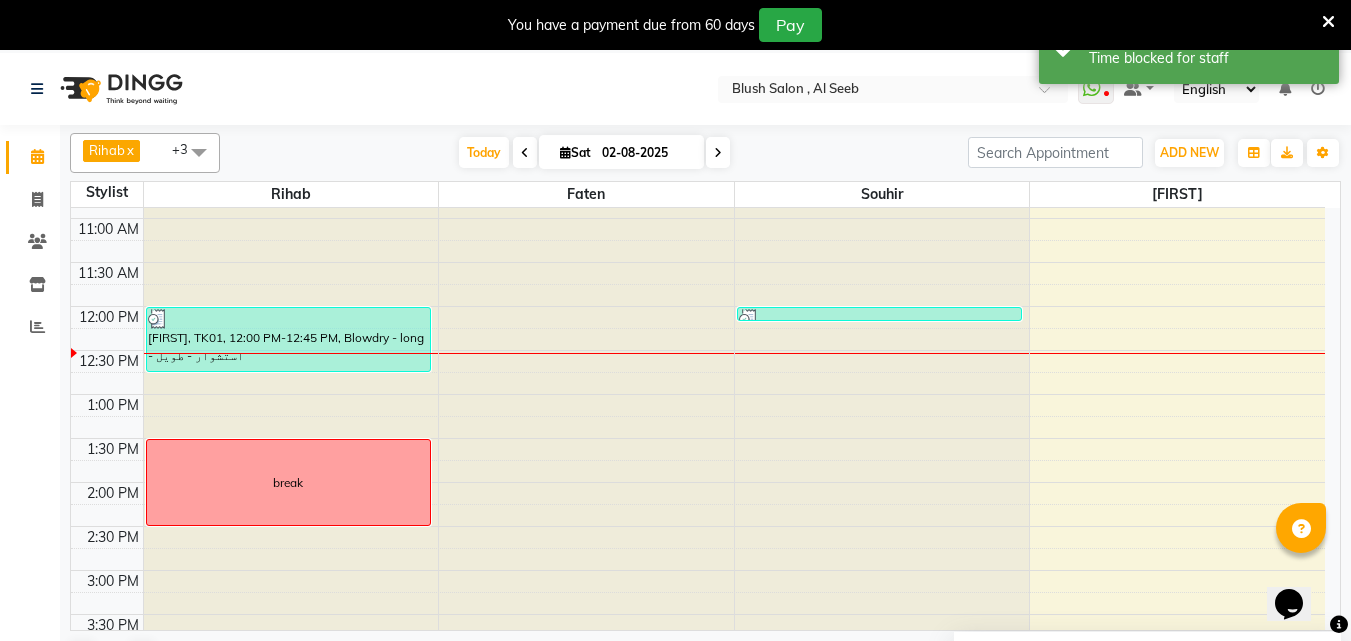 click at bounding box center (718, 153) 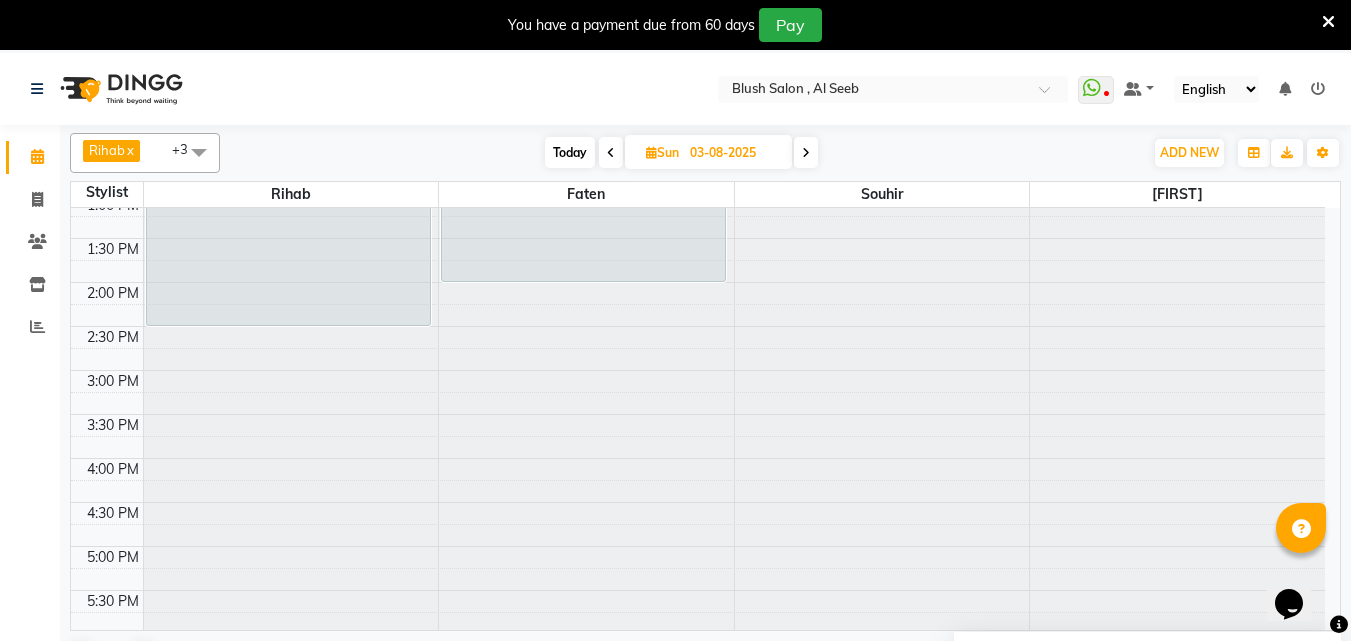 scroll, scrollTop: 1257, scrollLeft: 0, axis: vertical 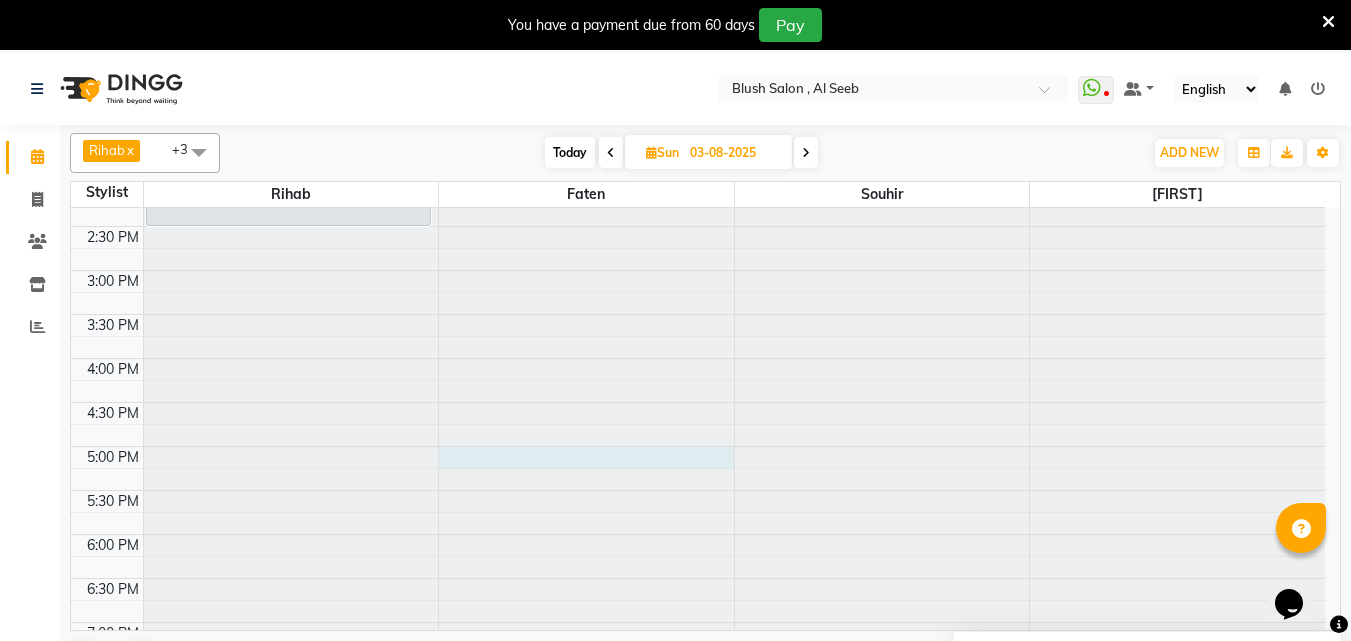 click at bounding box center [586, -1049] 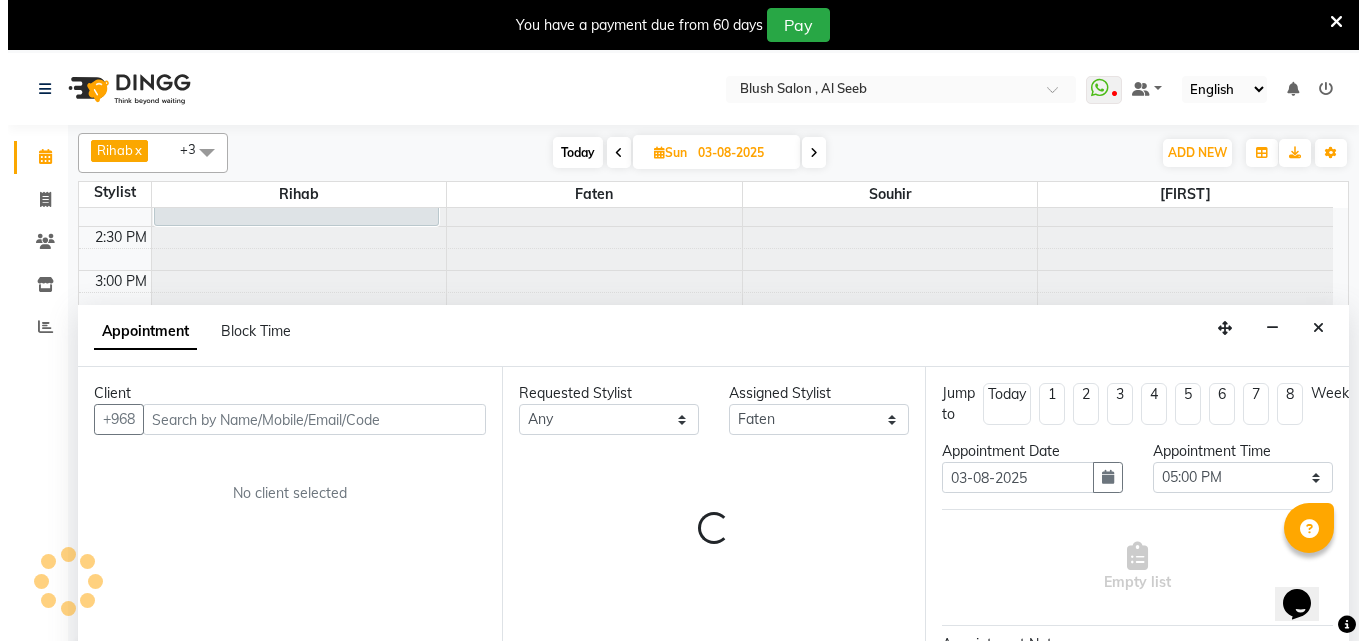 scroll, scrollTop: 53, scrollLeft: 0, axis: vertical 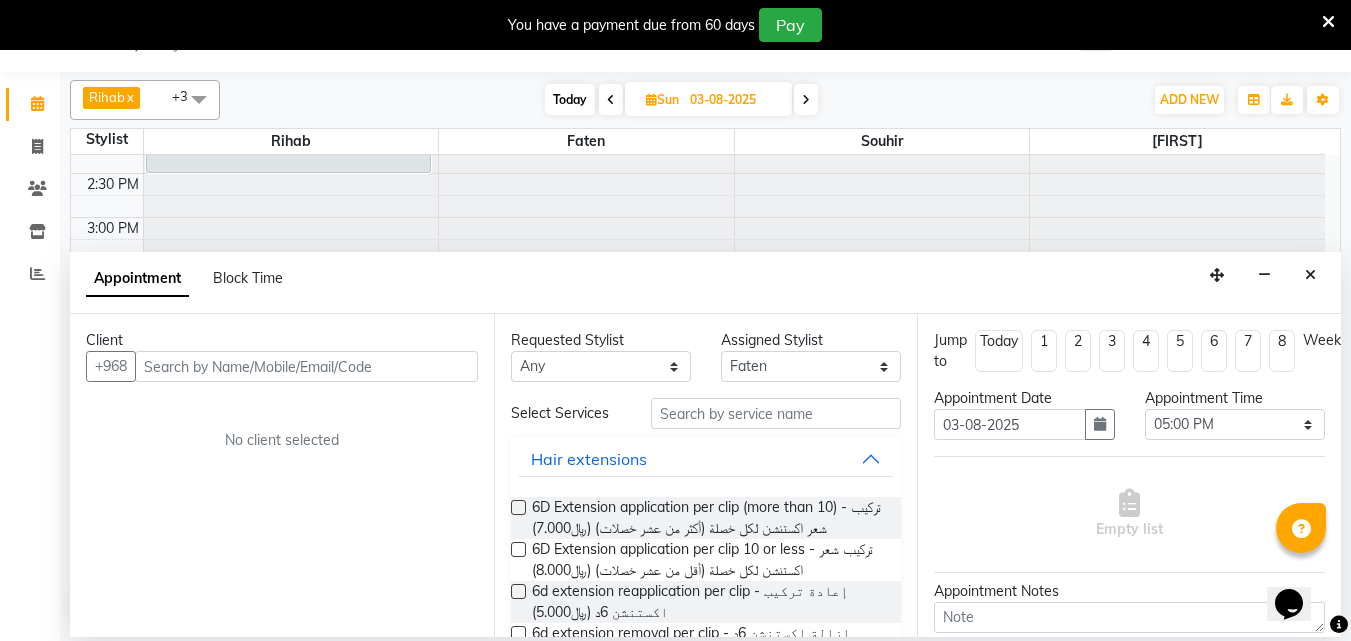 click at bounding box center [306, 366] 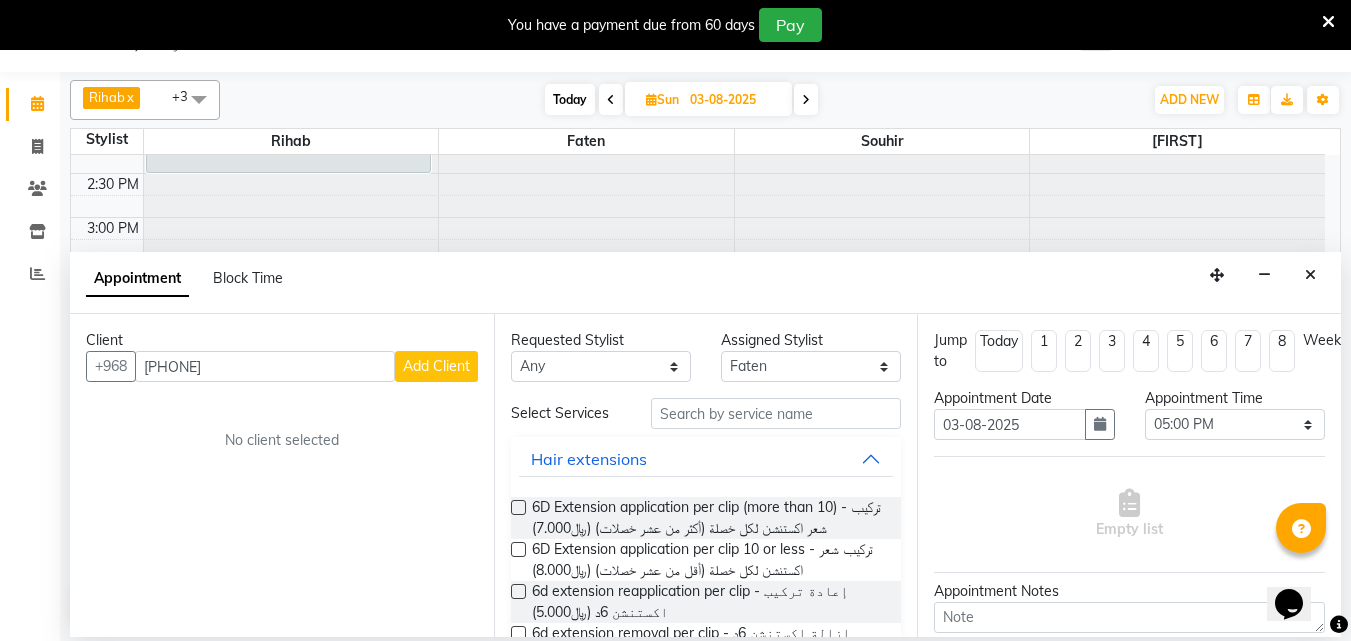 type on "[PHONE]" 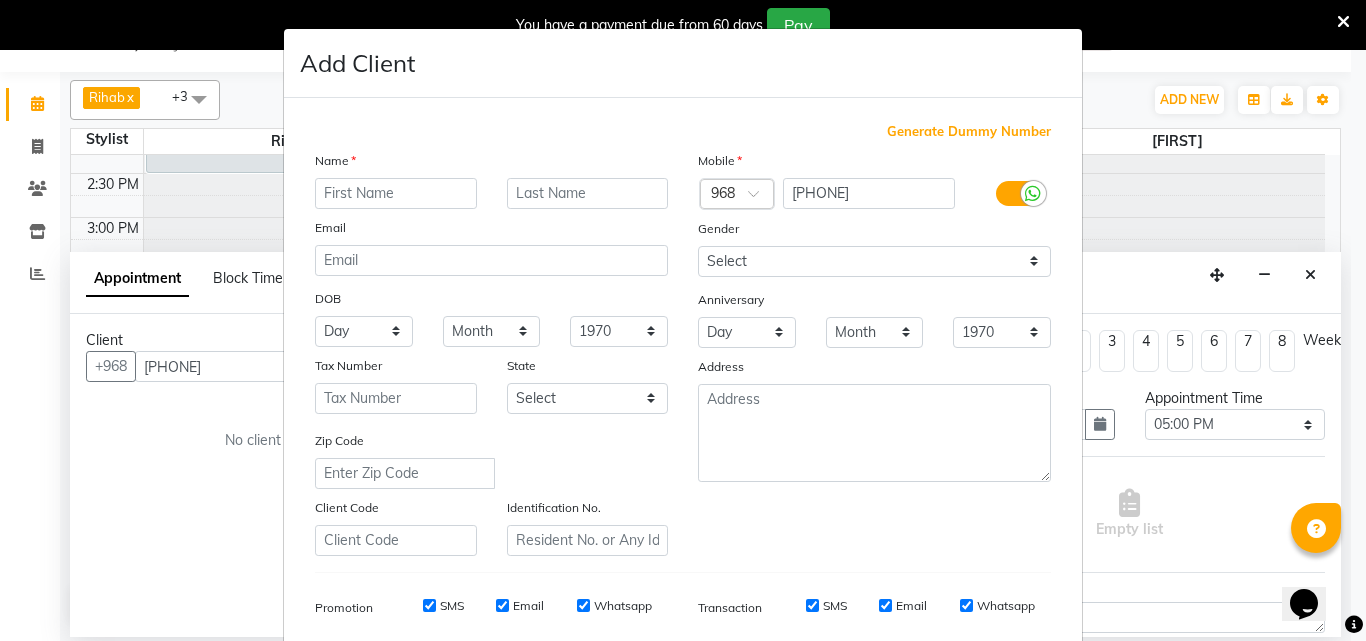 click at bounding box center (396, 193) 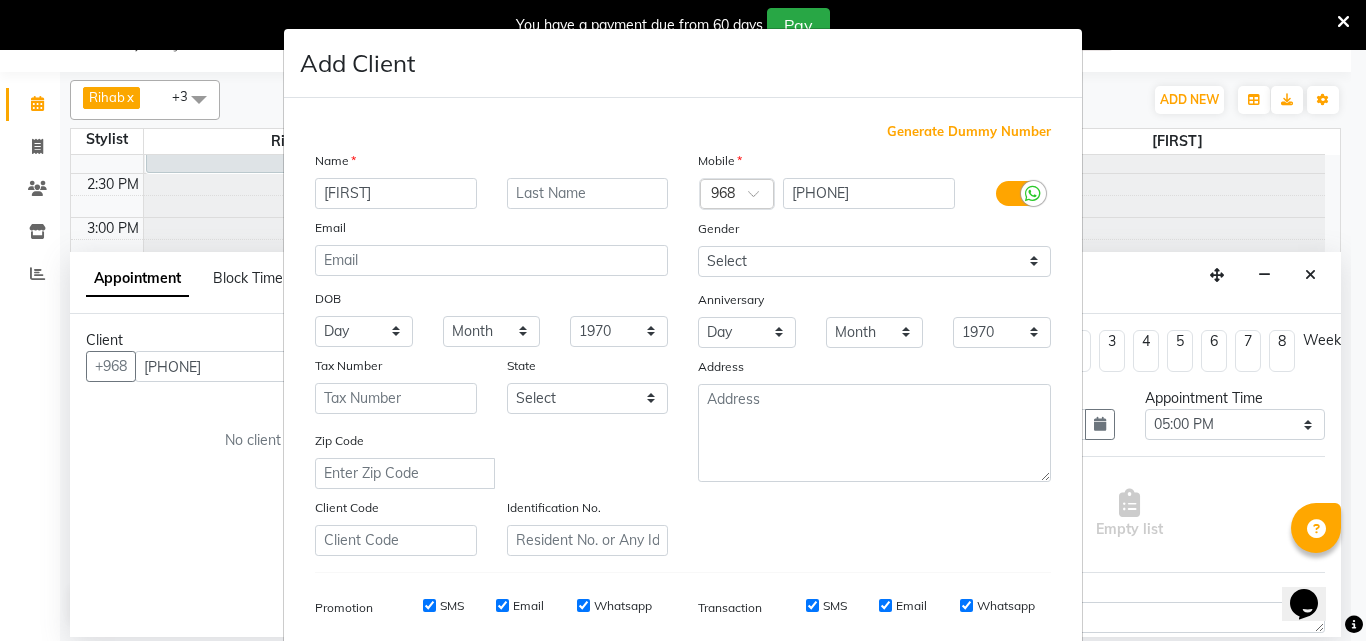 type on "[FIRST]" 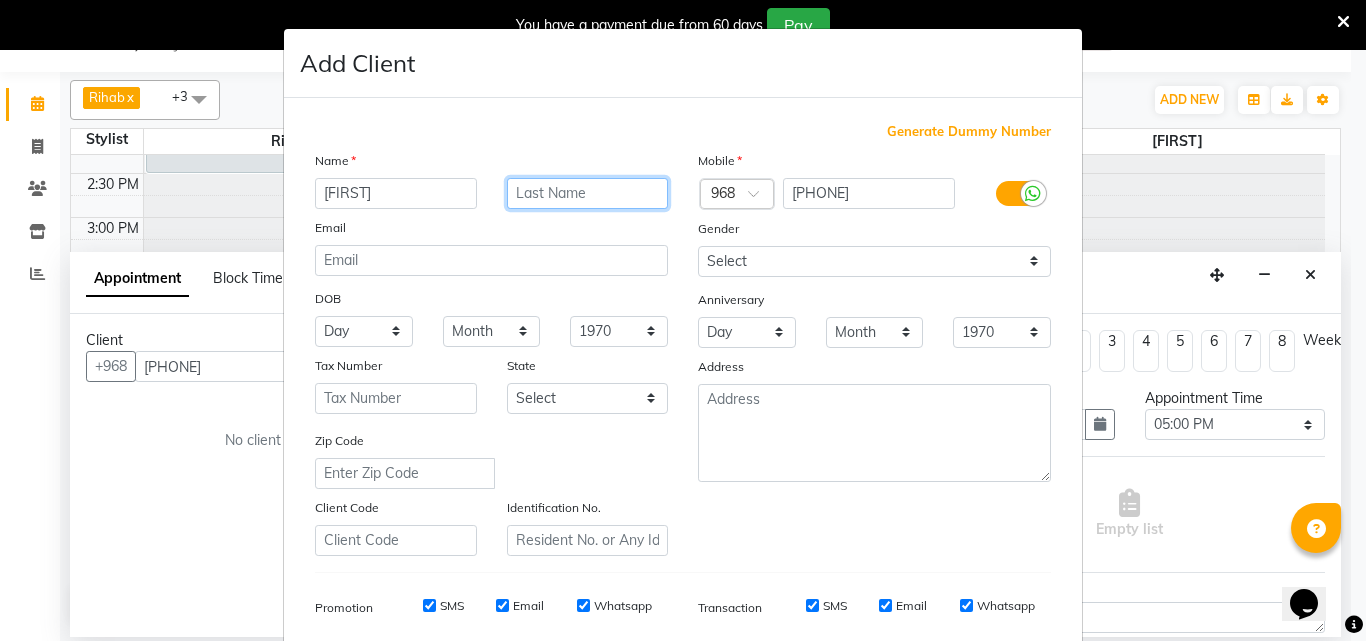click at bounding box center [588, 193] 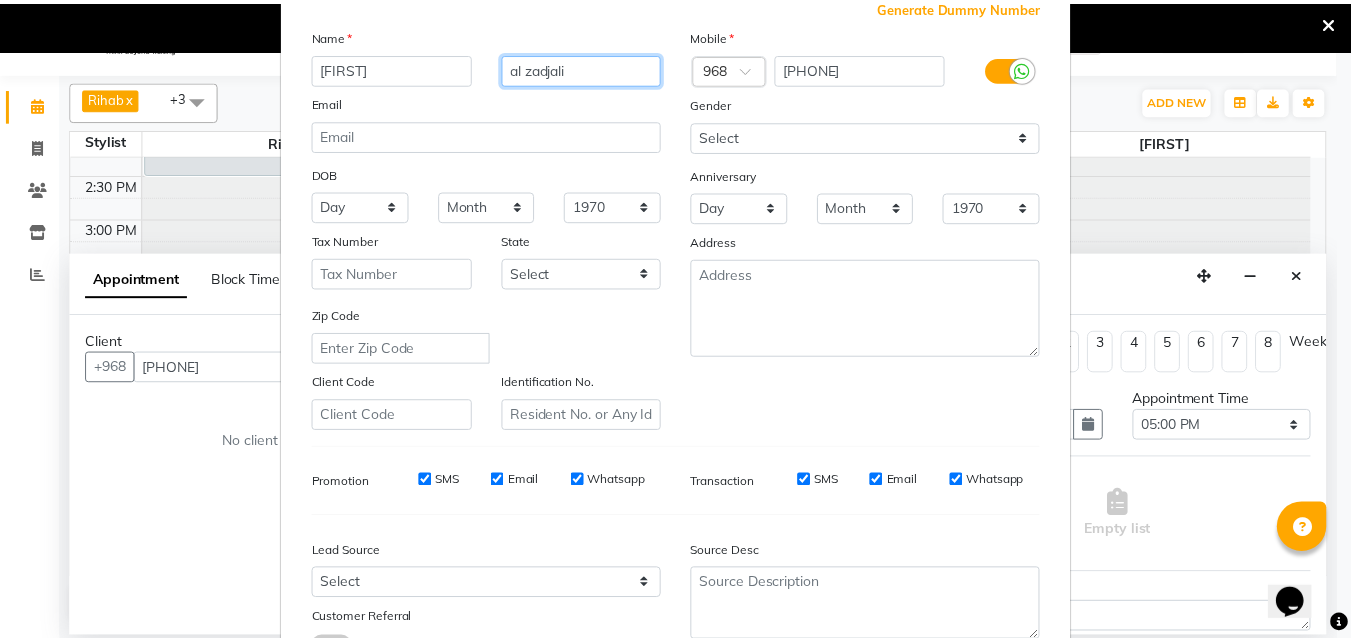 scroll, scrollTop: 327, scrollLeft: 0, axis: vertical 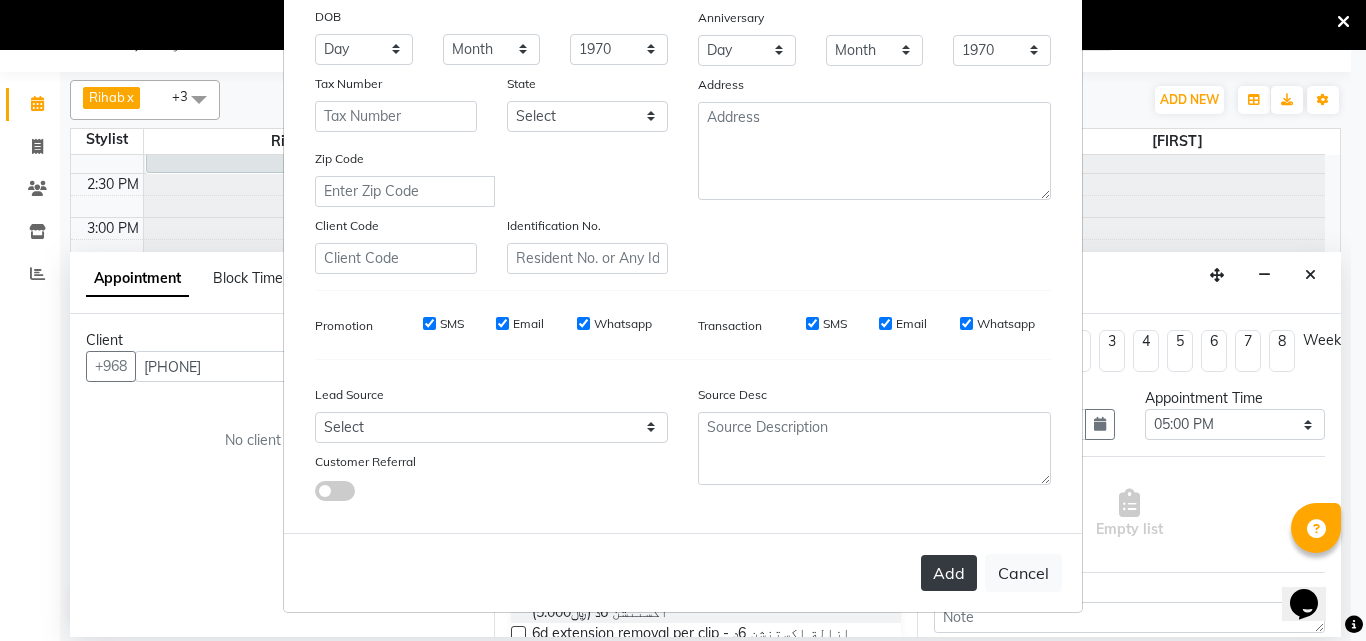 type on "al zadjali" 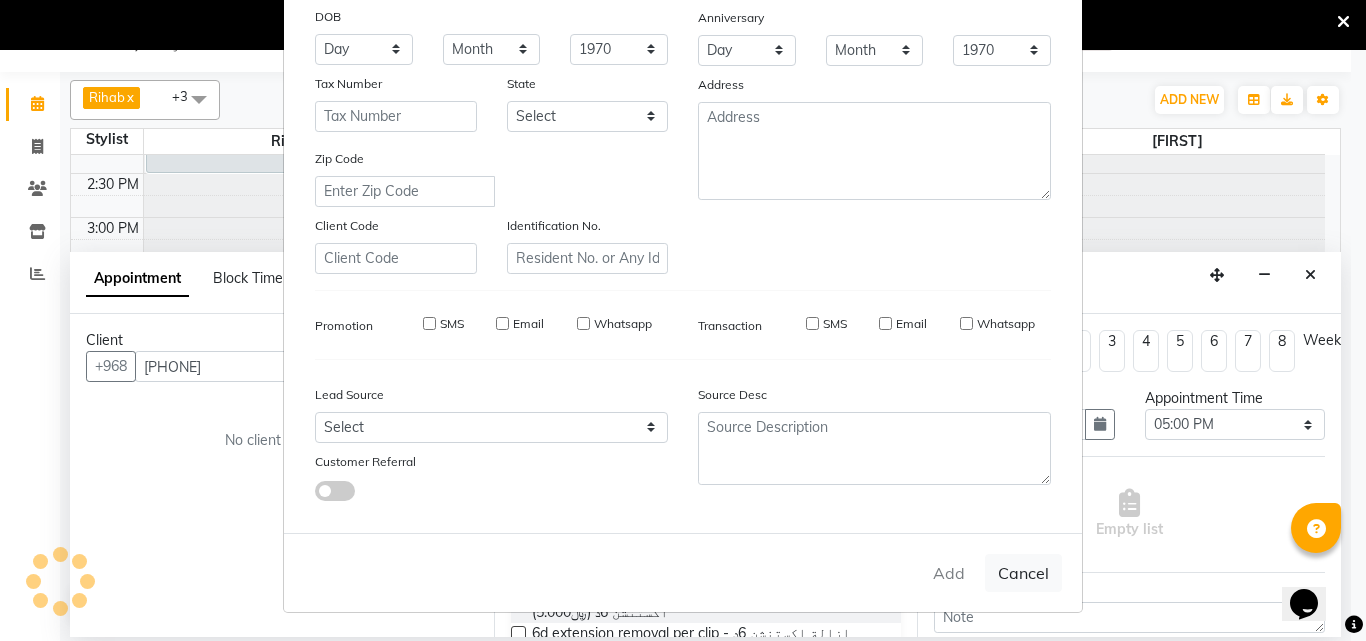 type on "96****55" 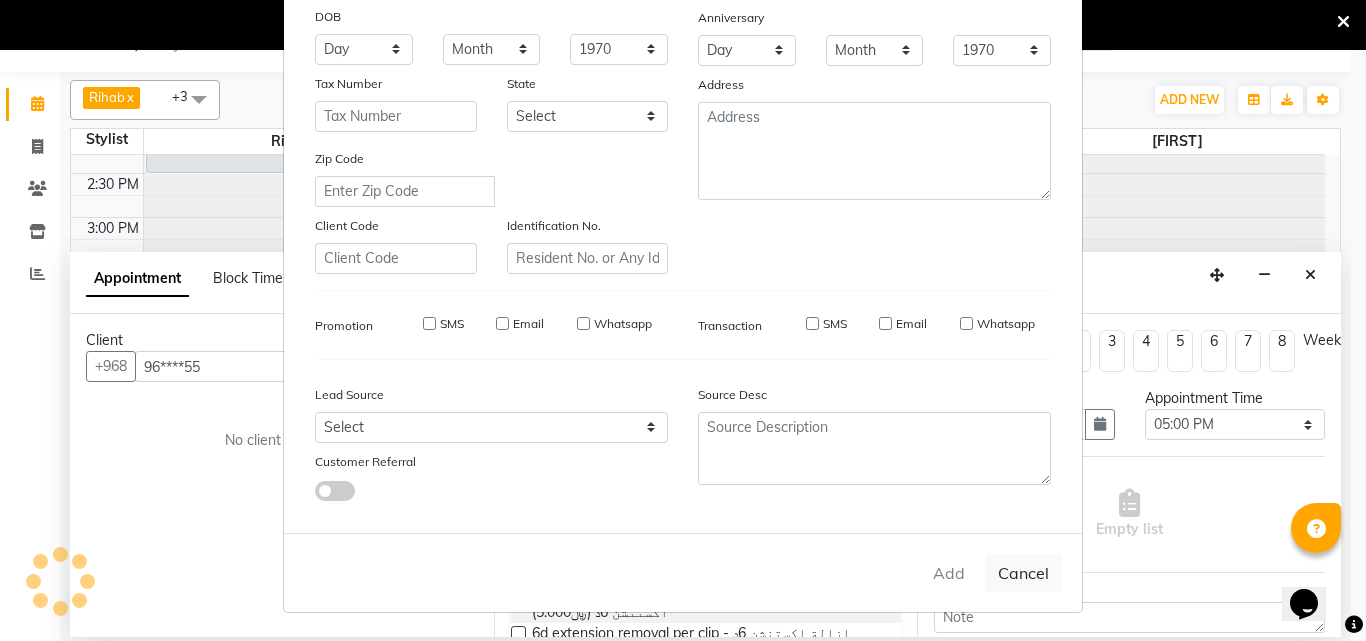 select 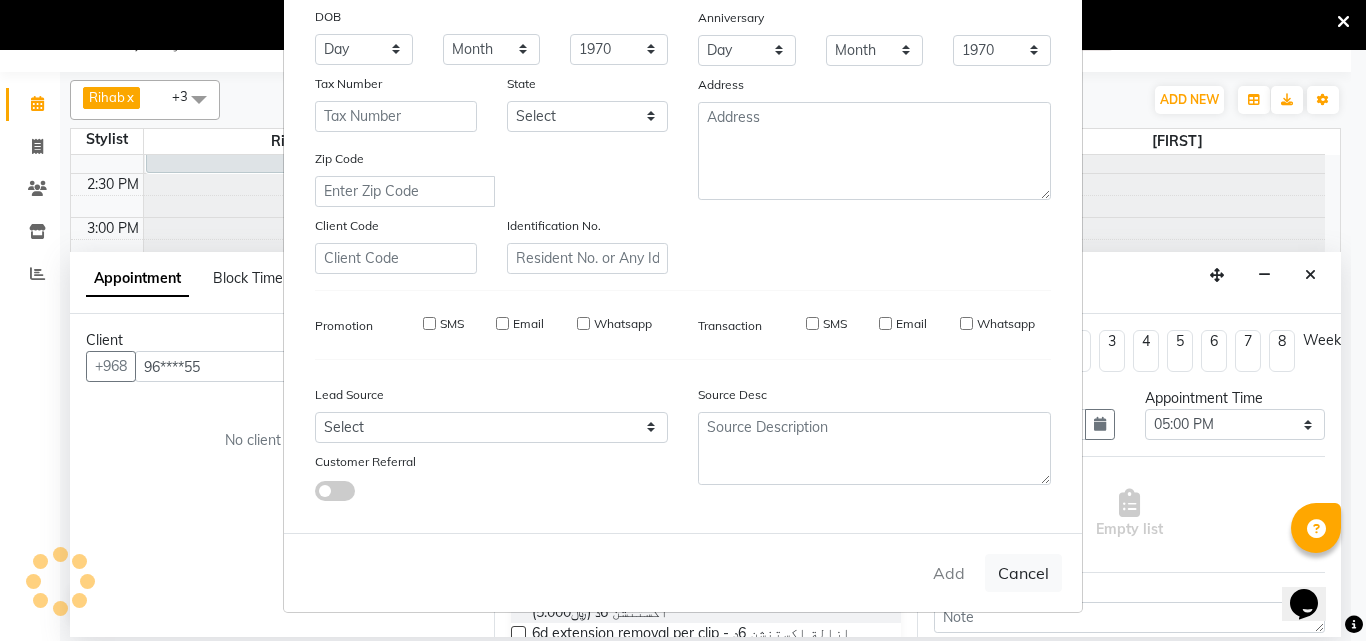 type 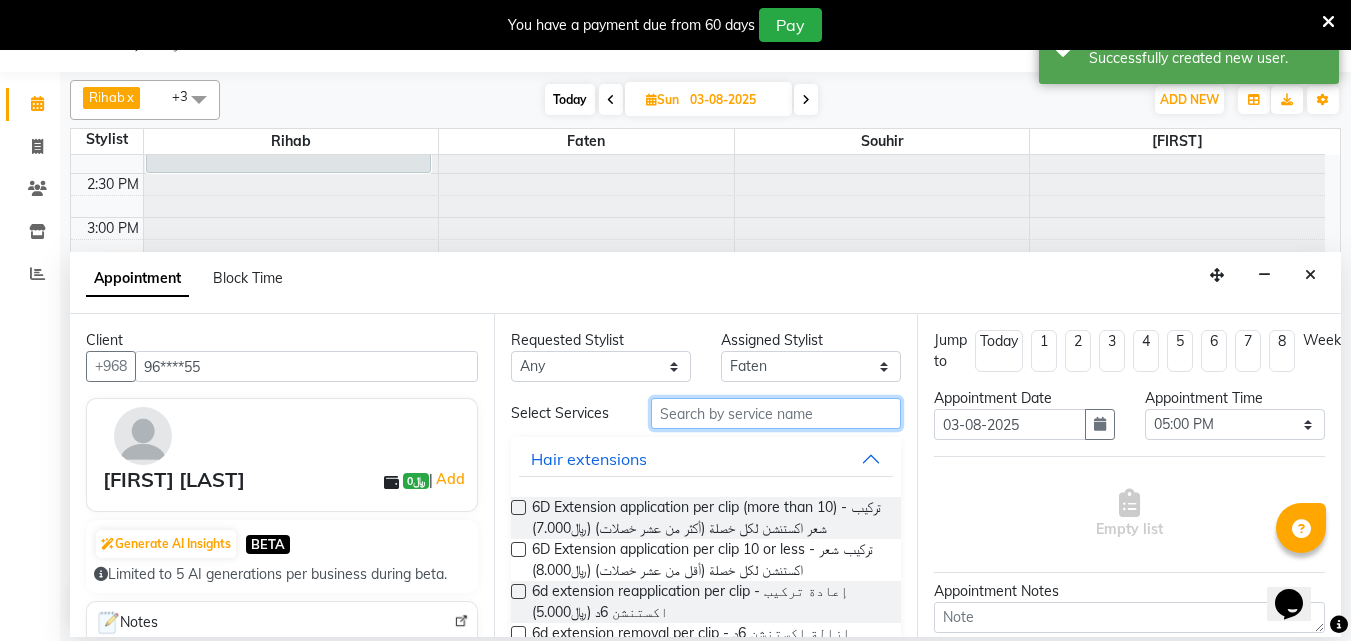 click at bounding box center (776, 413) 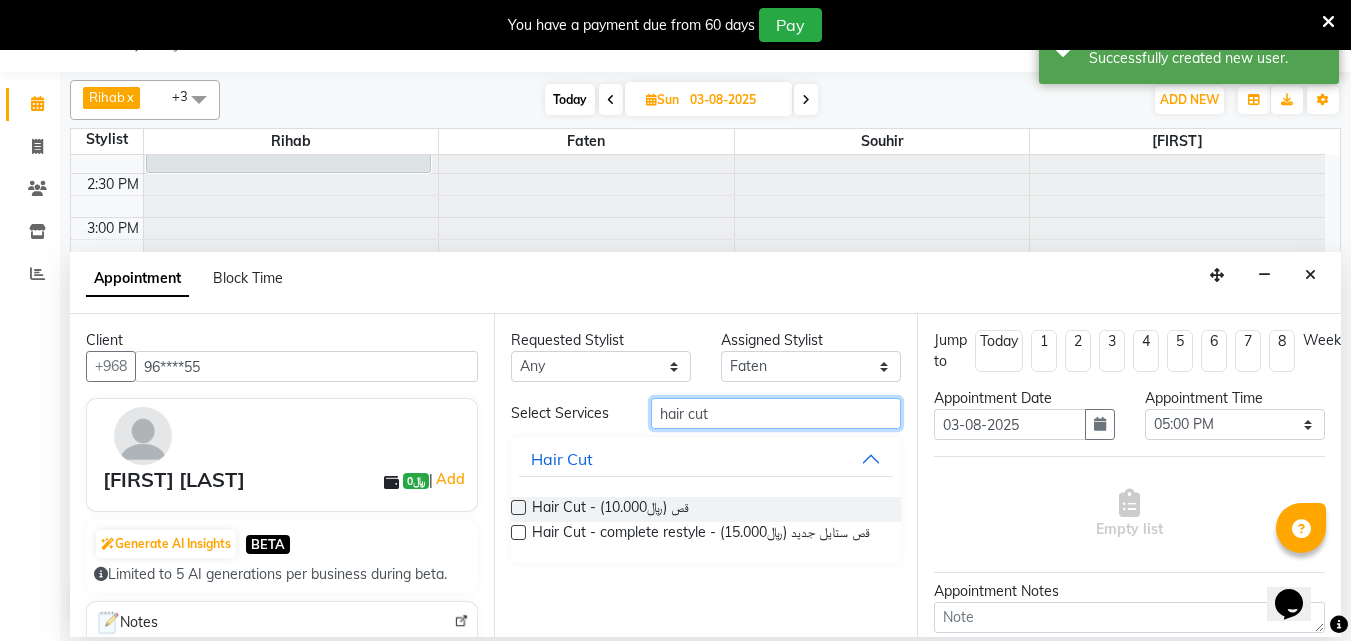type on "hair cut" 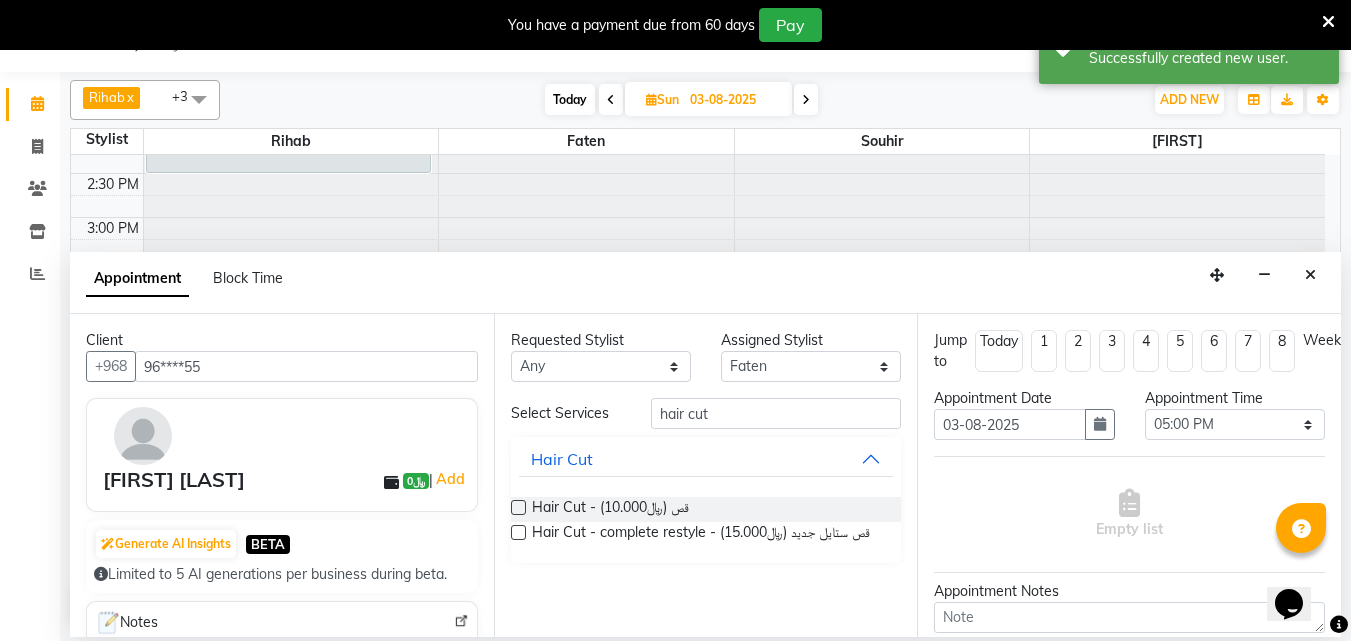 click at bounding box center [518, 507] 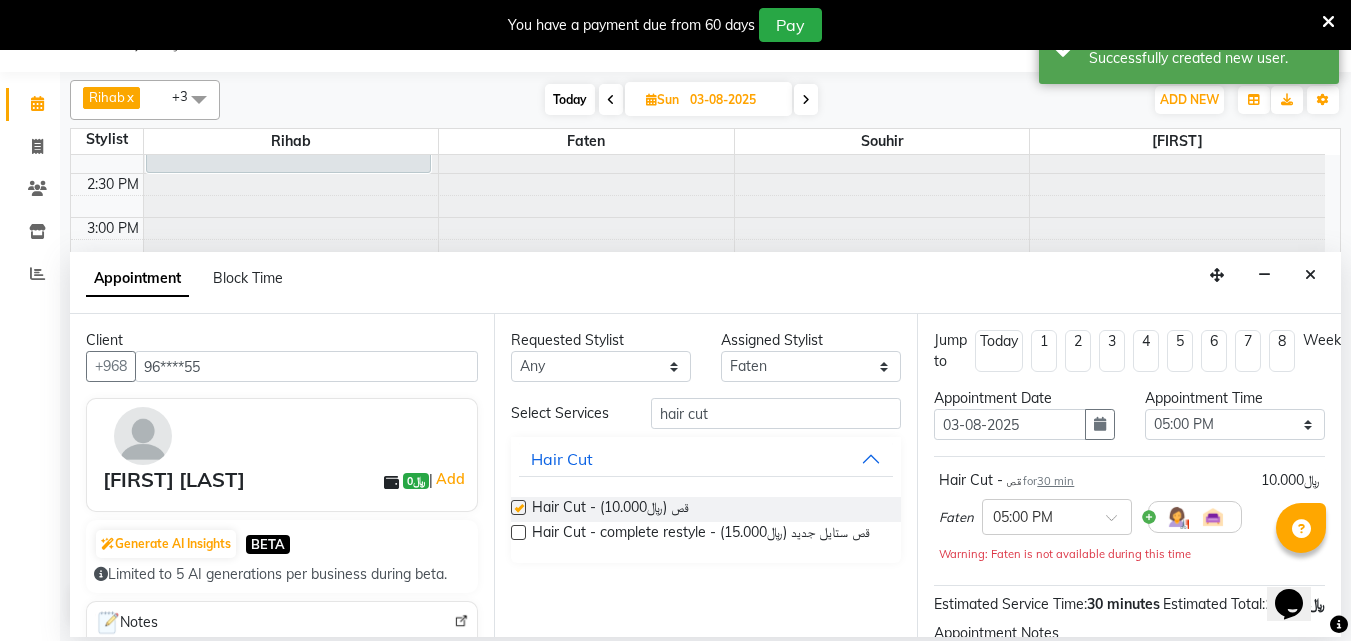 checkbox on "false" 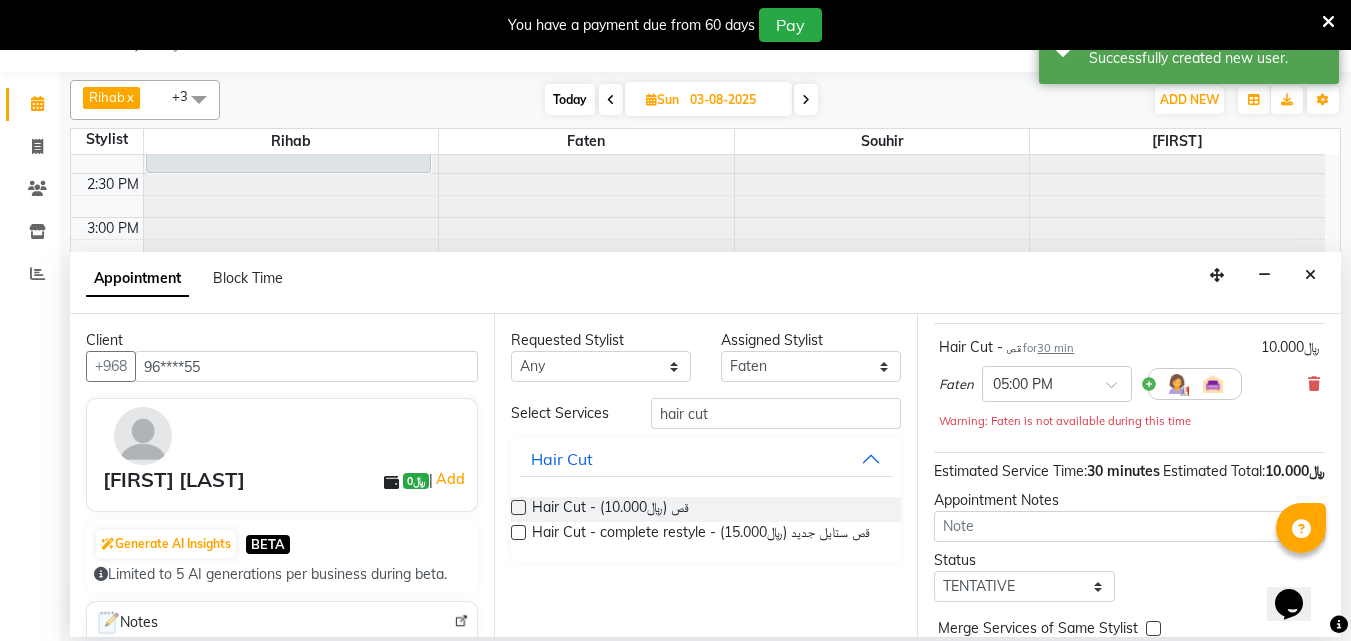 scroll, scrollTop: 281, scrollLeft: 0, axis: vertical 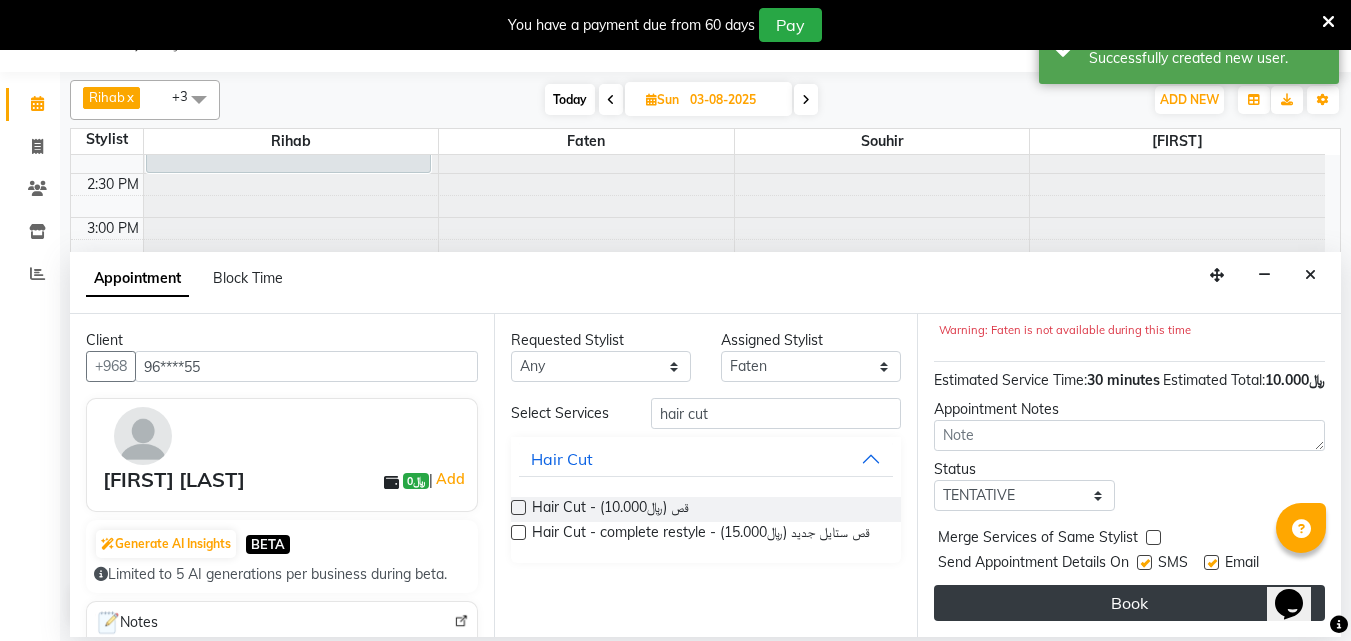 click on "Book" at bounding box center (1129, 603) 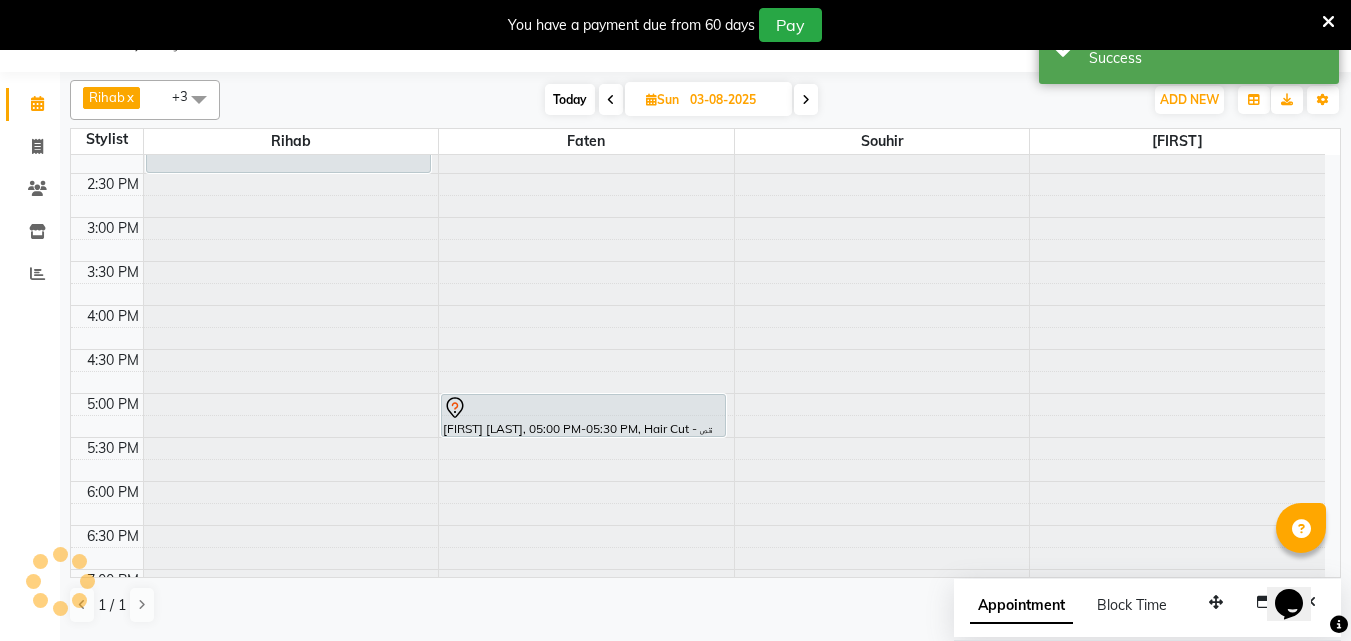 scroll, scrollTop: 0, scrollLeft: 0, axis: both 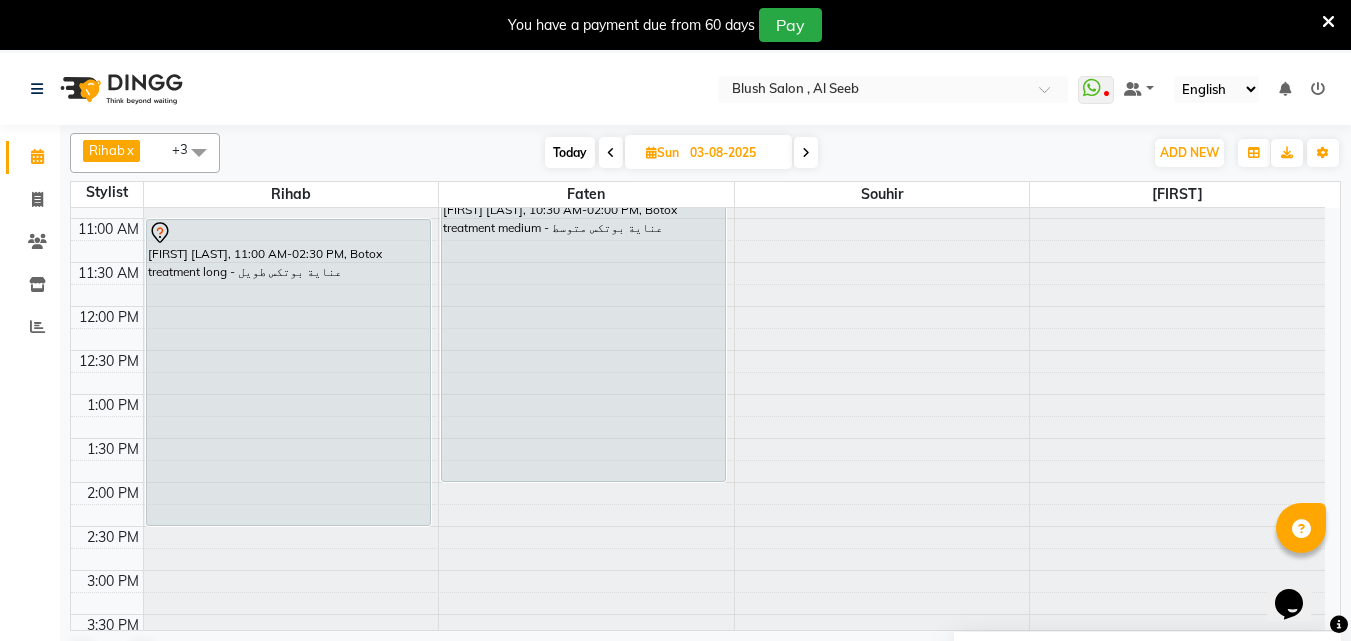 click on "Today" at bounding box center [570, 152] 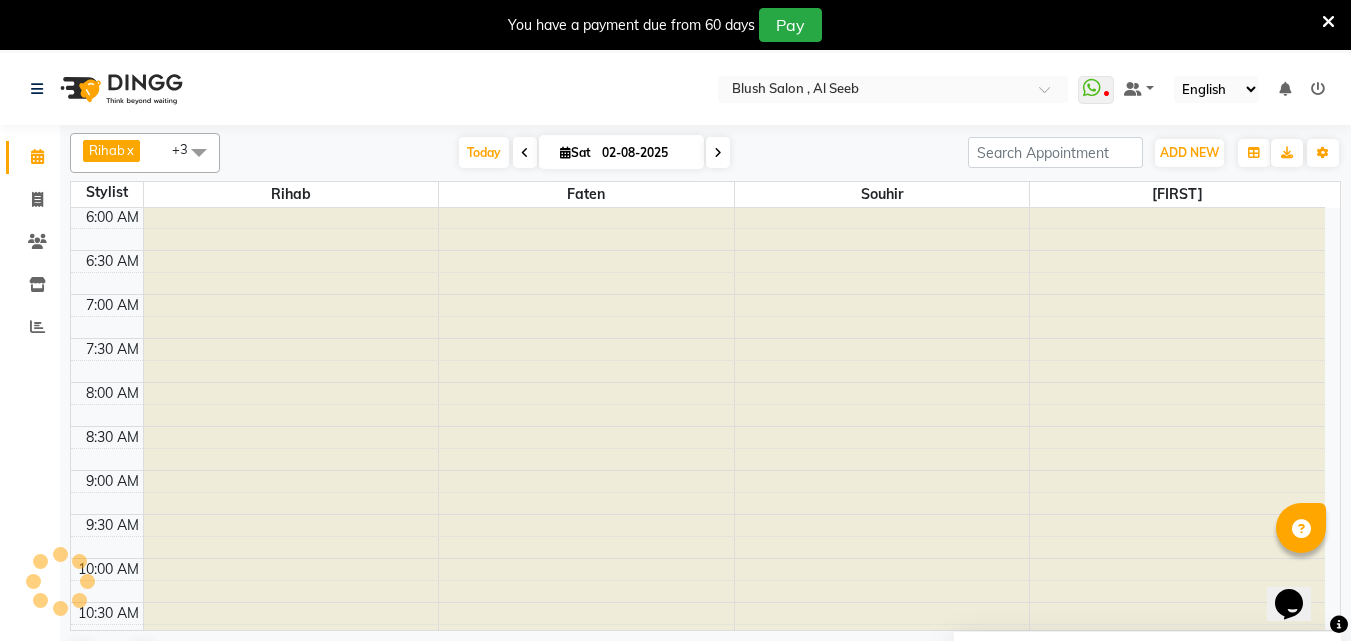 scroll, scrollTop: 1057, scrollLeft: 0, axis: vertical 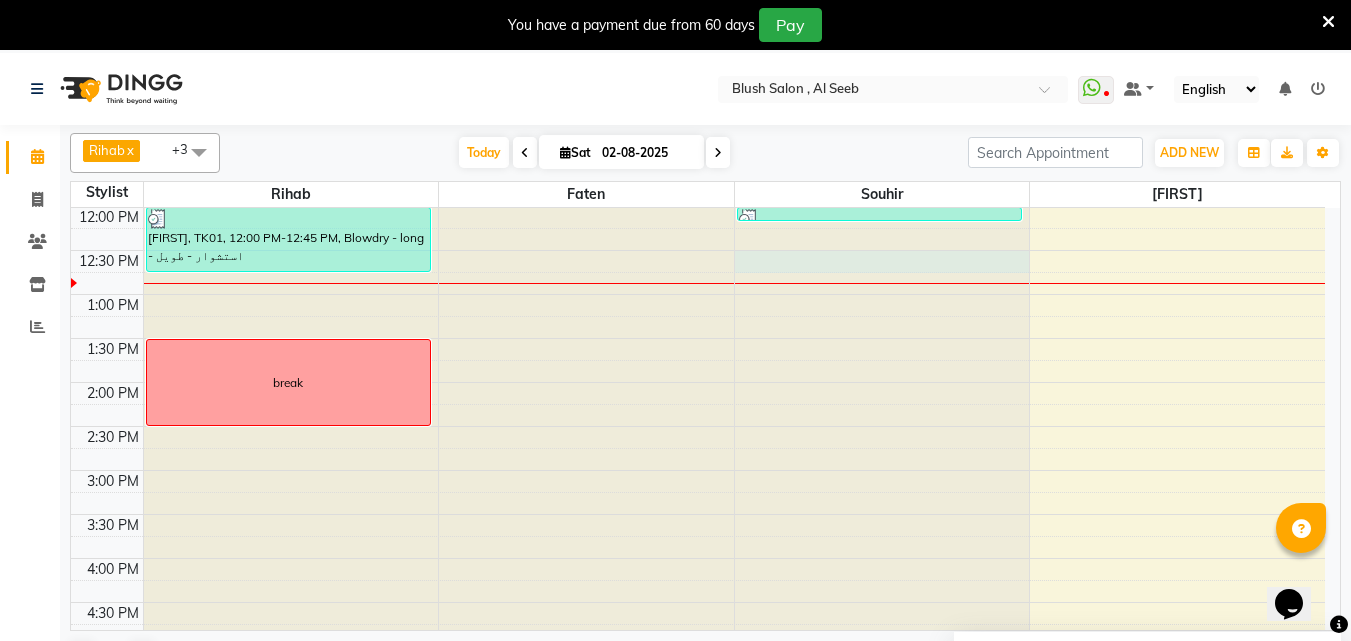 click at bounding box center [882, -849] 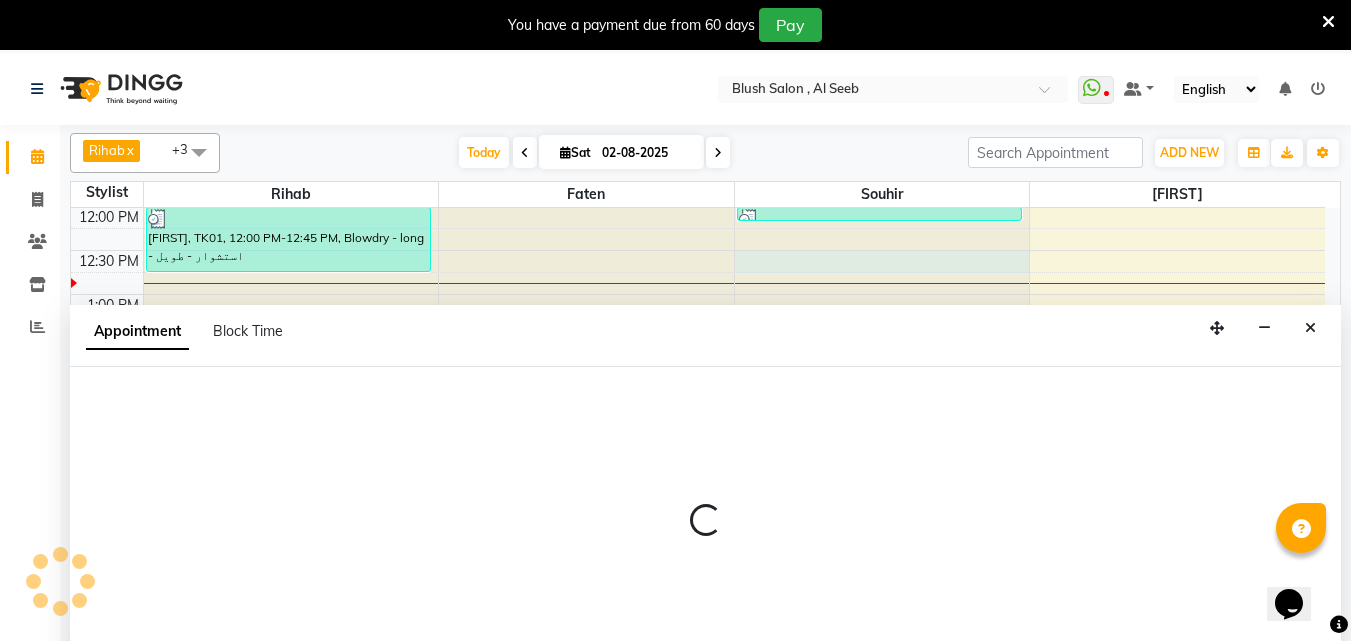 select on "40671" 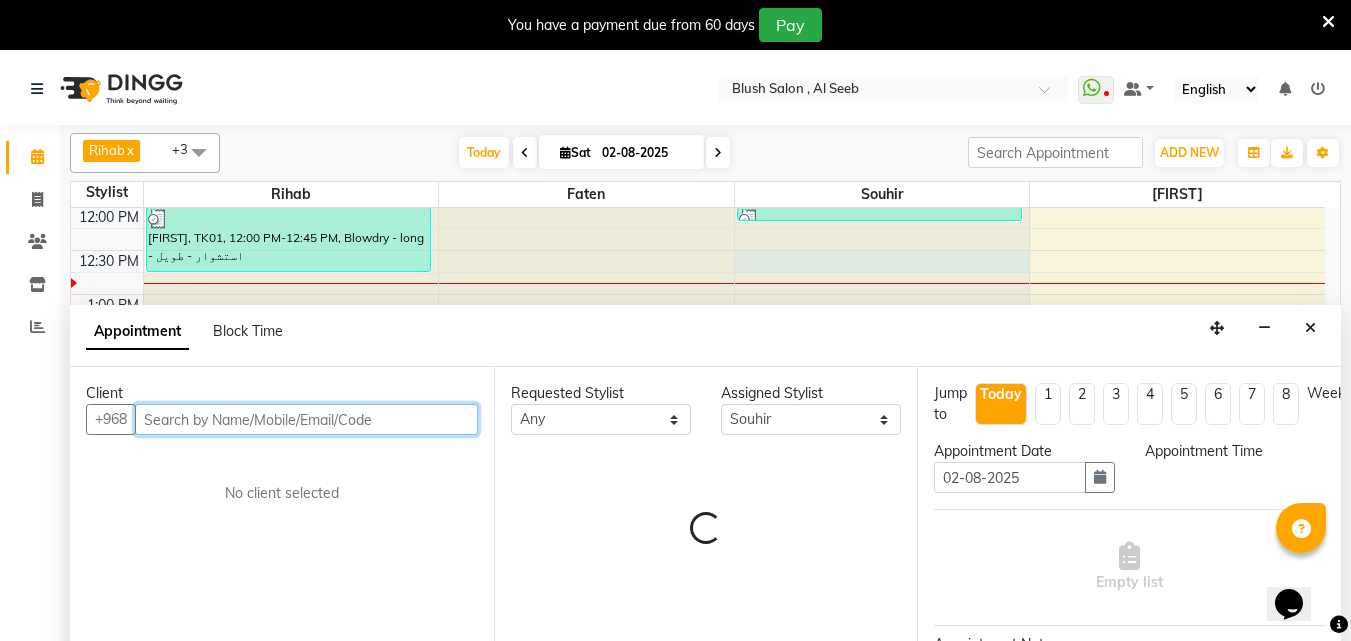 select on "750" 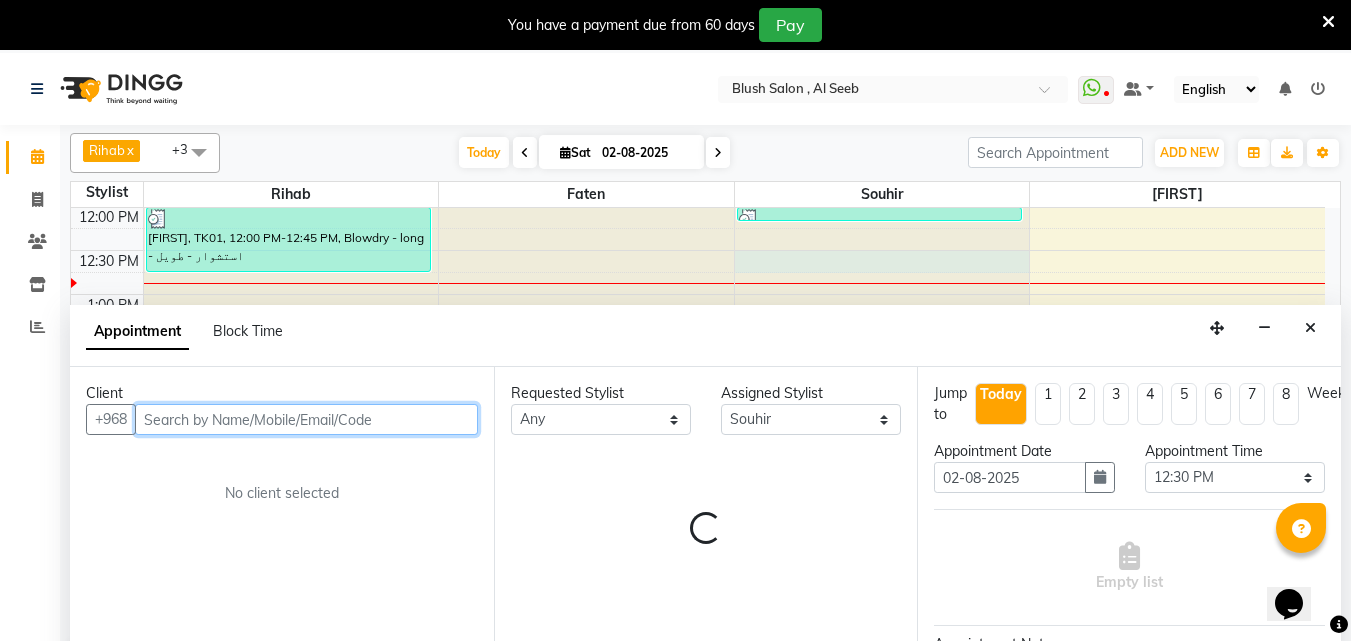 scroll, scrollTop: 53, scrollLeft: 0, axis: vertical 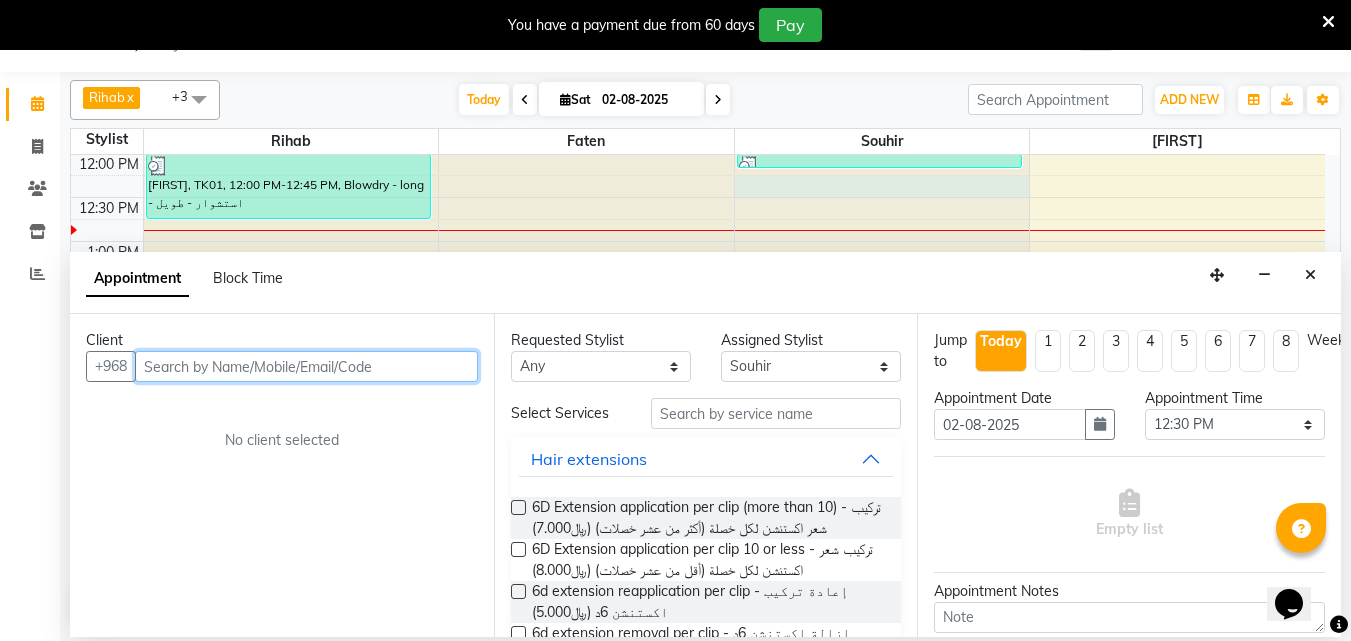 click at bounding box center [882, -902] 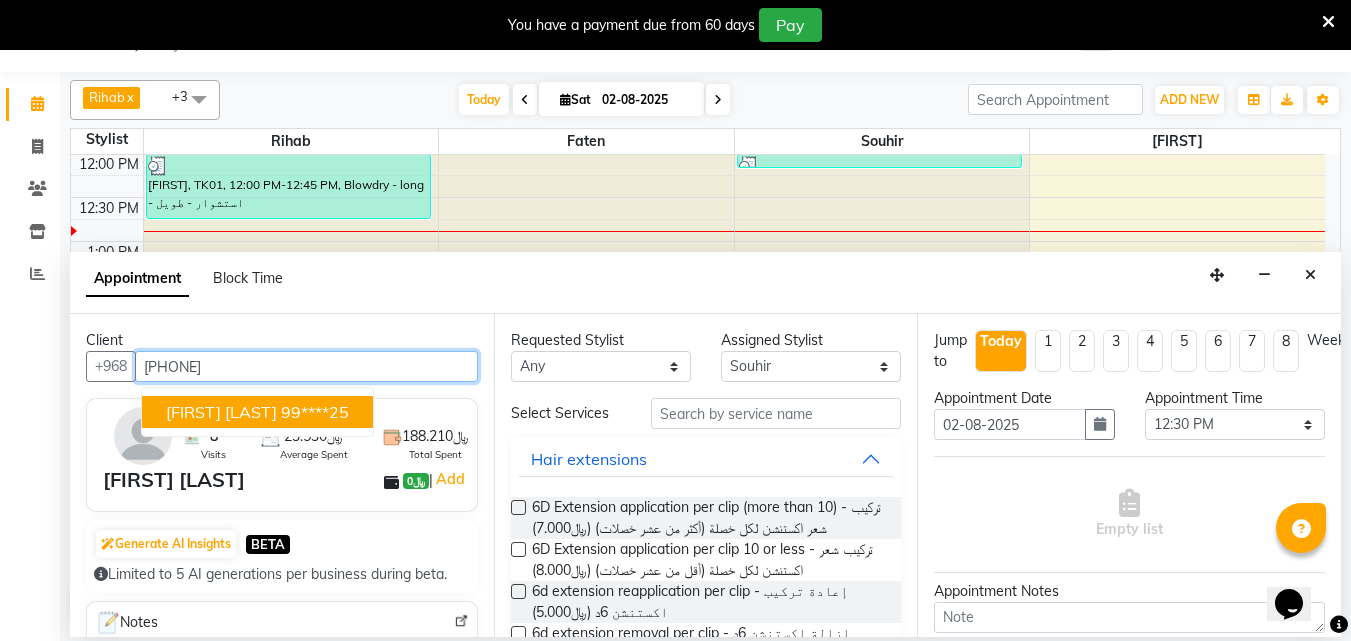 click on "99****25" at bounding box center [315, 412] 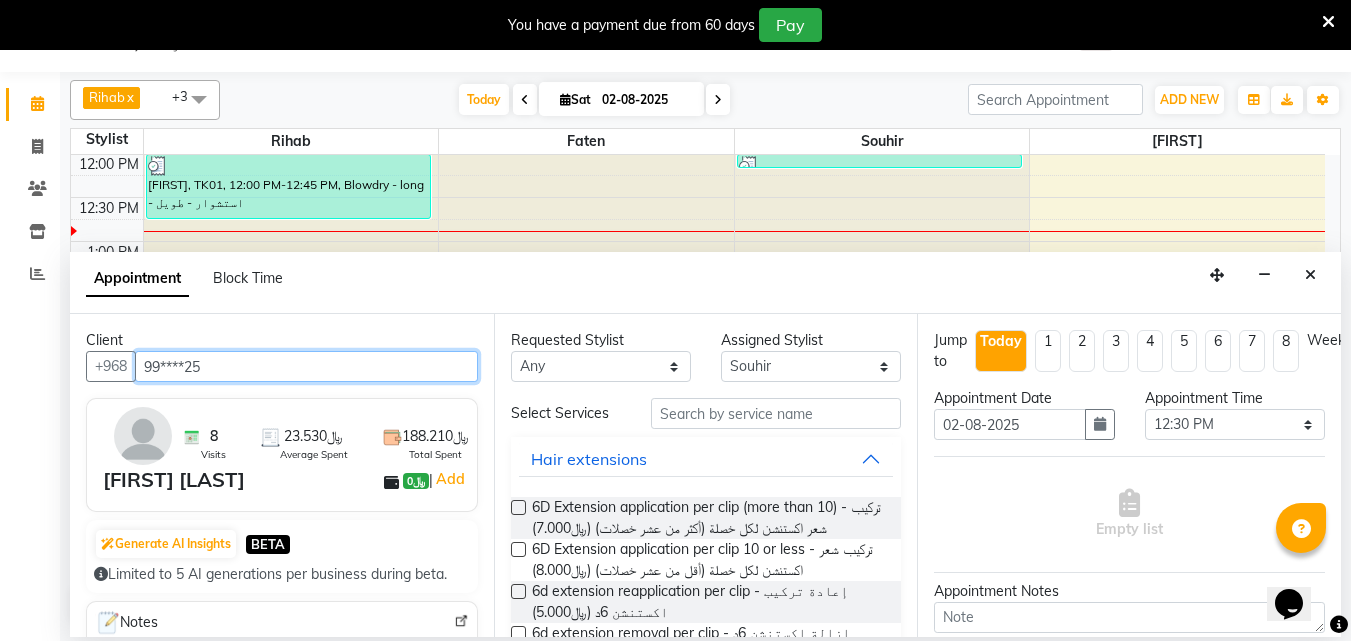 type on "99****25" 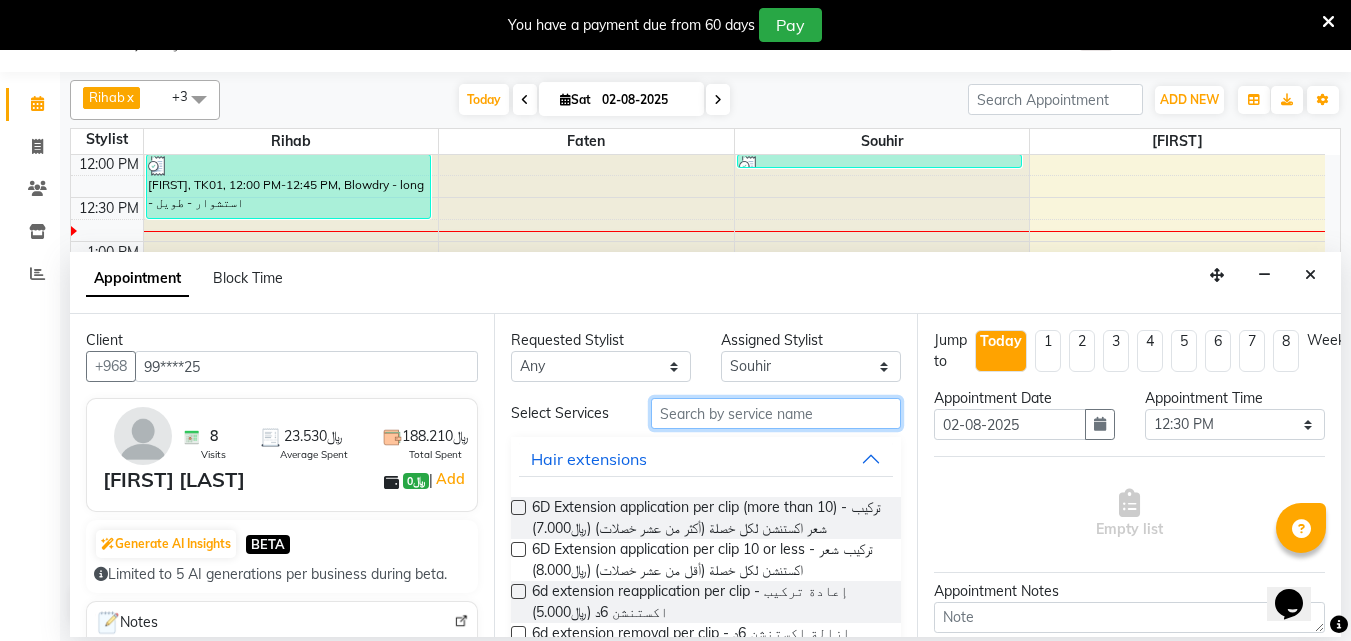 click at bounding box center [776, 413] 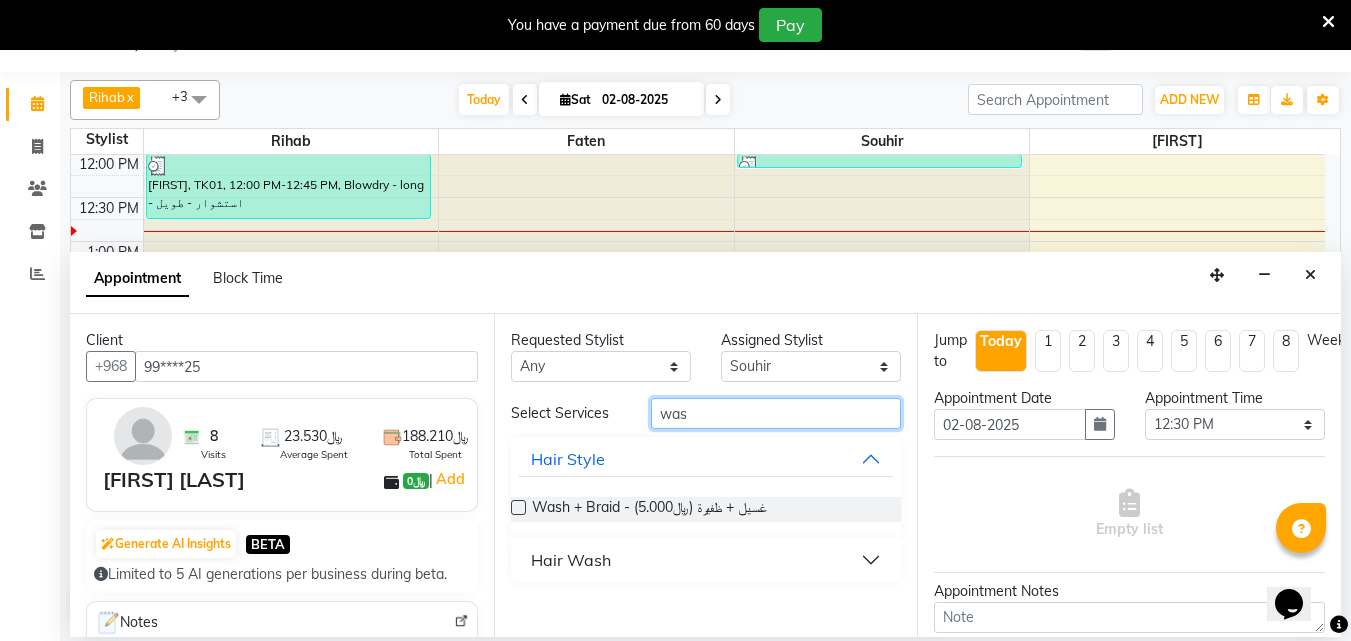 type on "was" 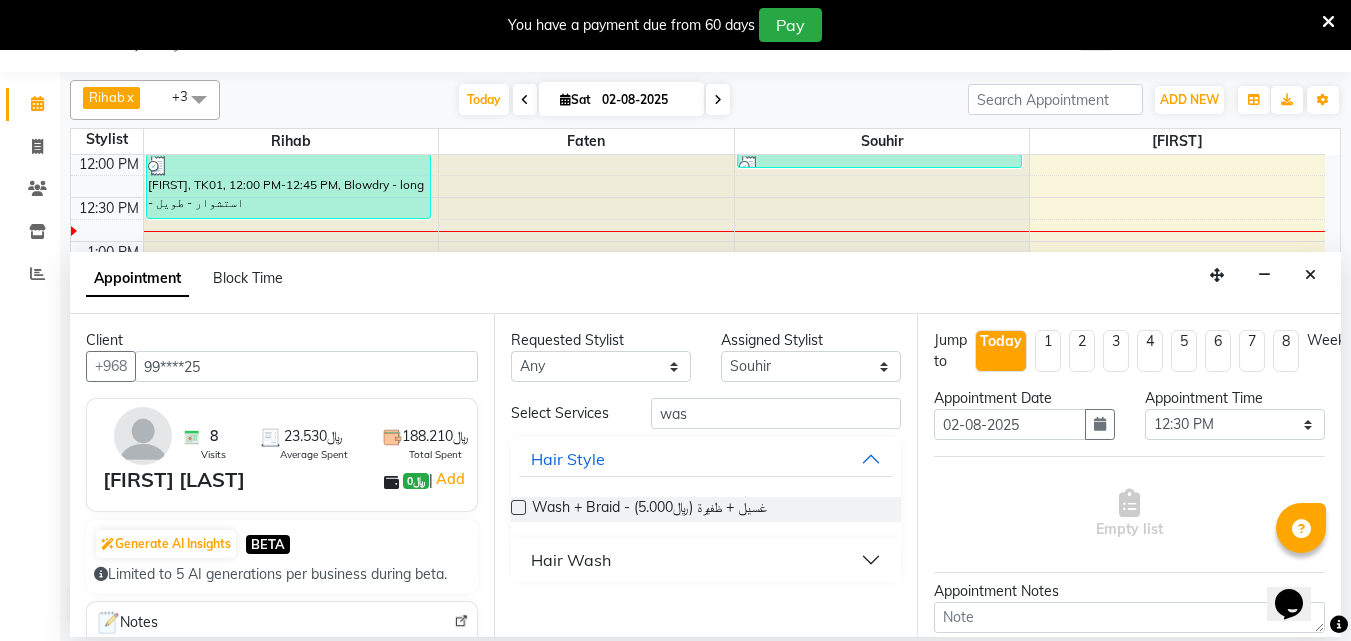 click on "Hair Wash" at bounding box center (706, 560) 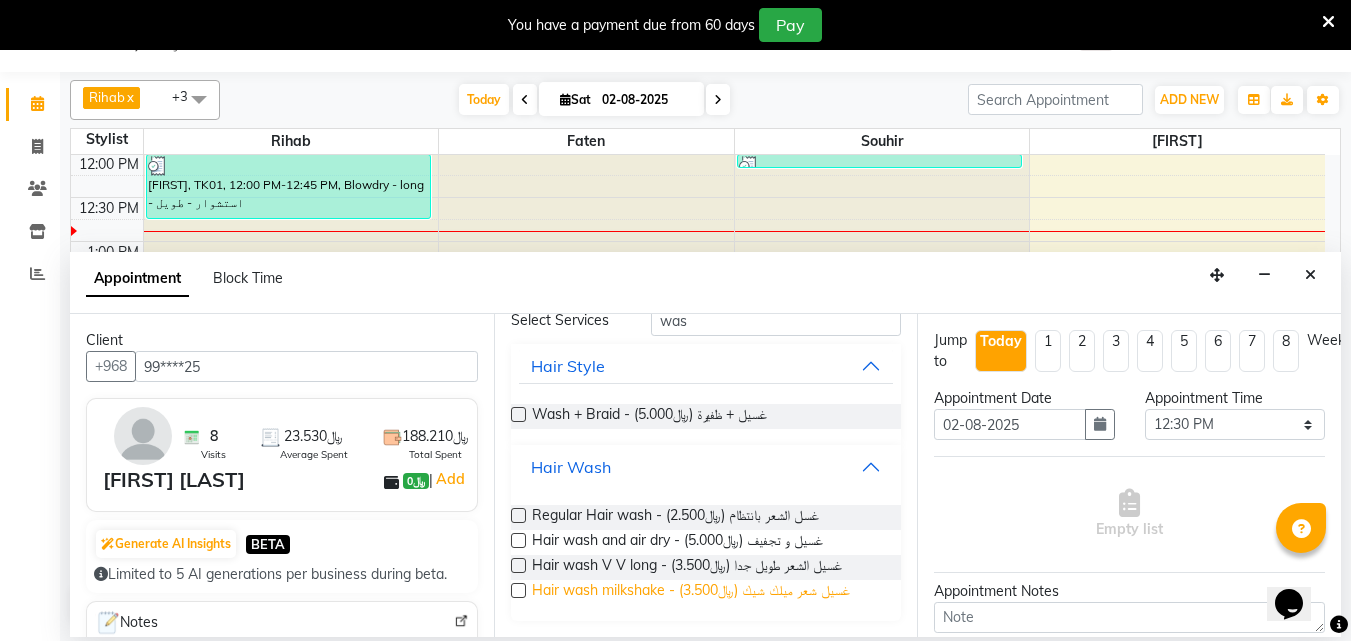 scroll, scrollTop: 114, scrollLeft: 0, axis: vertical 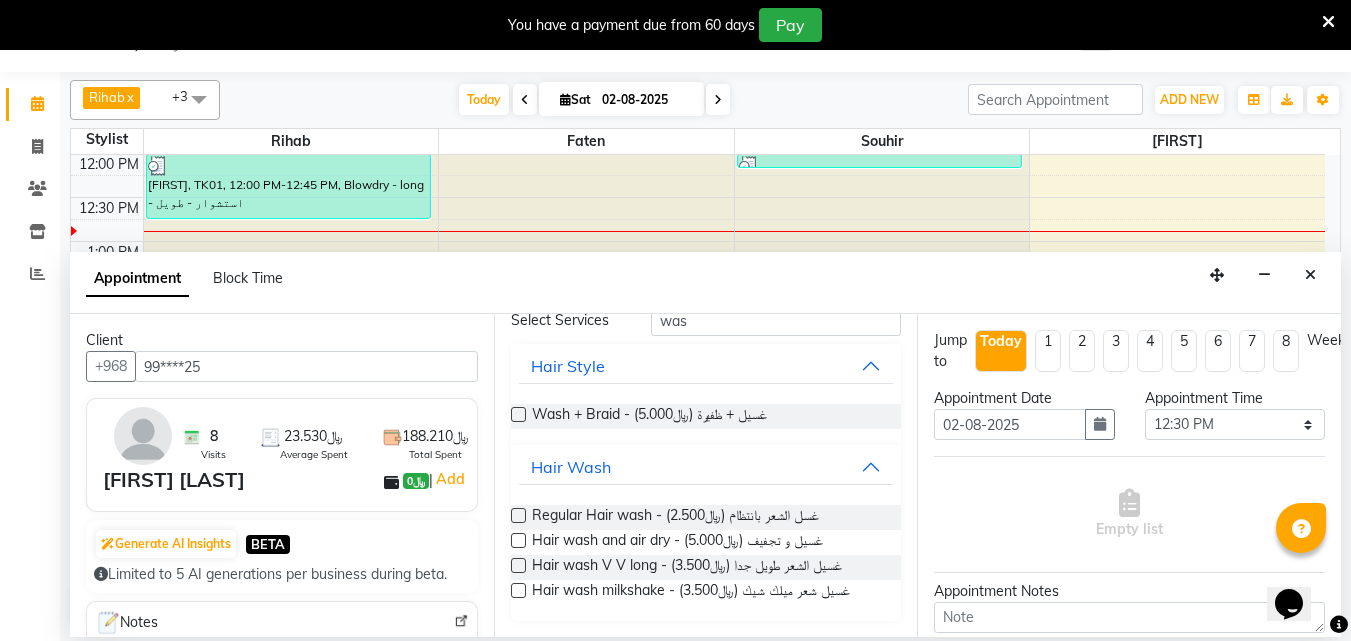 click at bounding box center [518, 590] 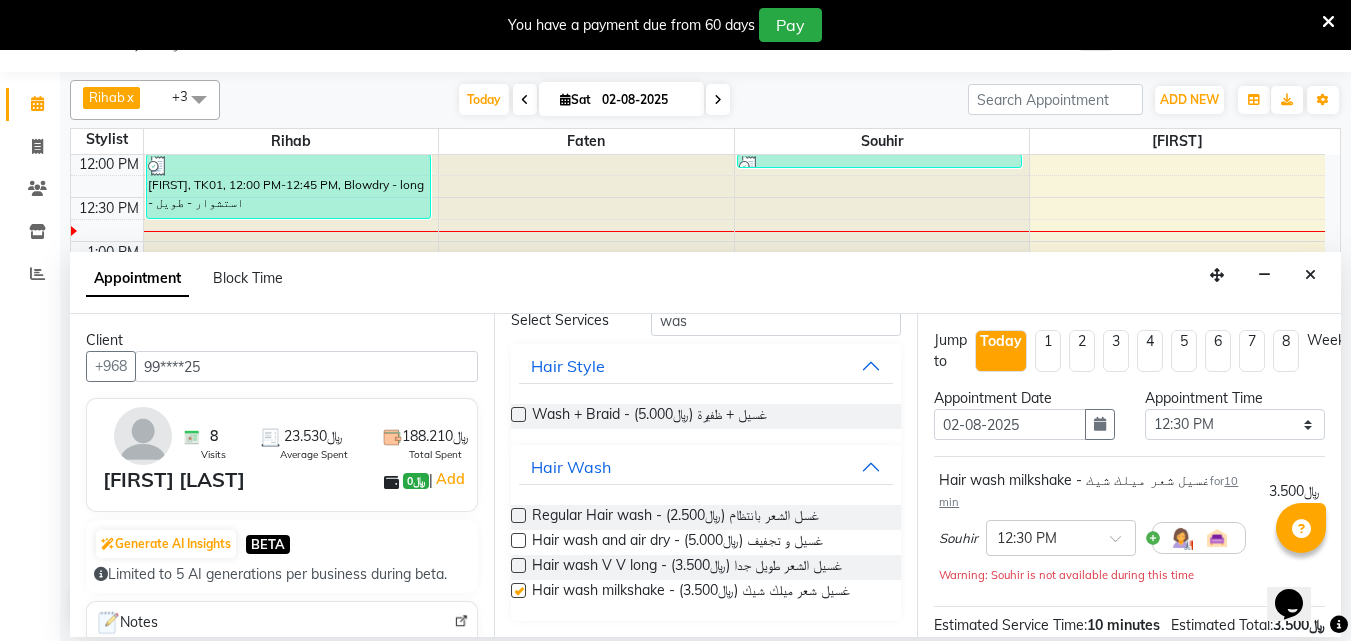 checkbox on "false" 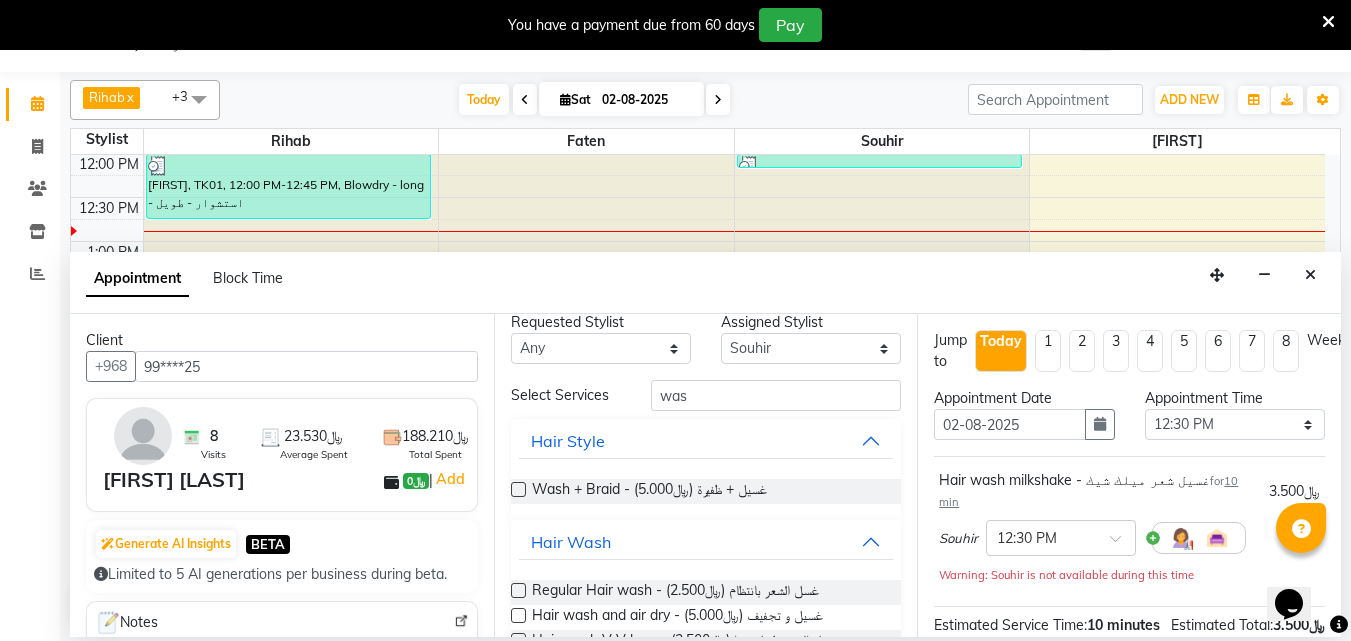 scroll, scrollTop: 0, scrollLeft: 0, axis: both 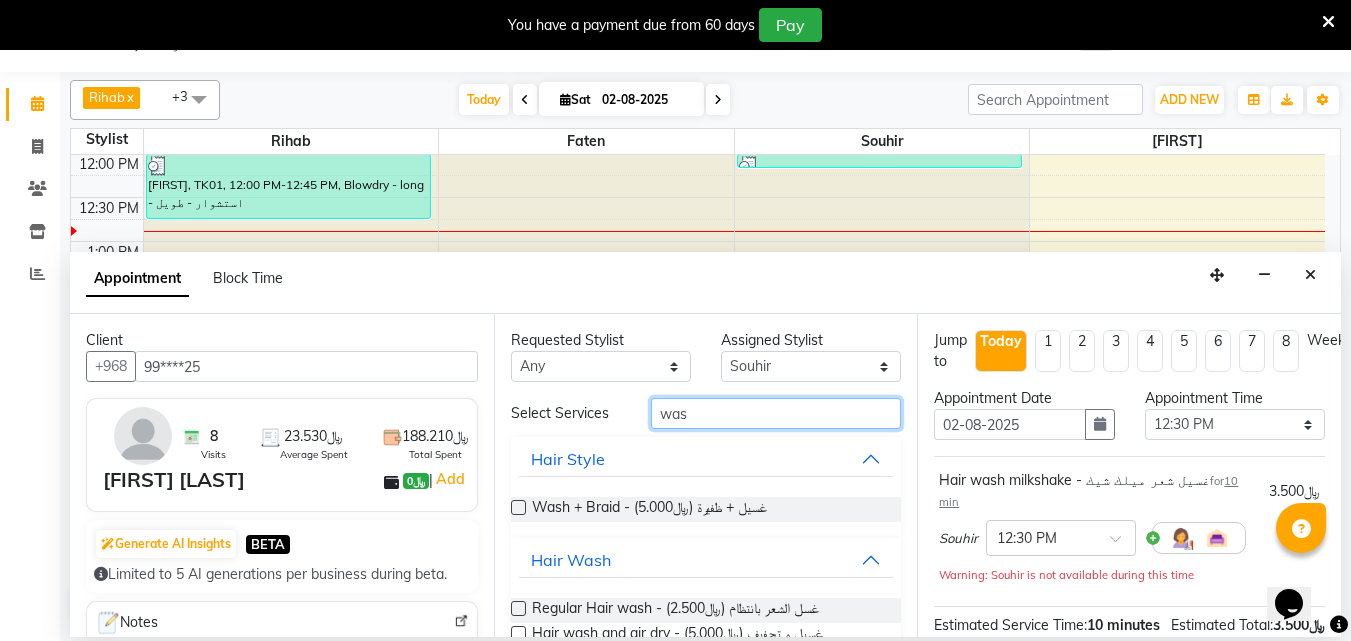 click on "was" at bounding box center (776, 413) 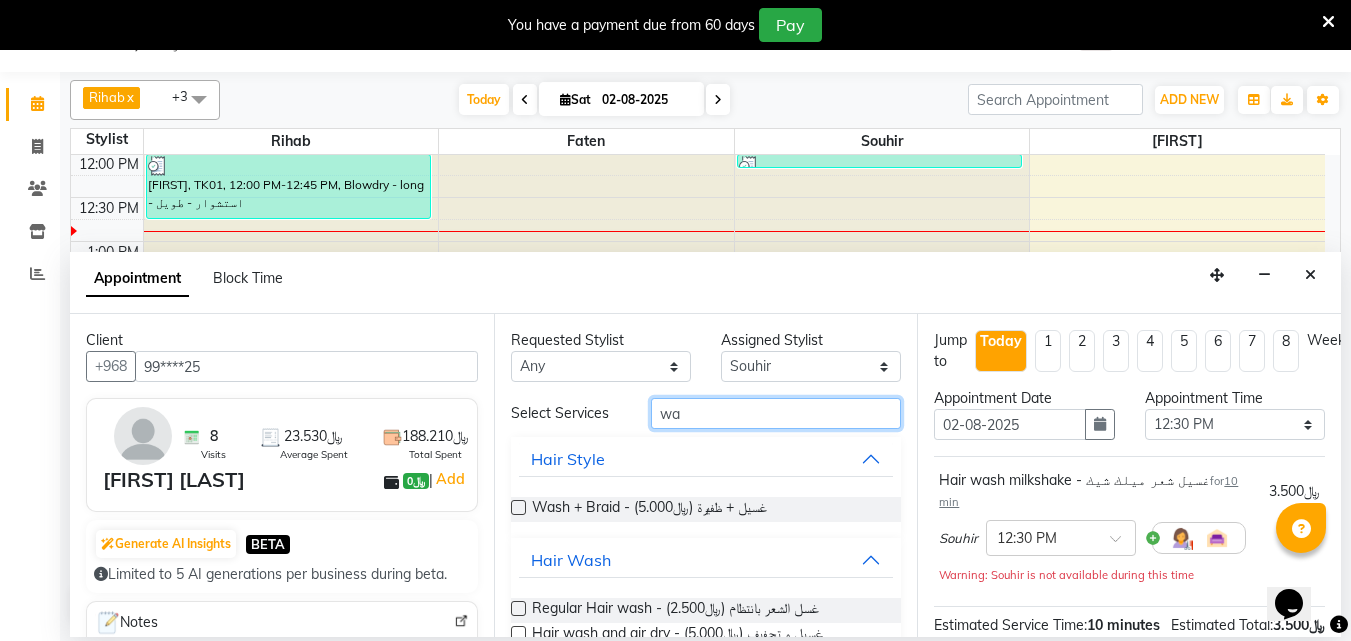type on "w" 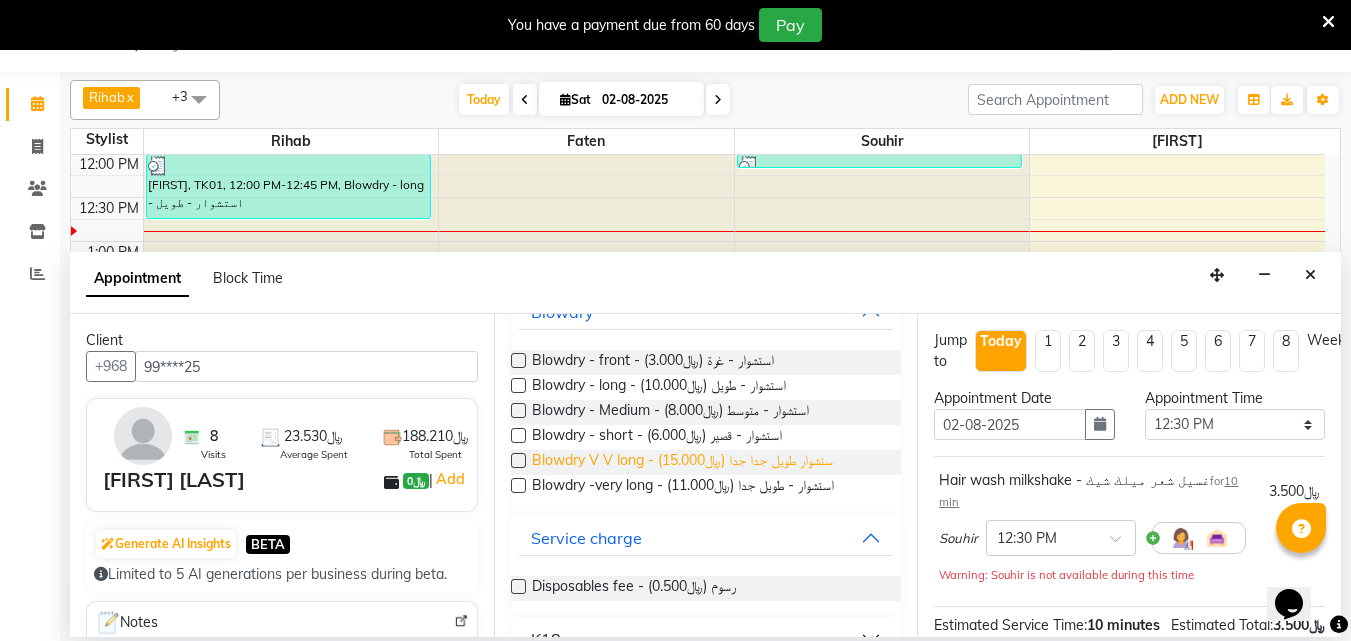 scroll, scrollTop: 100, scrollLeft: 0, axis: vertical 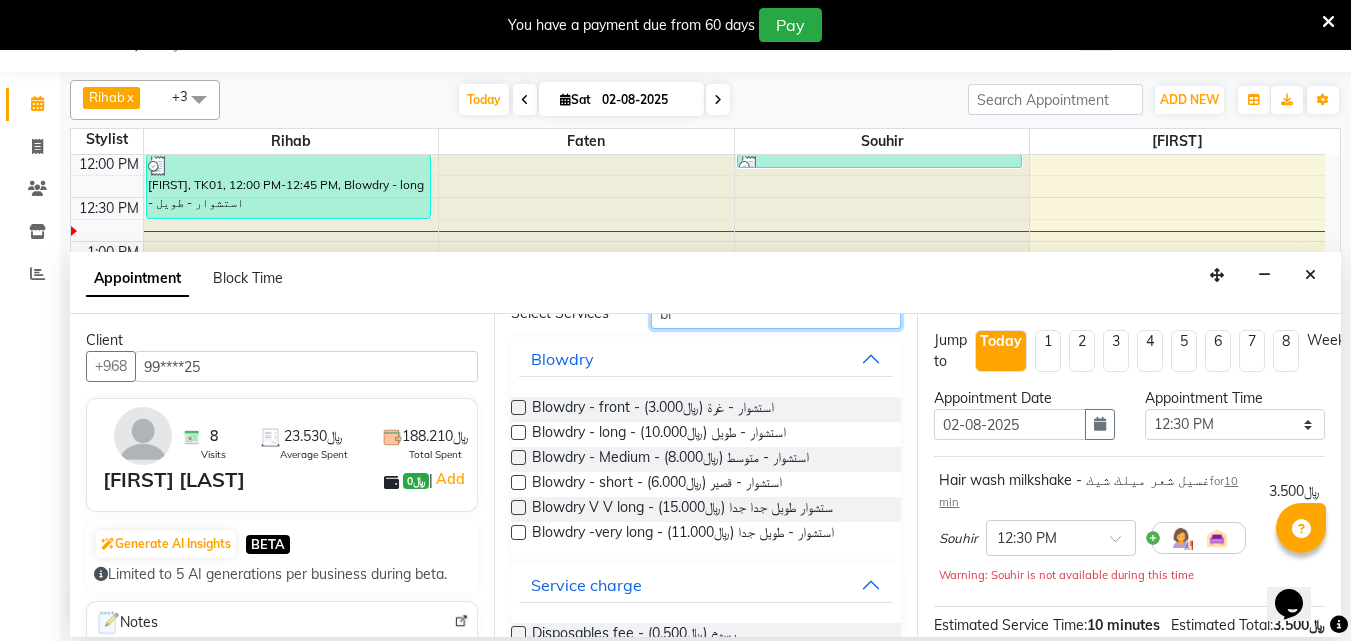 type on "bl" 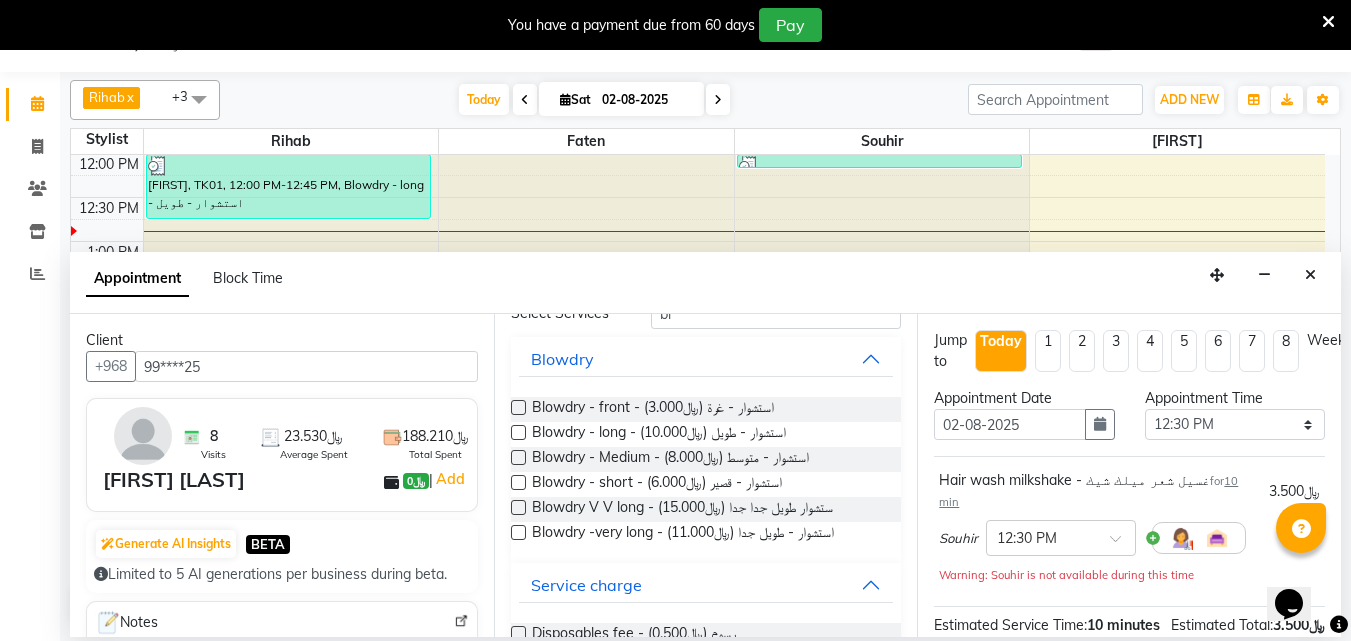 click at bounding box center [518, 457] 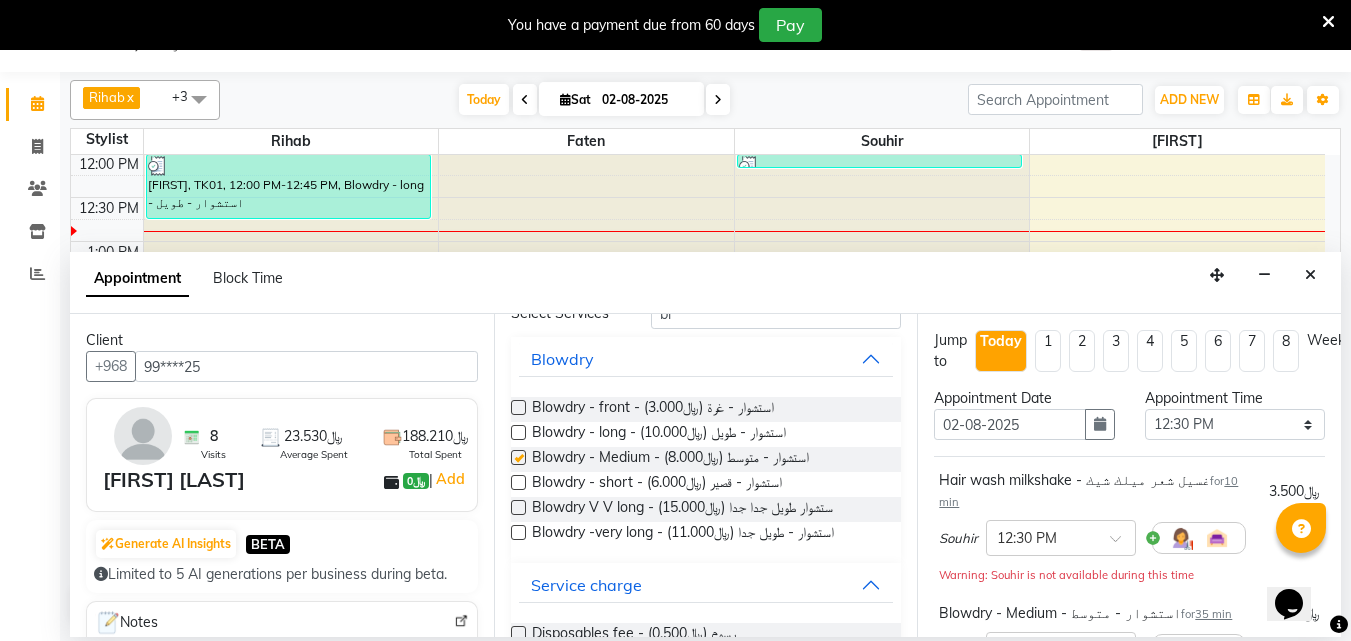 checkbox on "false" 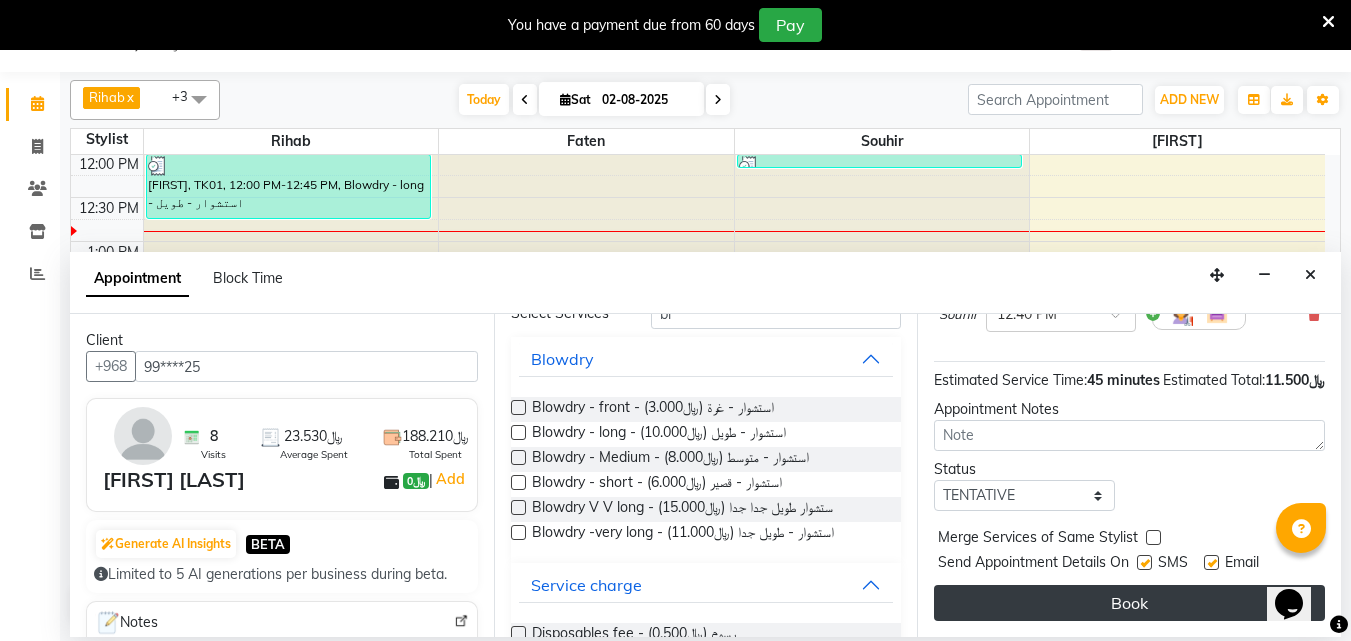 scroll, scrollTop: 373, scrollLeft: 0, axis: vertical 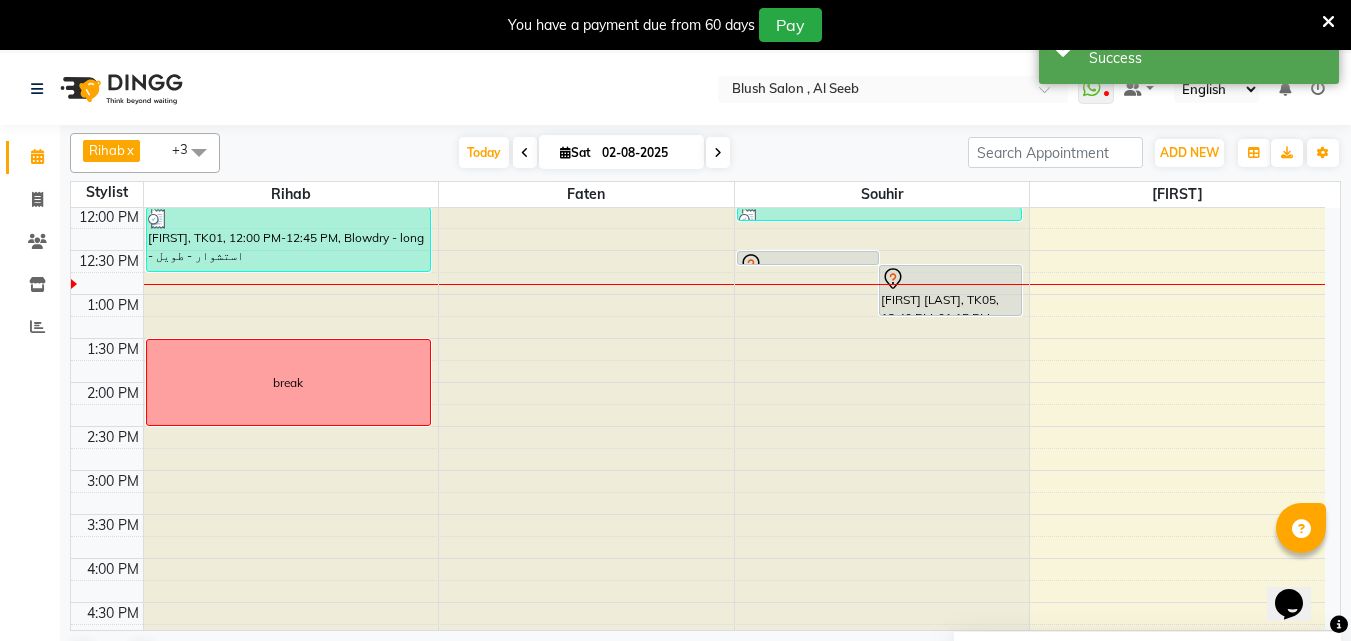 click at bounding box center [950, 279] 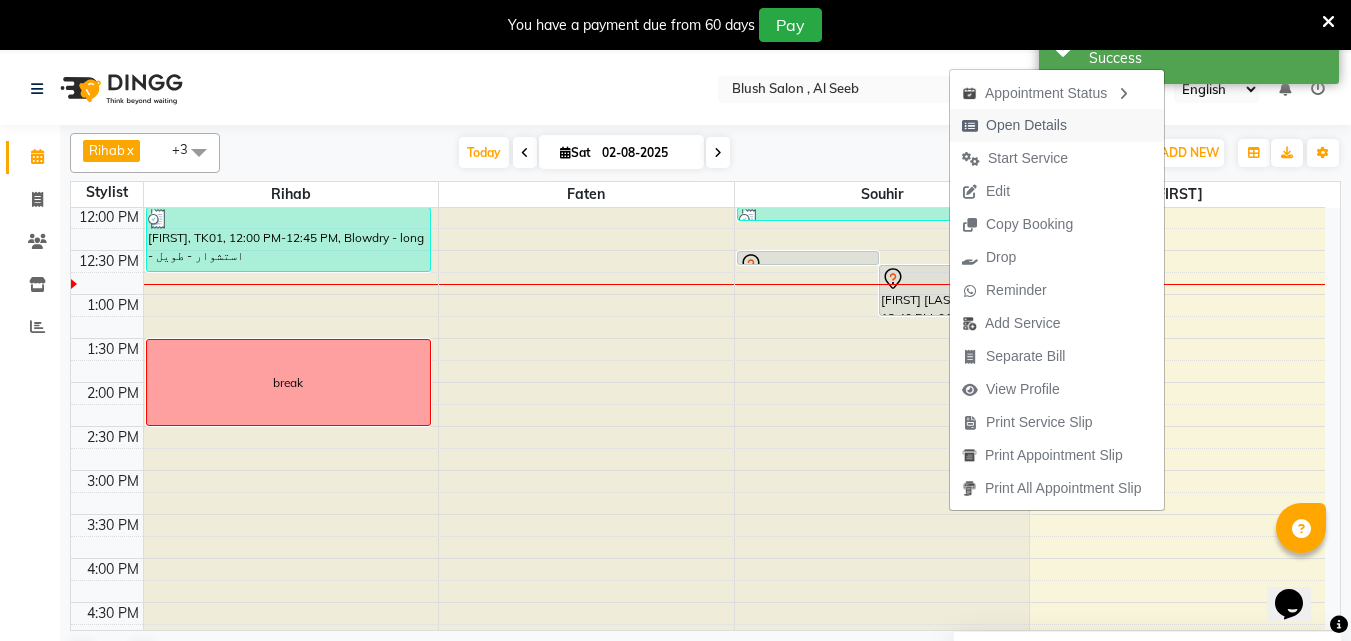 click on "Open Details" at bounding box center (1026, 125) 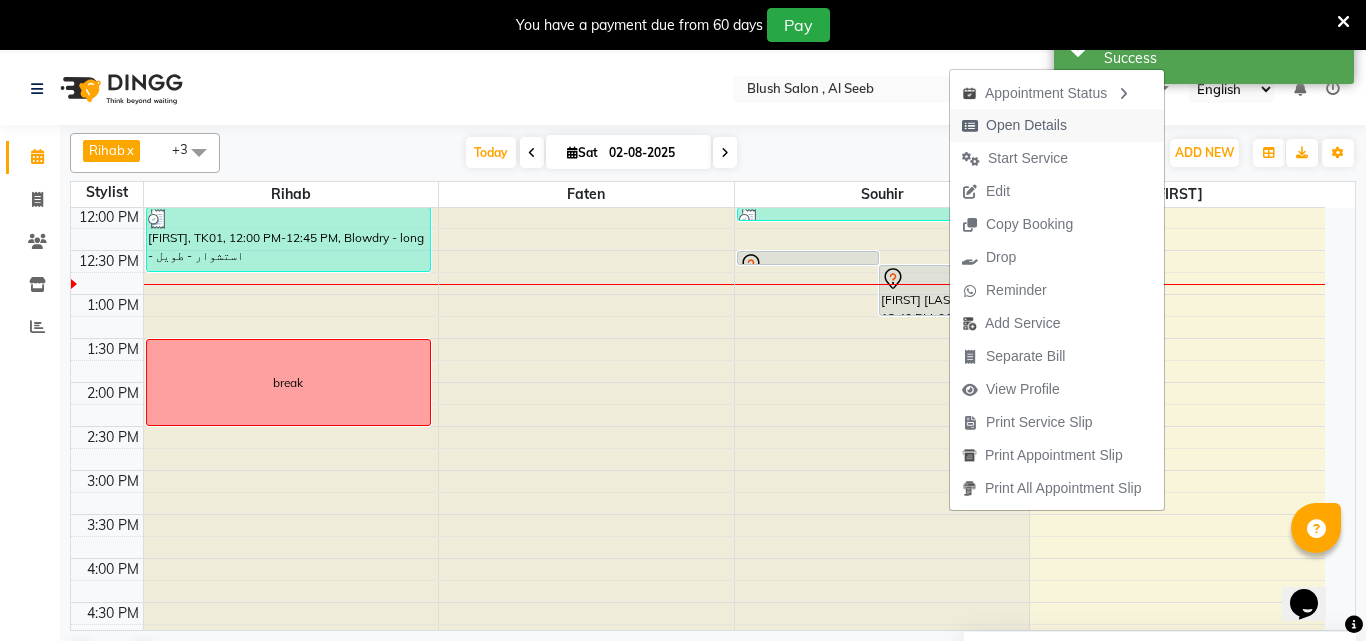 select on "7" 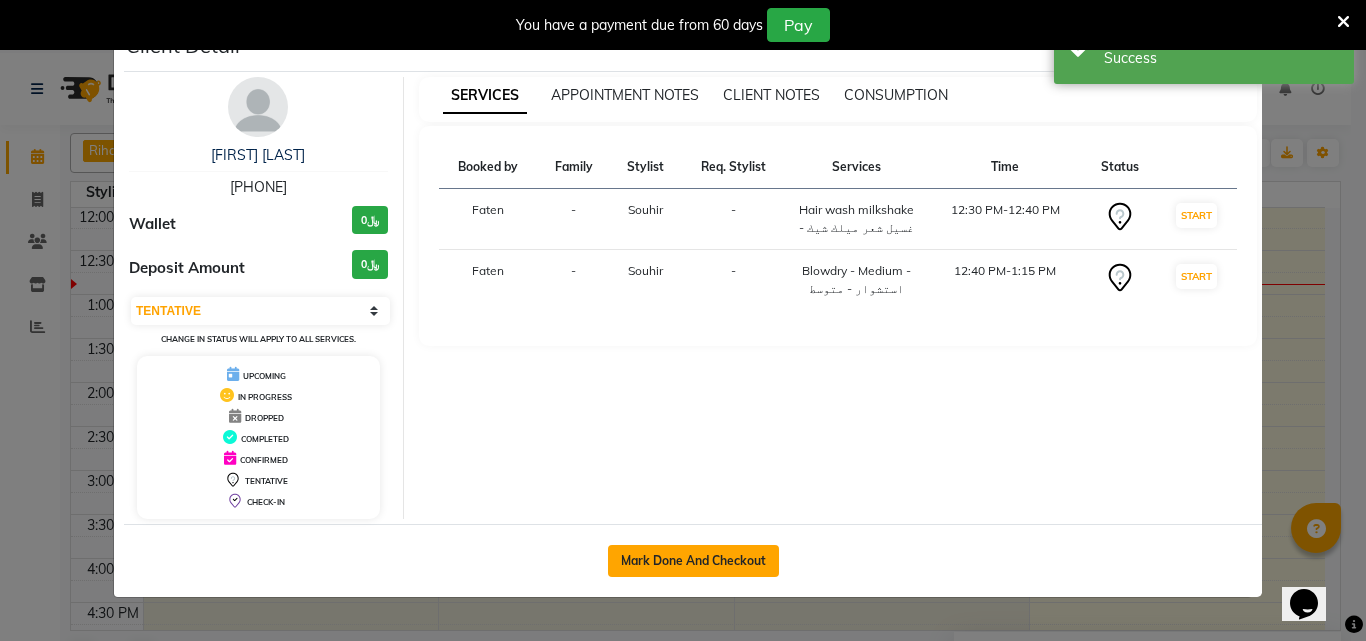 click on "Mark Done And Checkout" 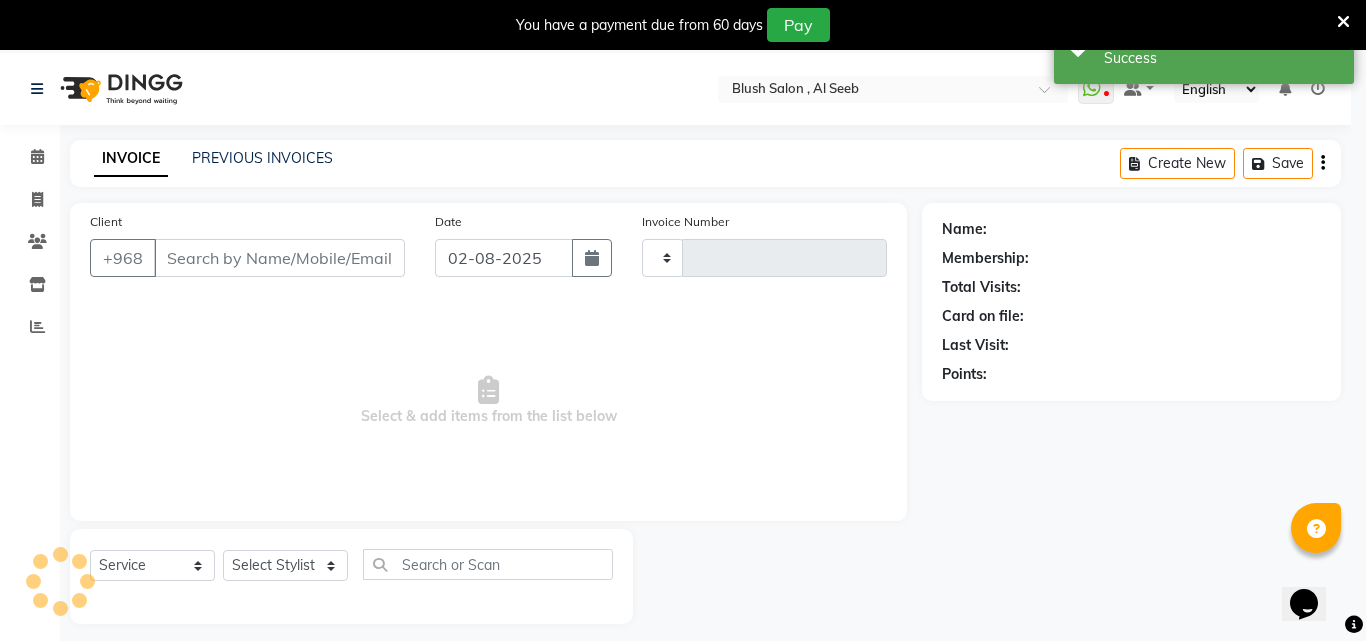type on "0655" 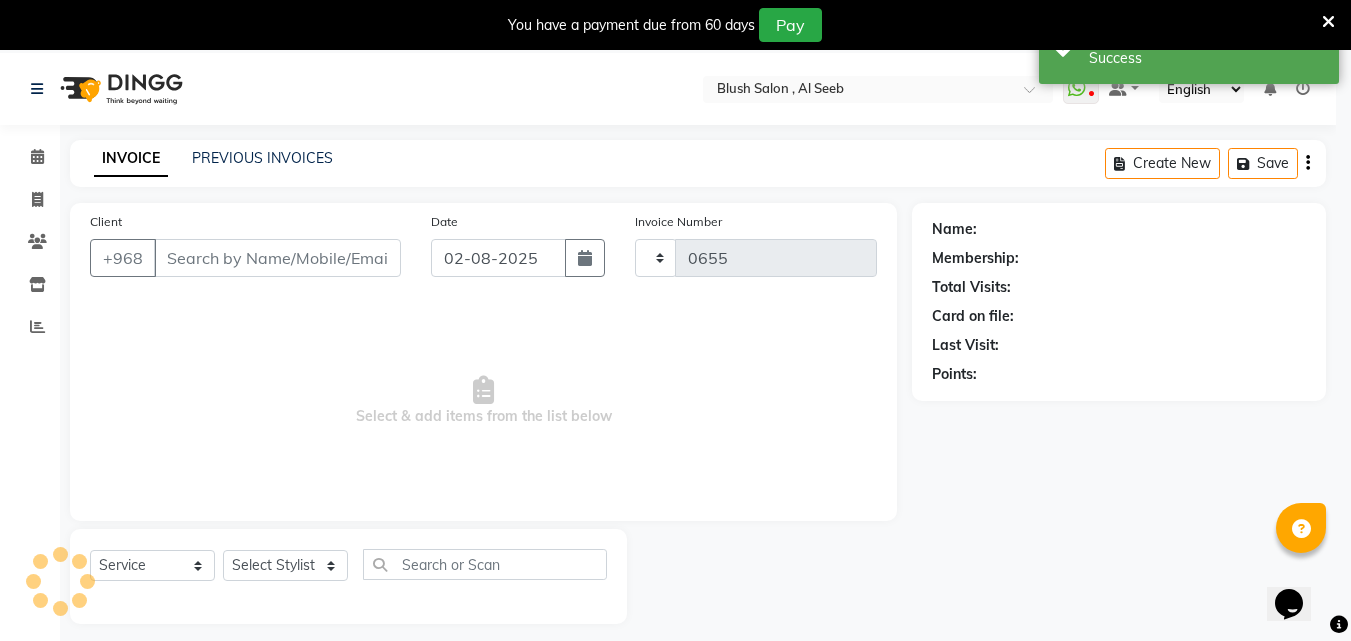 select on "5589" 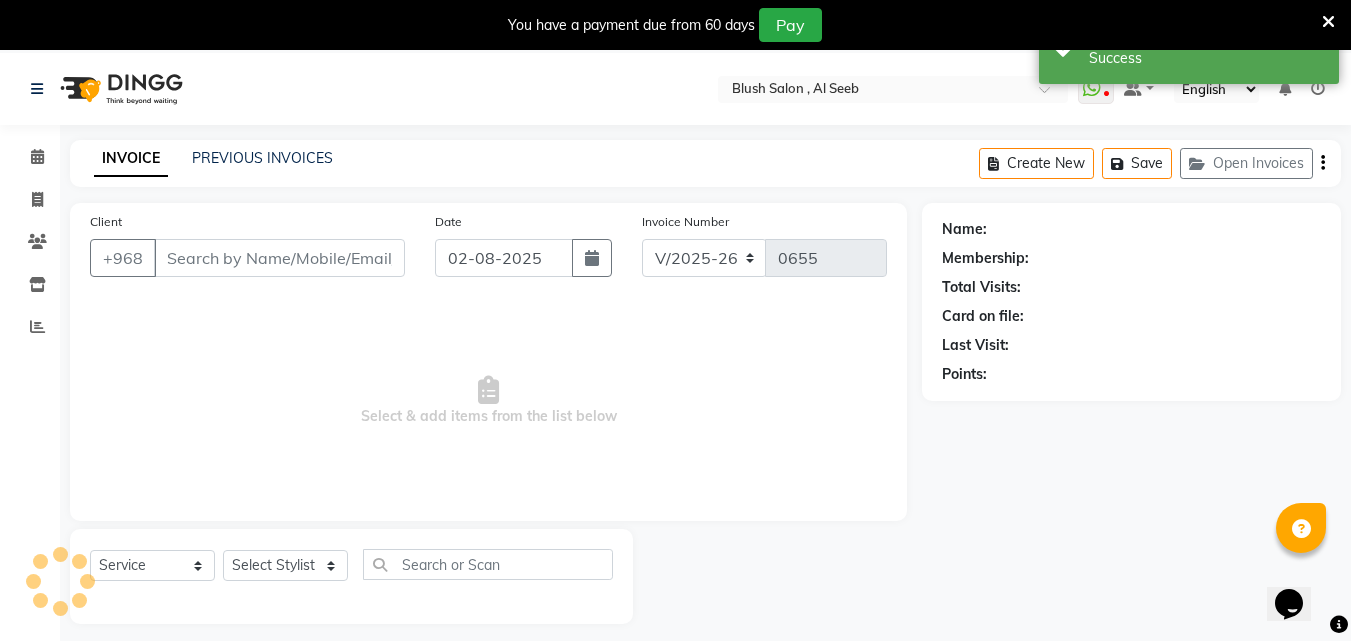 type on "99****25" 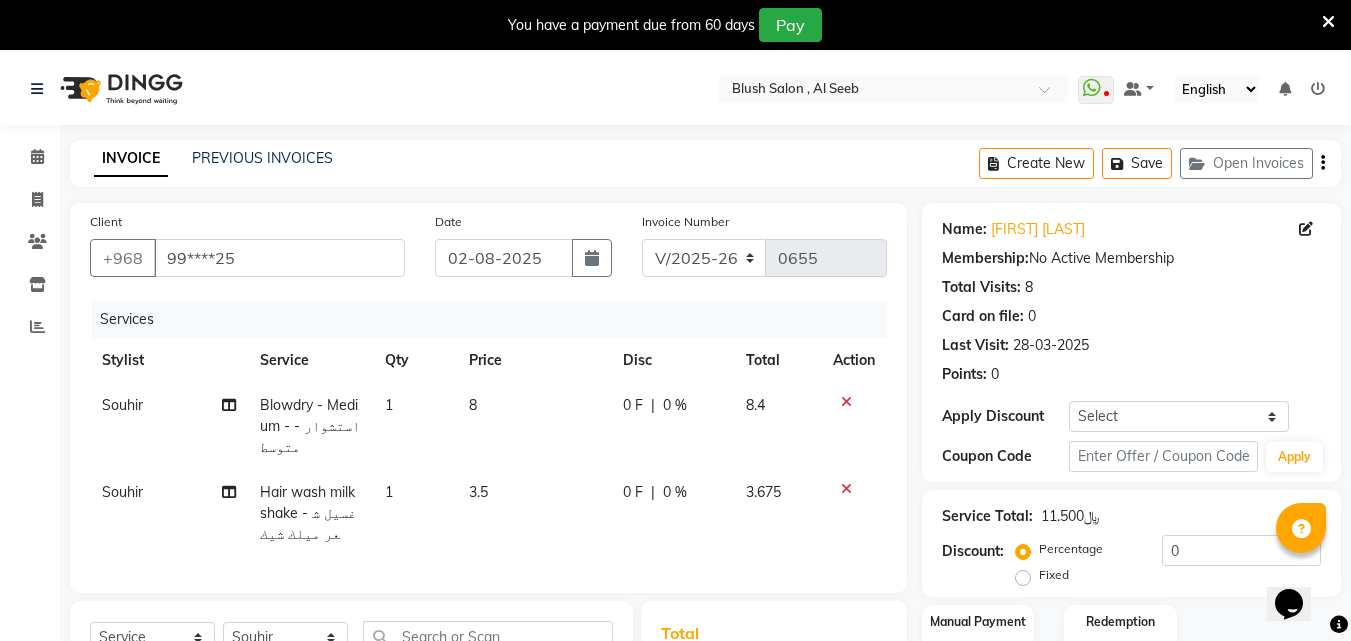 scroll, scrollTop: 324, scrollLeft: 0, axis: vertical 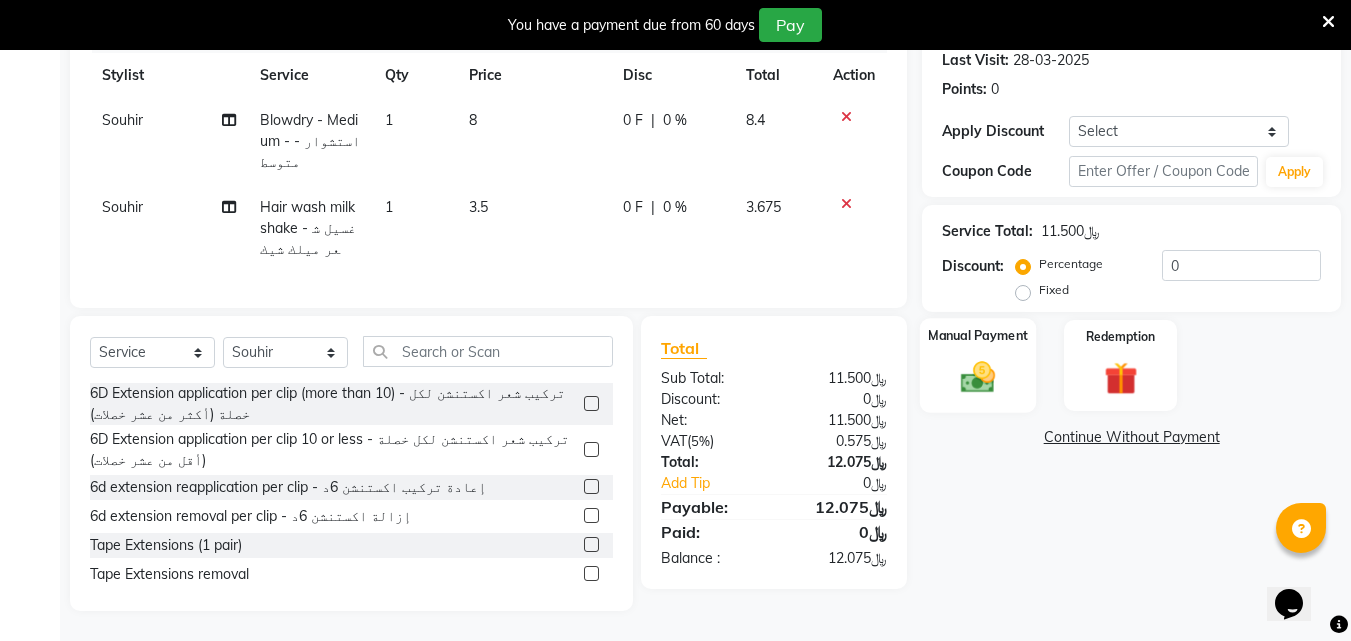 click 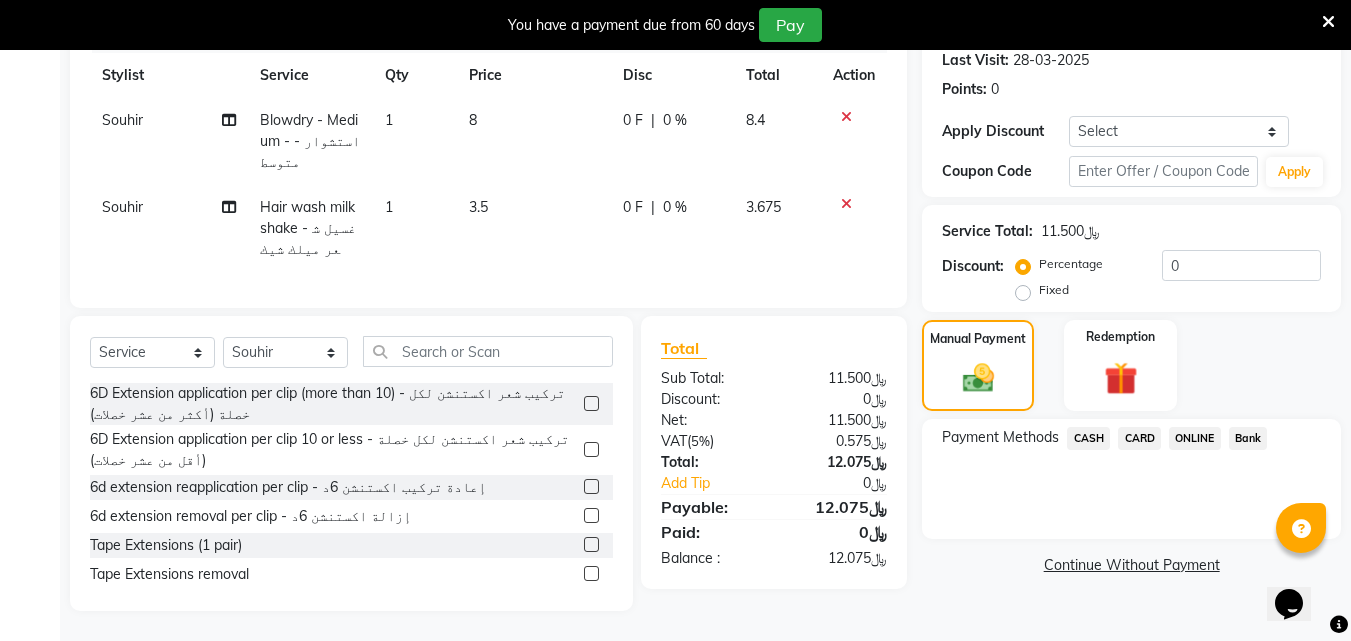 click on "CARD" 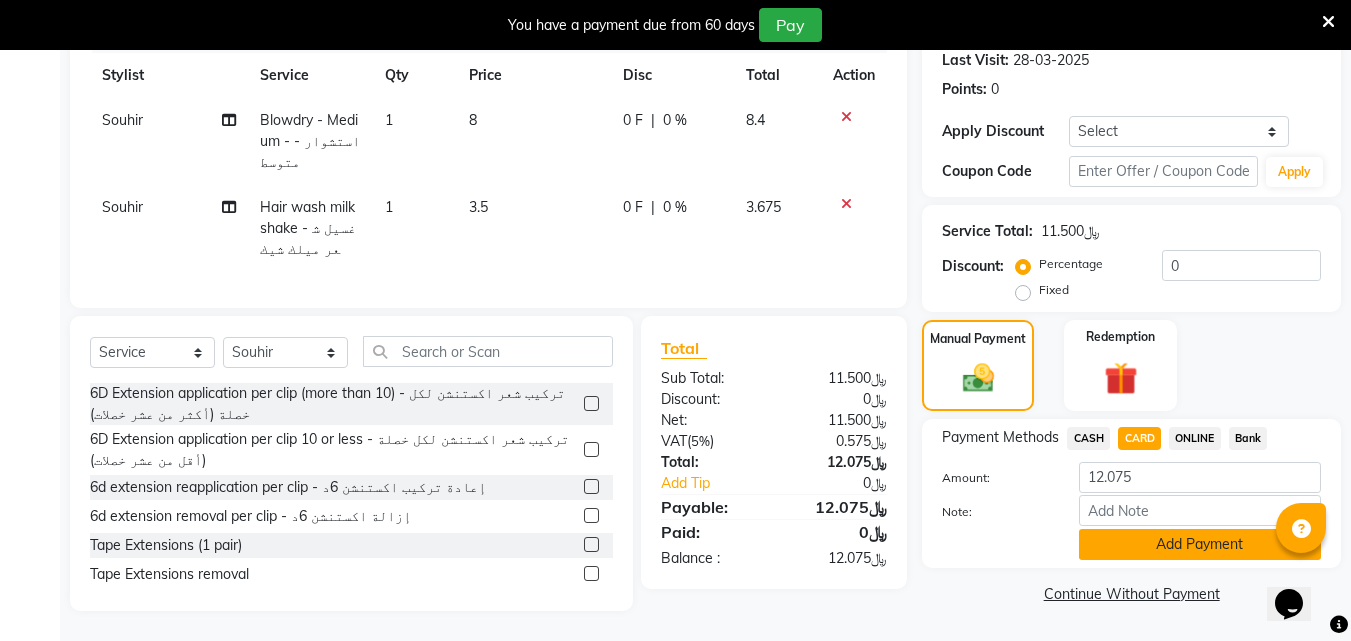 click on "Add Payment" 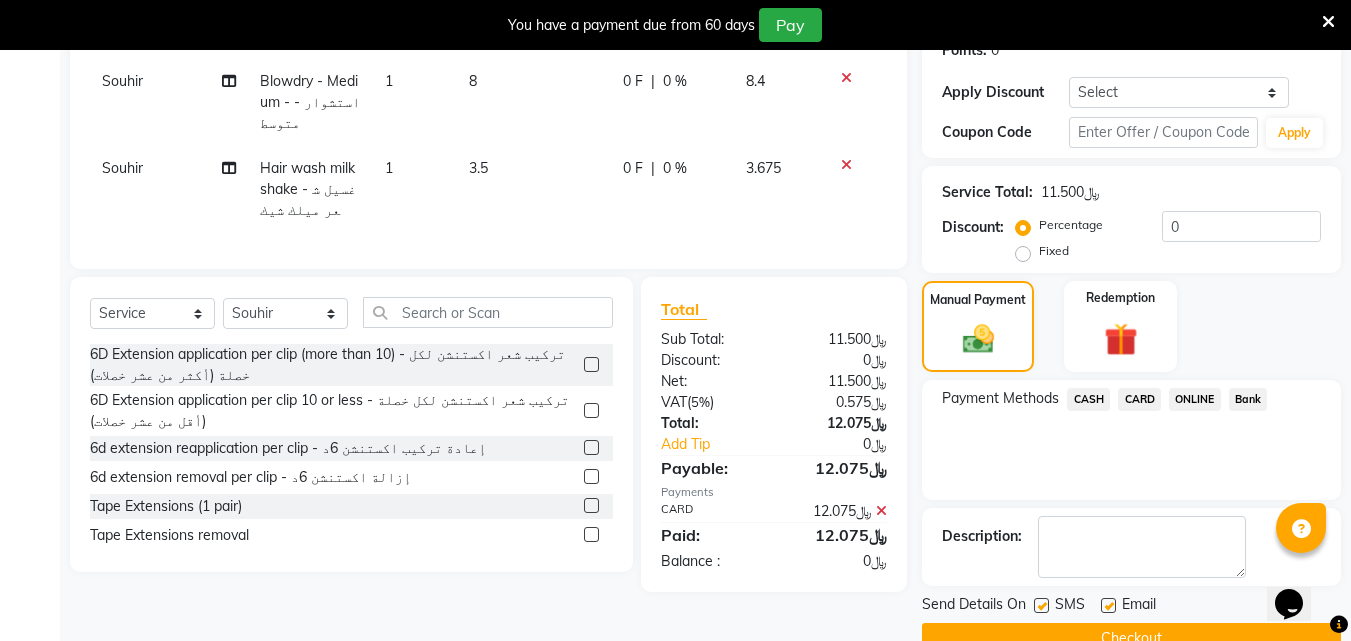 scroll, scrollTop: 396, scrollLeft: 0, axis: vertical 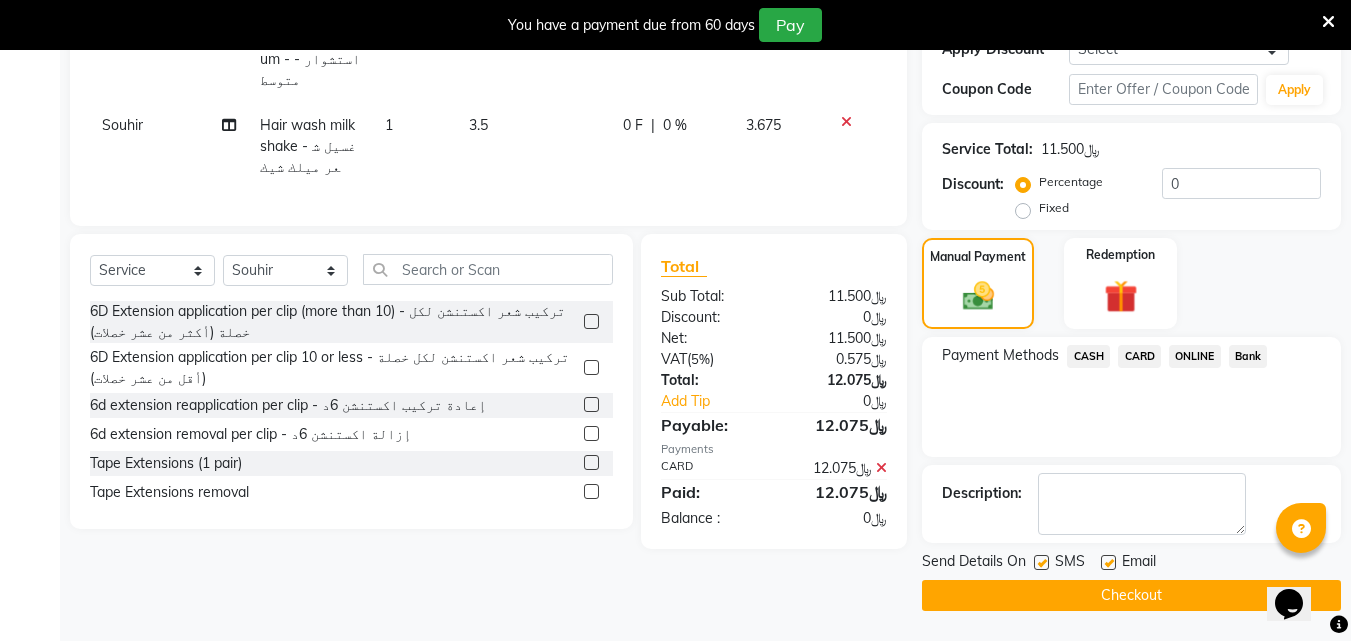click on "Checkout" 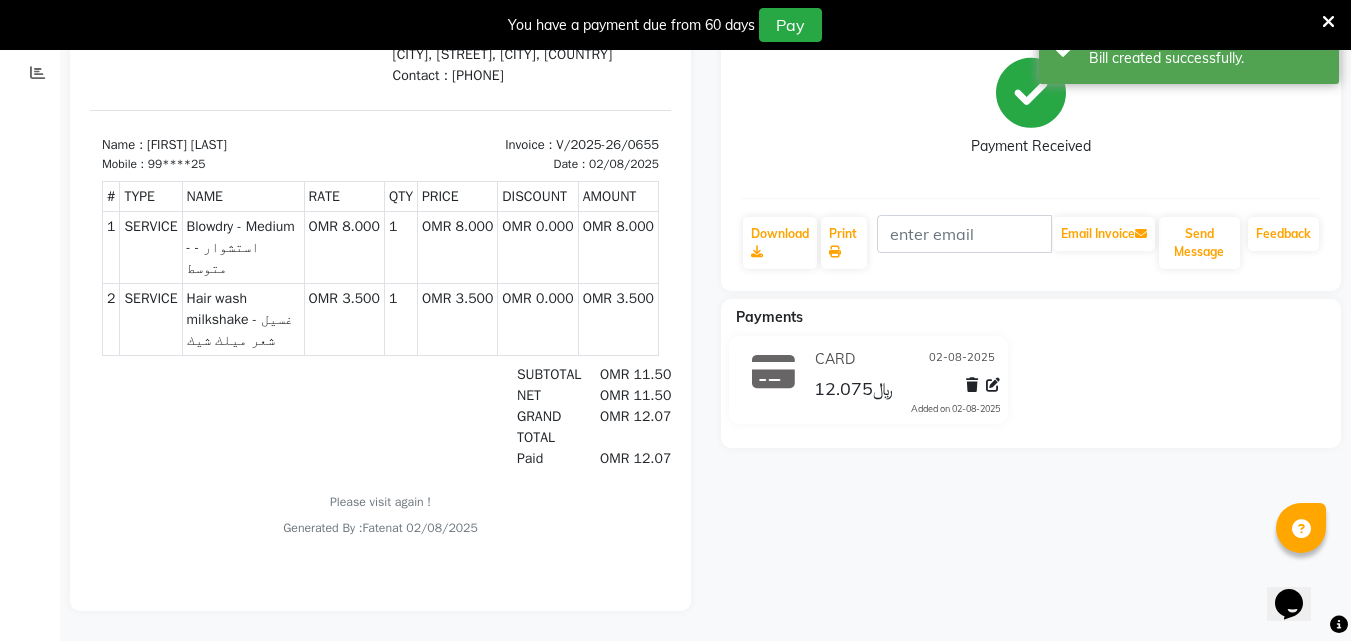 scroll, scrollTop: 0, scrollLeft: 0, axis: both 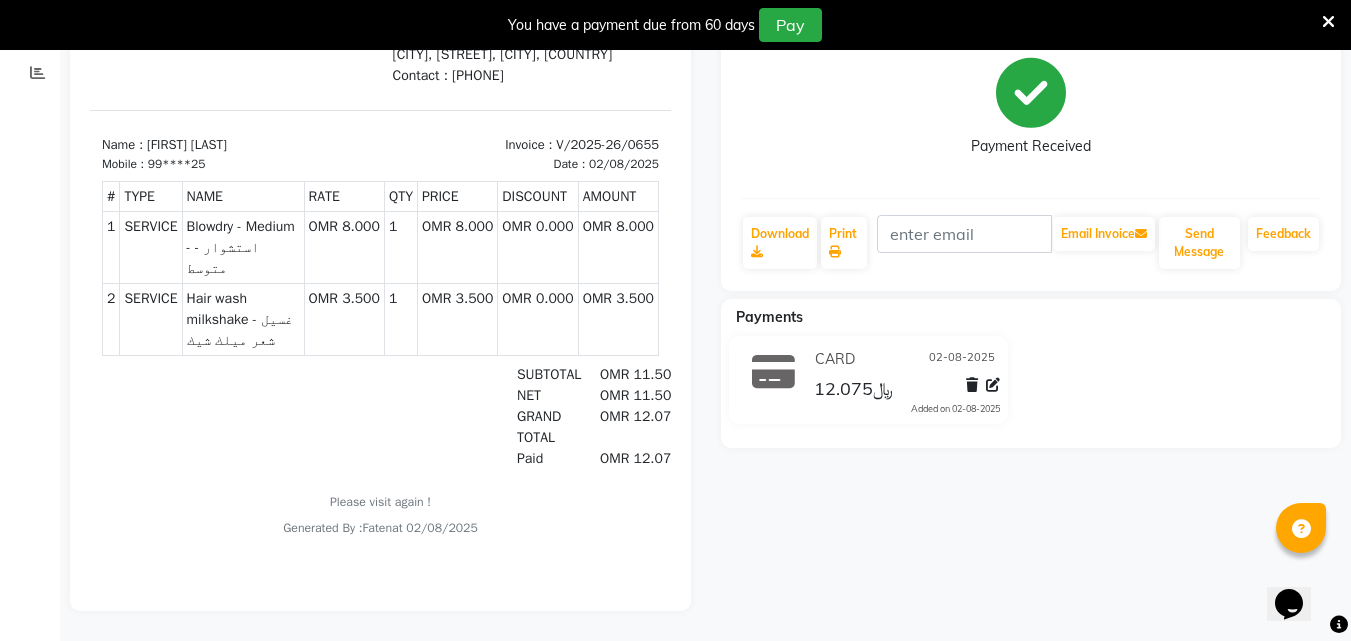click at bounding box center (1328, 22) 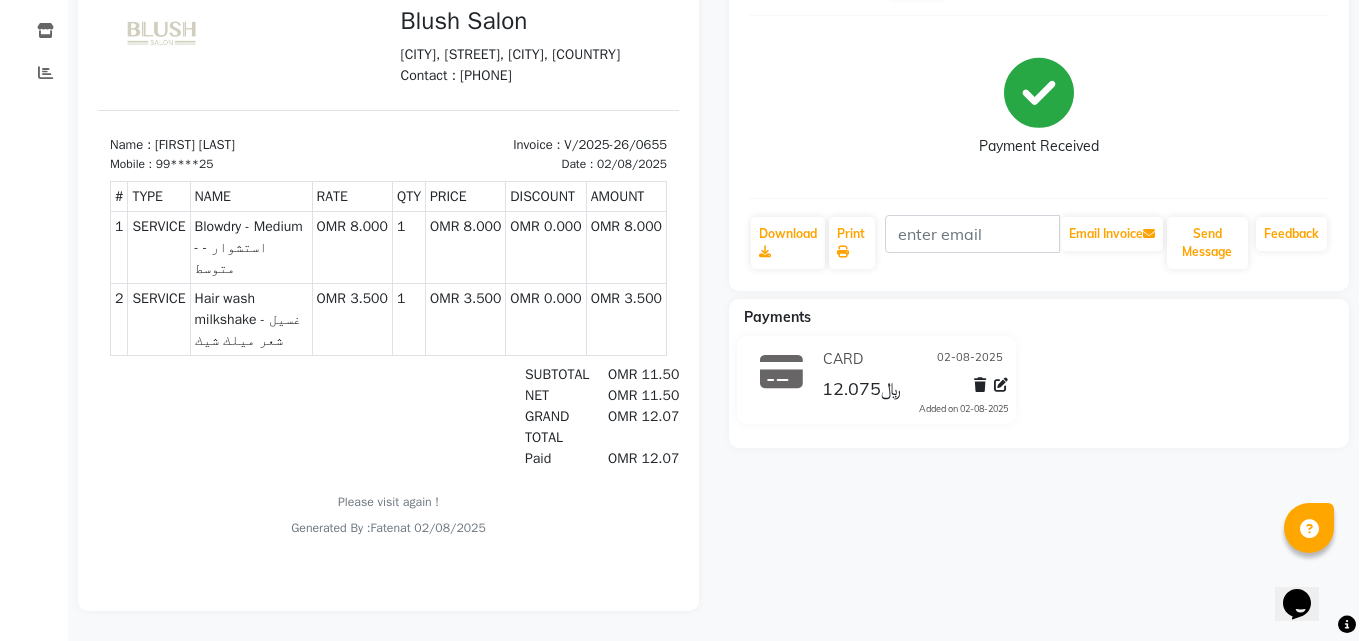 scroll, scrollTop: 0, scrollLeft: 0, axis: both 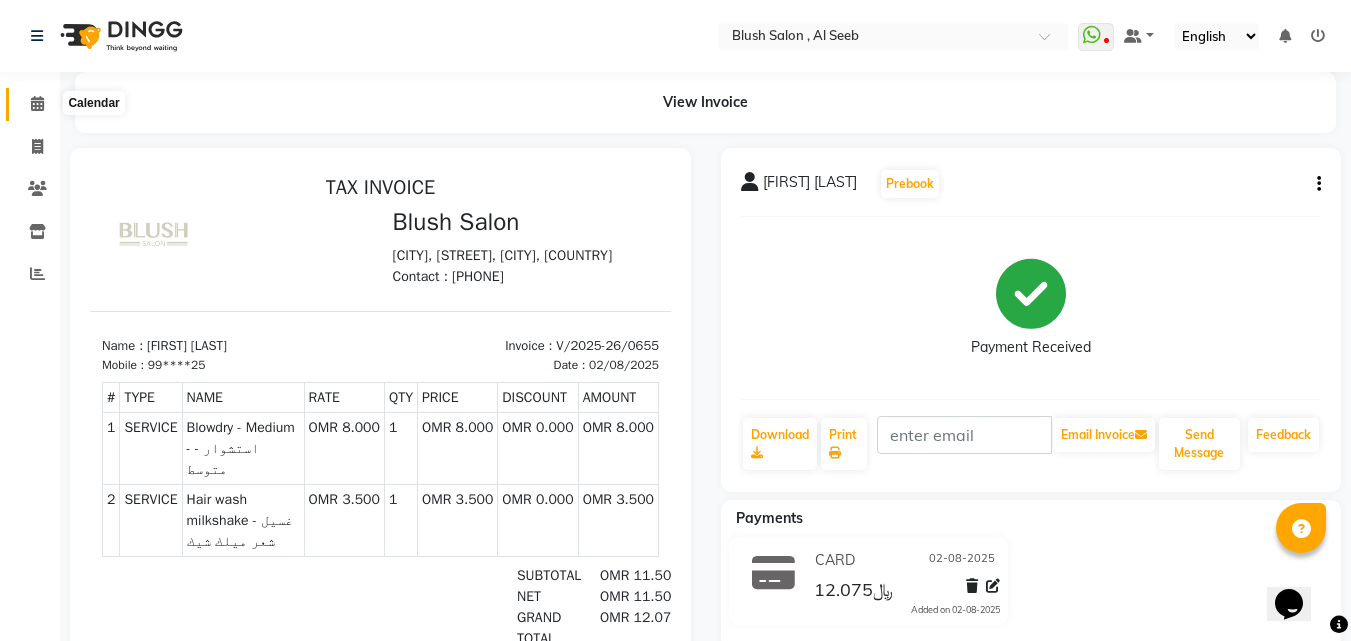click 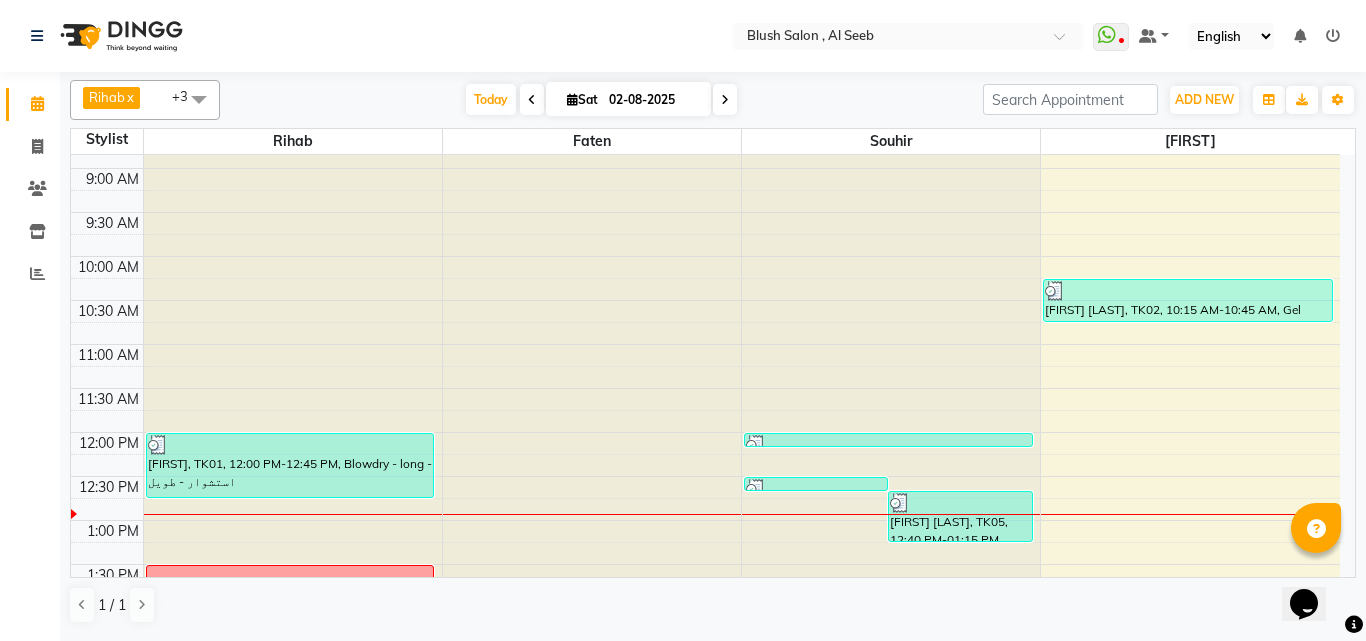 scroll, scrollTop: 1000, scrollLeft: 0, axis: vertical 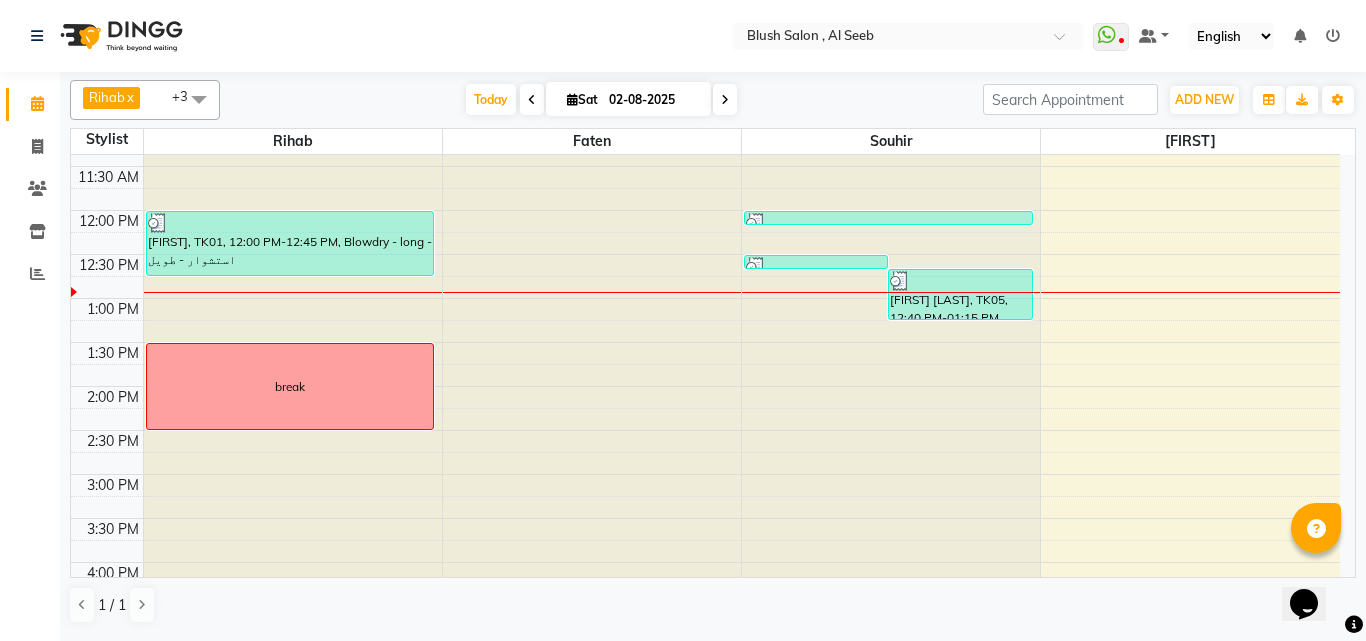 click on "[FIRST] [LAST], TK05, 12:40 PM-01:15 PM, Blowdry - Medium - استشوار - متوسط" at bounding box center [960, 294] 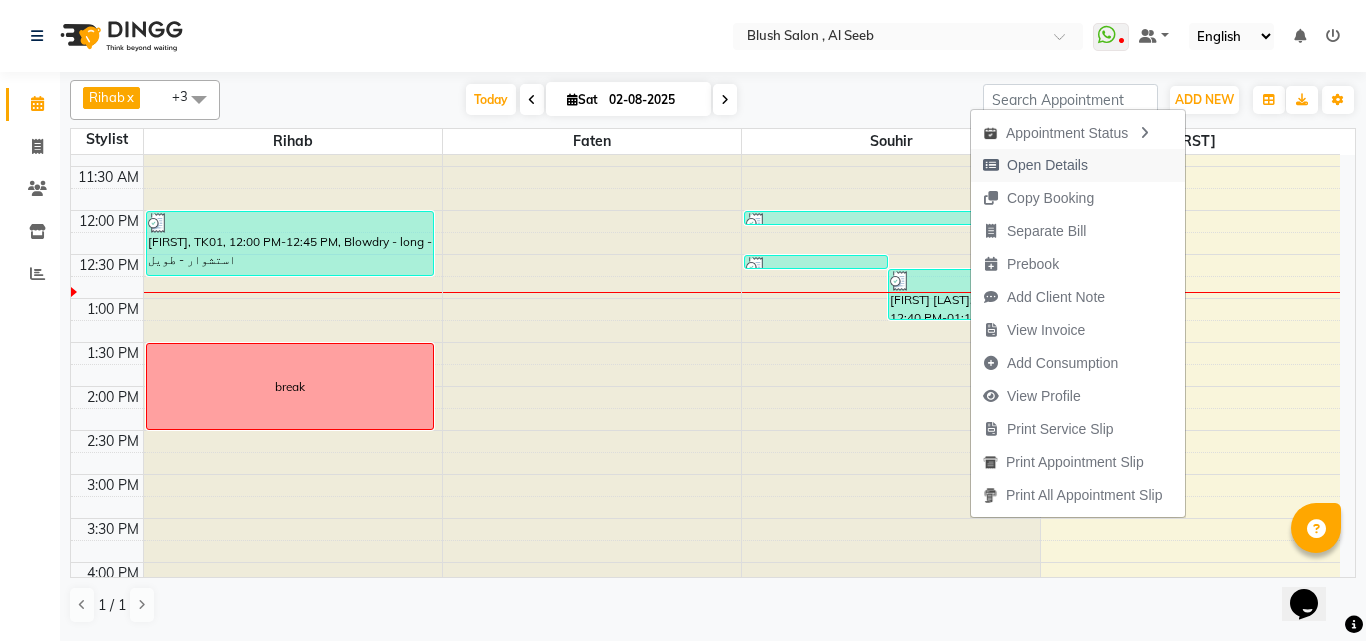 click on "Open Details" at bounding box center (1047, 165) 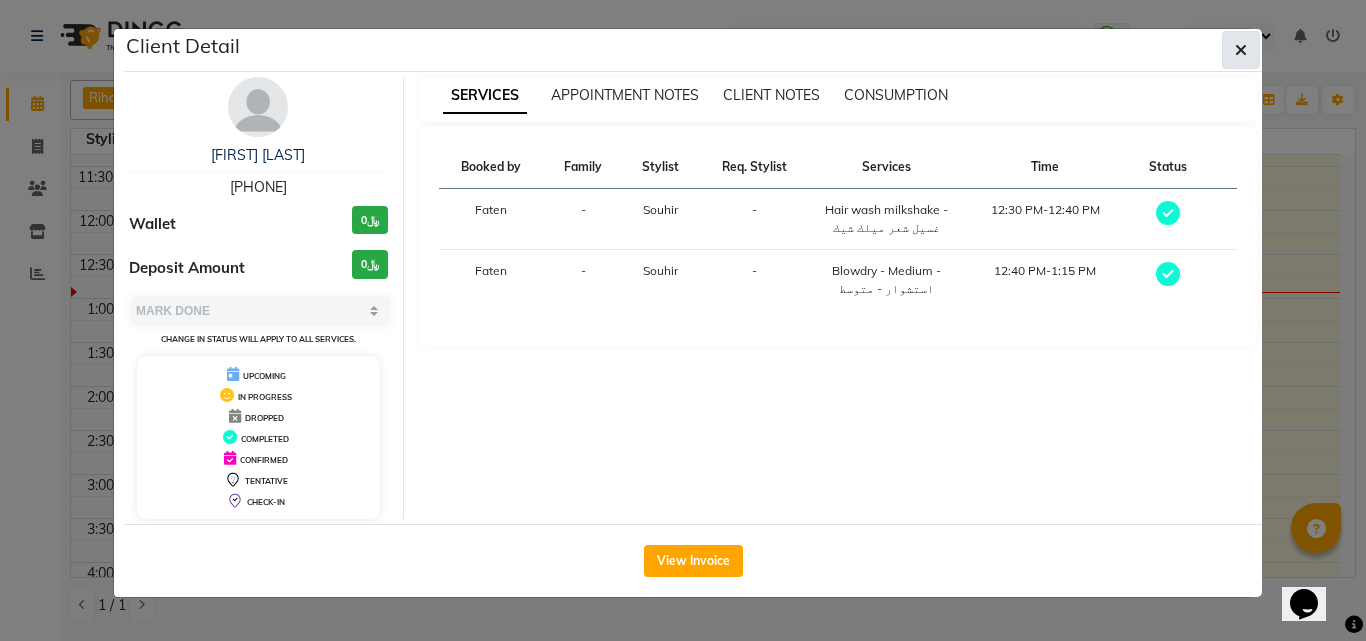 click 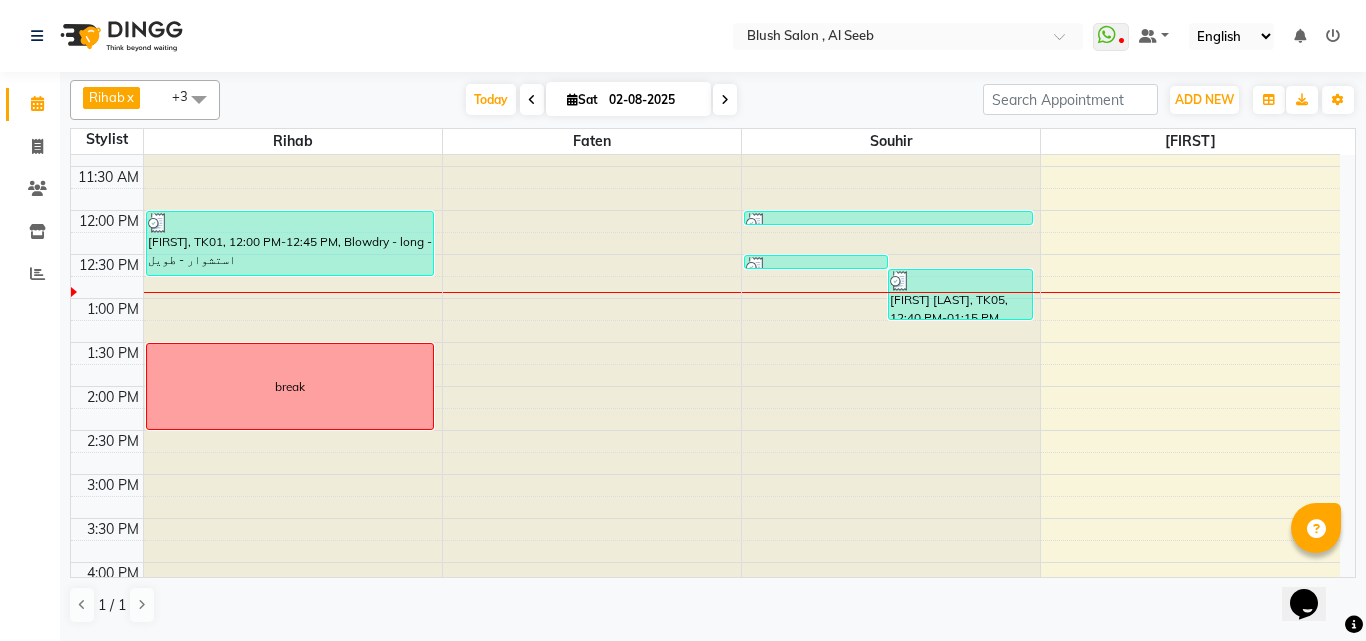 click on "02-08-2025" at bounding box center [653, 100] 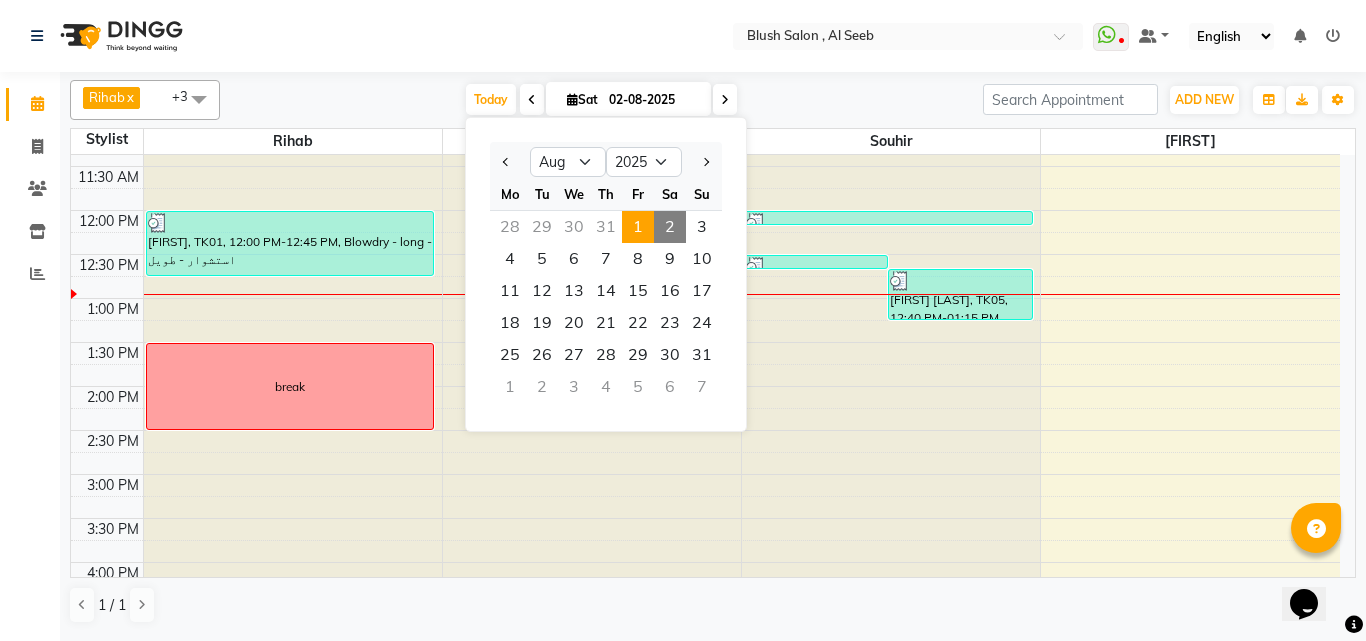 click on "1" at bounding box center [638, 227] 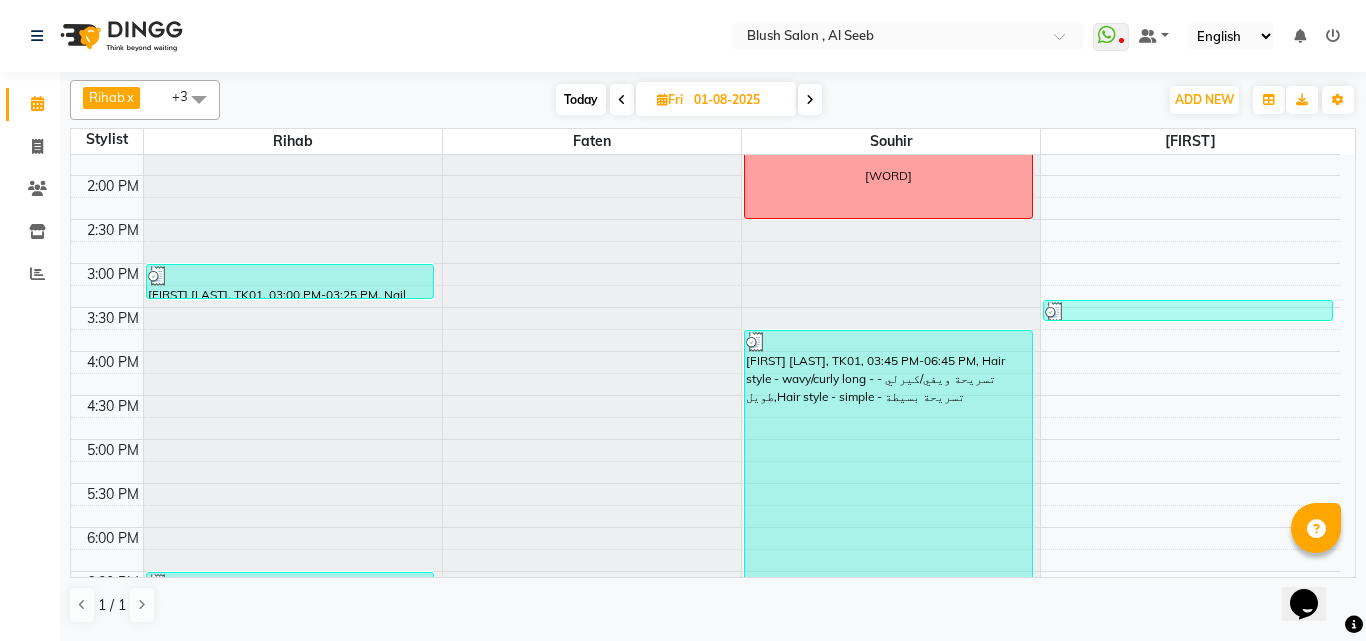 scroll, scrollTop: 1257, scrollLeft: 0, axis: vertical 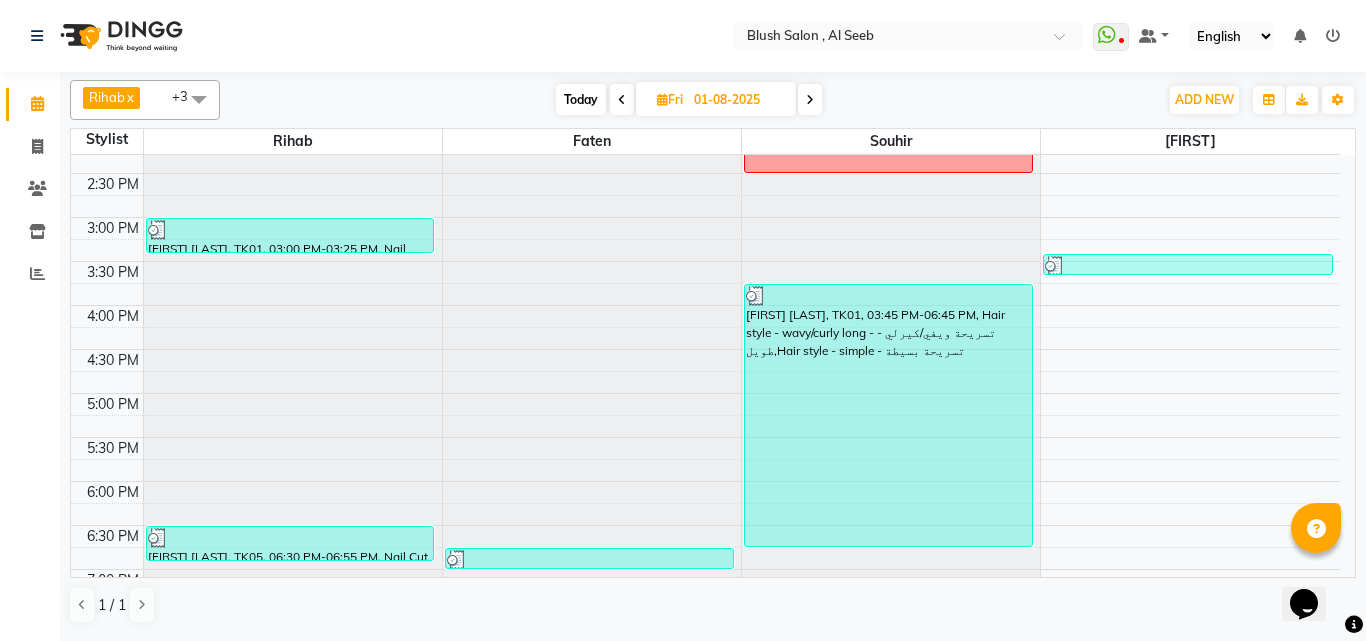 click on "[FIRST] [LAST], TK01, 03:45 PM-06:45 PM, Hair style - wavy/curly long - تسريحة ويفي/كيرلي - طويل,Hair style - simple - تسريحة بسيطة" at bounding box center [888, 415] 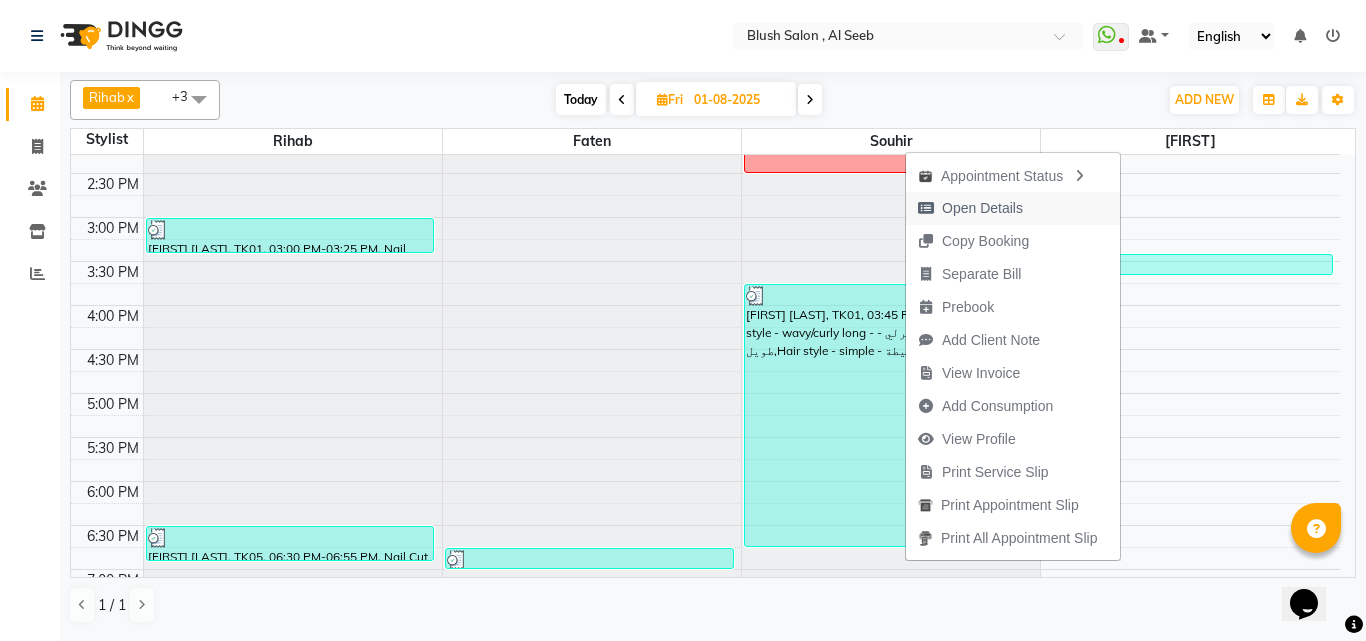 click on "Open Details" at bounding box center (982, 208) 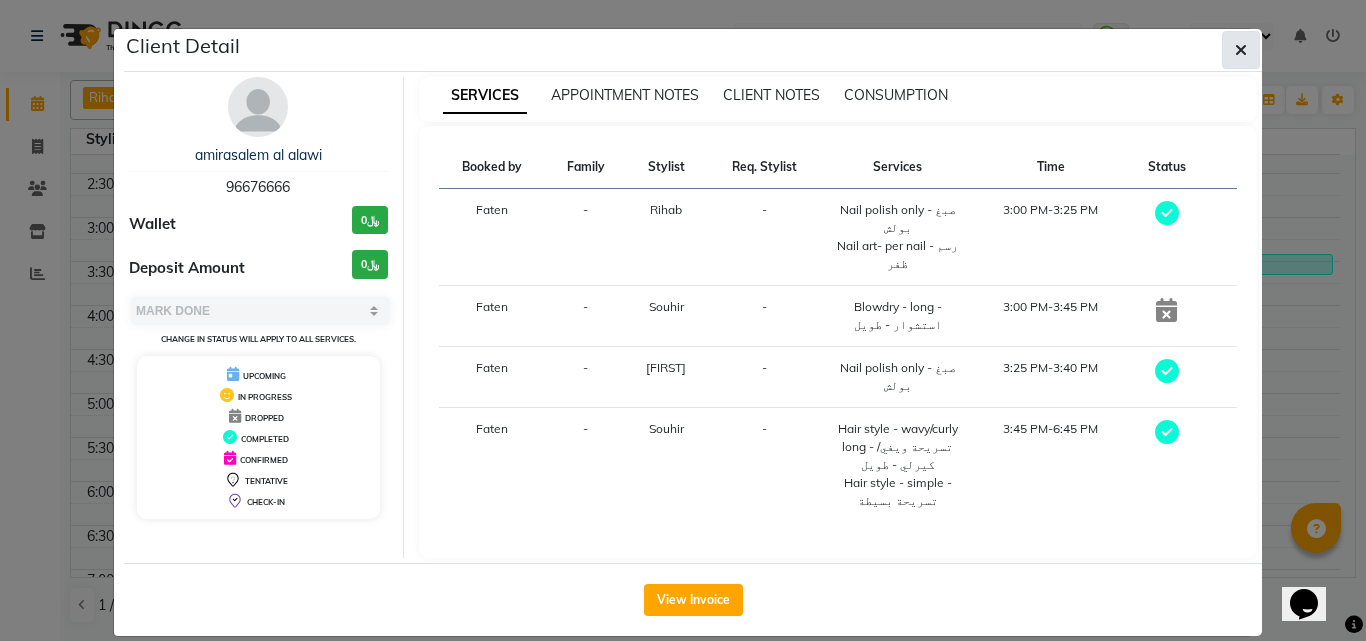 click 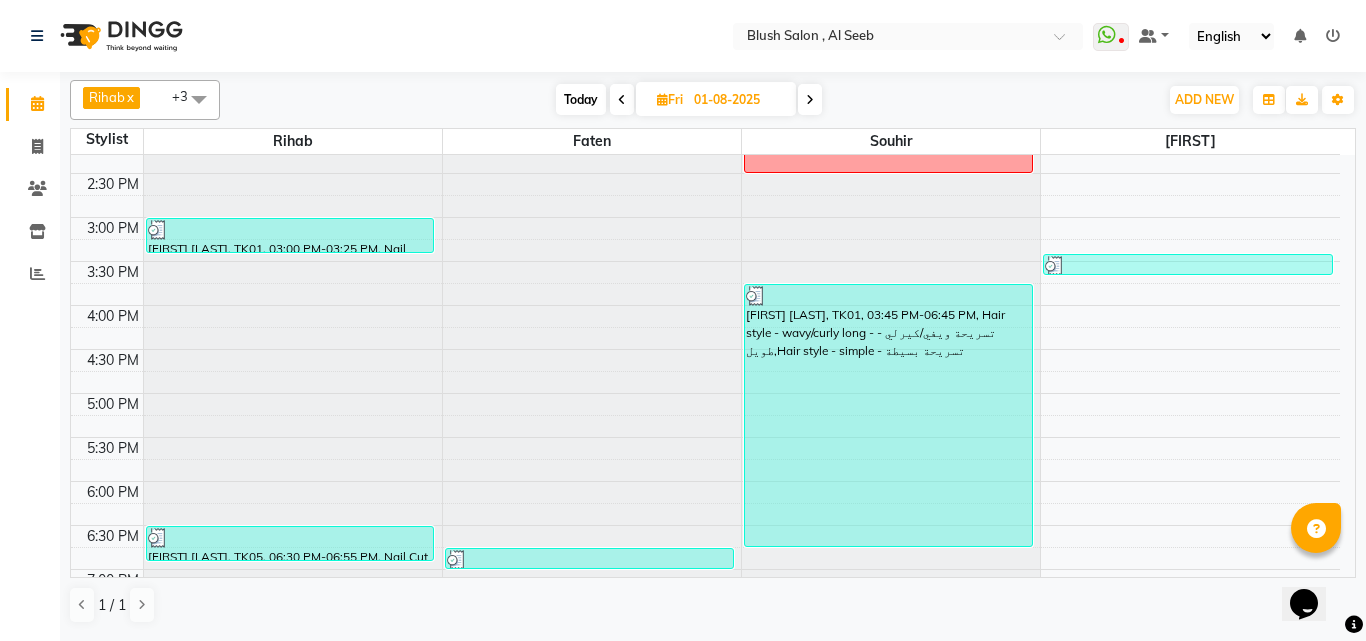 click on "01-08-2025" at bounding box center (738, 100) 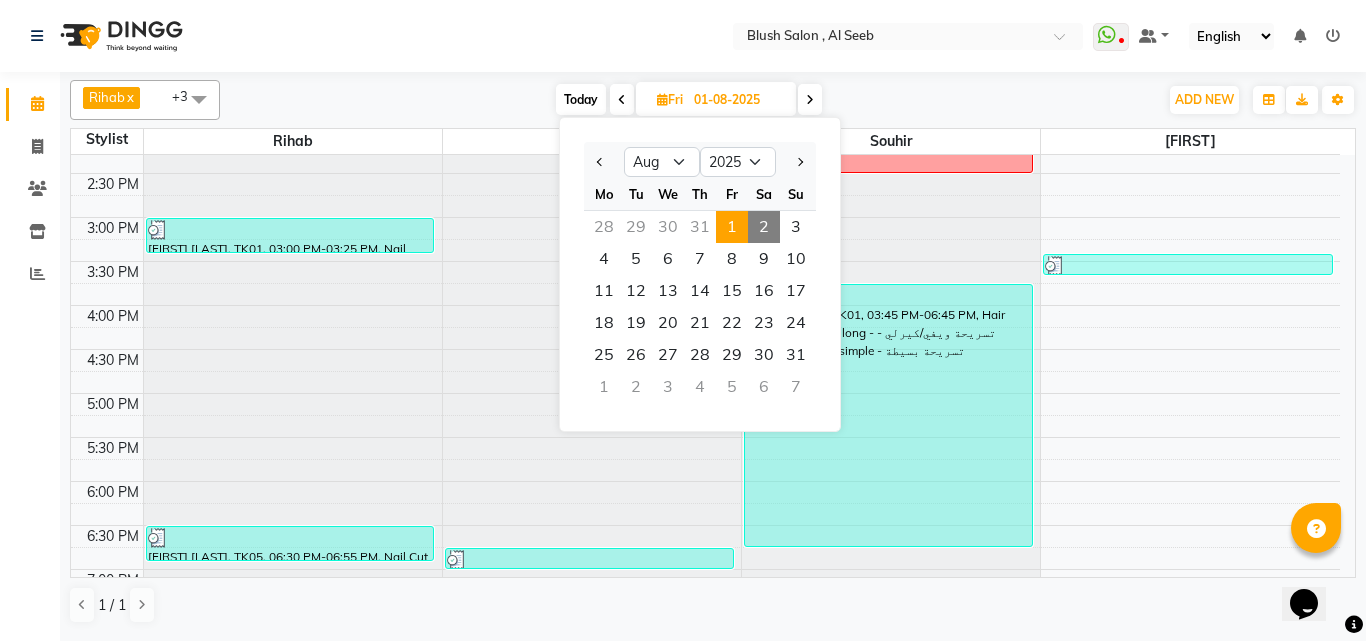 click on "31" at bounding box center [700, 227] 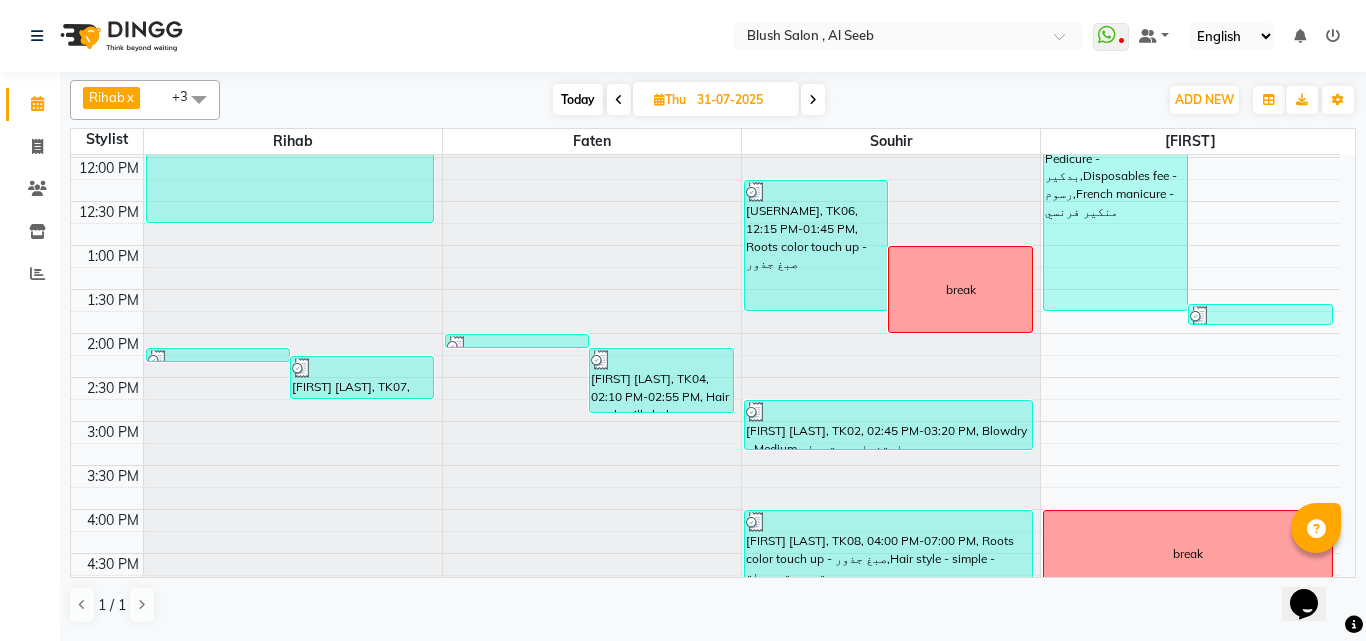 scroll, scrollTop: 1057, scrollLeft: 0, axis: vertical 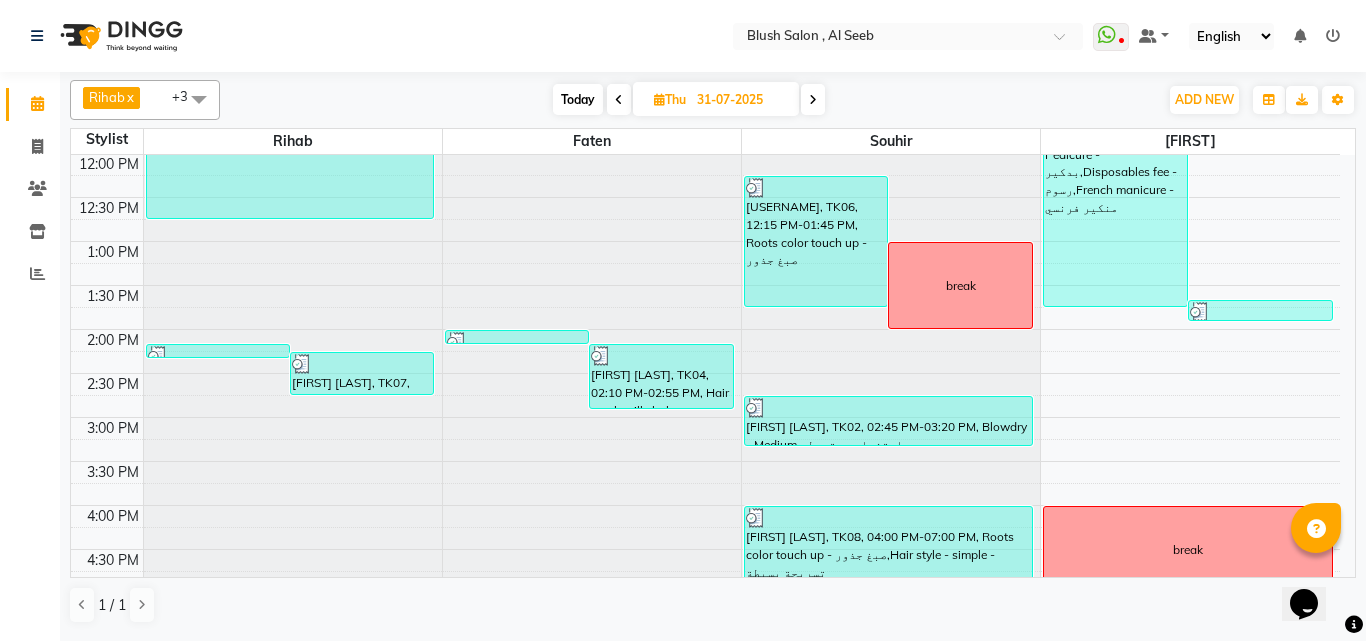 click on "[FIRST] [LAST], TK02, 02:45 PM-03:20 PM, Blowdry - Medium - استشوار - متوسط" at bounding box center [888, 421] 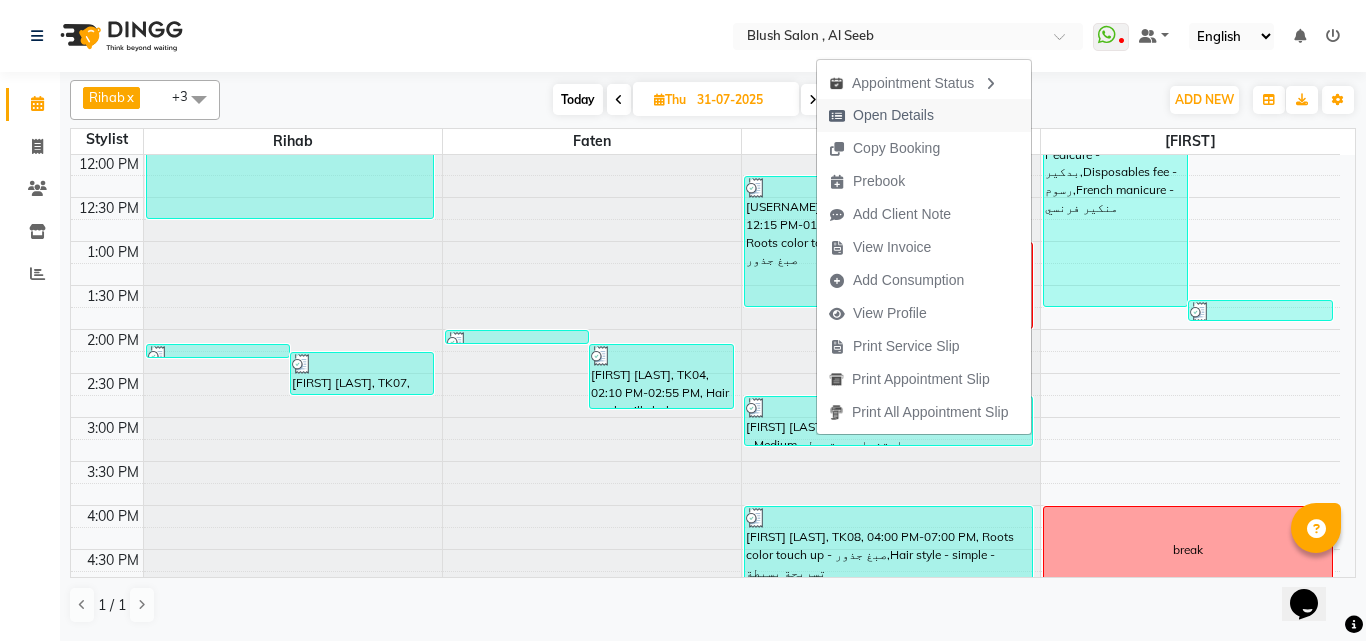 click on "Open Details" at bounding box center (893, 115) 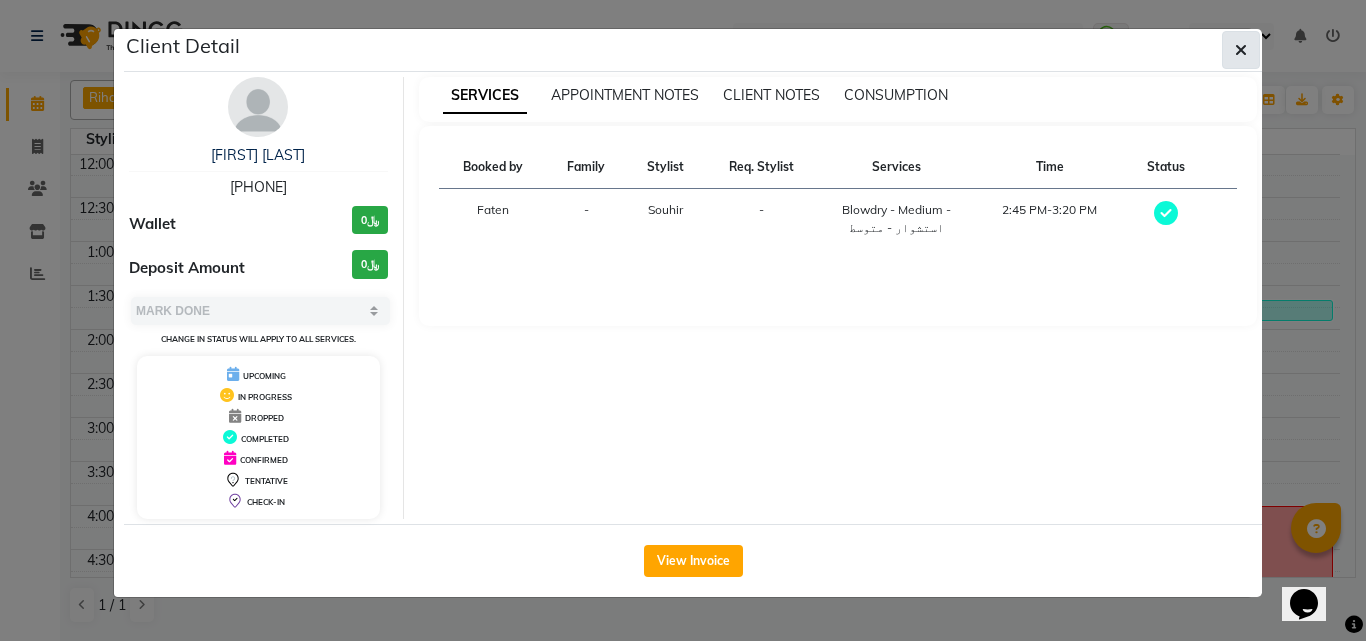 click 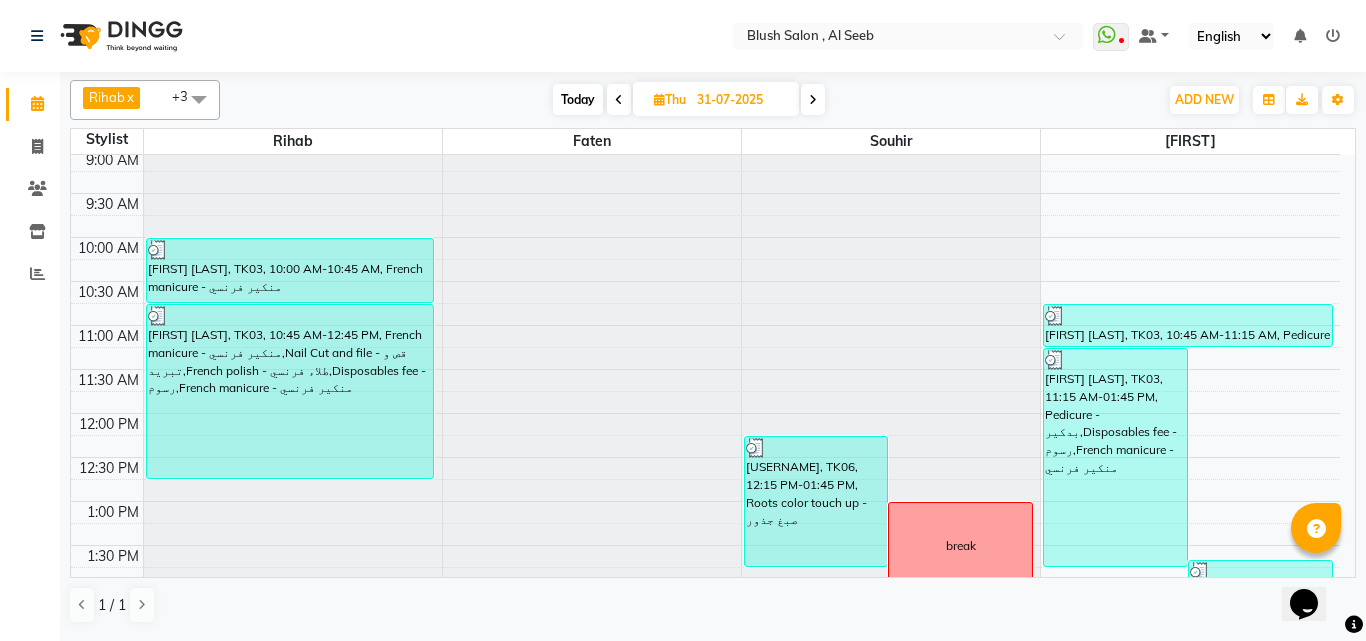 scroll, scrollTop: 657, scrollLeft: 0, axis: vertical 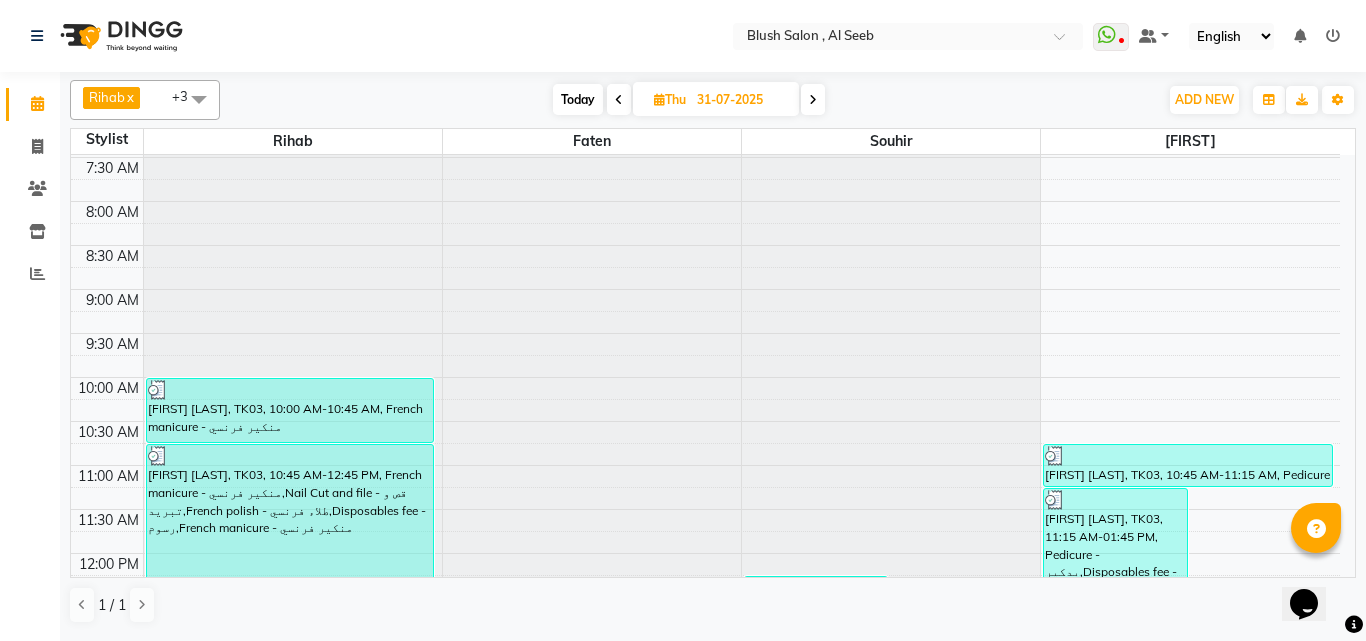 click on "31-07-2025" at bounding box center [741, 100] 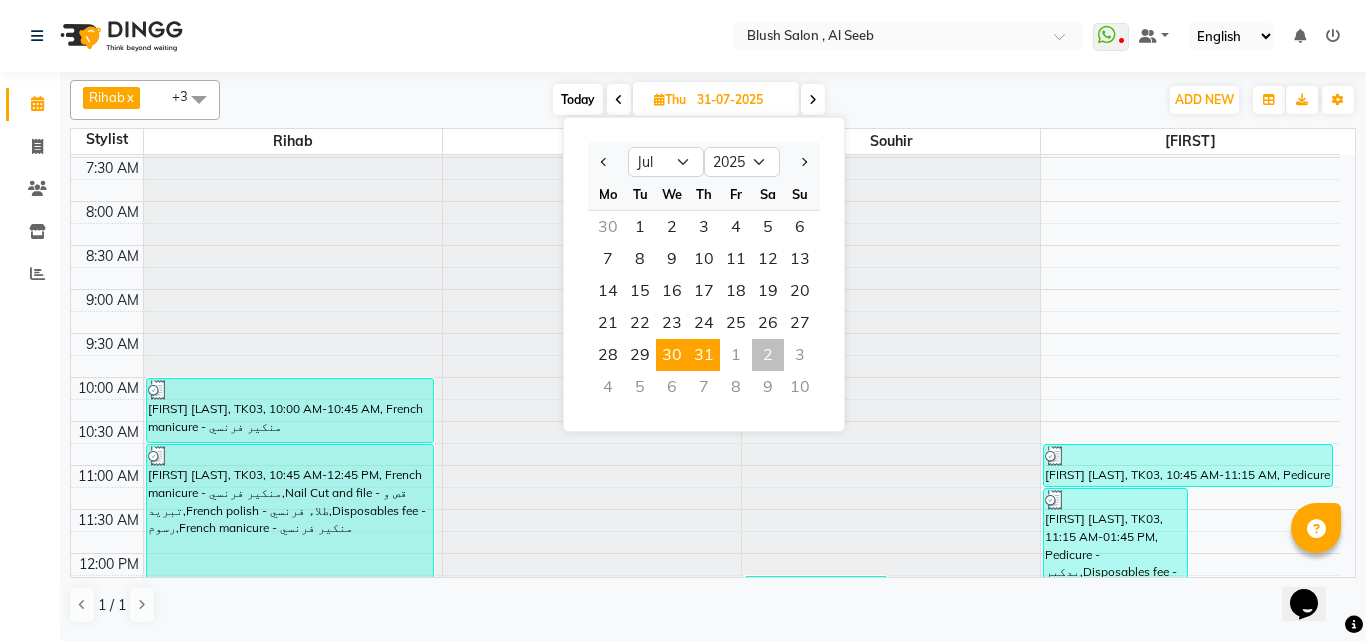 click on "30" at bounding box center (672, 355) 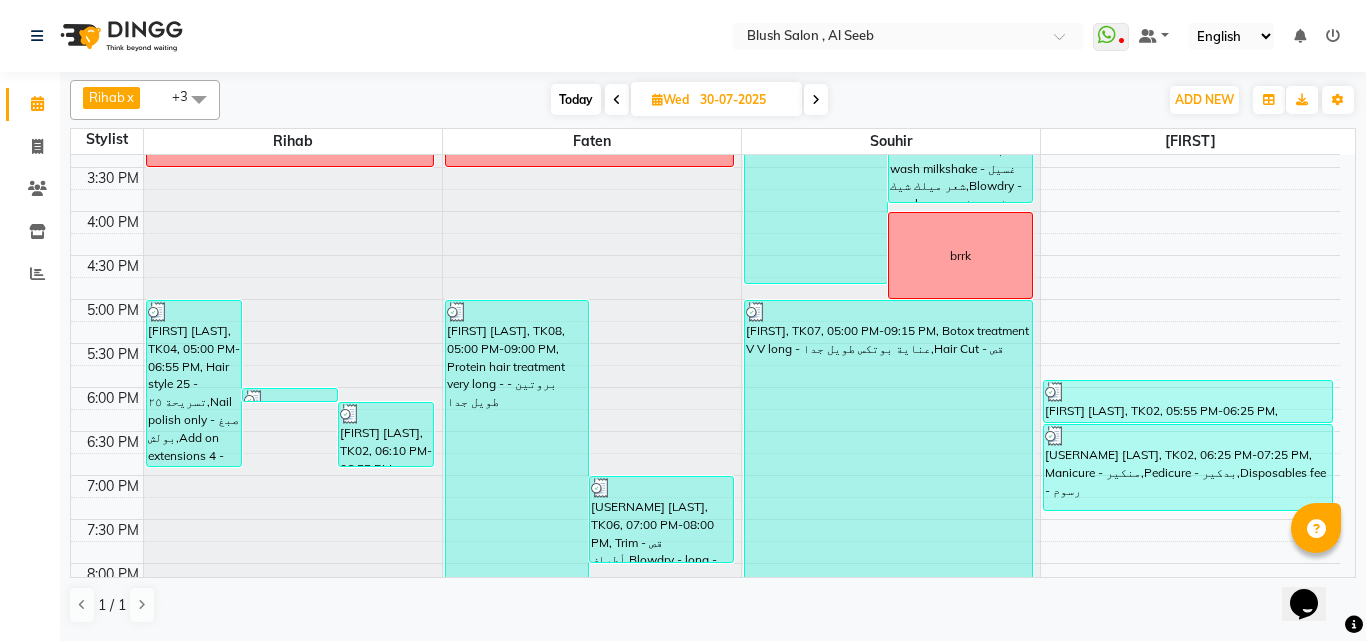 scroll, scrollTop: 1400, scrollLeft: 0, axis: vertical 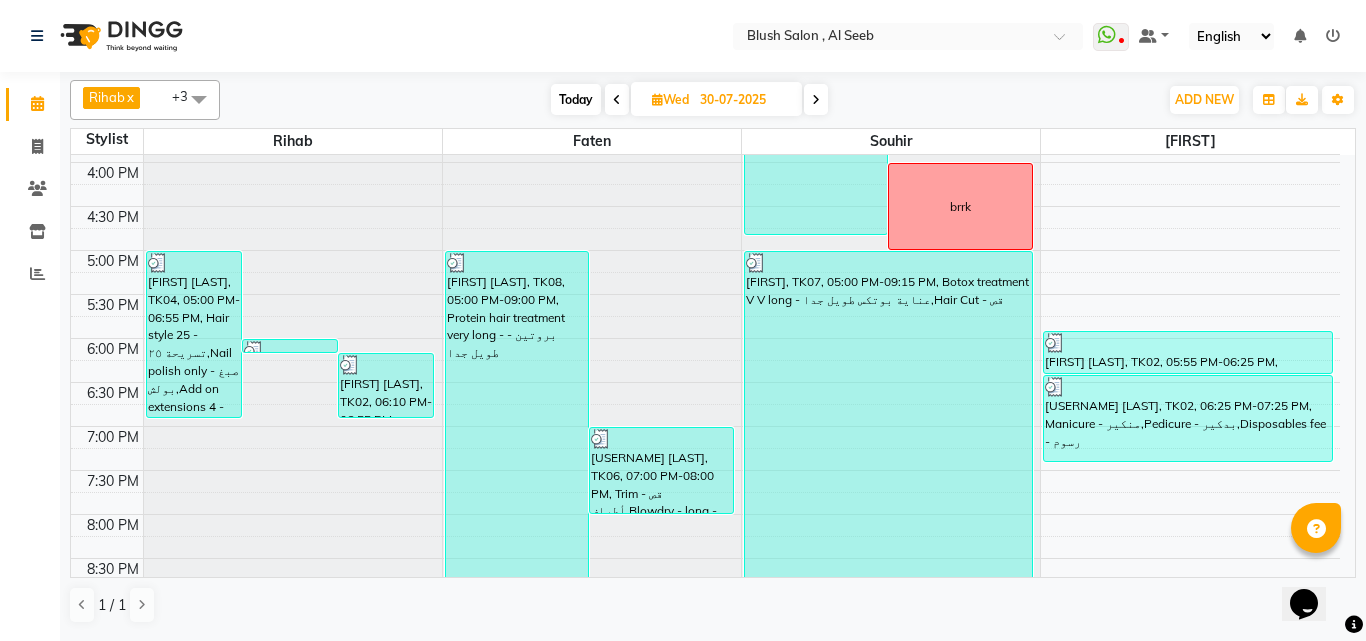 click on "[FIRST], TK07, 05:00 PM-09:15 PM, Botox treatment V V long - عناية بوتكس طويل جدا,Hair Cut - قص" at bounding box center [888, 437] 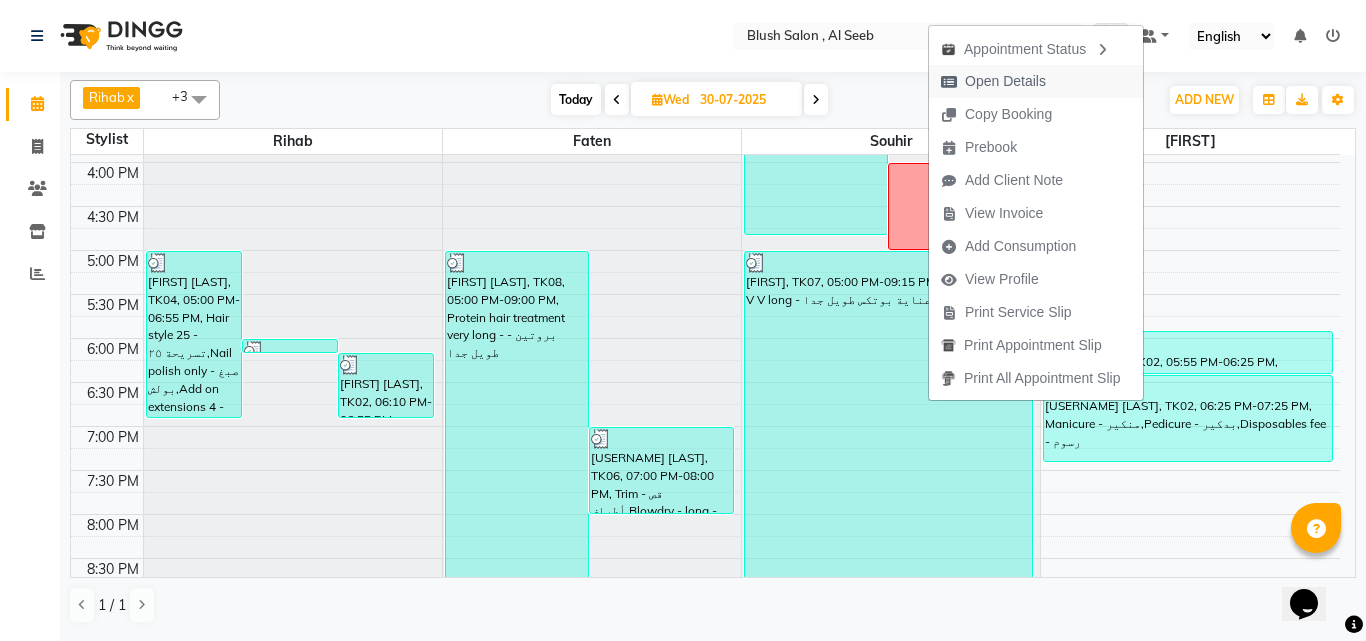 click on "Open Details" at bounding box center [1005, 81] 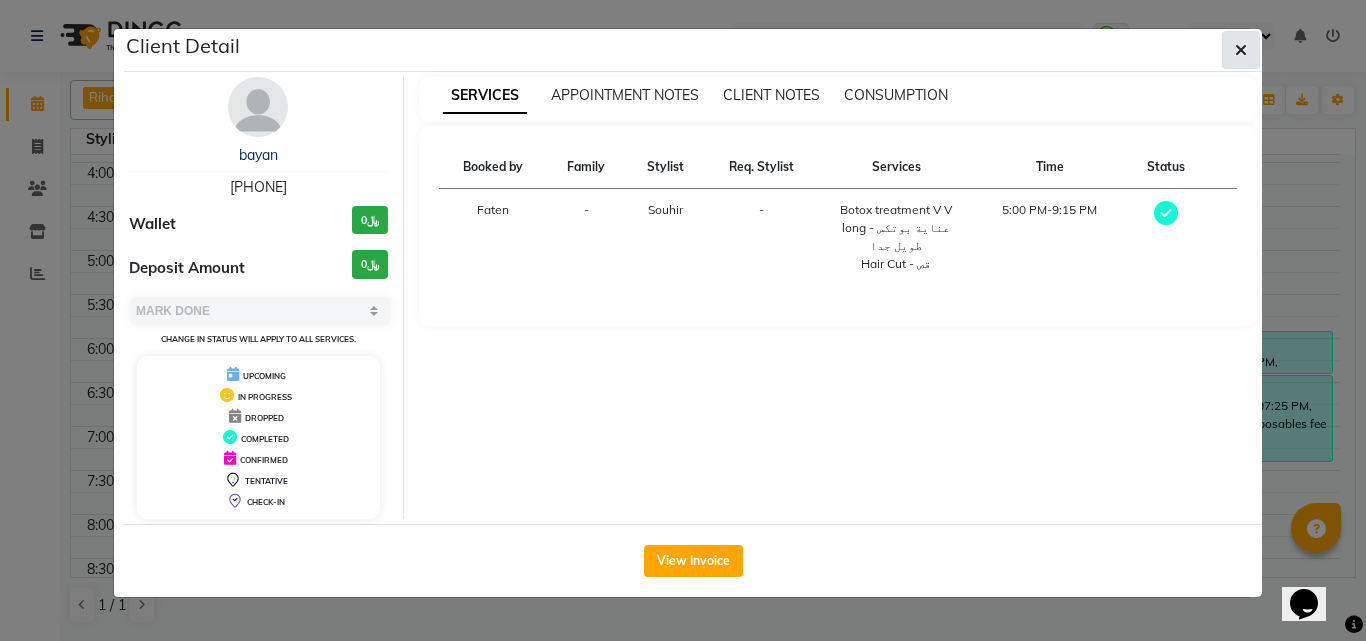 click 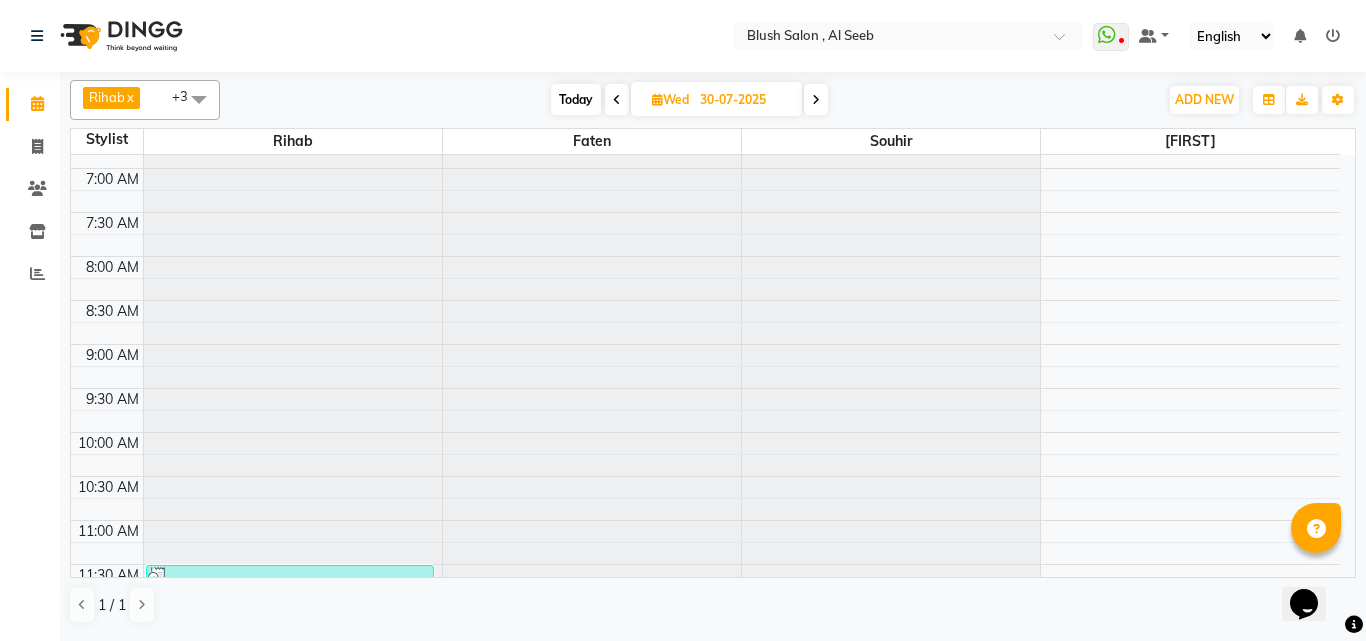 scroll, scrollTop: 600, scrollLeft: 0, axis: vertical 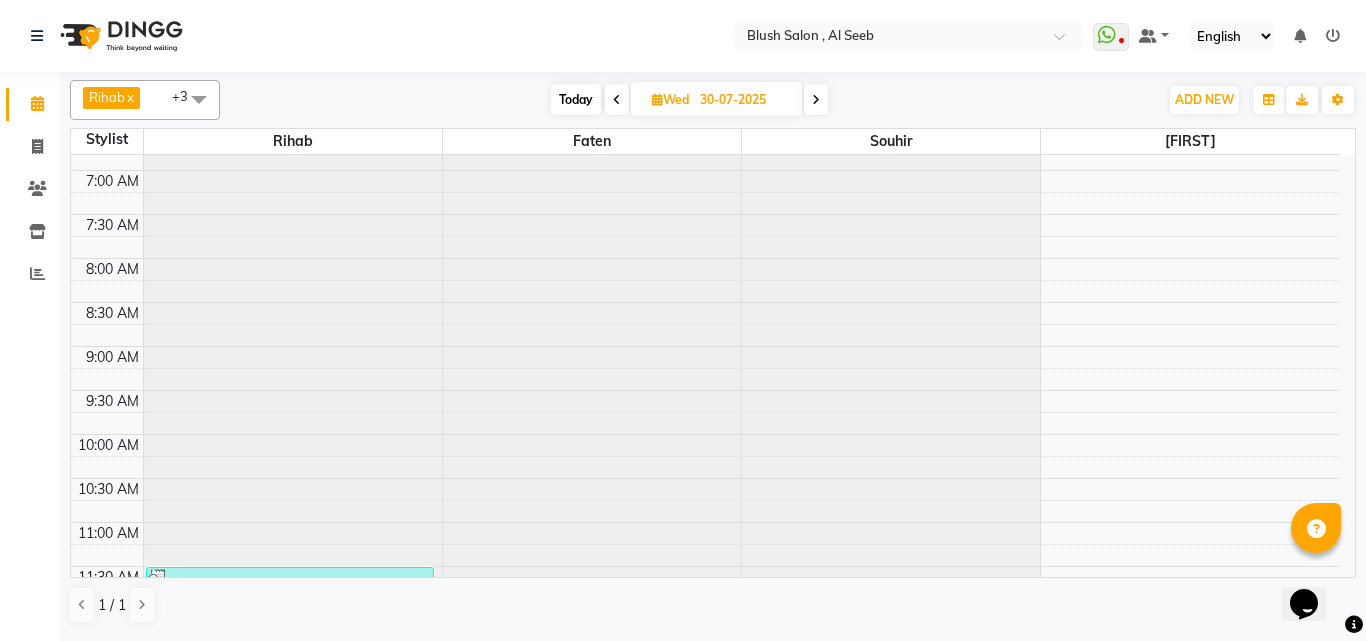 click on "Wed" at bounding box center (670, 99) 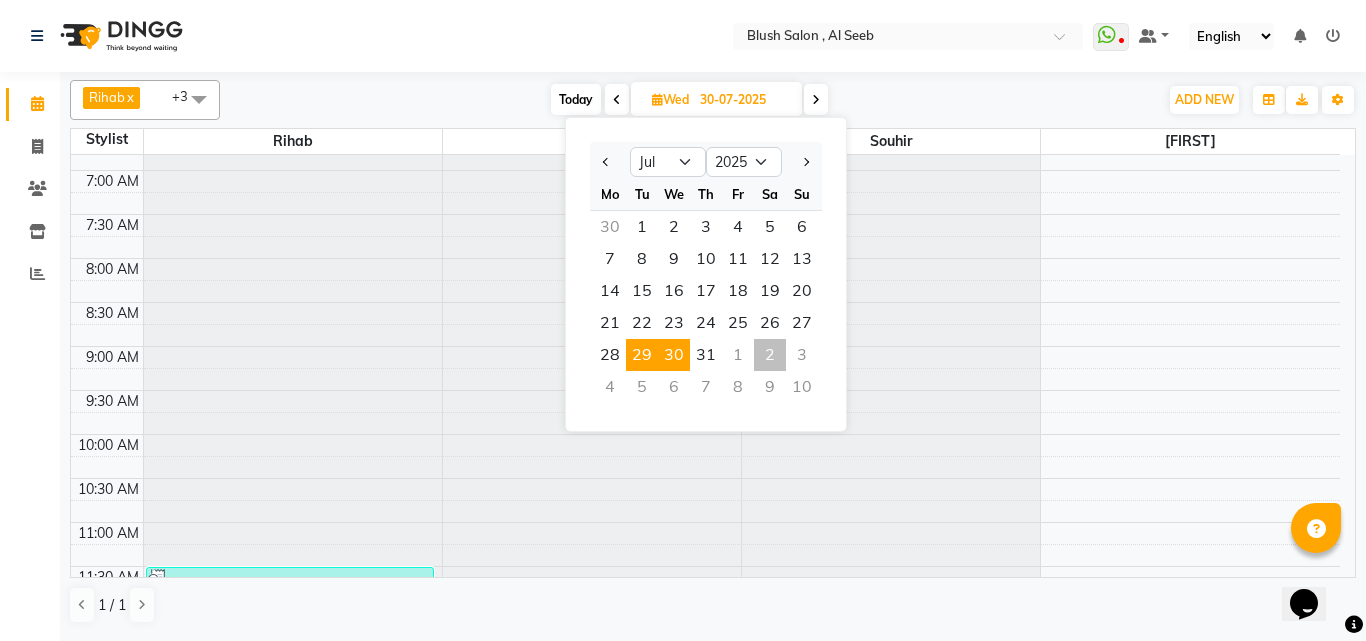 click on "29" at bounding box center (642, 355) 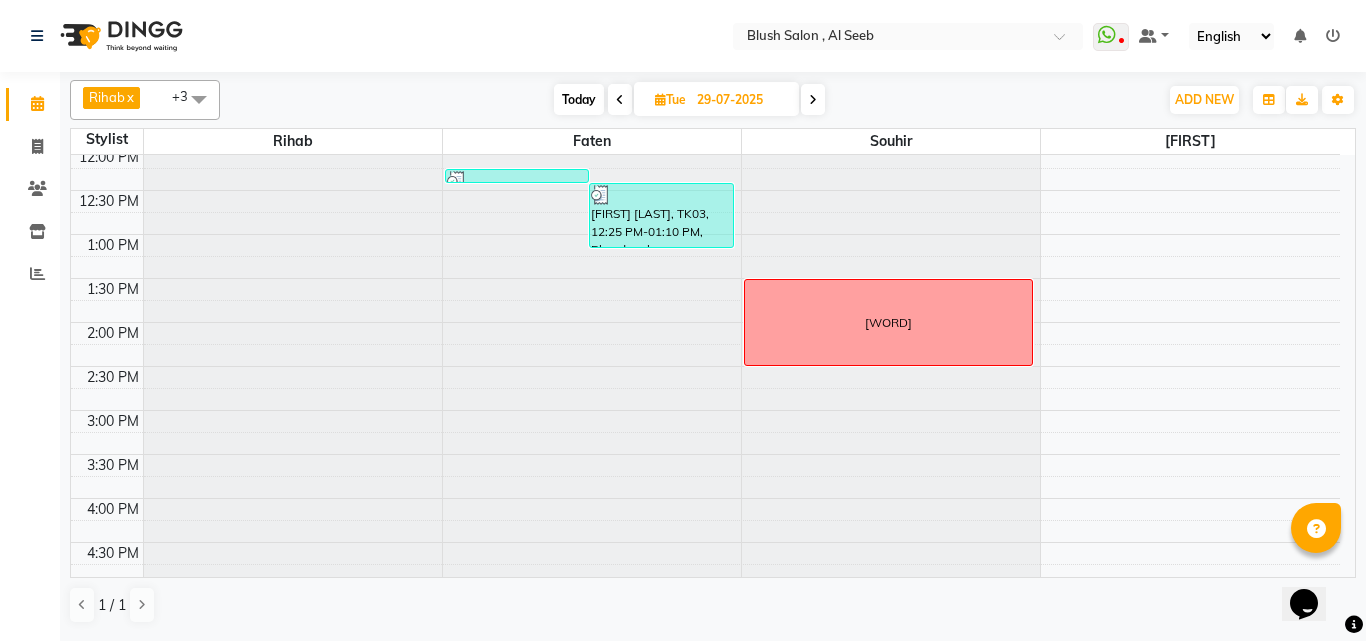 scroll, scrollTop: 1057, scrollLeft: 0, axis: vertical 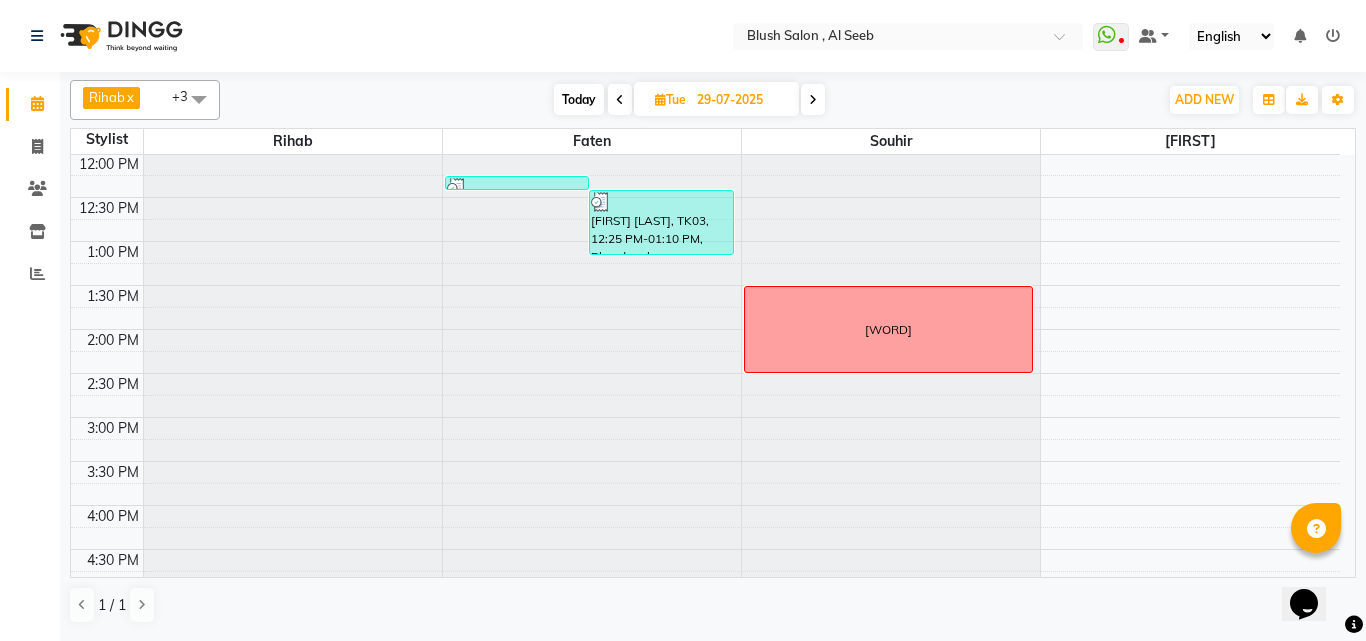 click on "Tue" at bounding box center [670, 99] 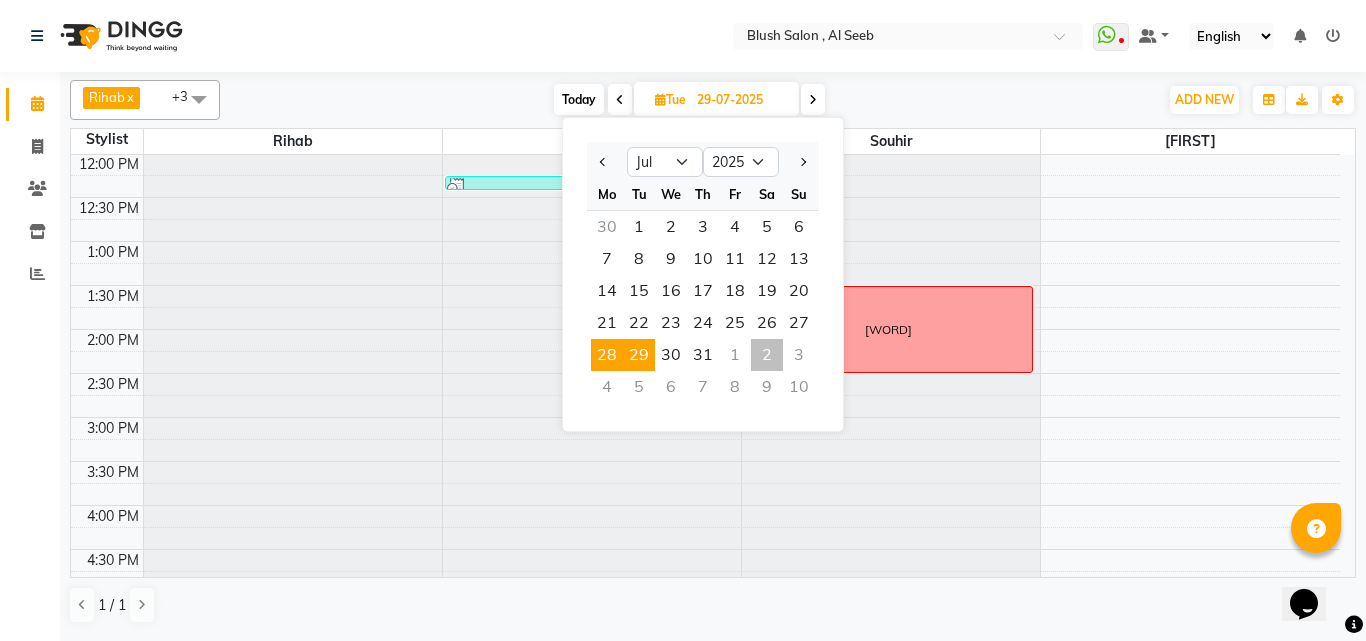 click on "28" at bounding box center (607, 355) 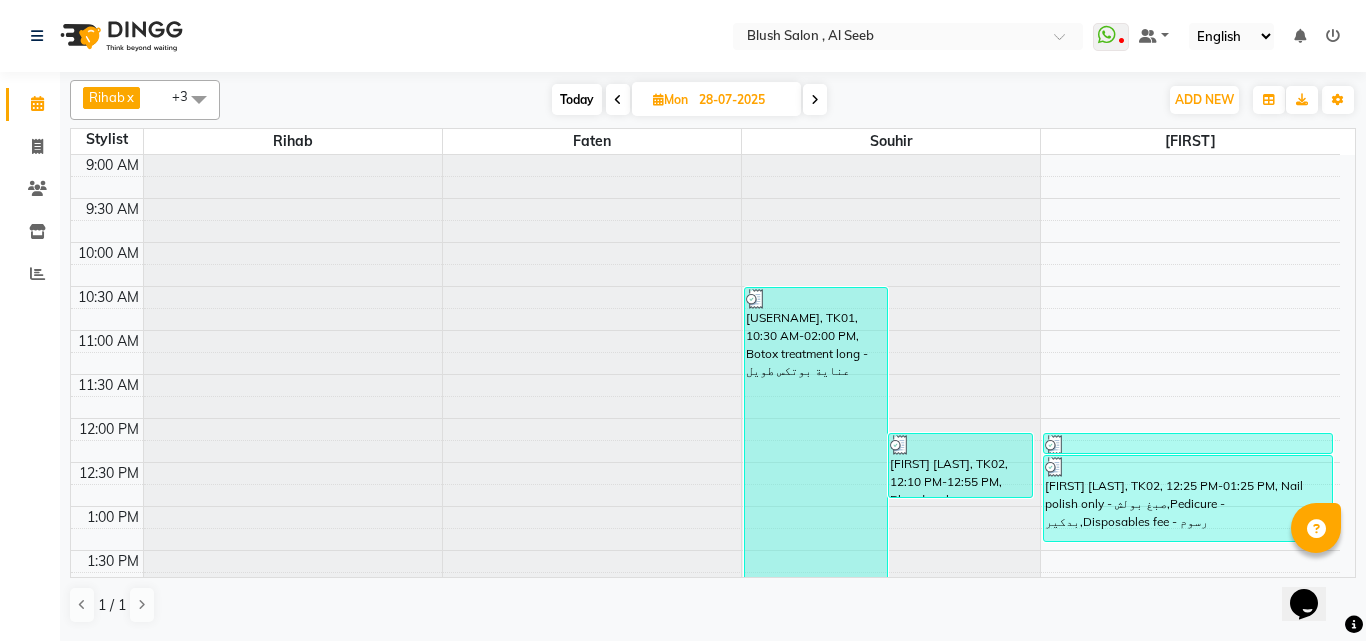 scroll, scrollTop: 757, scrollLeft: 0, axis: vertical 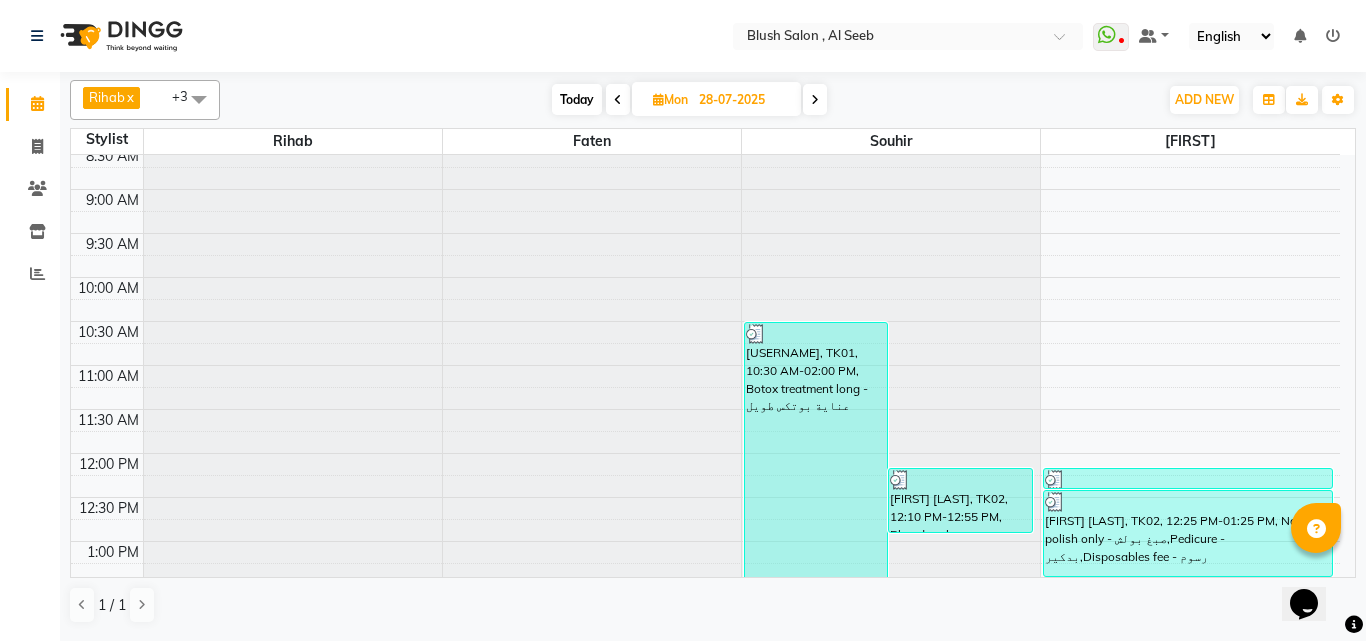 click on "[FIRST] [LAST], TK02, 12:10 PM-12:55 PM, Blowdry - long - استشوار - طويل" at bounding box center [960, 500] 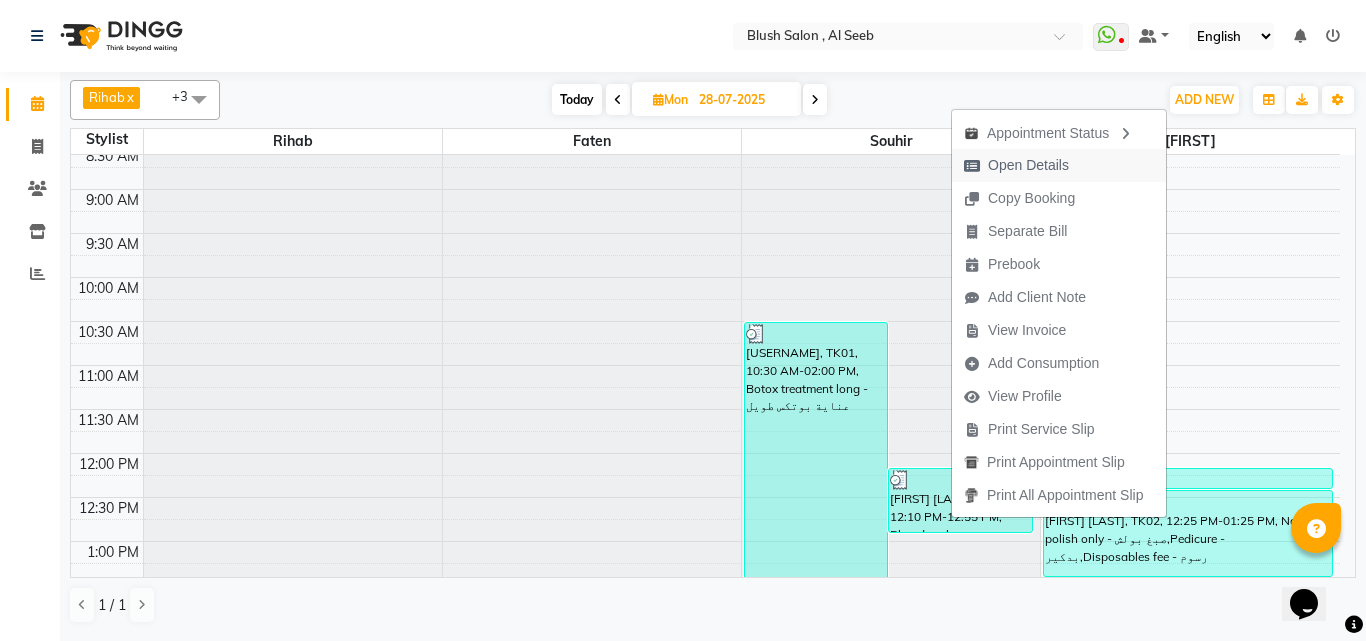 click on "Open Details" at bounding box center (1028, 165) 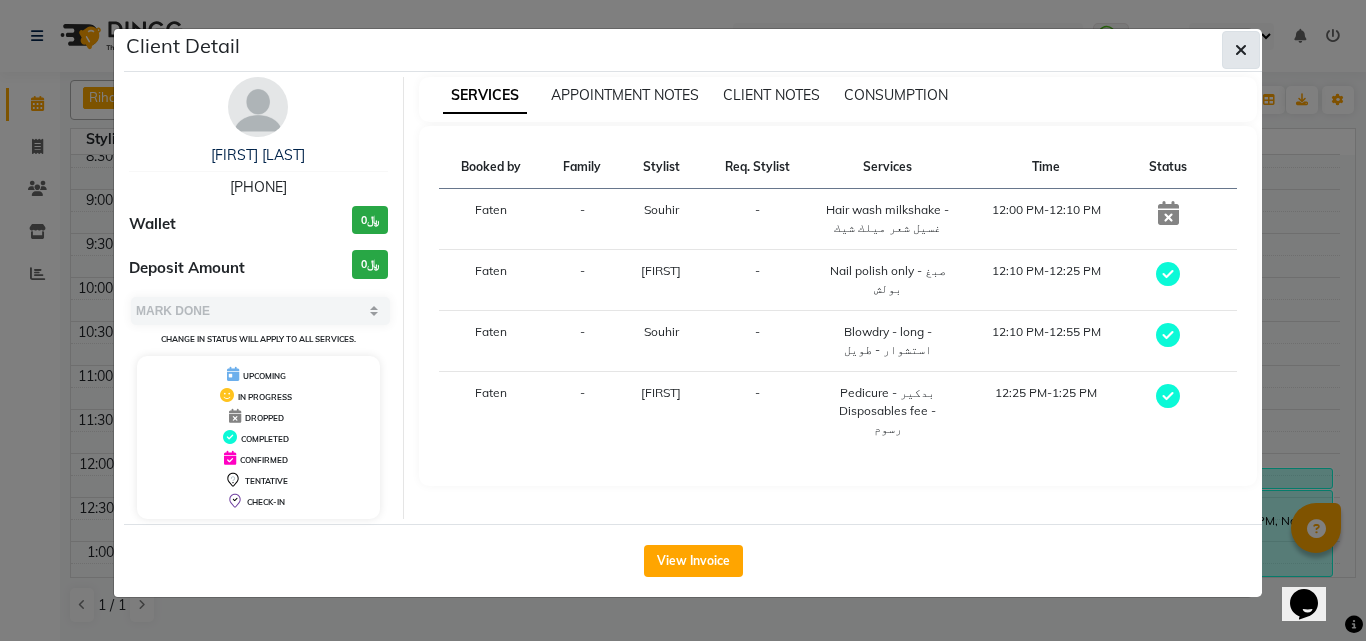 click 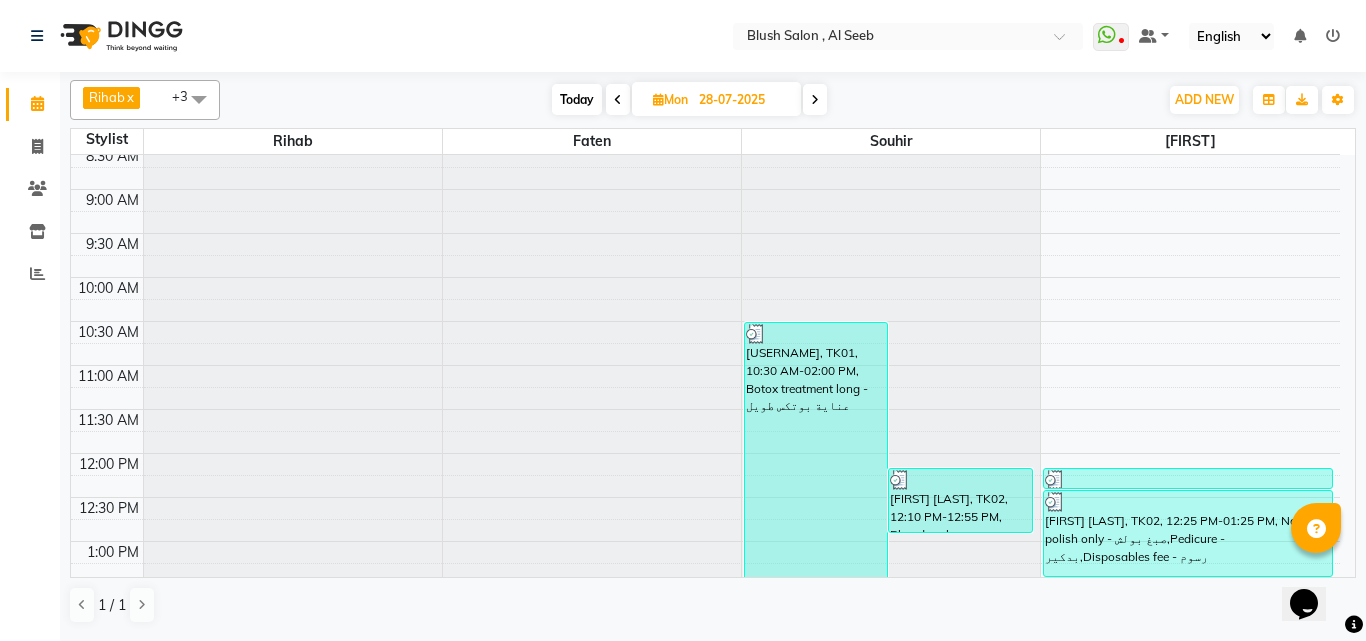 click on "28-07-2025" at bounding box center (743, 100) 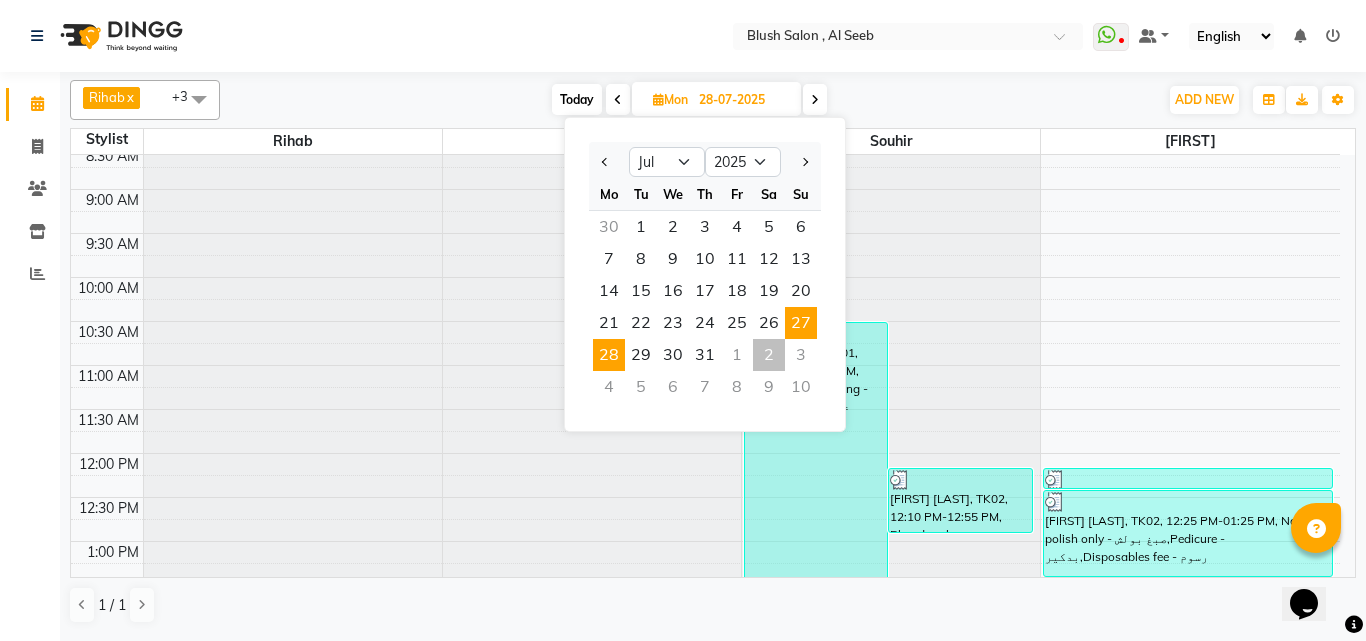 click on "27" at bounding box center [801, 323] 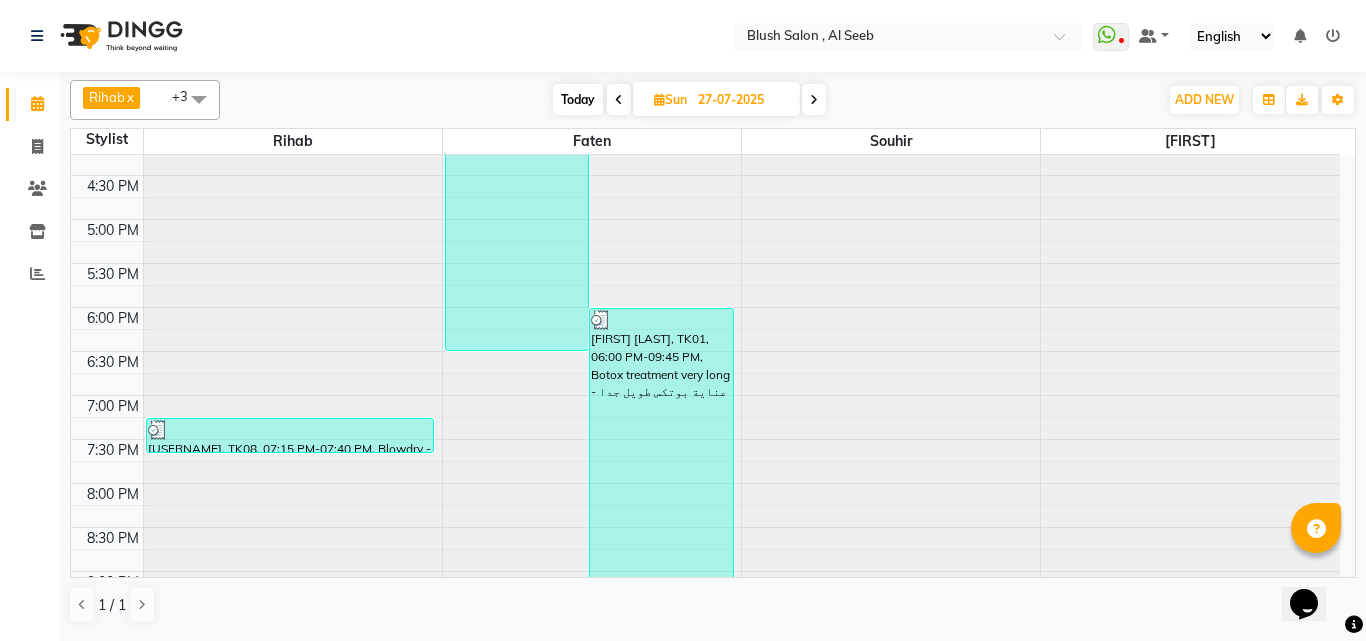 scroll, scrollTop: 1457, scrollLeft: 0, axis: vertical 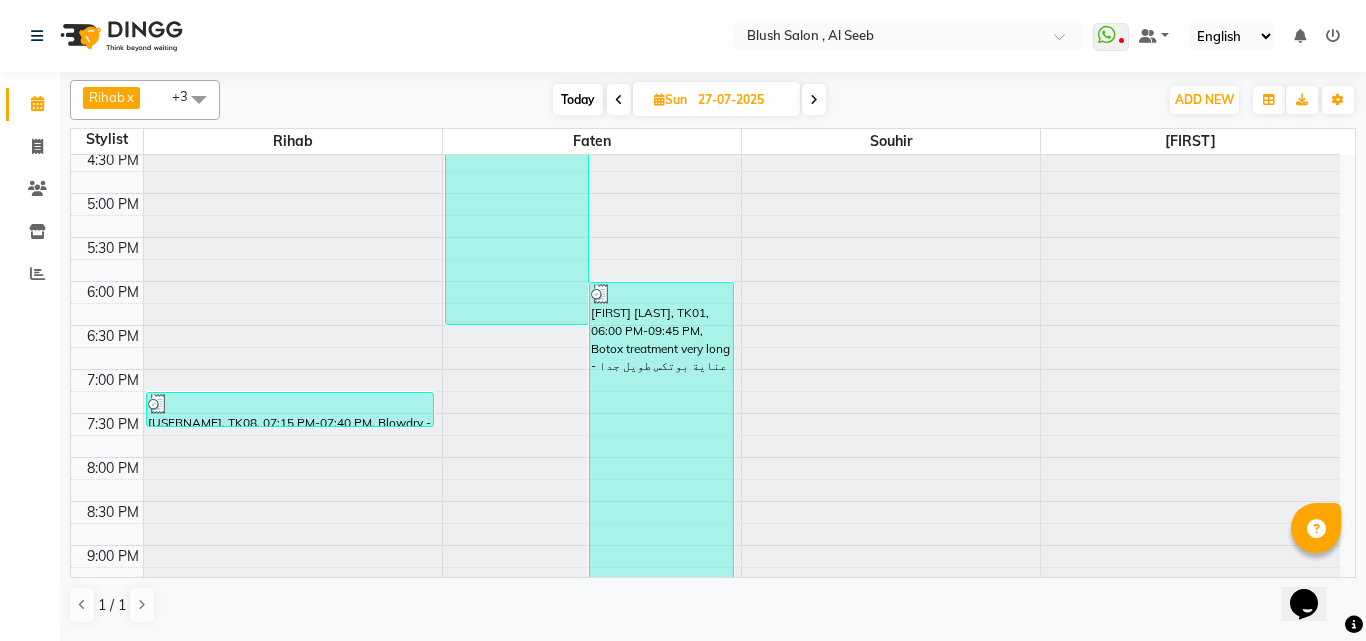 click on "27-07-2025" at bounding box center [742, 100] 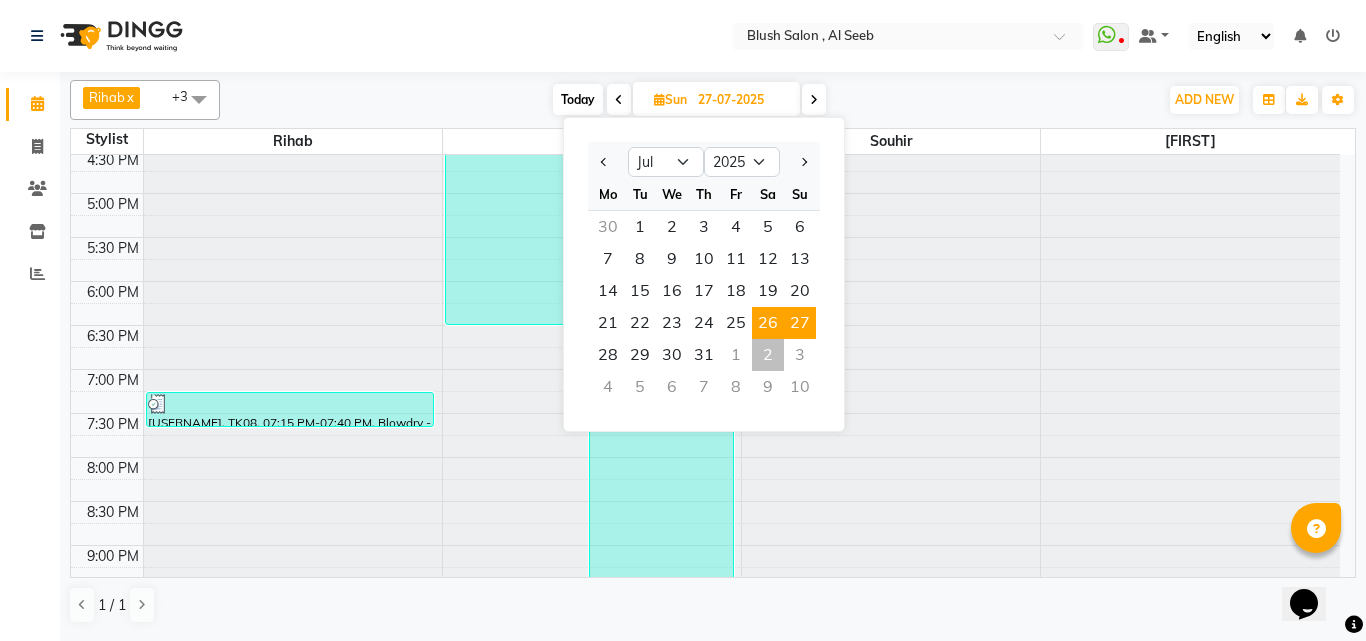 click on "26" at bounding box center [768, 323] 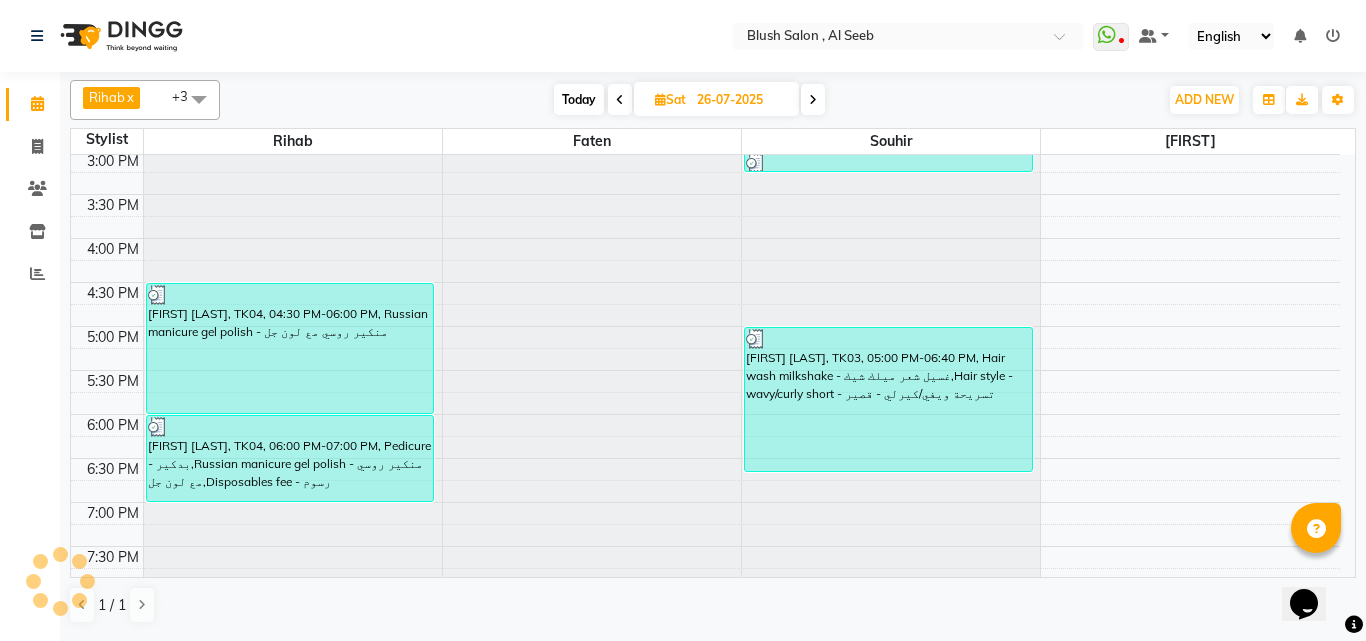 scroll, scrollTop: 1345, scrollLeft: 0, axis: vertical 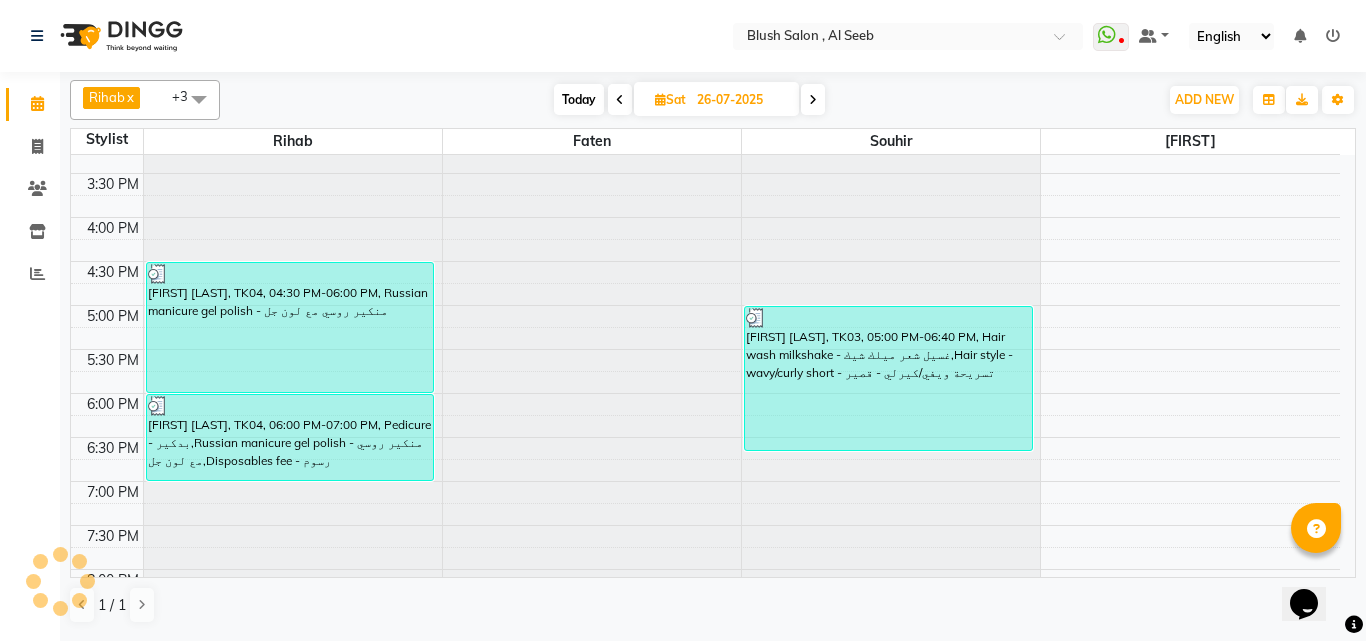 click on "[FIRST] [LAST], TK03, 05:00 PM-06:40 PM, Hair wash milkshake - غسيل شعر ميلك شيك,Hair style - wavy/curly short - تسريحة ويفي/كيرلي - قصير" at bounding box center (888, 378) 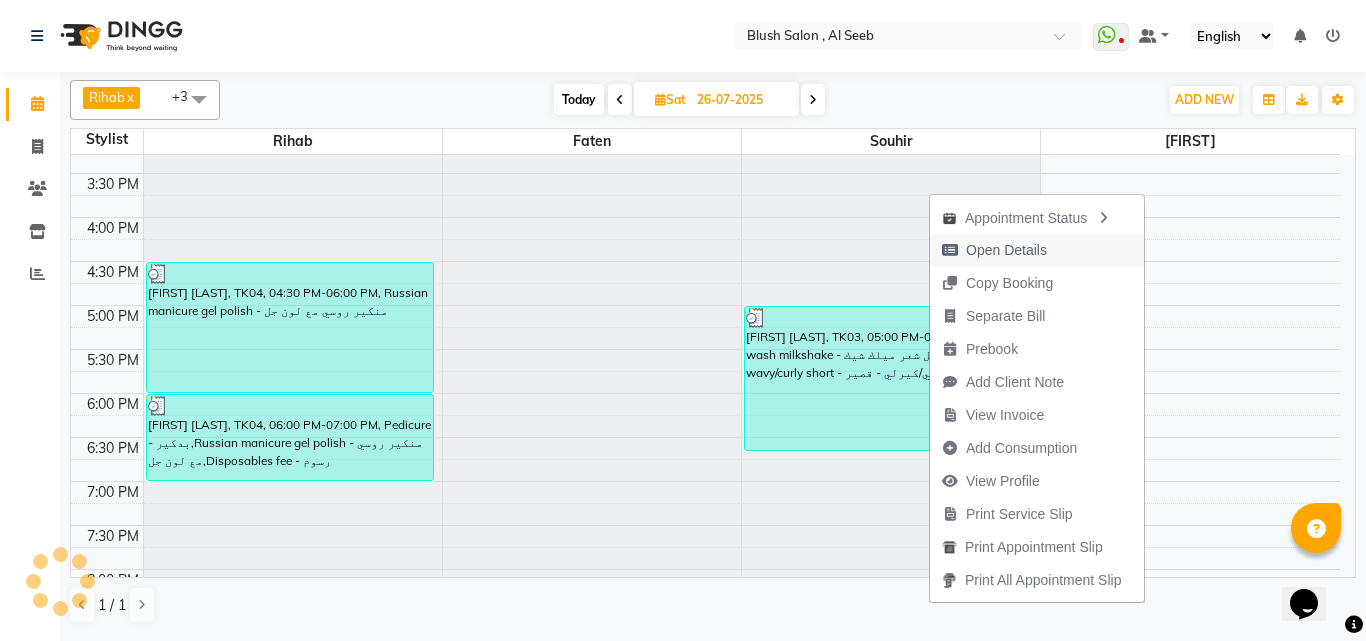 click on "Open Details" at bounding box center [1006, 250] 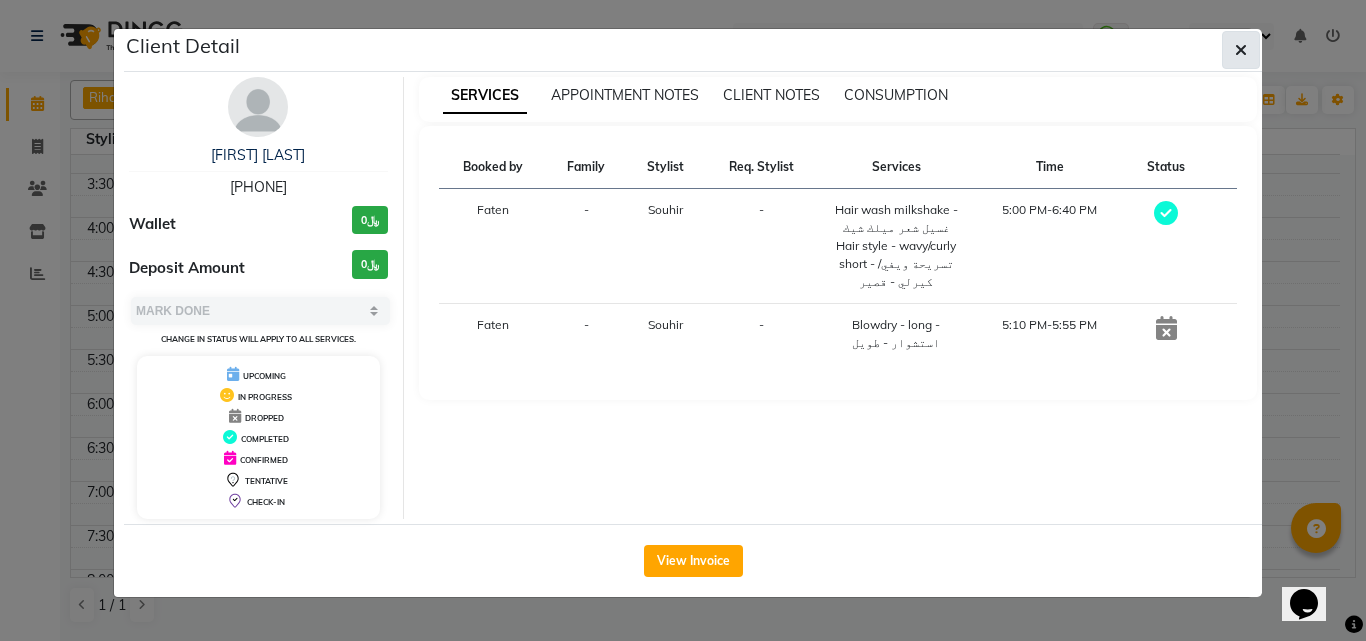 click 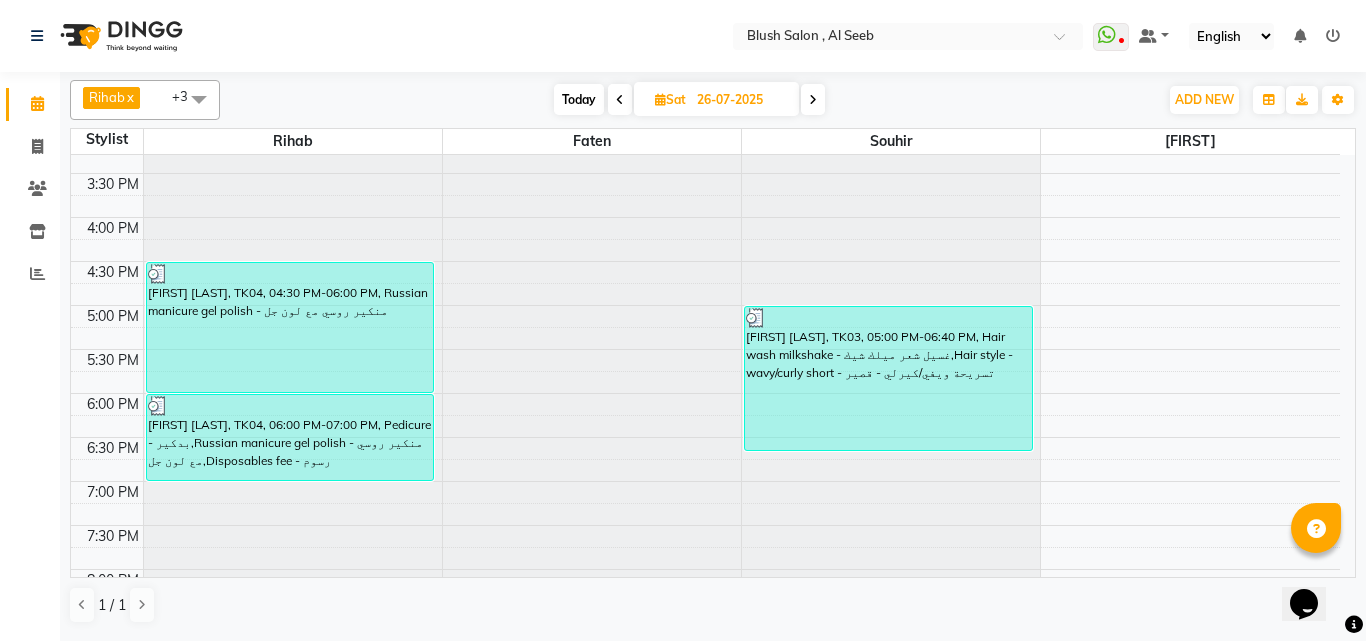 click on "Today" at bounding box center [579, 99] 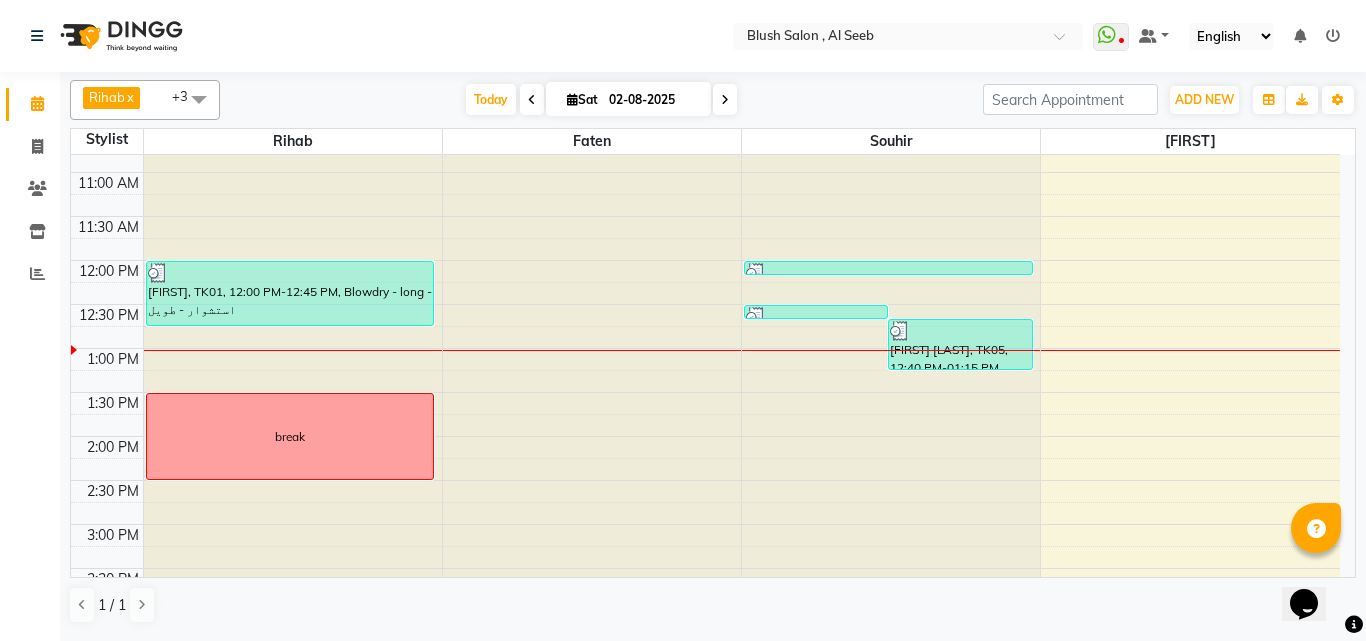 scroll, scrollTop: 1045, scrollLeft: 0, axis: vertical 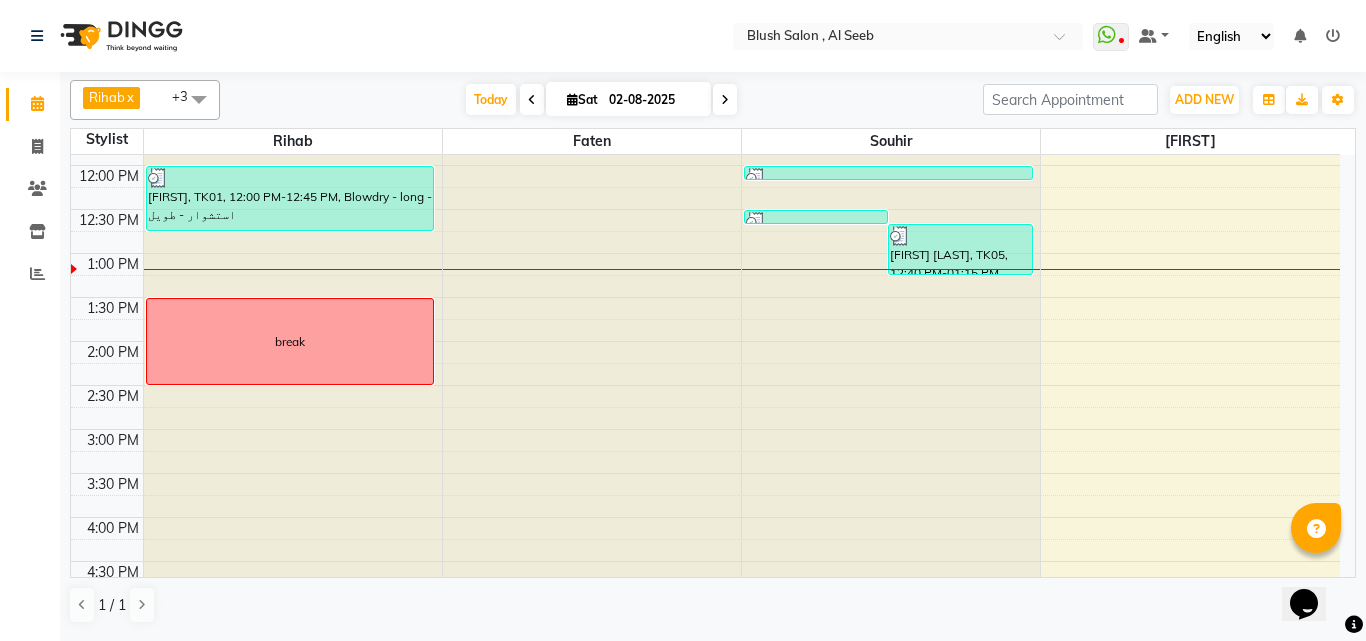 click at bounding box center (888, 178) 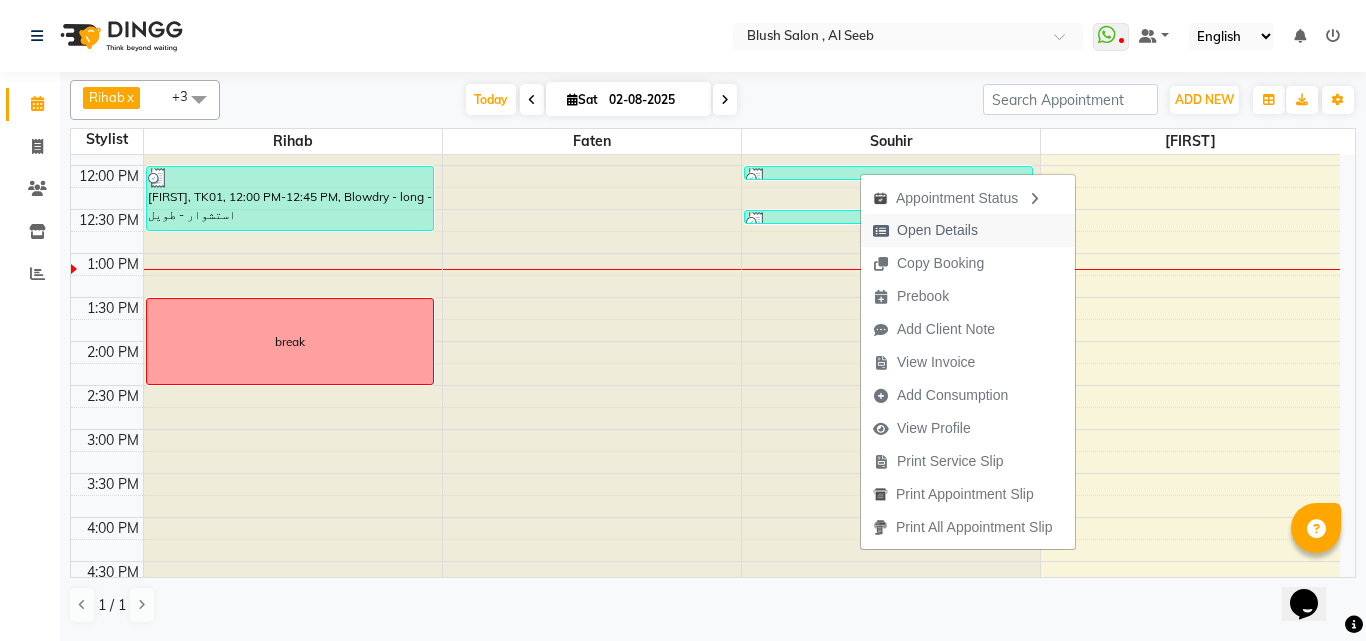 click on "Open Details" at bounding box center [937, 230] 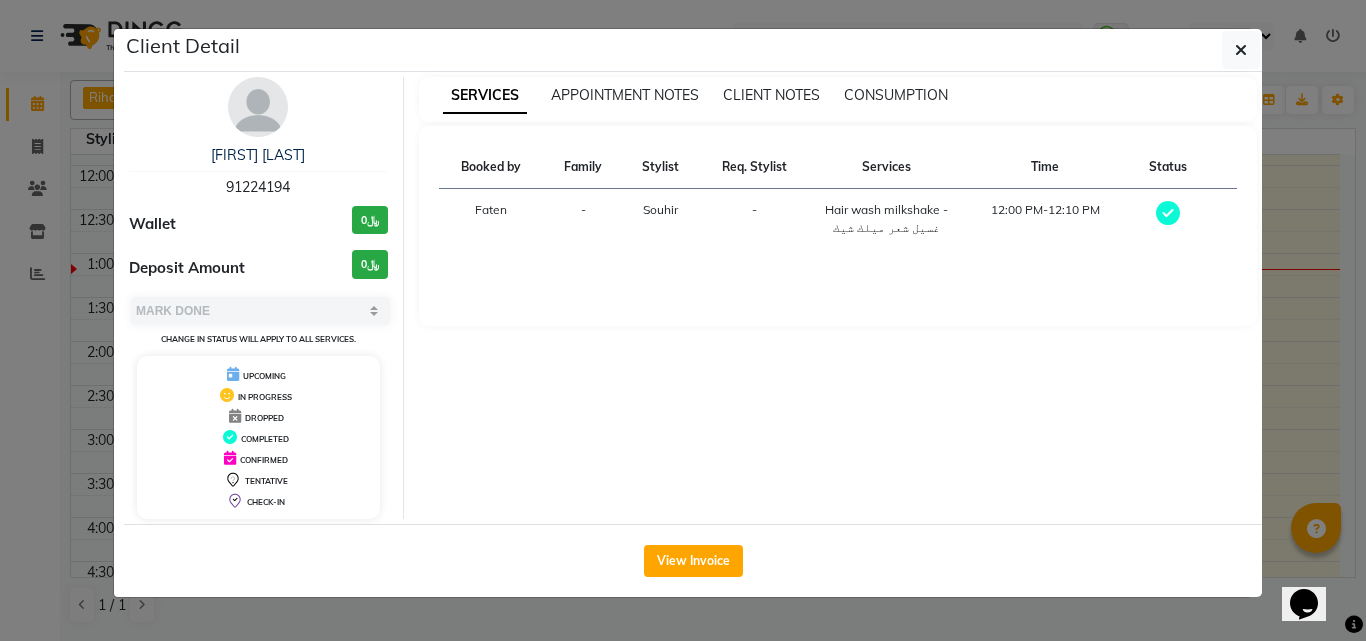 click on "Client Detail [FIRST] [LAST] [PHONE] Wallet ﷼0 Deposit Amount ﷼0 Select MARK DONE UPCOMING Change in status will apply to all services. UPCOMING IN PROGRESS DROPPED COMPLETED CONFIRMED TENTATIVE CHECK-IN SERVICES APPOINTMENT NOTES CLIENT NOTES CONSUMPTION Booked by Family Stylist Req. Stylist Services Time Status Faten - Souhir - Hair wash milkshake - غسيل شعر ميلك شيك 12:00 PM-12:10 PM View Invoice" 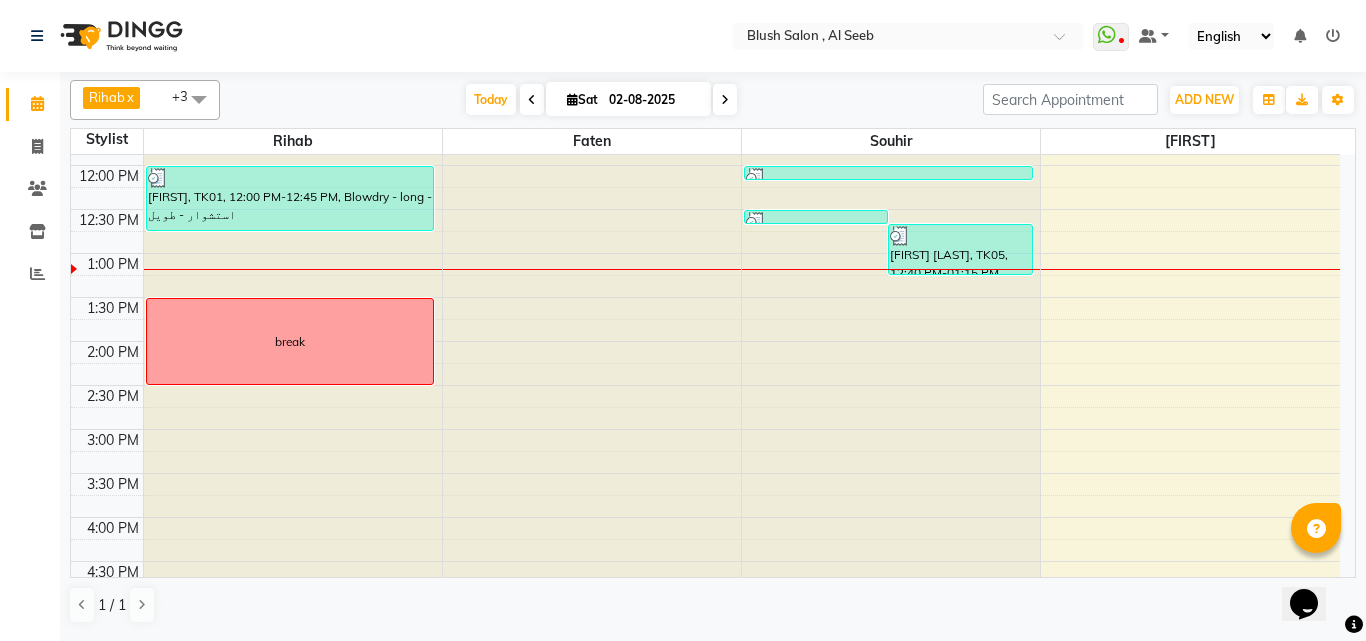 click at bounding box center (960, 236) 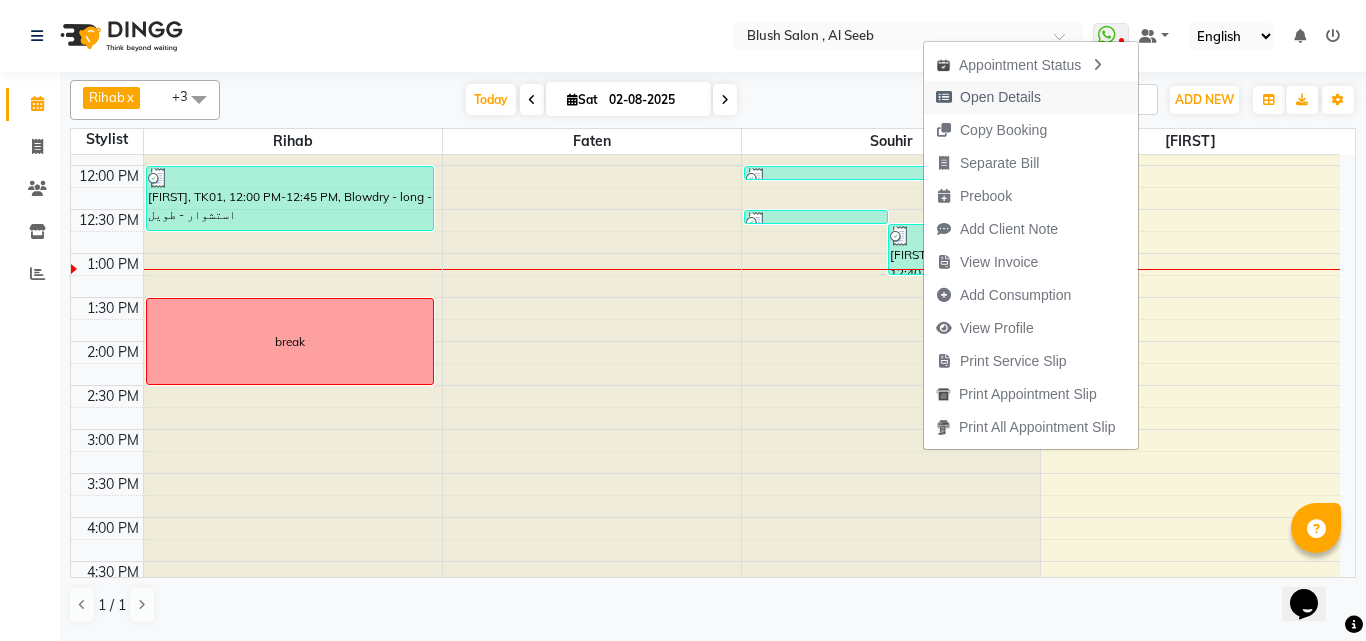 click on "Open Details" at bounding box center (1000, 97) 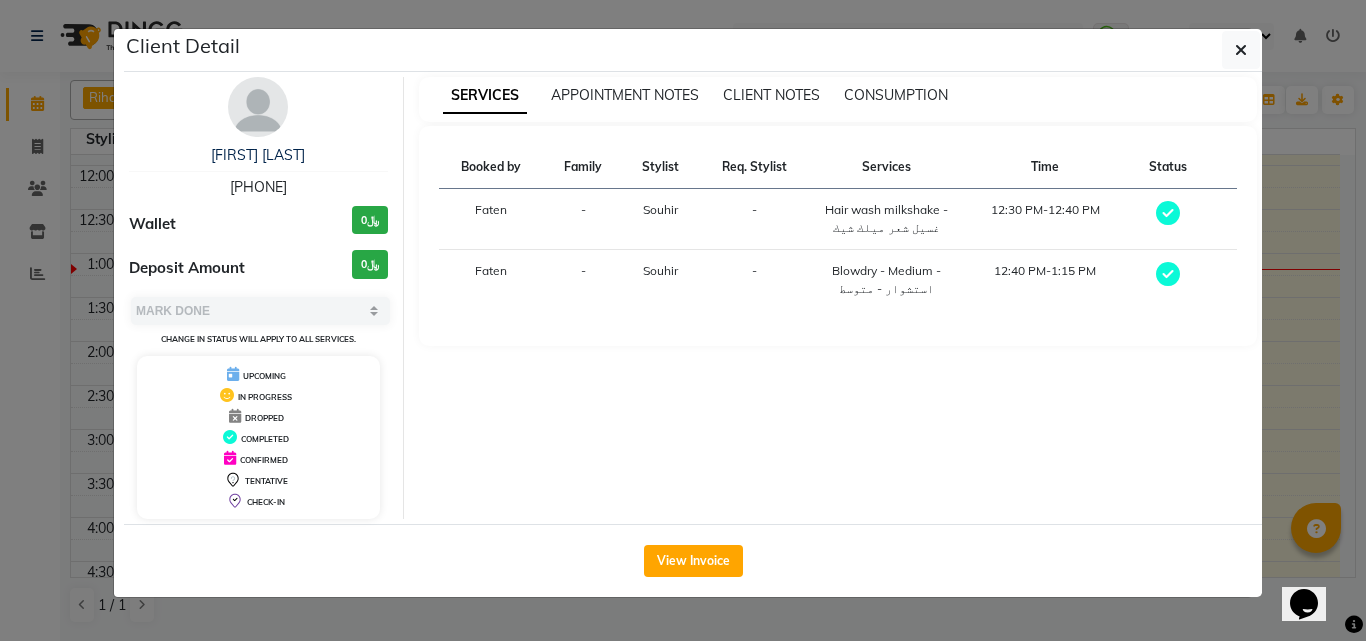 click on "Client Detail [FIRST] [PHONE] Wallet ﷼0 Deposit Amount ﷼0 Select MARK DONE UPCOMING Change in status will apply to all services. UPCOMING IN PROGRESS DROPPED COMPLETED CONFIRMED TENTATIVE CHECK-IN SERVICES APPOINTMENT NOTES CLIENT NOTES CONSUMPTION Booked by Family Stylist Req. Stylist Services Time Status Faten - Souhir - Hair wash milkshake - غسيل شعر ميلك شيك 12:30 PM-12:40 PM Faten - Souhir - Blowdry - Medium - استشوار - متوسط 12:40 PM-1:15 PM View Invoice" 